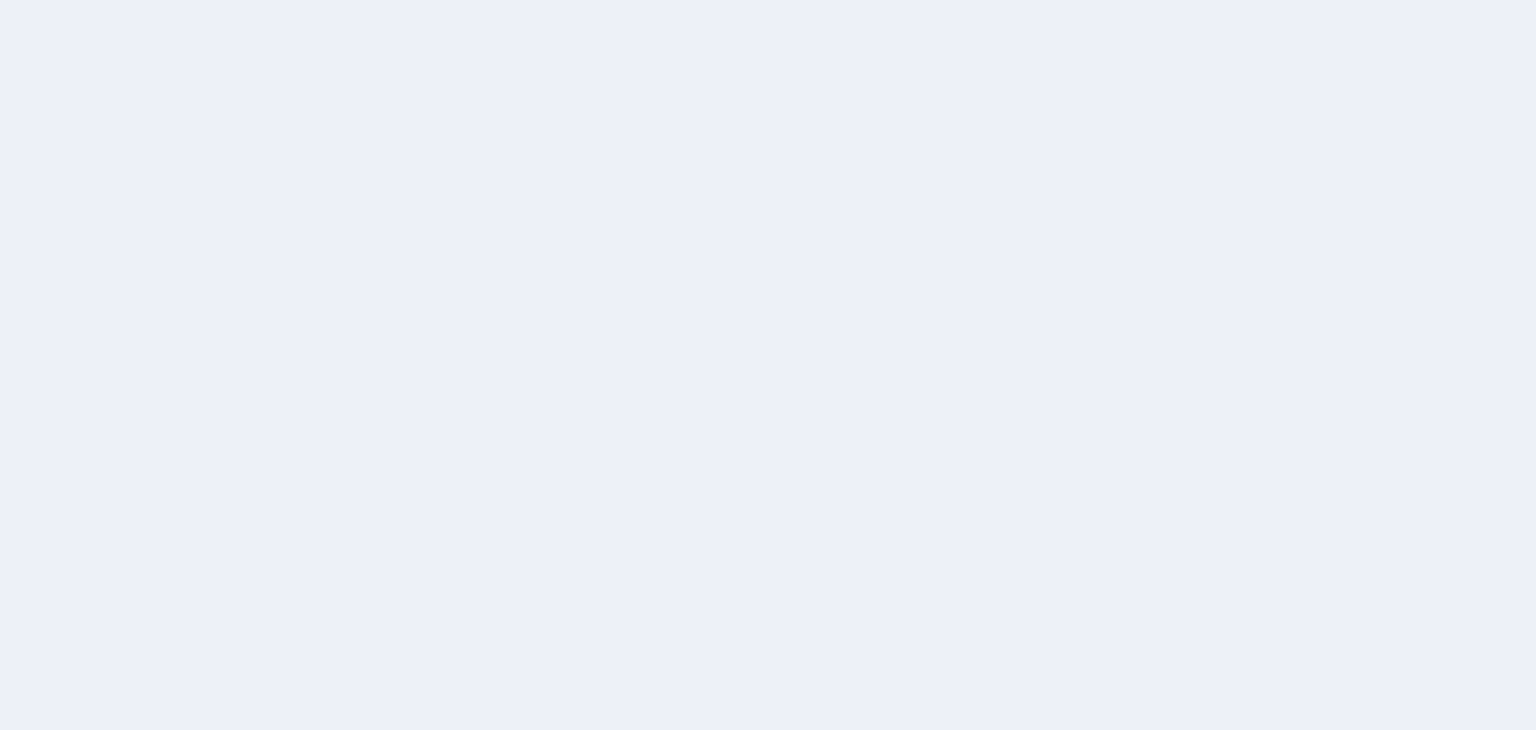 scroll, scrollTop: 0, scrollLeft: 0, axis: both 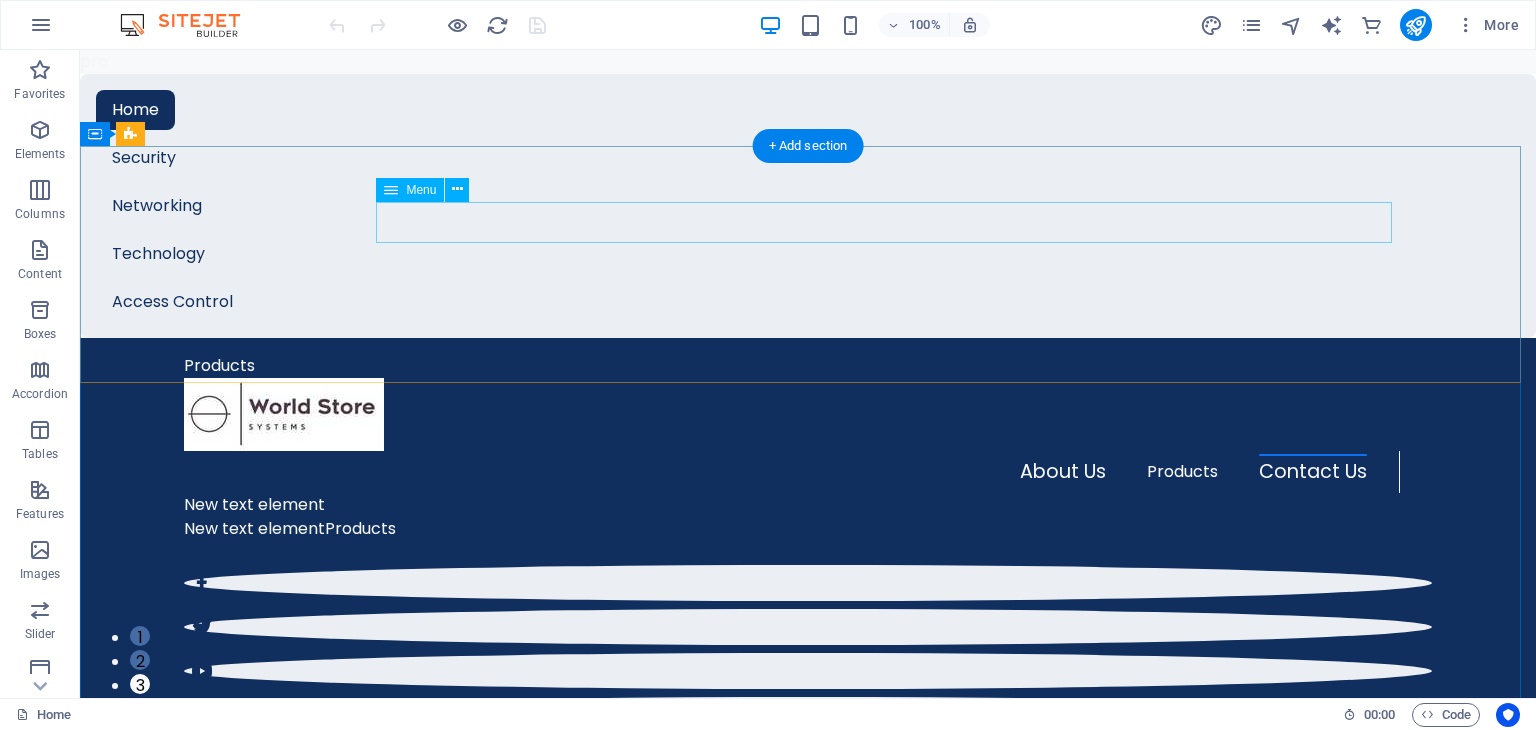 click on "About Us Products Contact Us" at bounding box center (792, 472) 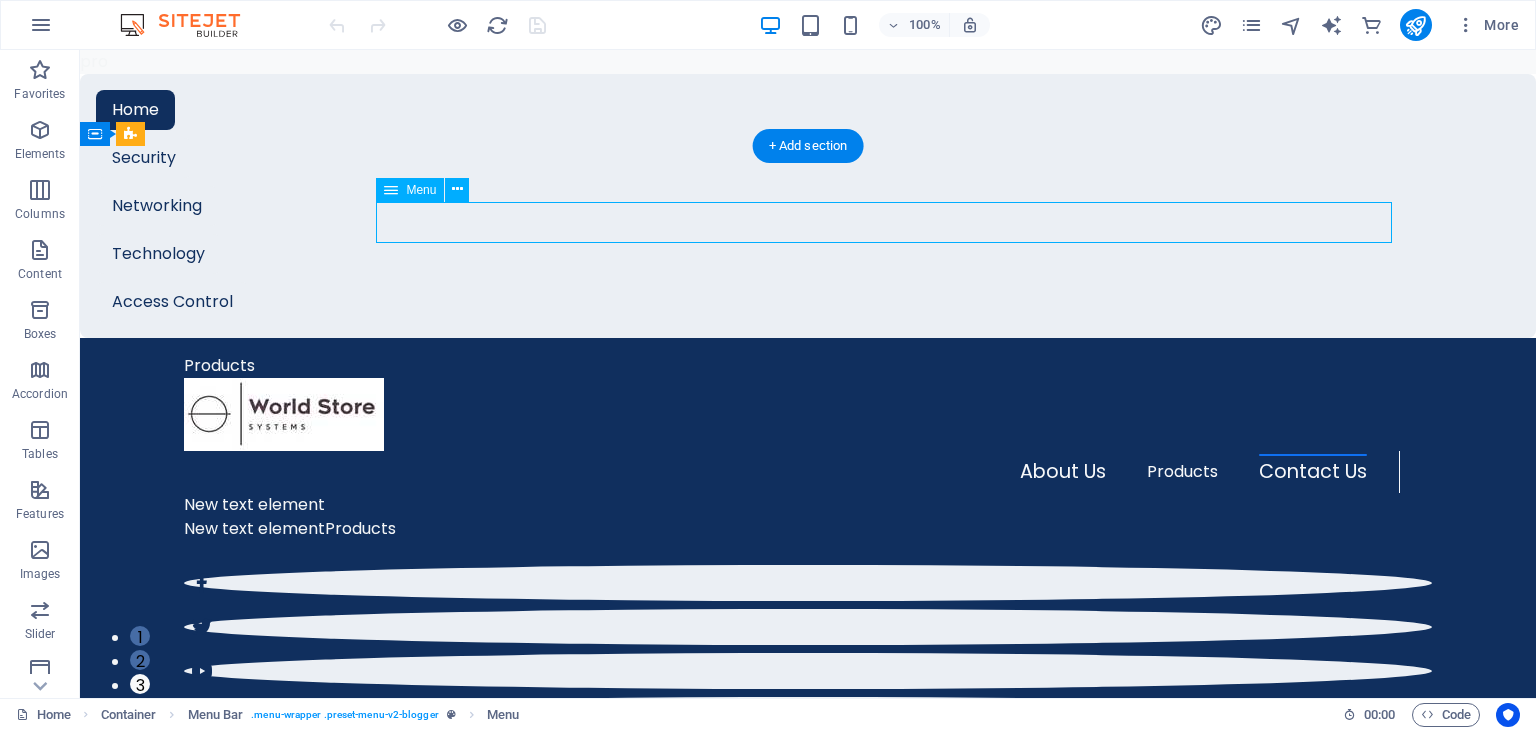 click on "About Us Products Contact Us" at bounding box center [792, 472] 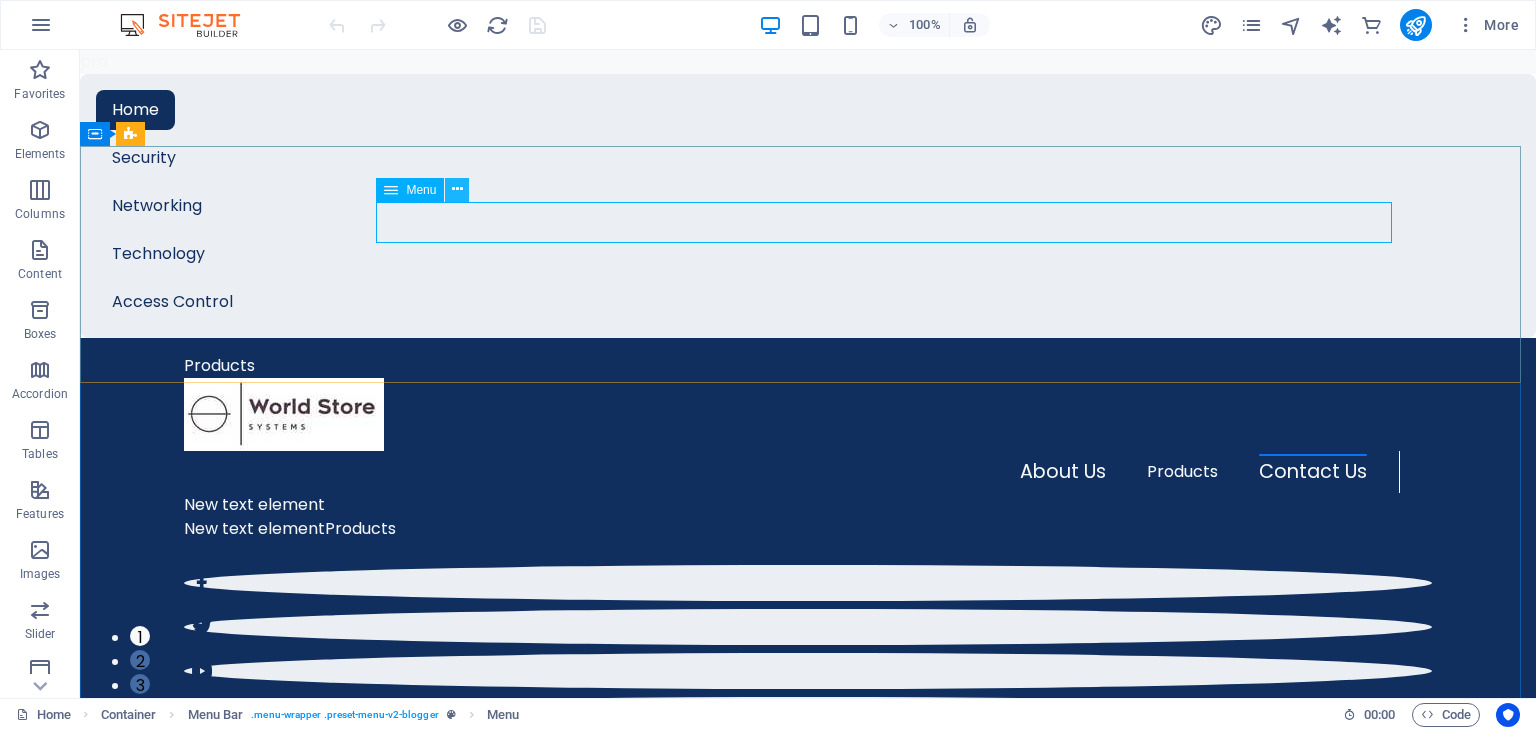 click at bounding box center [457, 189] 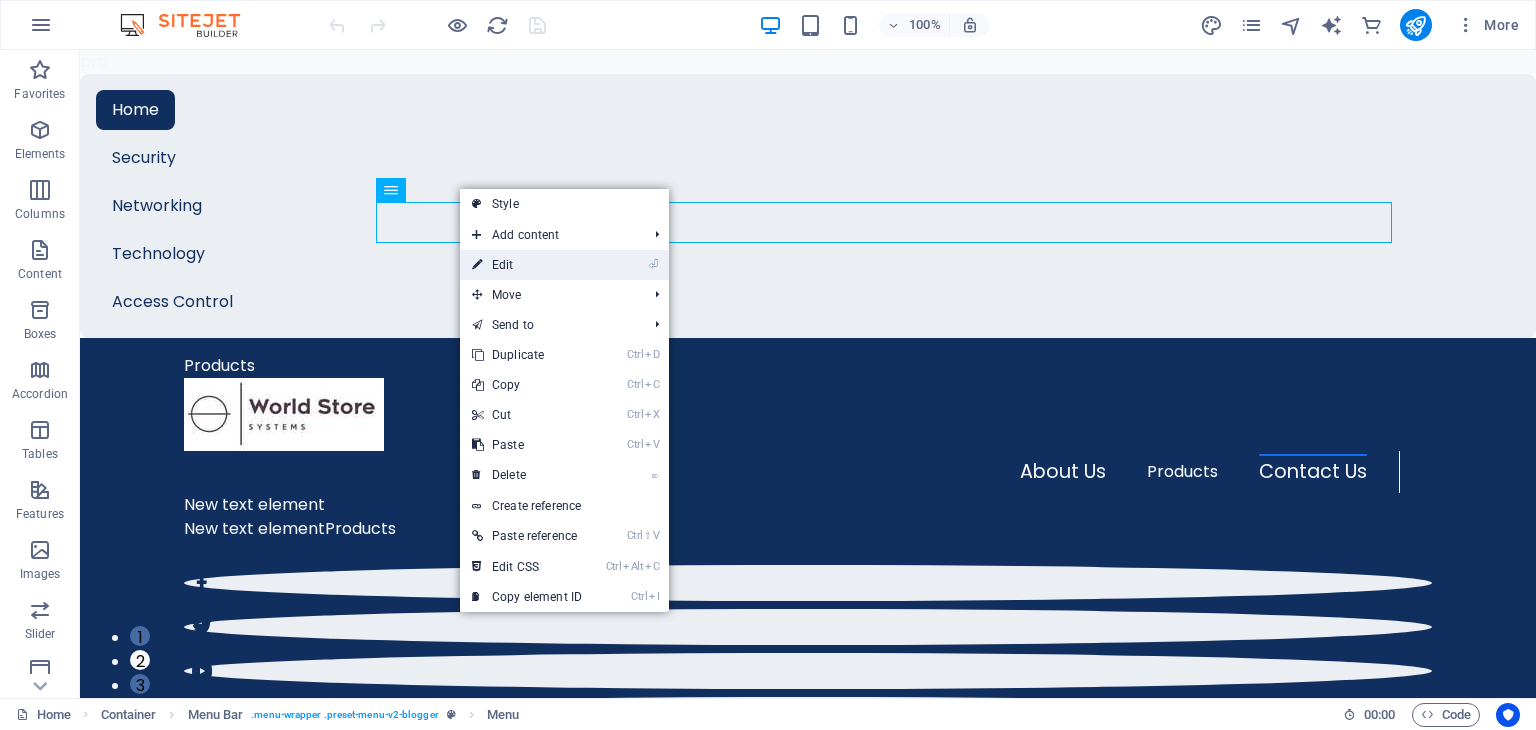 click on "⏎  Edit" at bounding box center (527, 265) 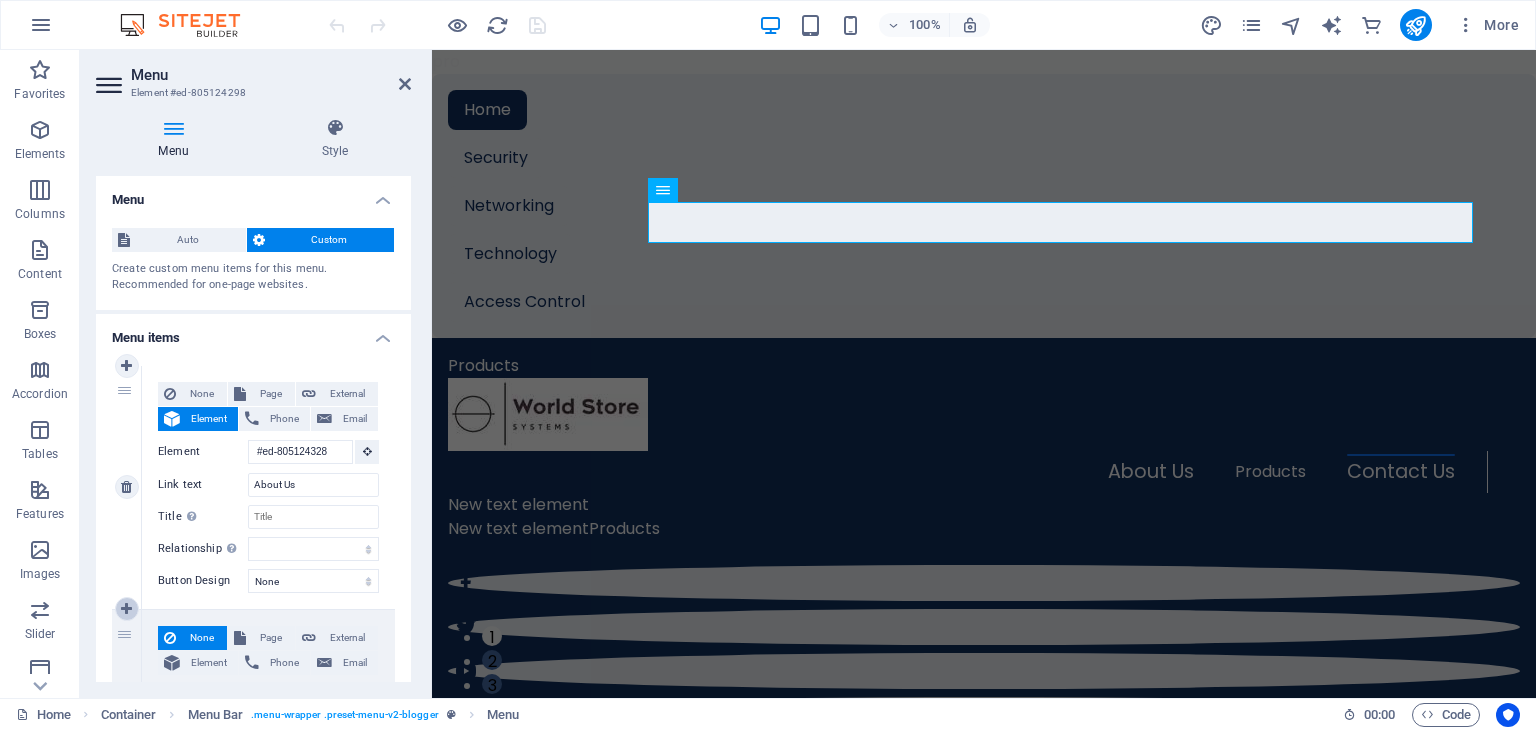 click at bounding box center (126, 609) 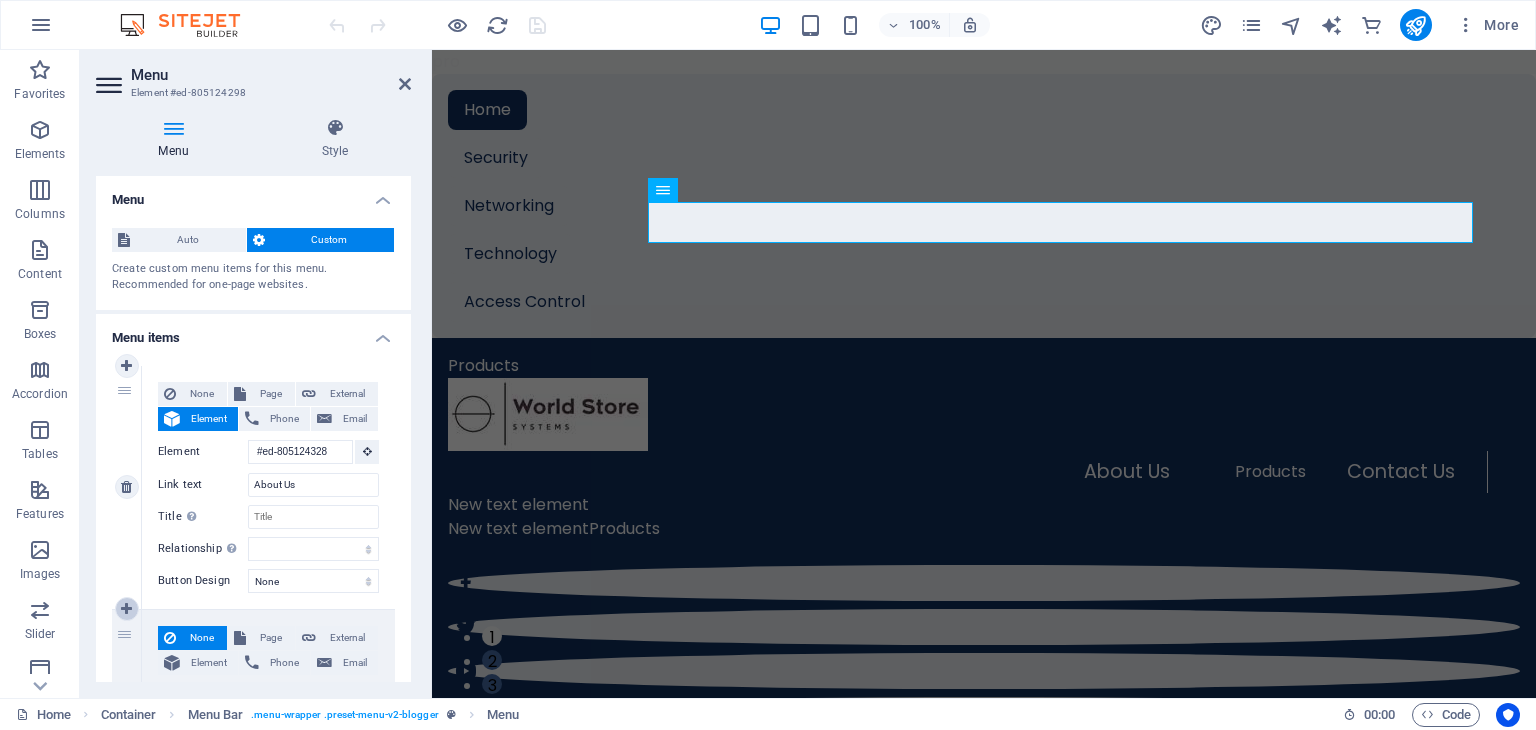 select 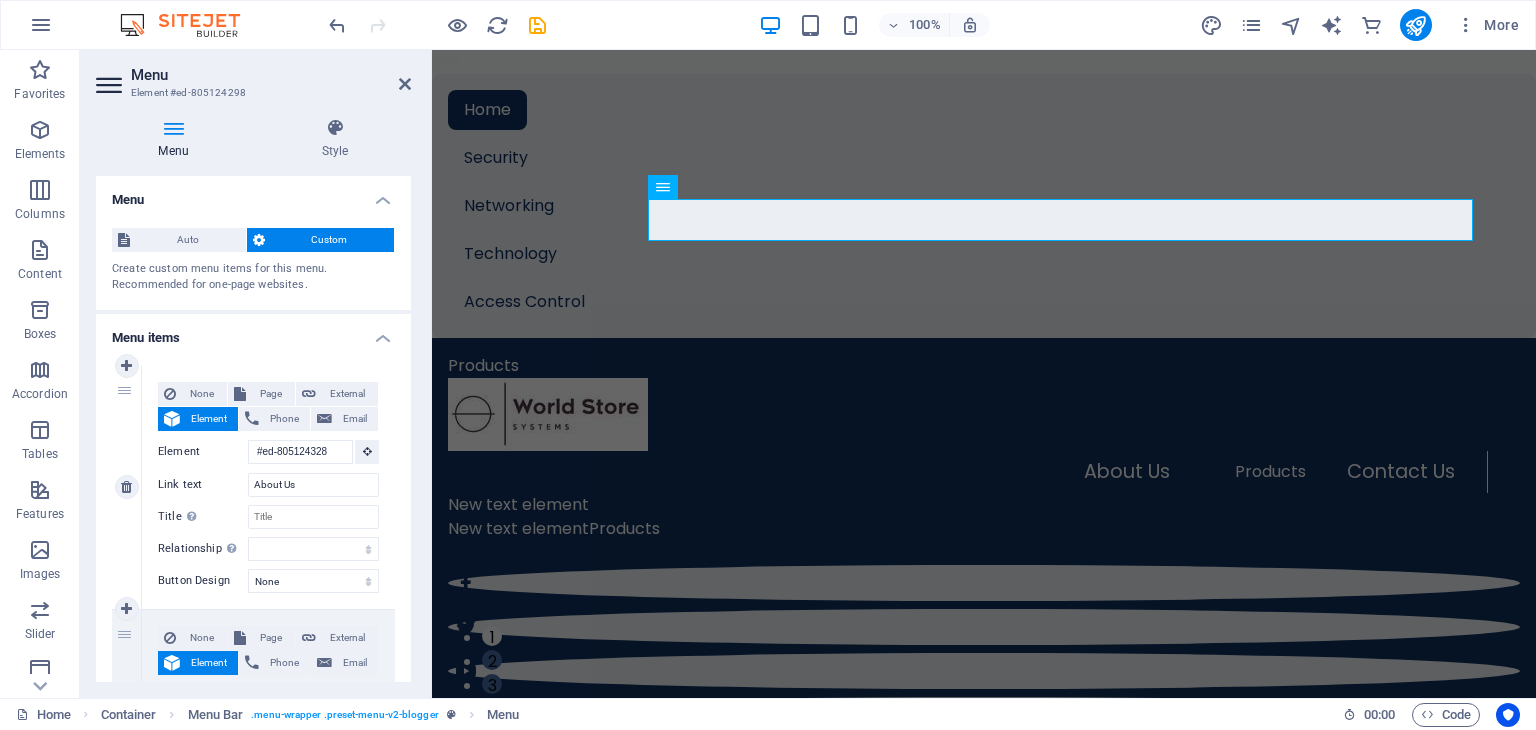 scroll, scrollTop: 0, scrollLeft: 0, axis: both 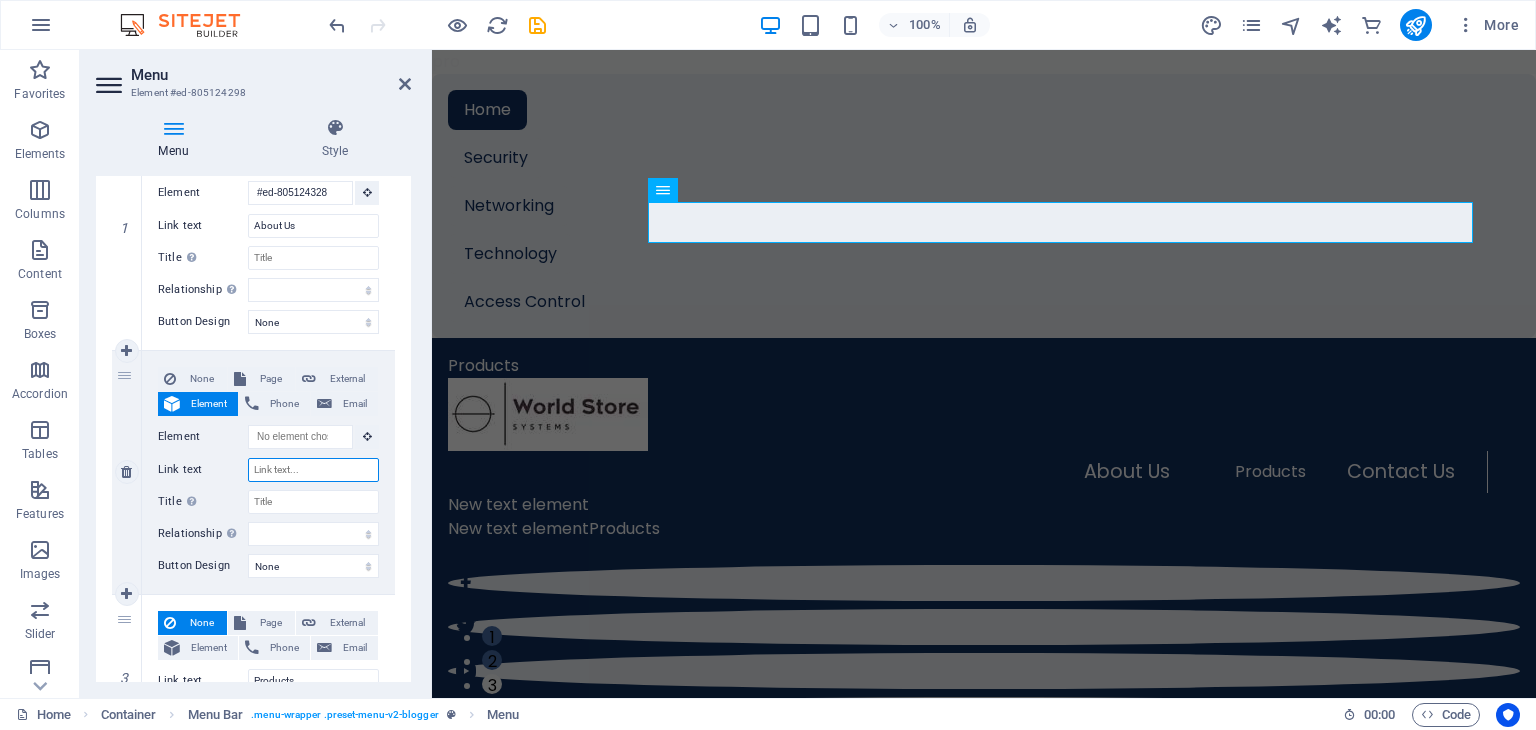 click on "Link text" at bounding box center [313, 470] 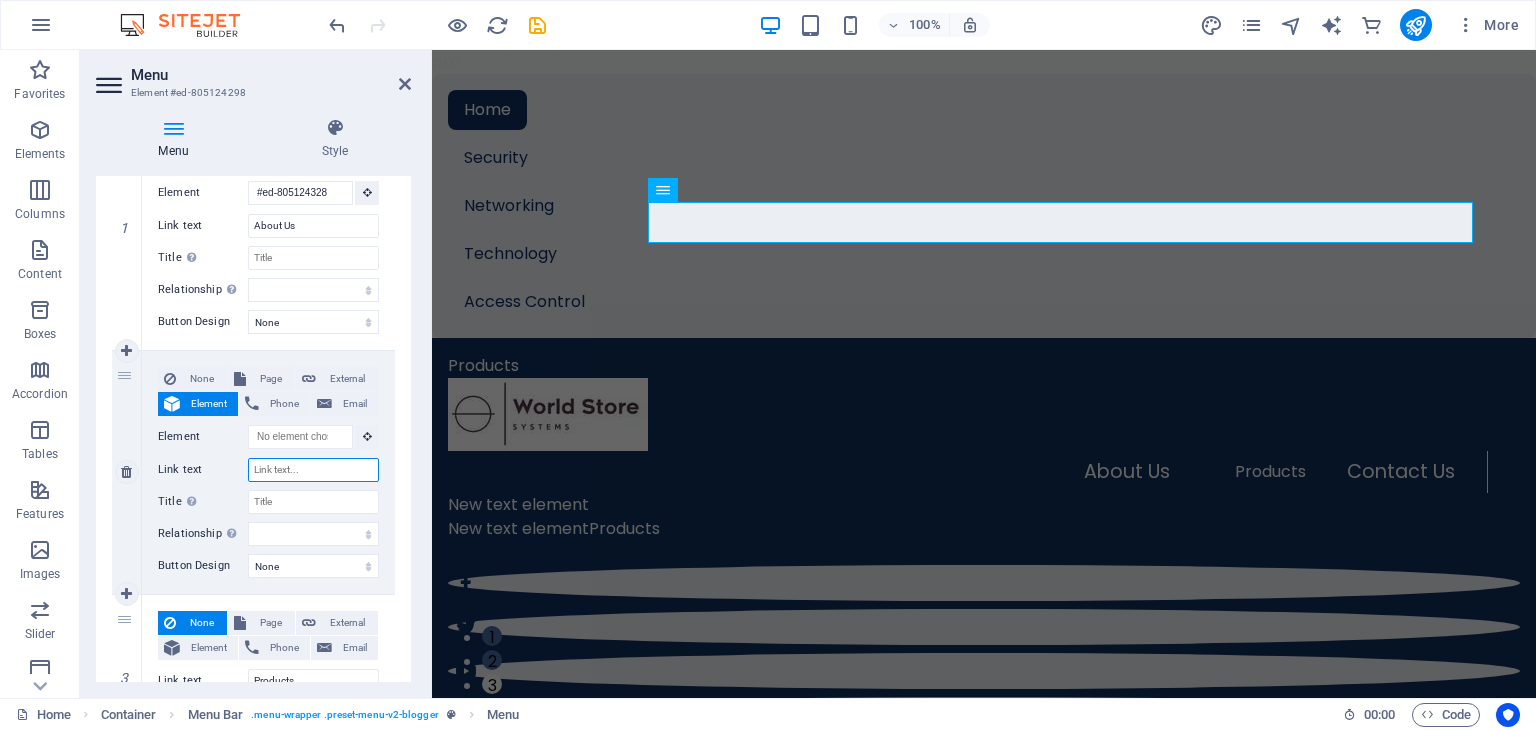 type on "S" 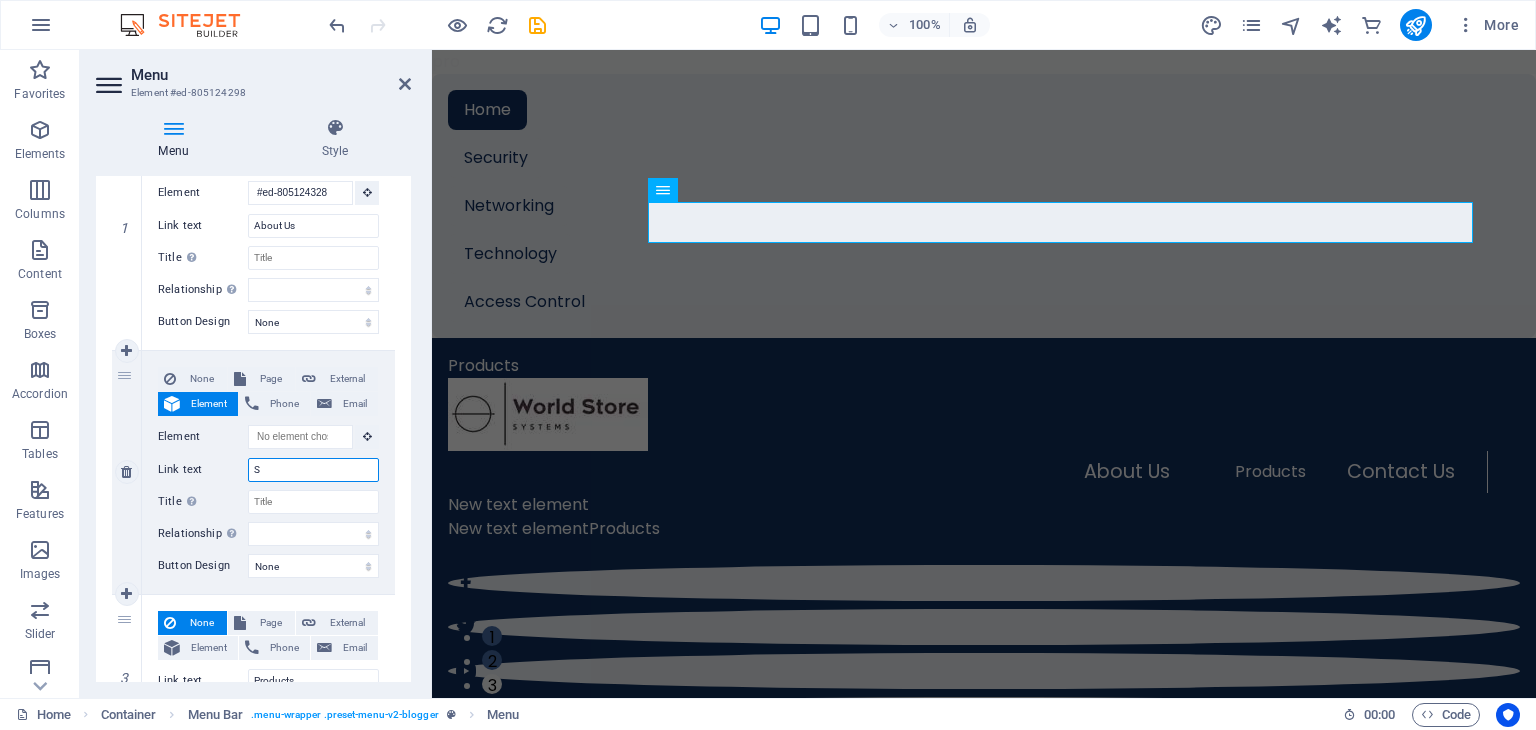 select 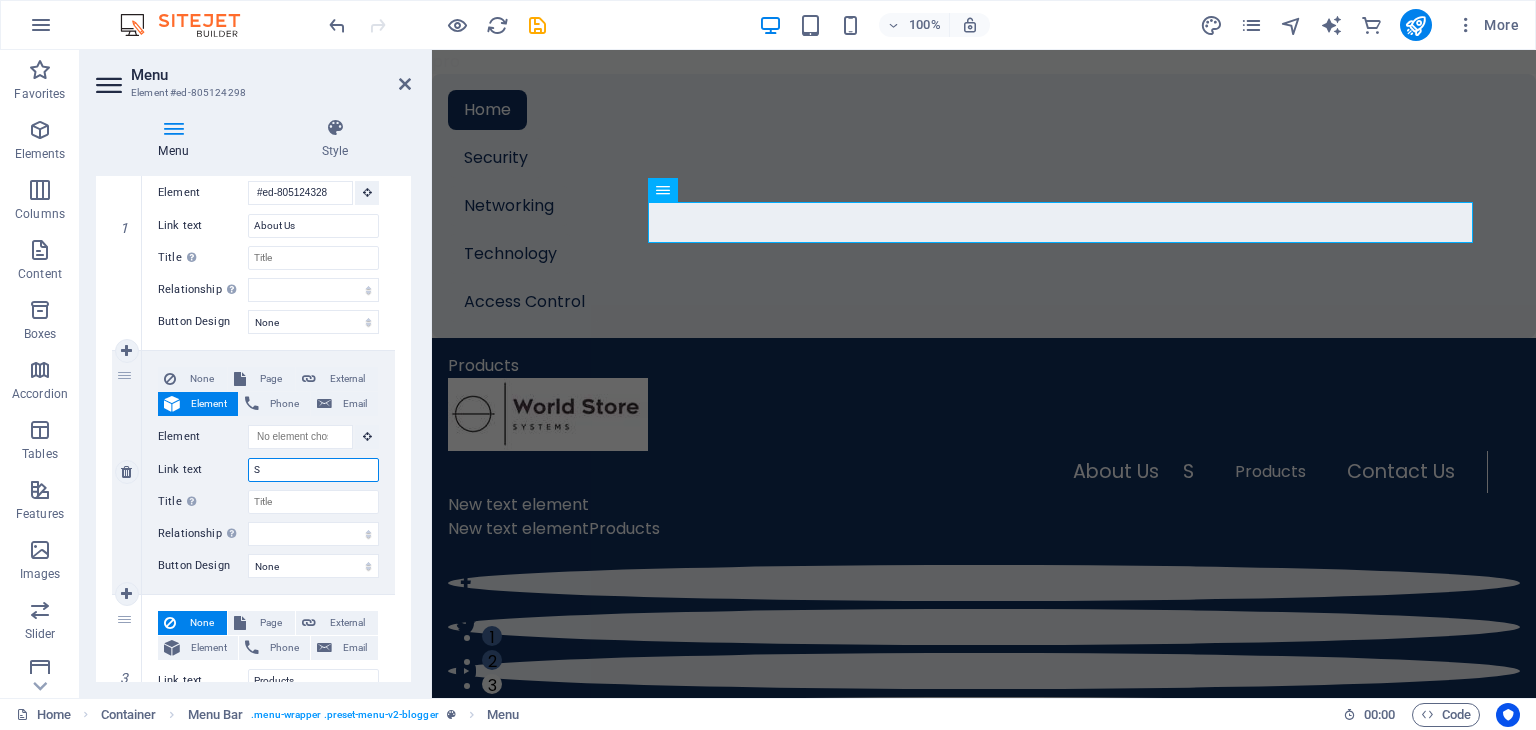 type 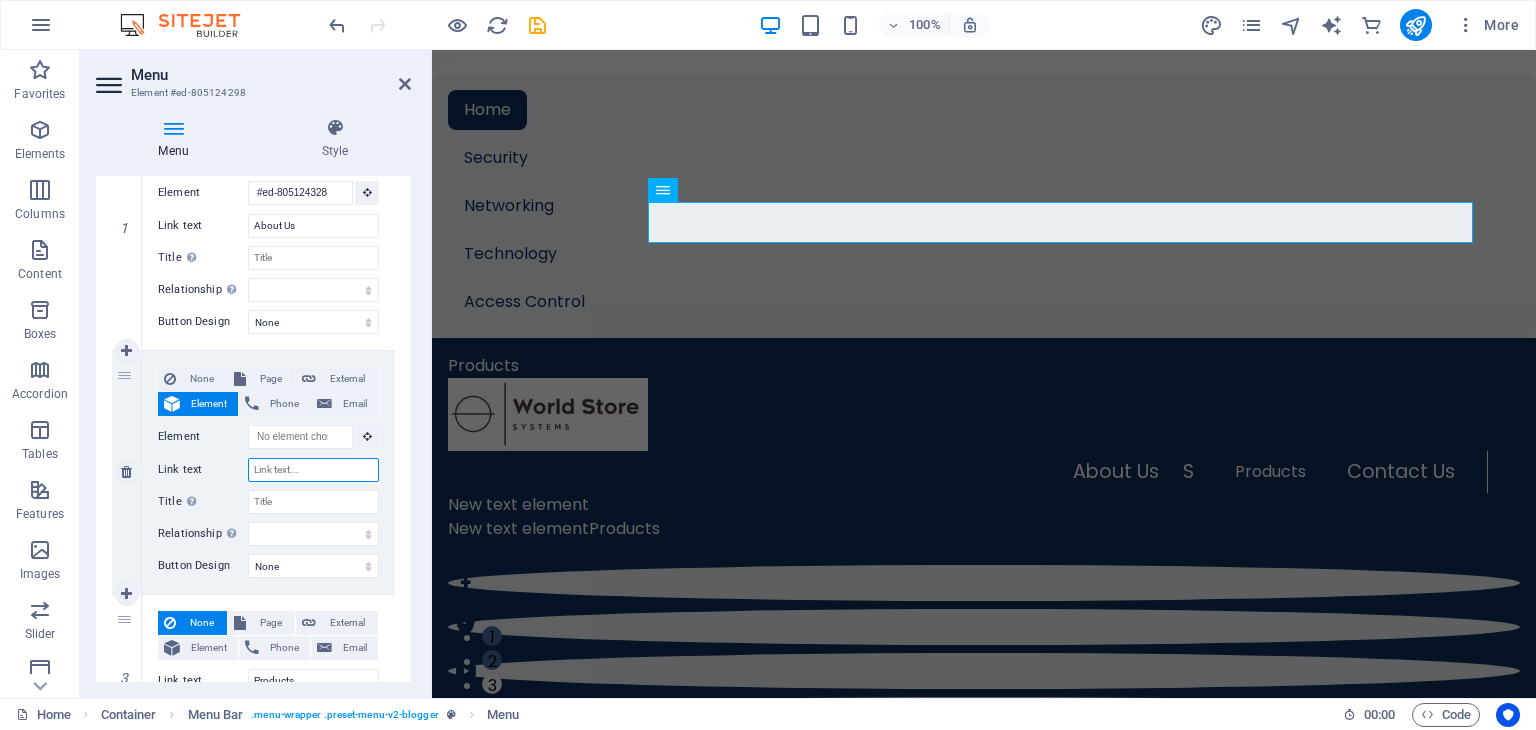 select 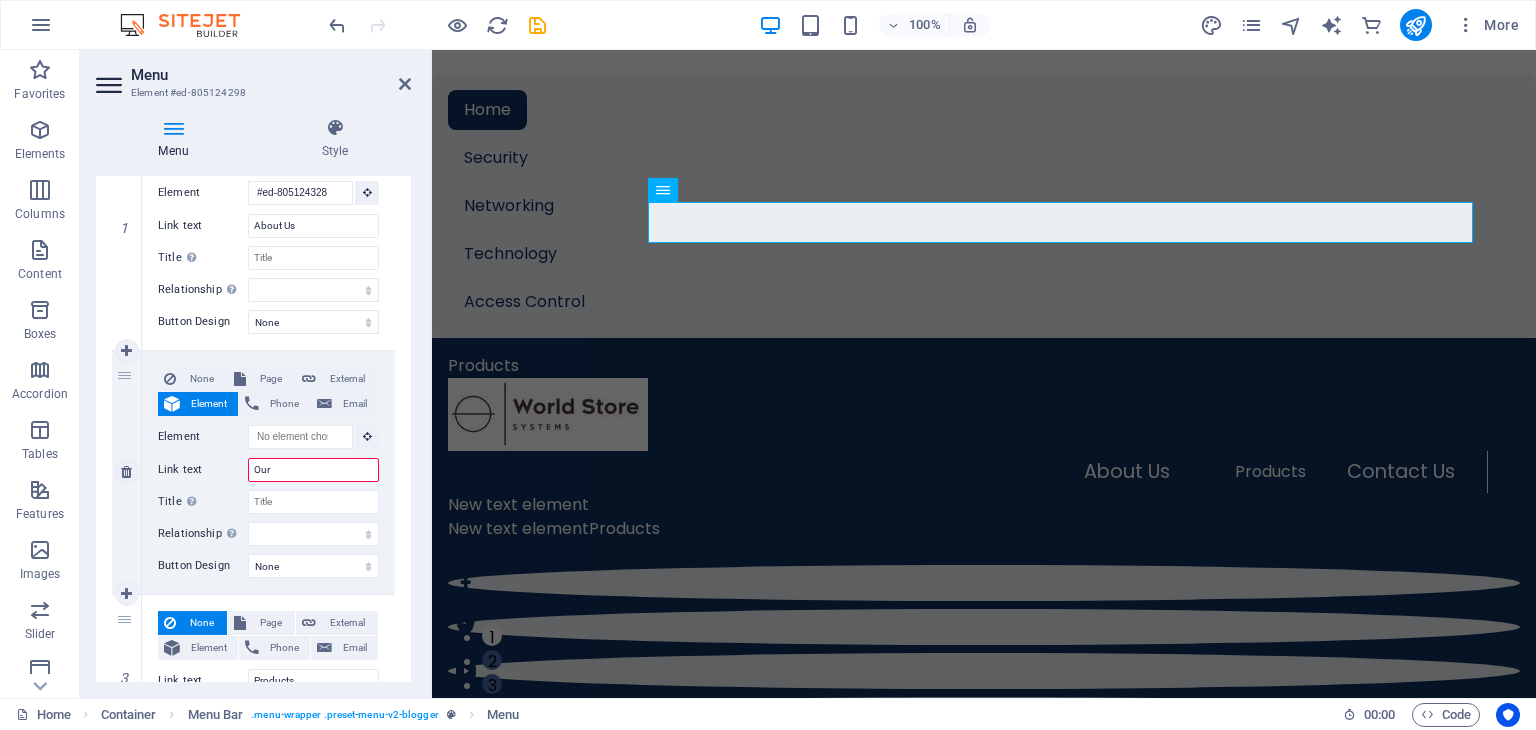 type on "Ourn" 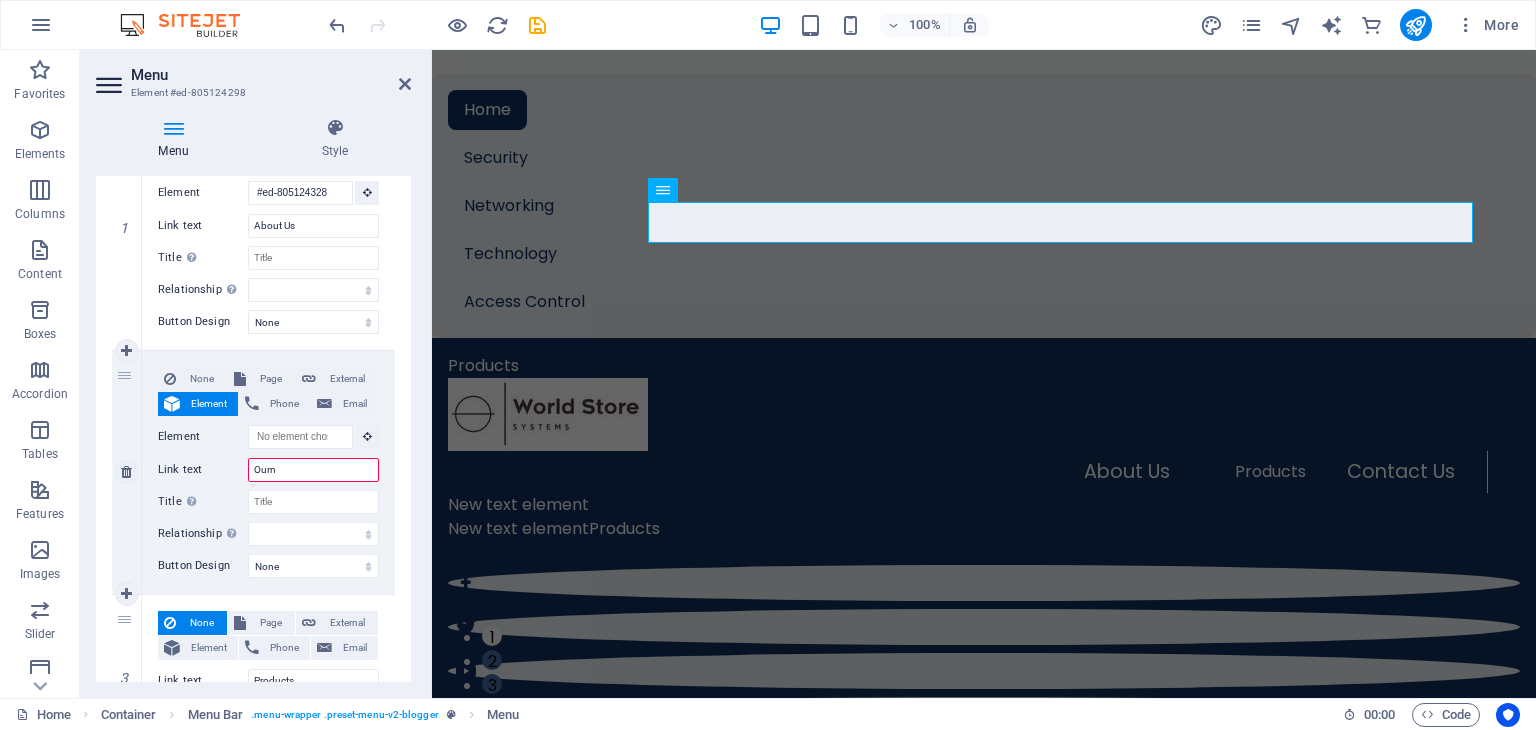 select 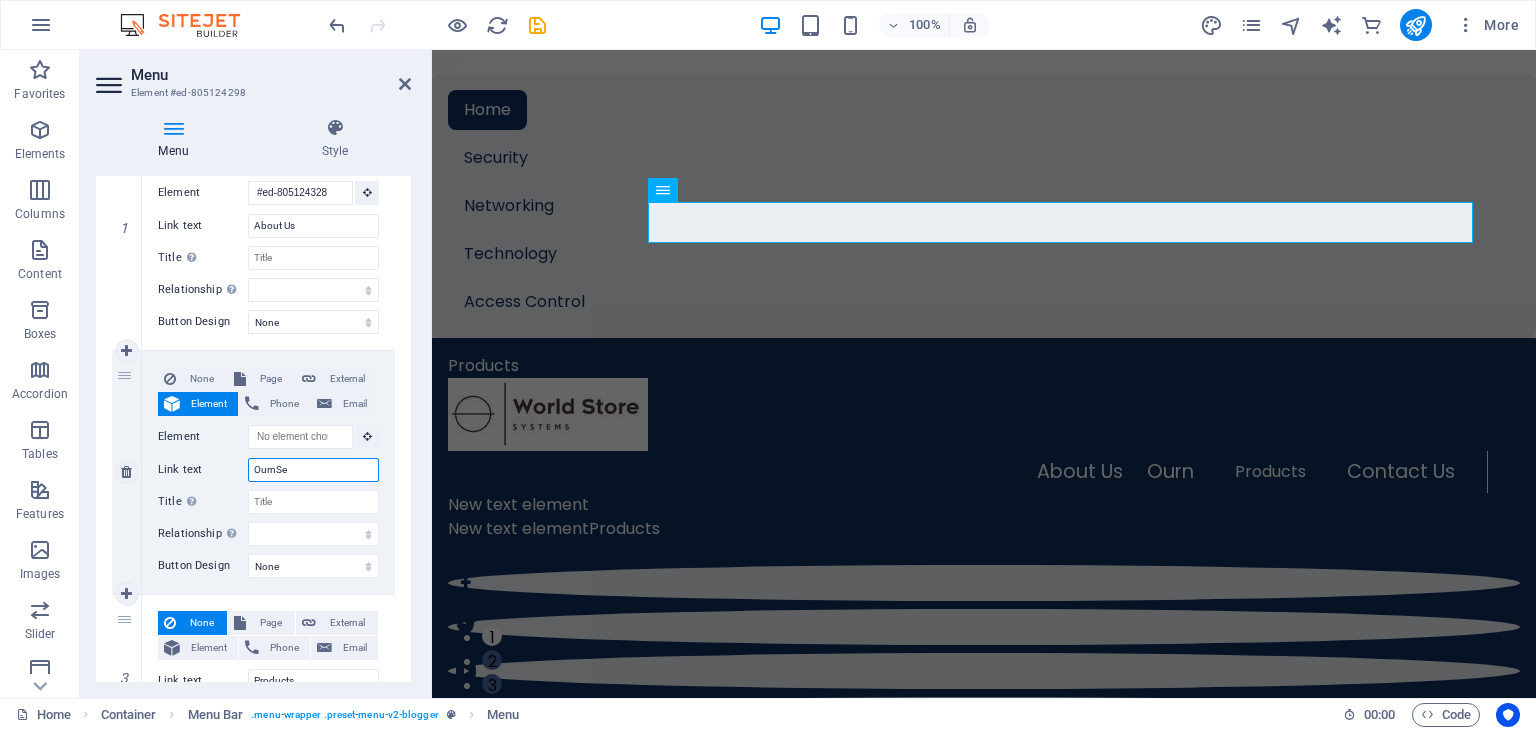 type on "OurnSer" 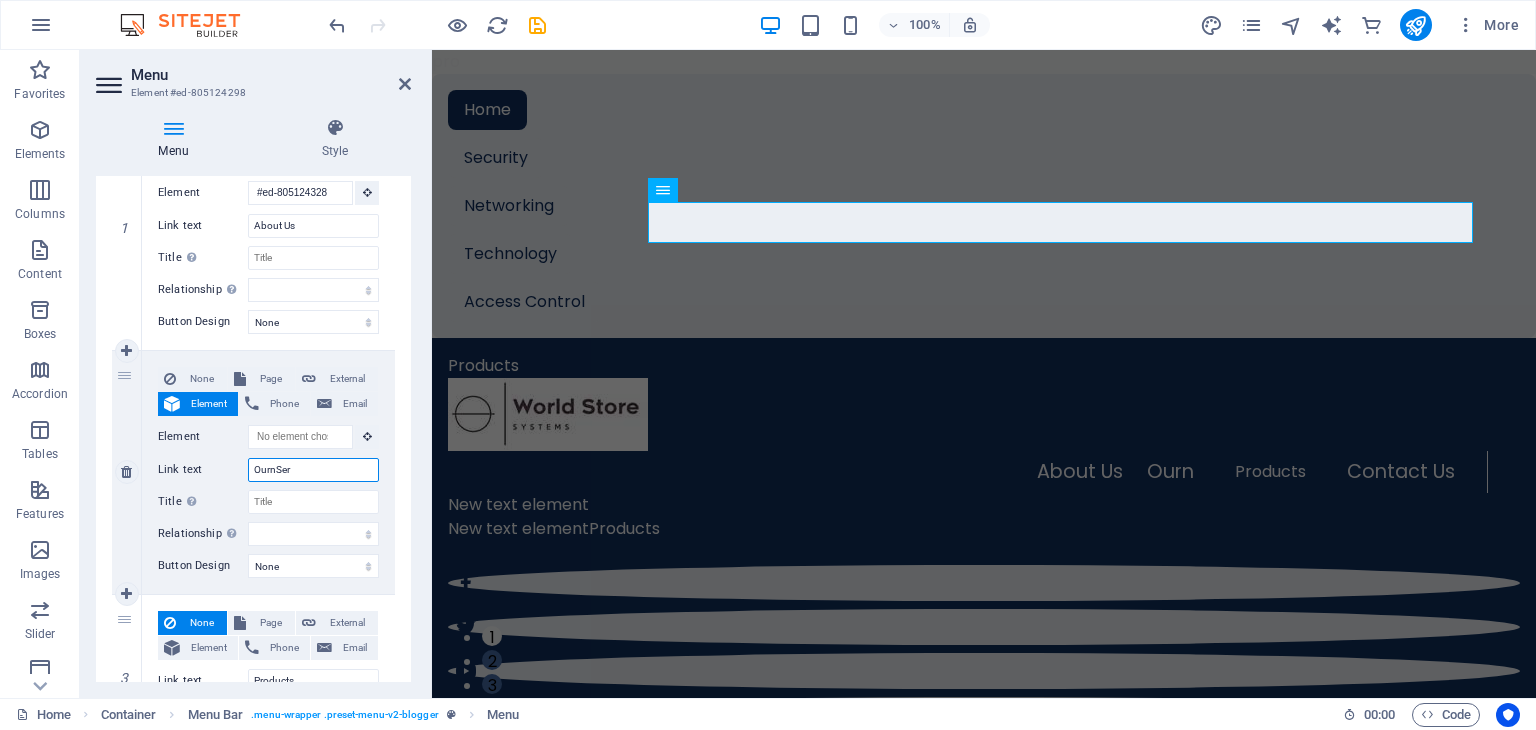 select 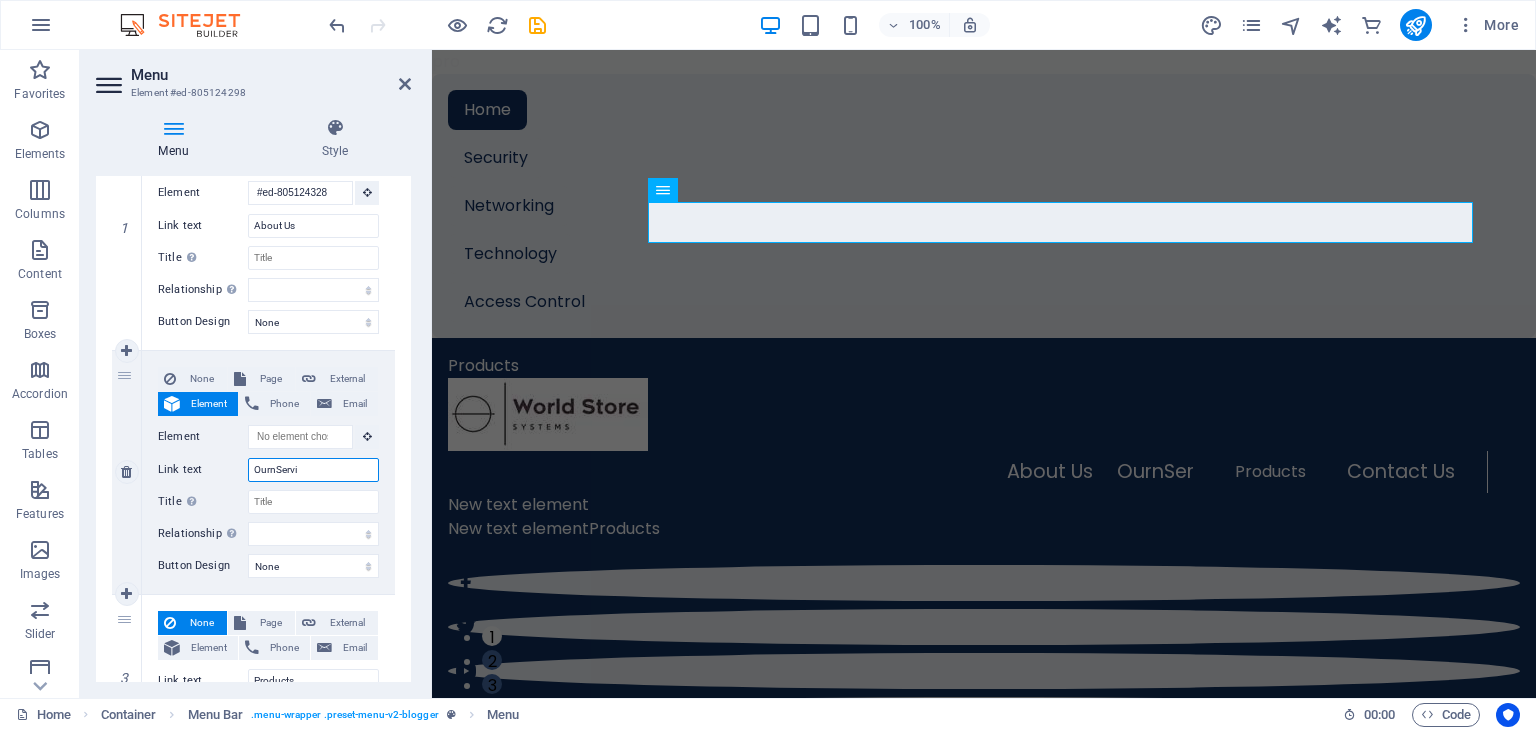 type on "OurnServic" 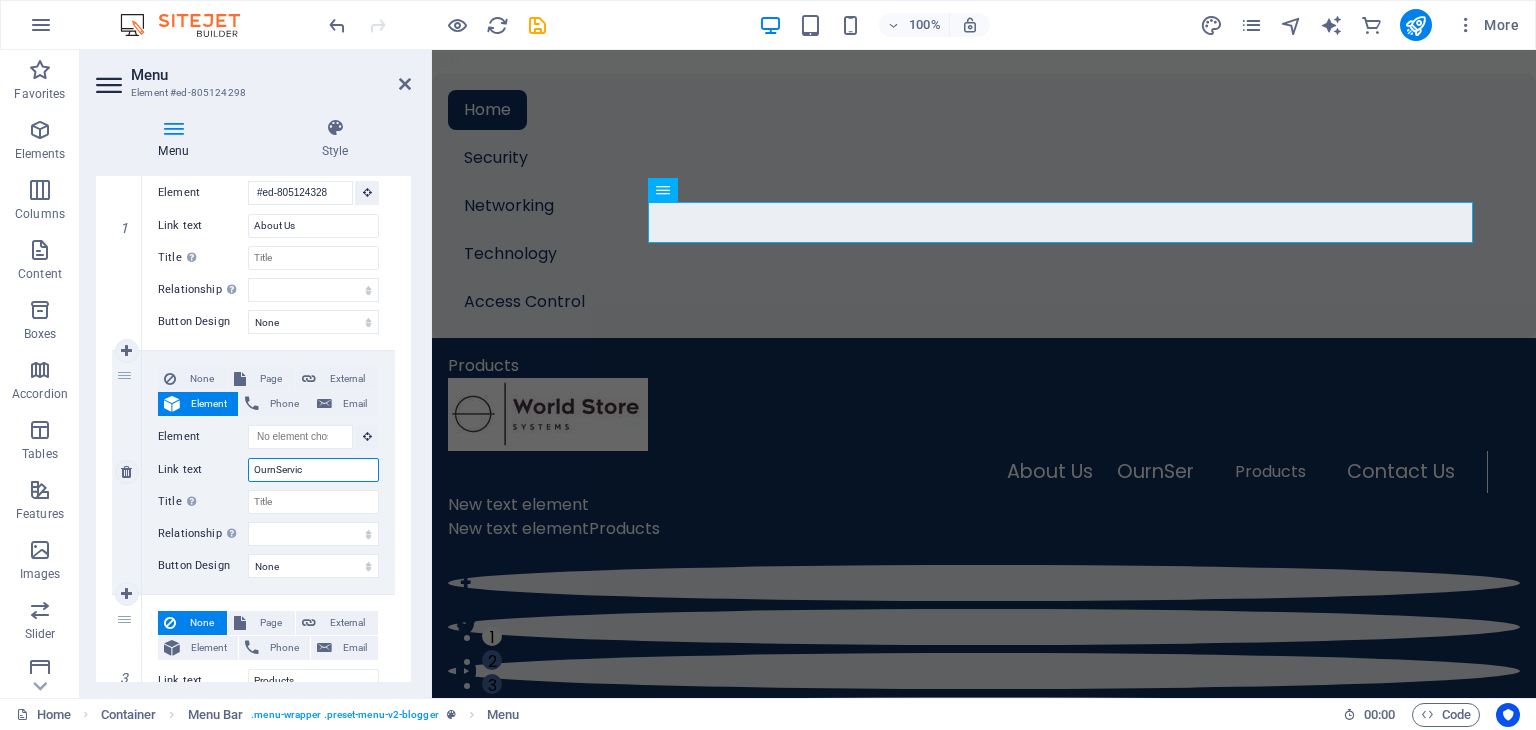 select 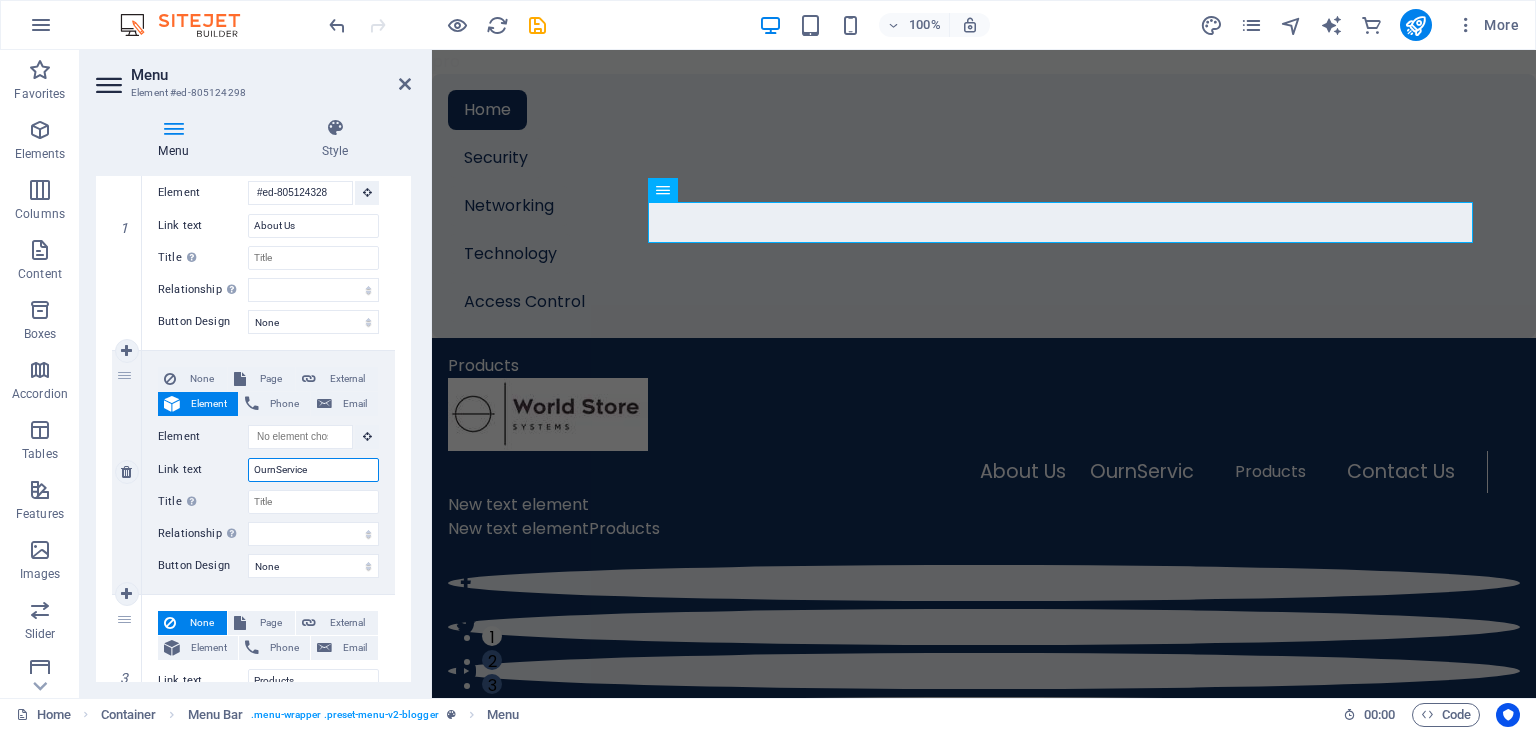 type on "OurnServices" 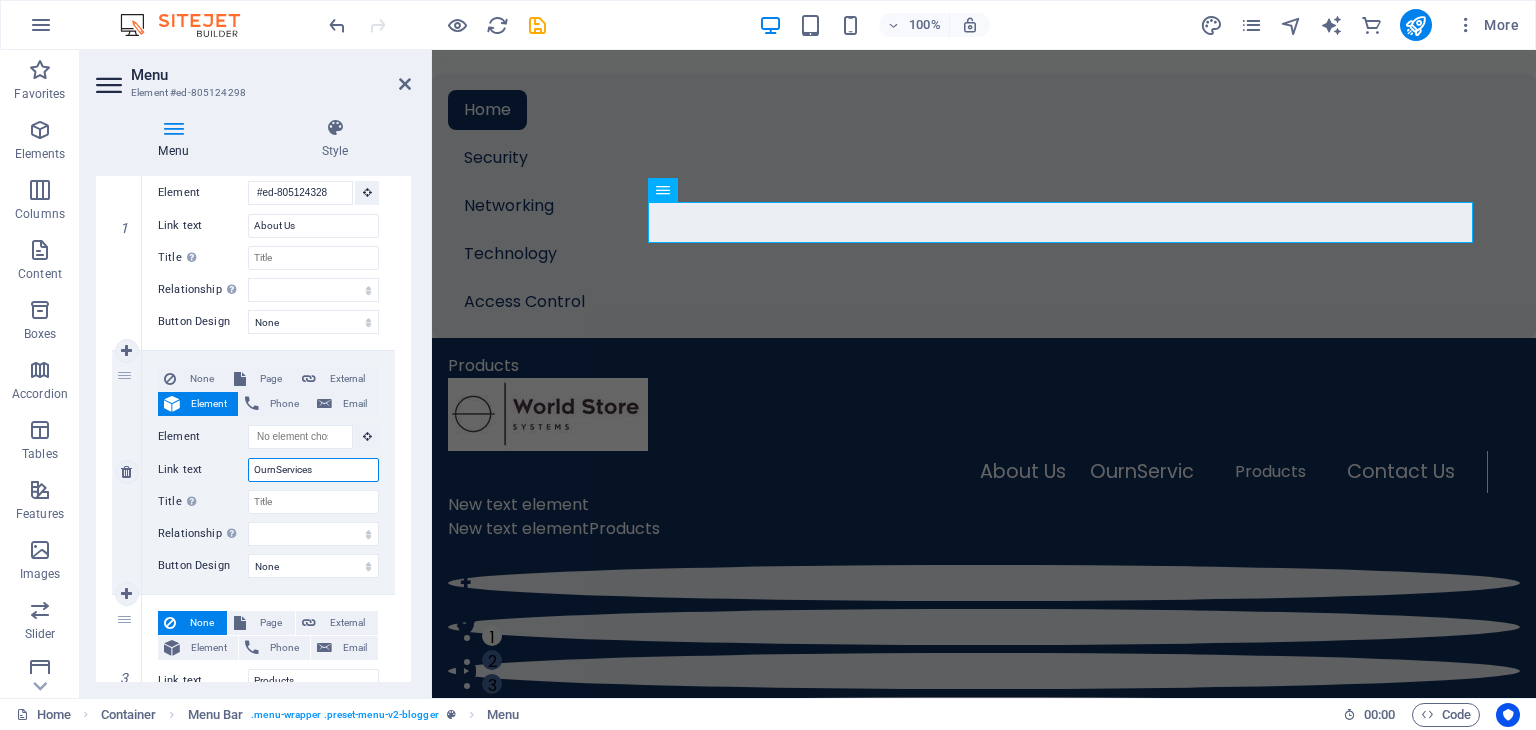 select 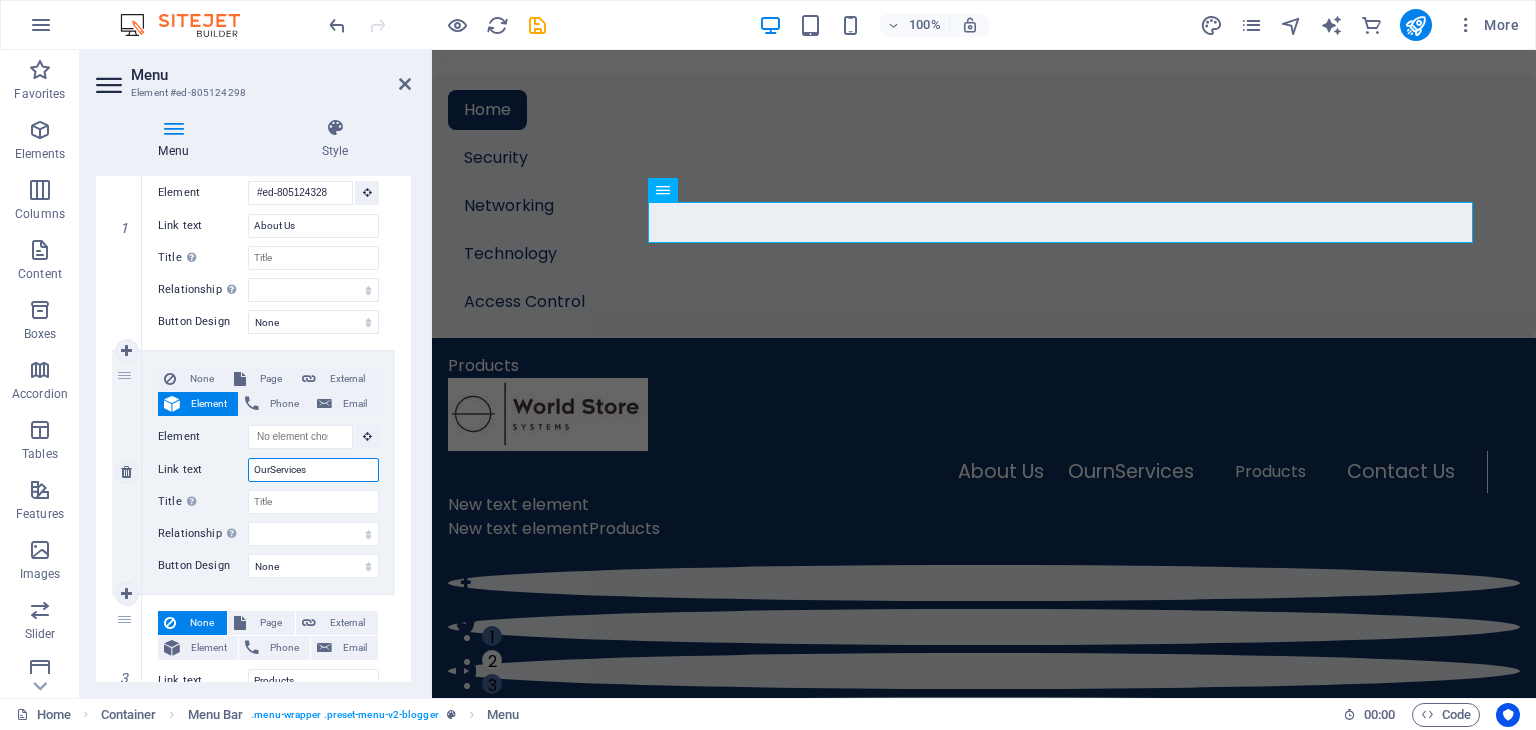 type on "Our Services" 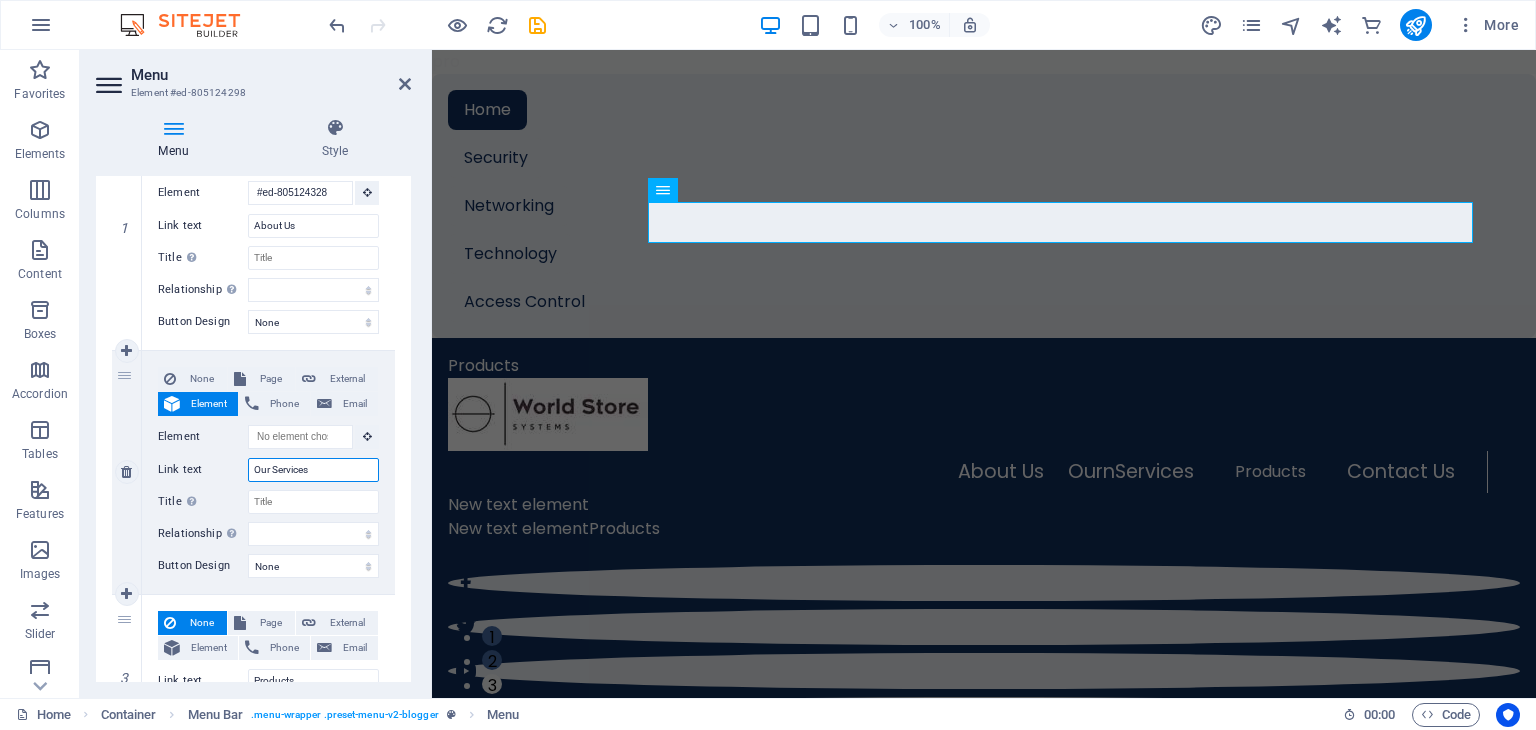 select 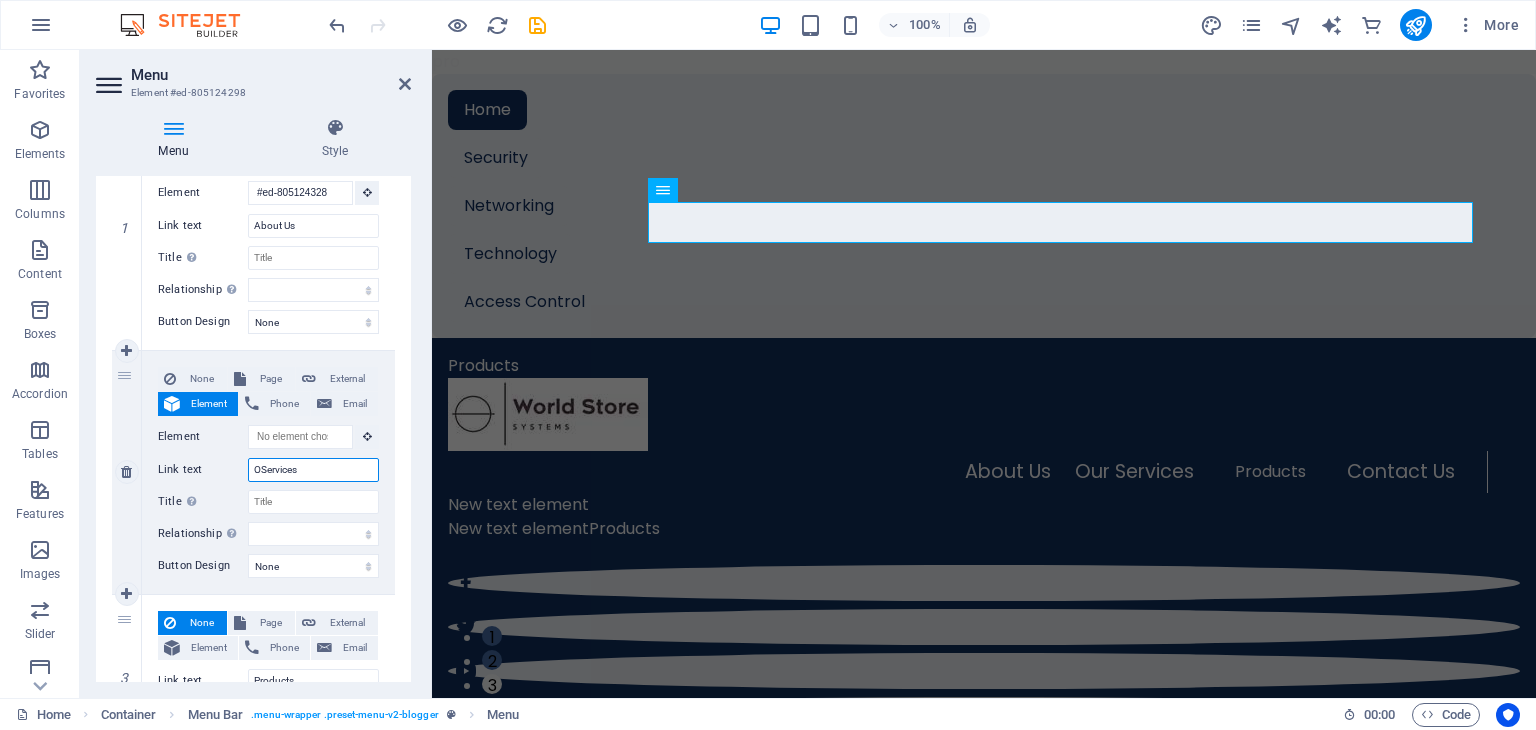 type on "Services" 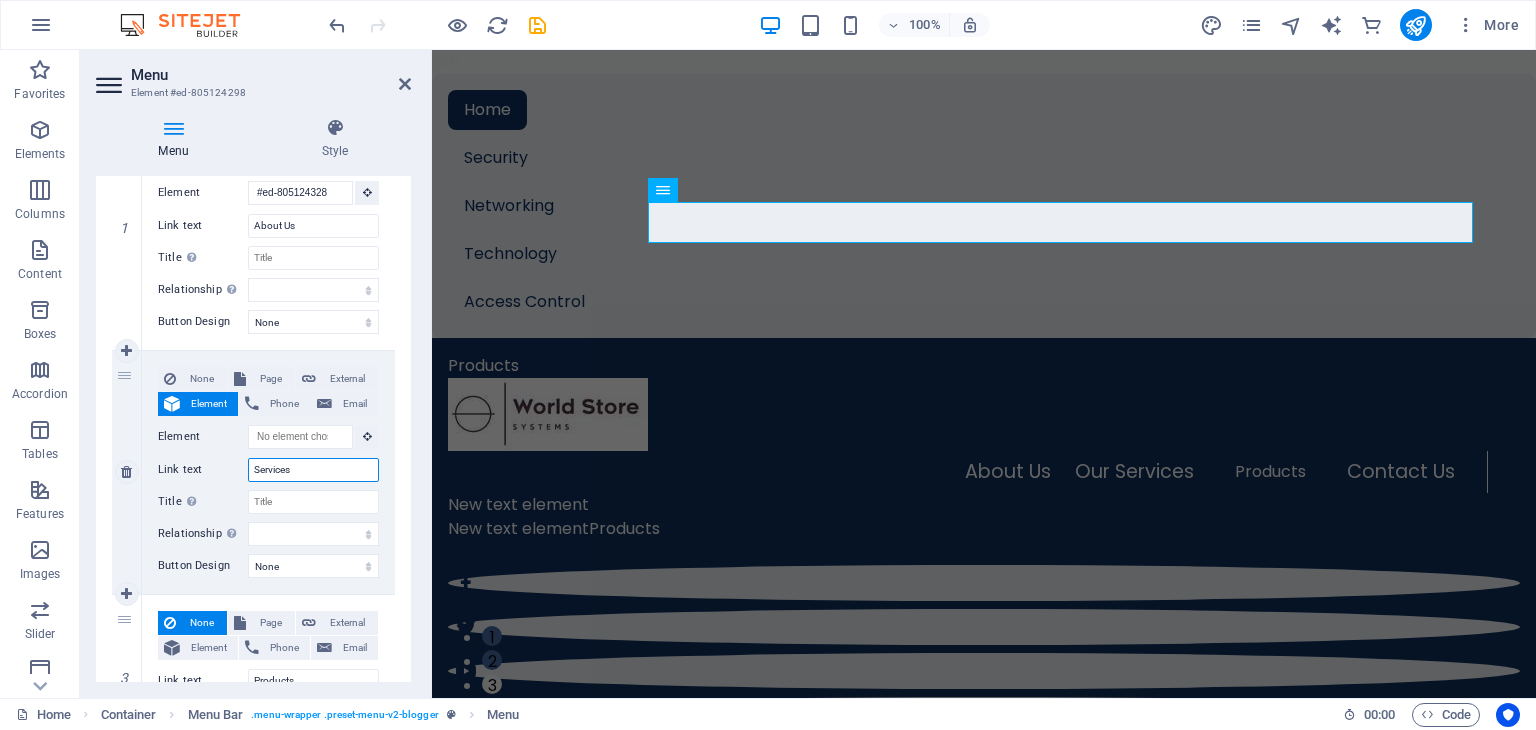 select 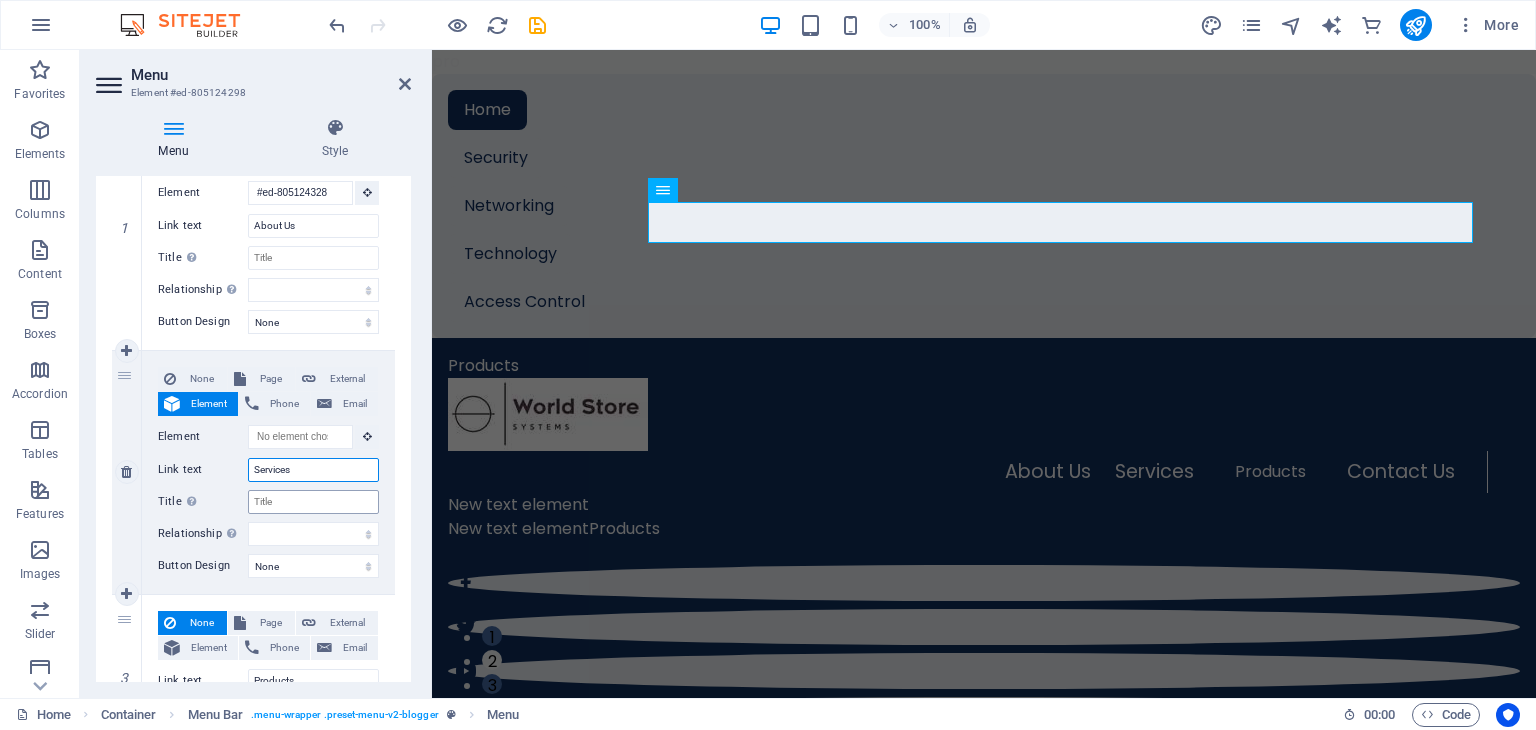 type on "Services" 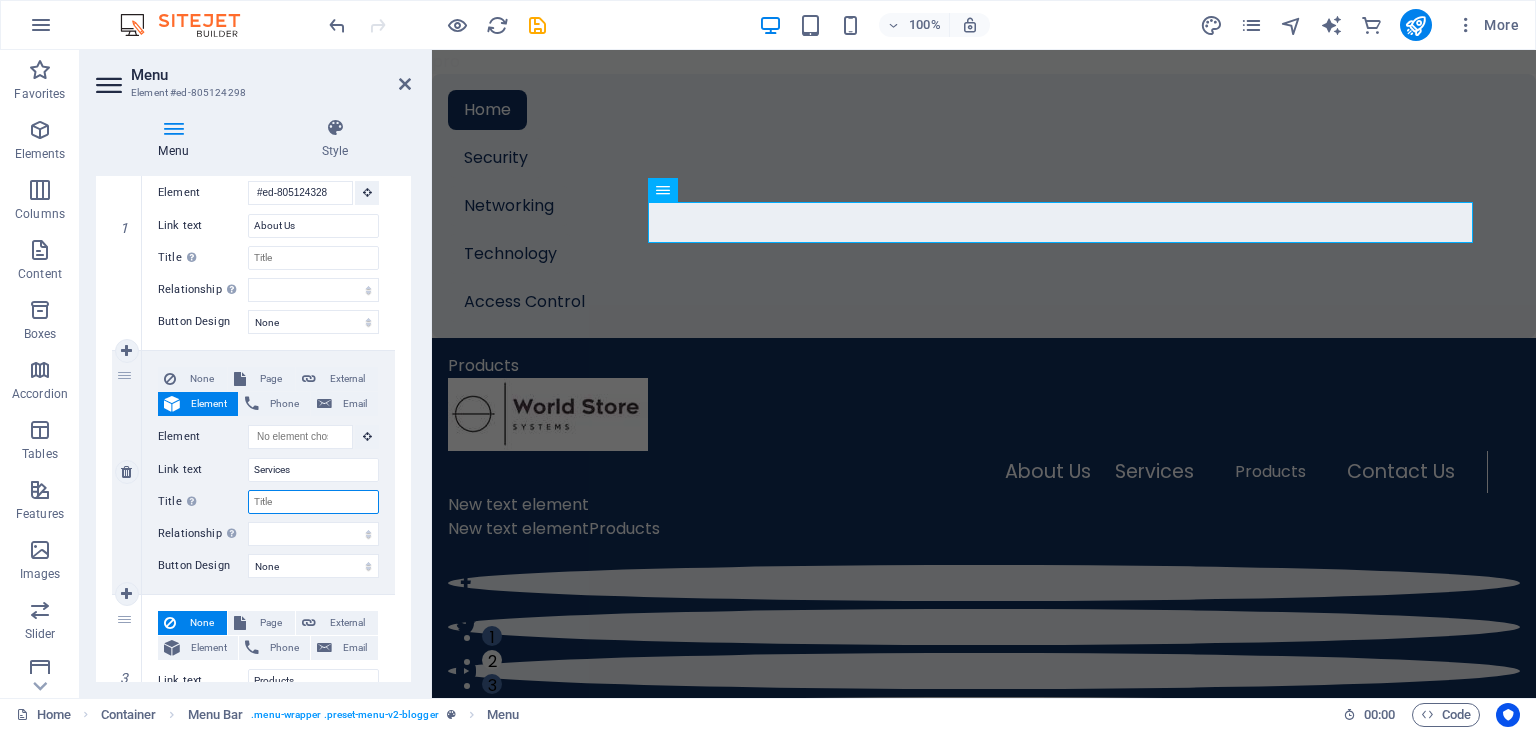 click on "Title Additional link description, should not be the same as the link text. The title is most often shown as a tooltip text when the mouse moves over the element. Leave empty if uncertain." at bounding box center (313, 502) 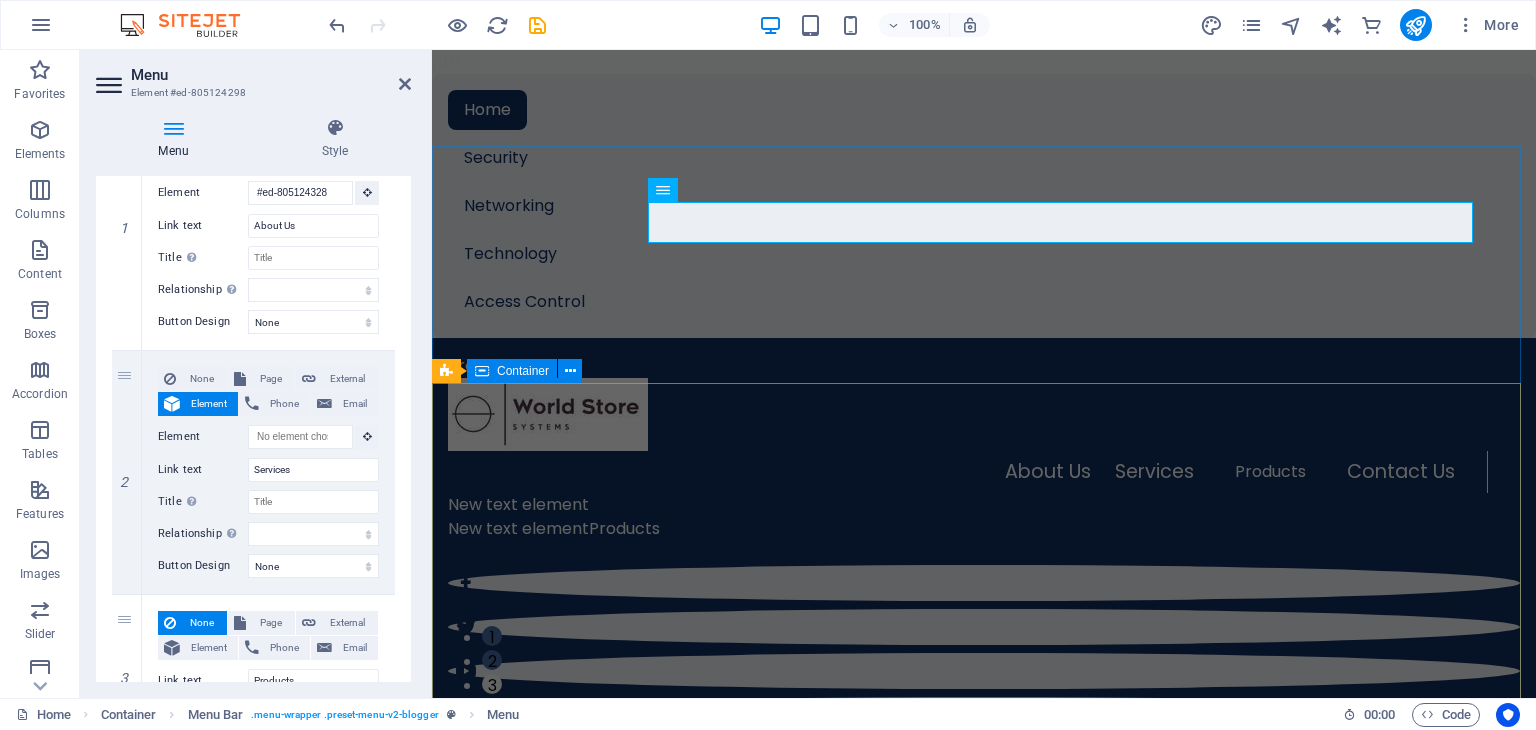 click on "TECHNOLOGY Emerging Tech Trends, Evolving Lifestyles How today's technology can improve your quality of life and when to be careful of technology usage About Us World Store  (WS) is a fully registered and functional platform and marketplace offering customers a convenient shopping experience. We're aiming to promote, display, and sell, amongst others, the most used and needed entertainment, security, and networking products in the industry. Both local and international brands and products to the public. Whether it is DIY, domestic, or commercial usage. Our Vision To be a ''people's brand'' and great supplier, trusted by our industry and loved by our employees. To help generations live up to standards TECHNOLOGY Emerging Tech Trends, Evolving Lifestyles How today's technology can improve your quality of life and when to be careful of technology usage About Us World Store 1 2 3" at bounding box center [984, 1033] 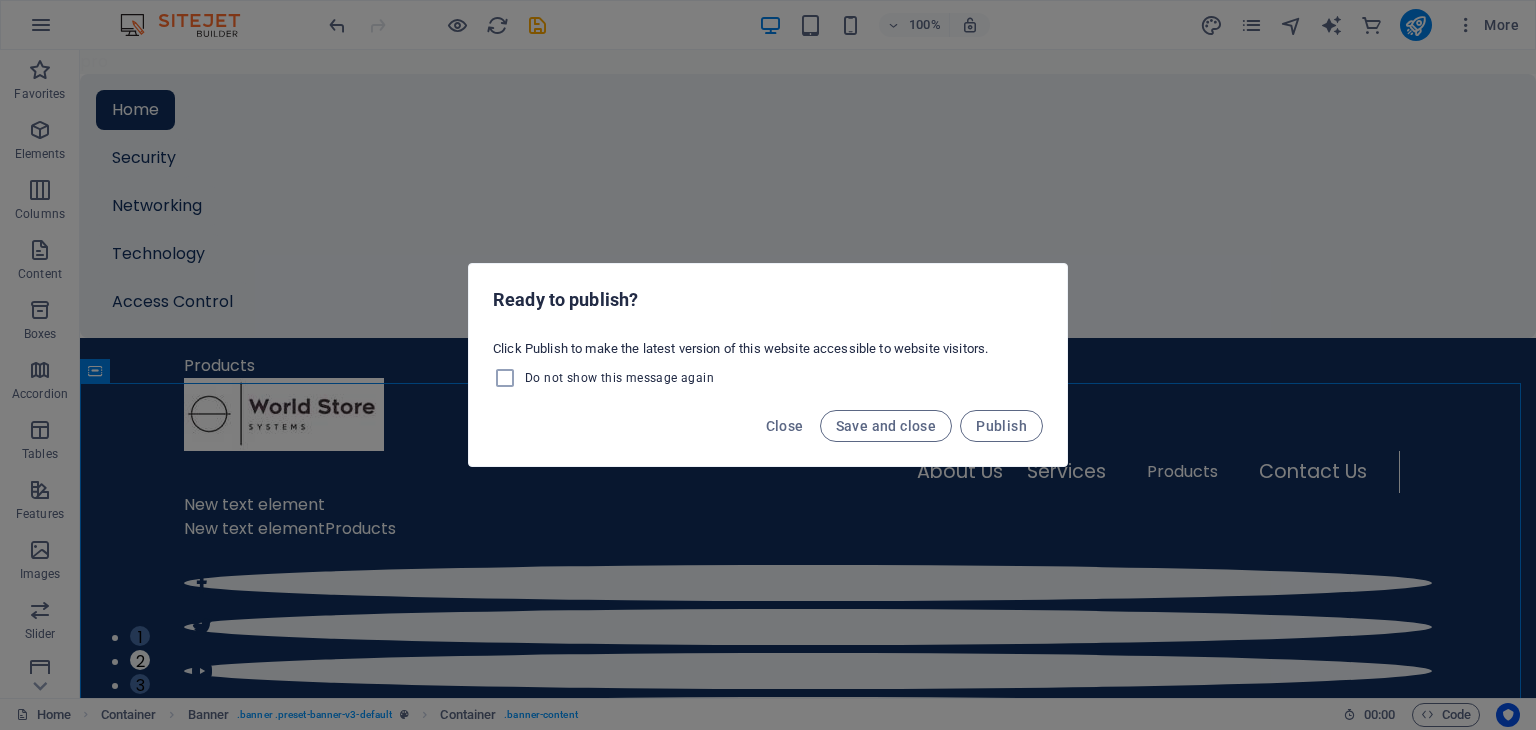 click on "Ready to publish? Click Publish to make the latest version of this website accessible to website visitors. Do not show this message again Close Save and close Publish" at bounding box center (768, 365) 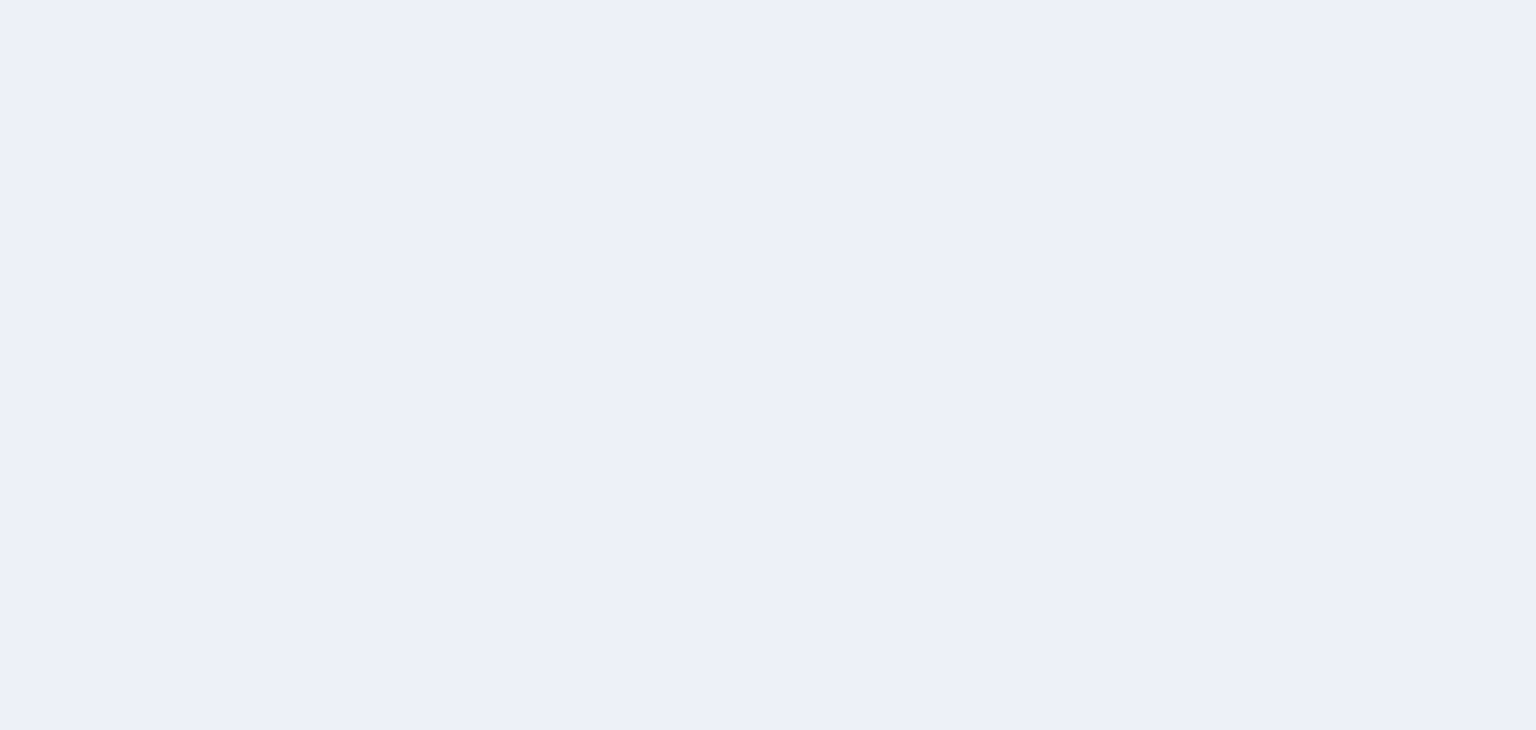scroll, scrollTop: 0, scrollLeft: 0, axis: both 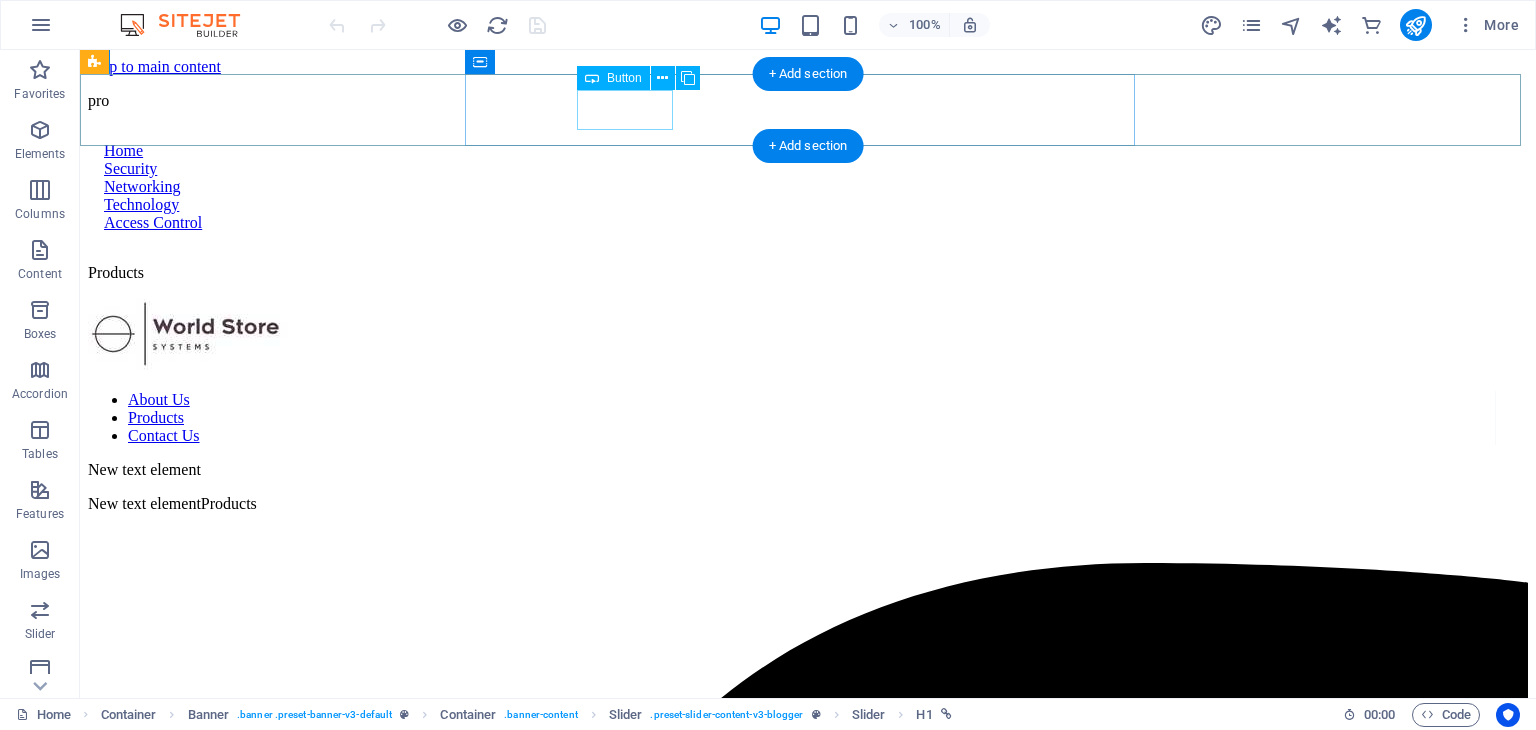 click on "Security" at bounding box center (808, 169) 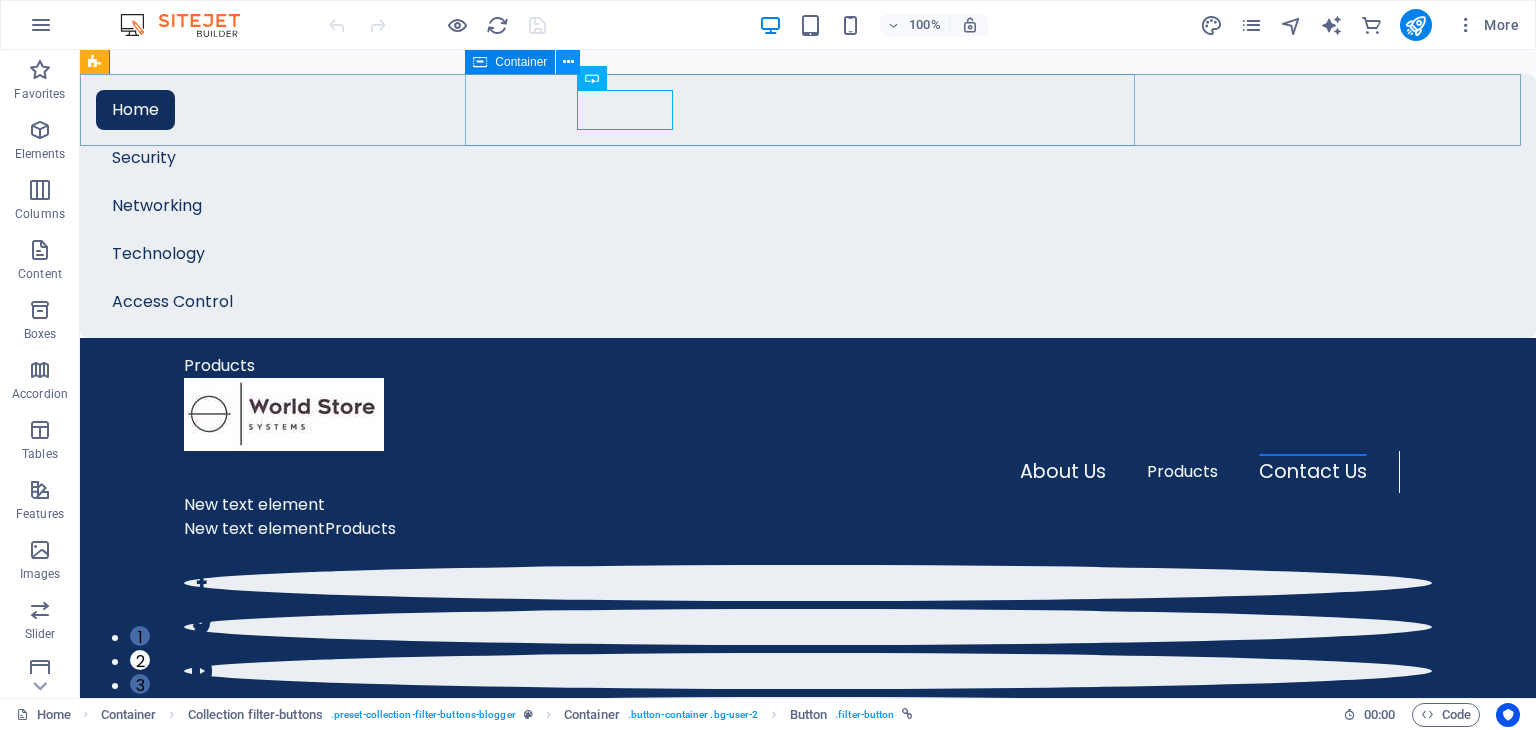 click at bounding box center [568, 62] 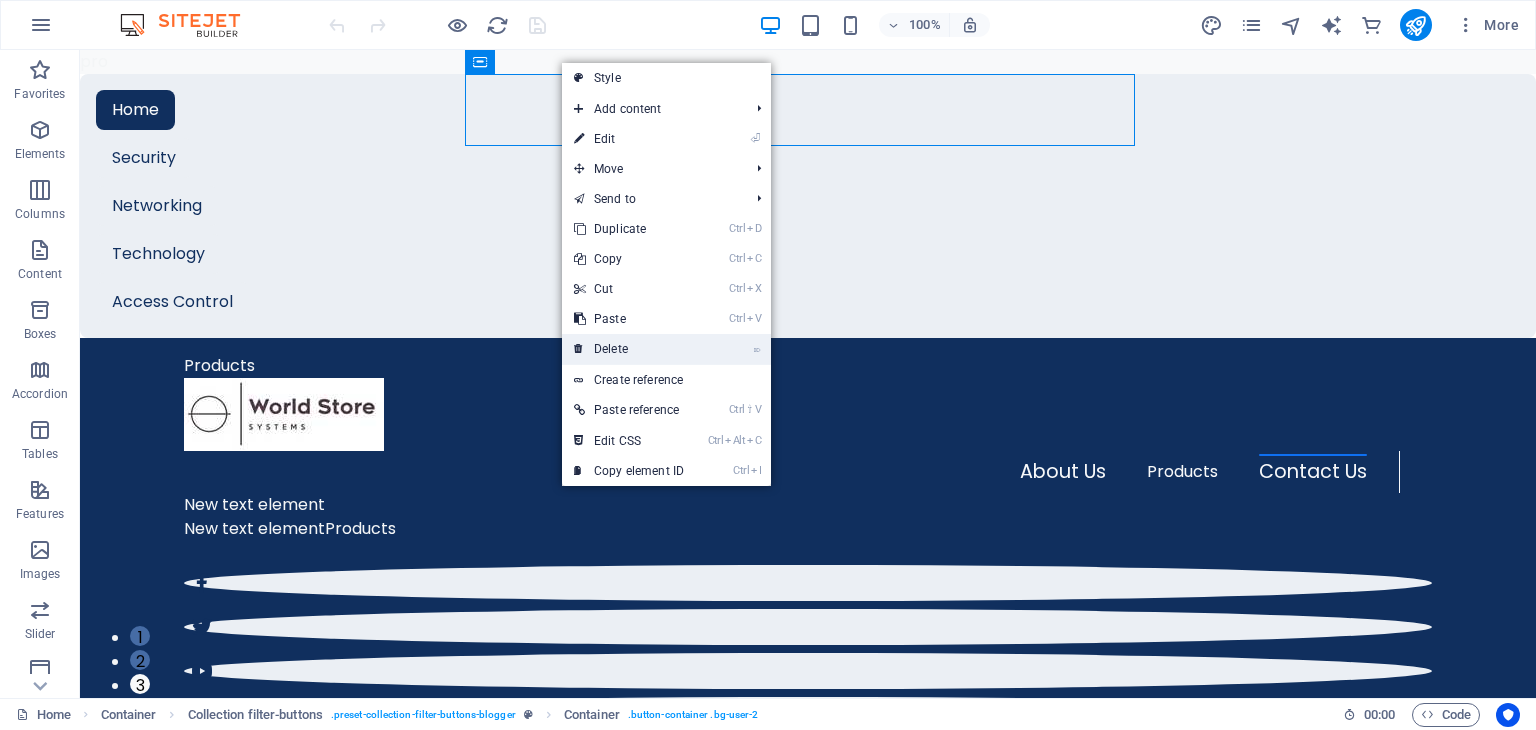 click on "⌦  Delete" at bounding box center (629, 349) 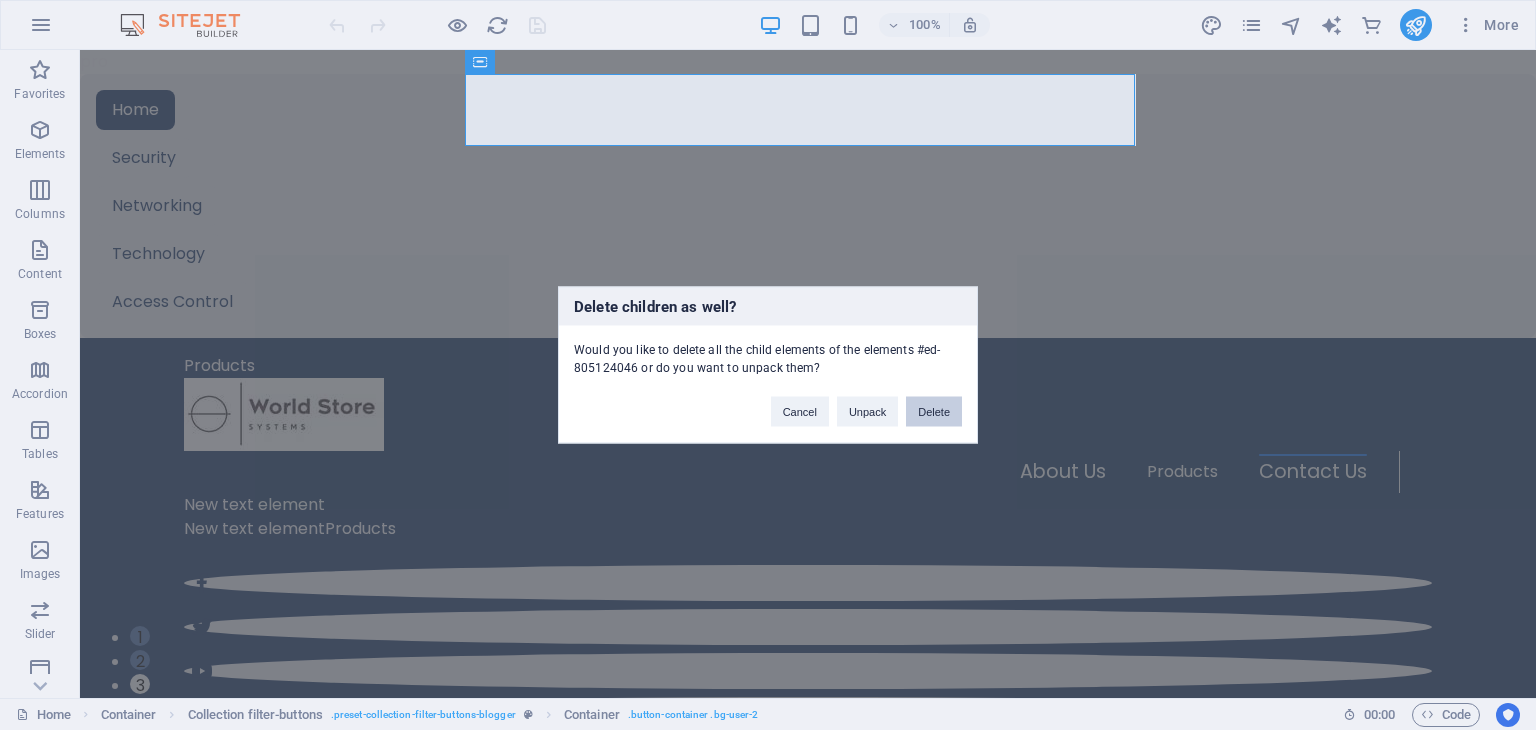 click on "Delete" at bounding box center [934, 412] 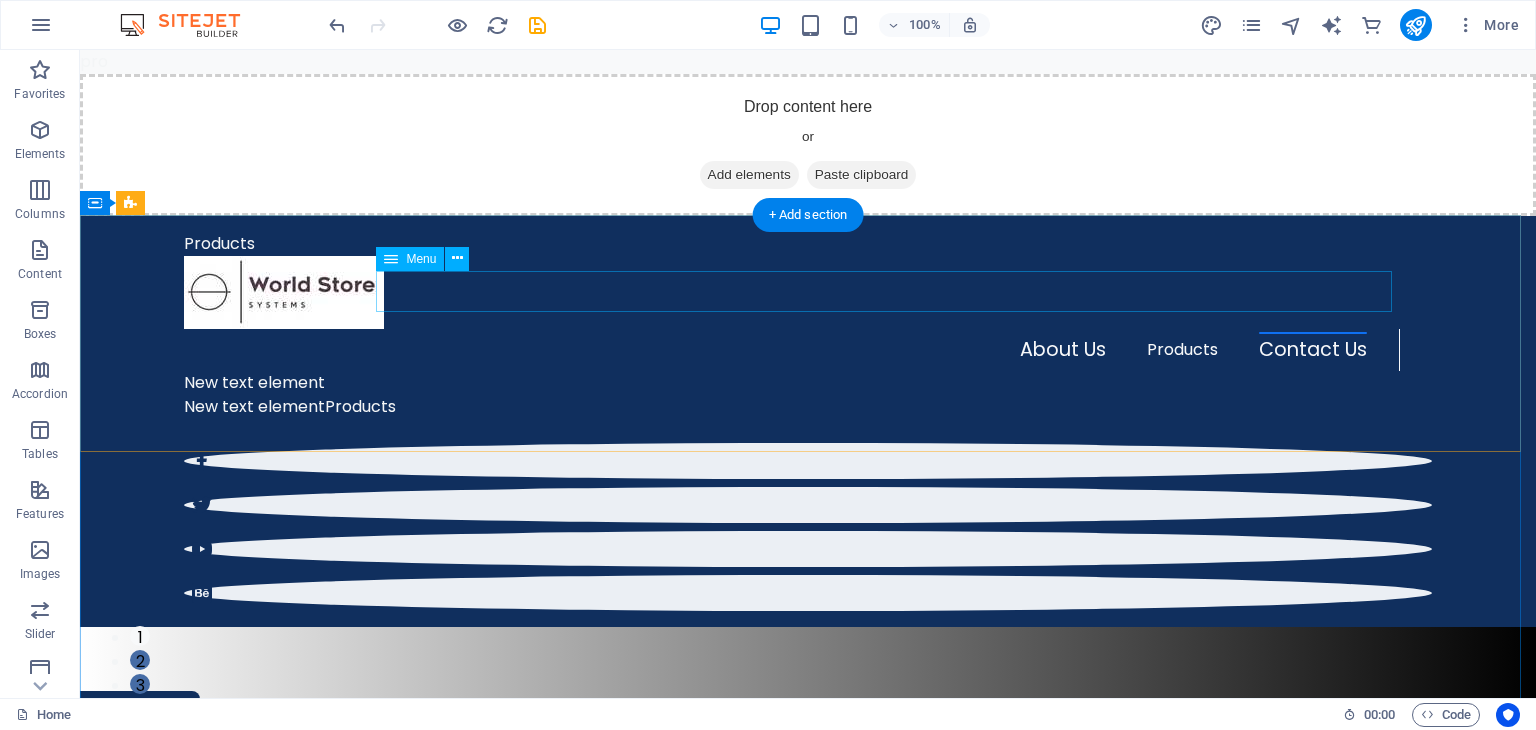click on "About Us Products Contact Us" at bounding box center [792, 350] 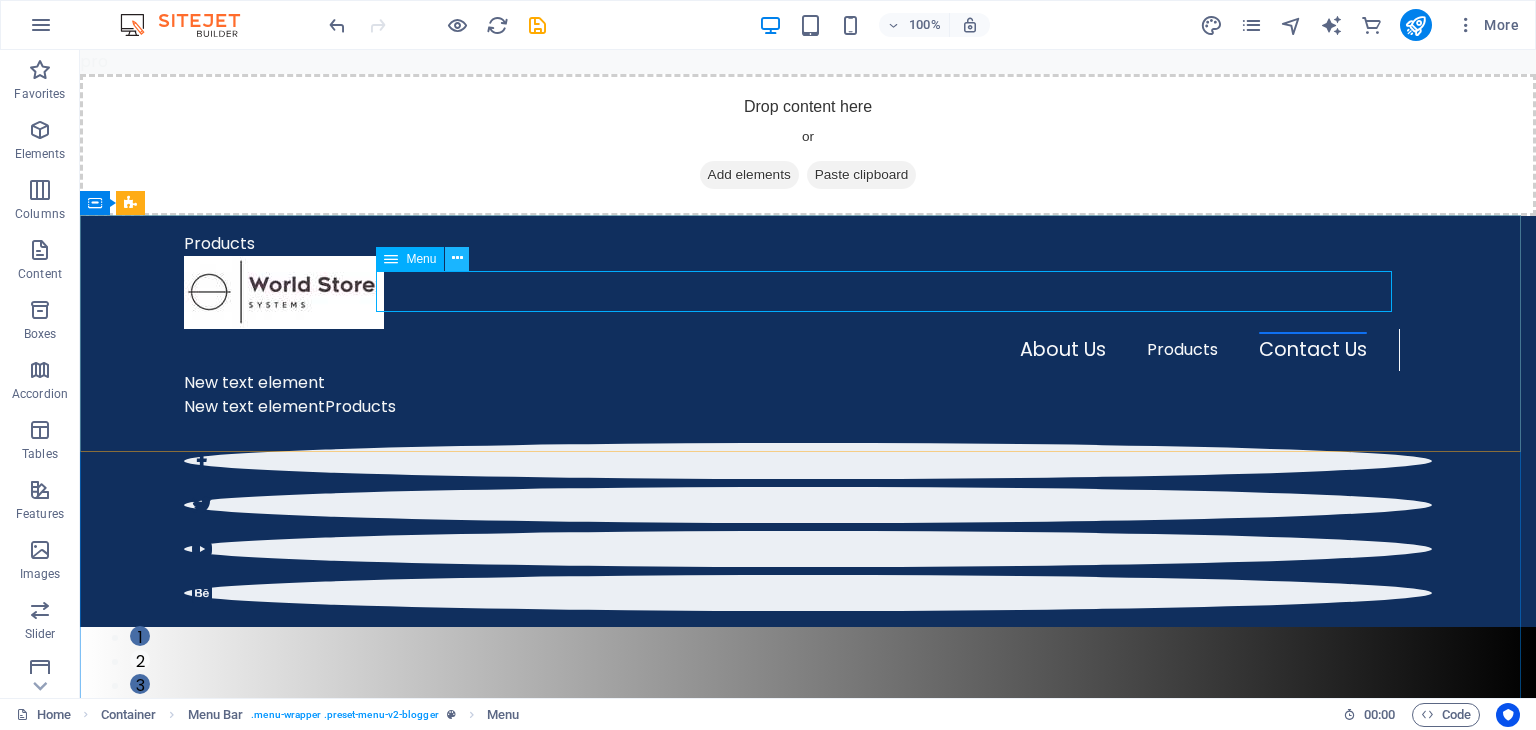 click at bounding box center [457, 258] 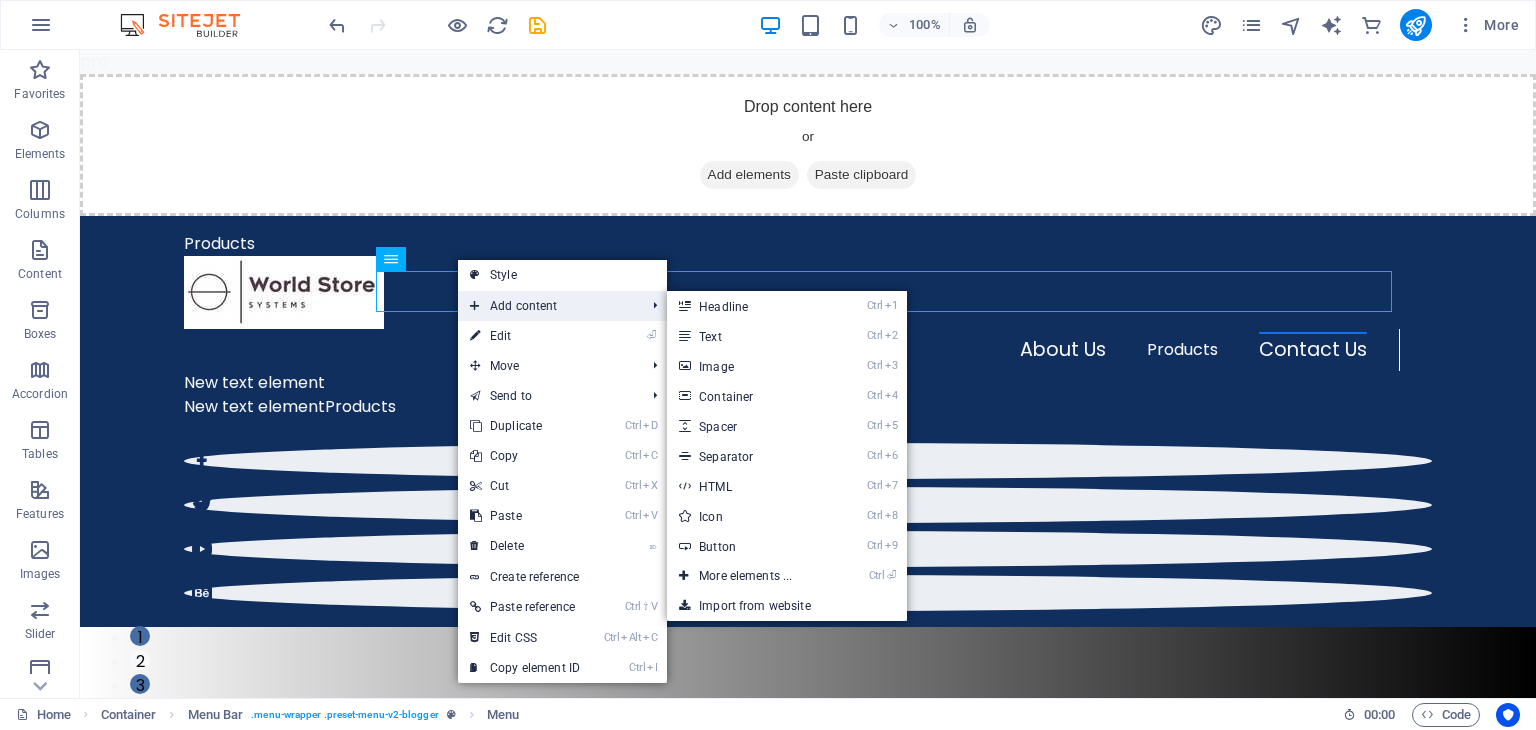 click on "Add content" at bounding box center [547, 306] 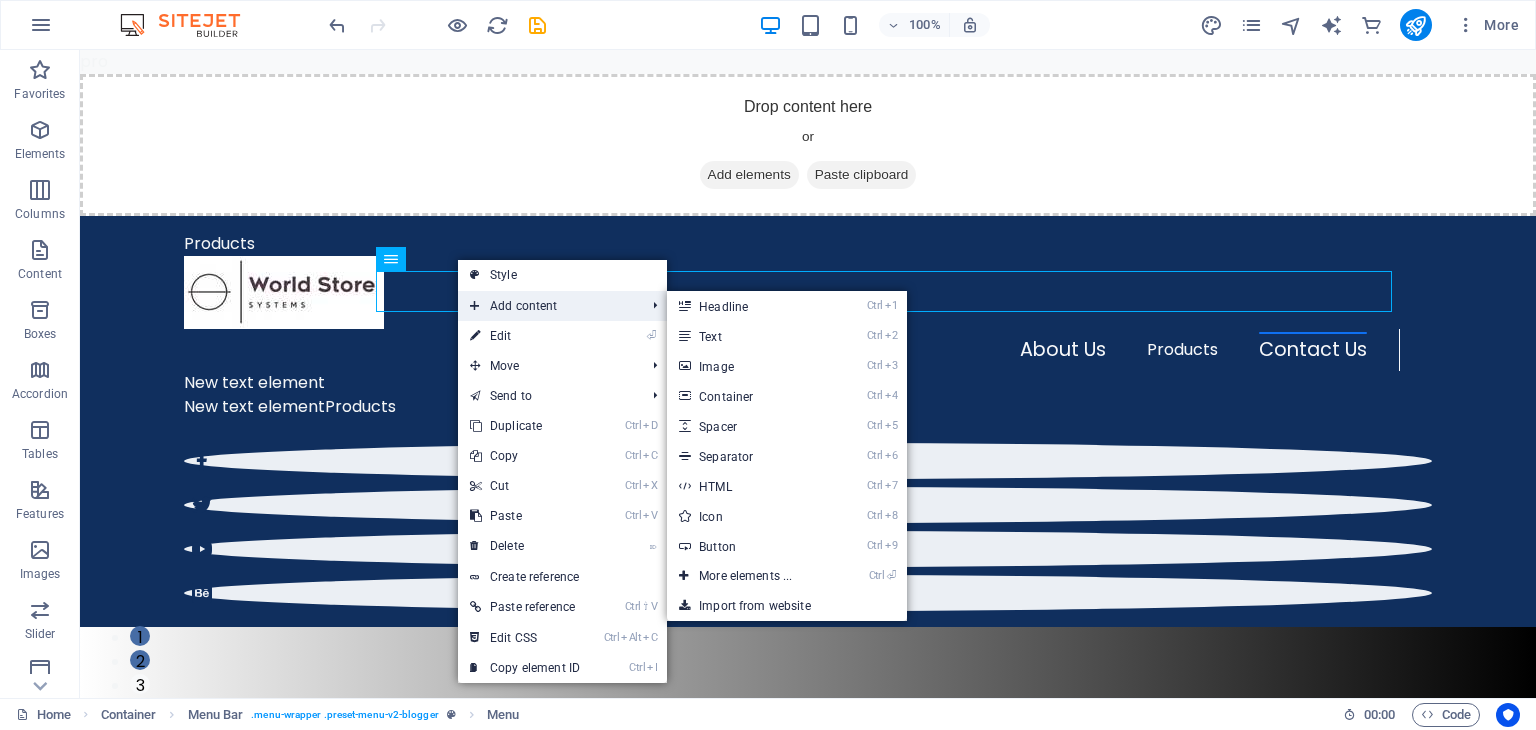 click on "Add content" at bounding box center [547, 306] 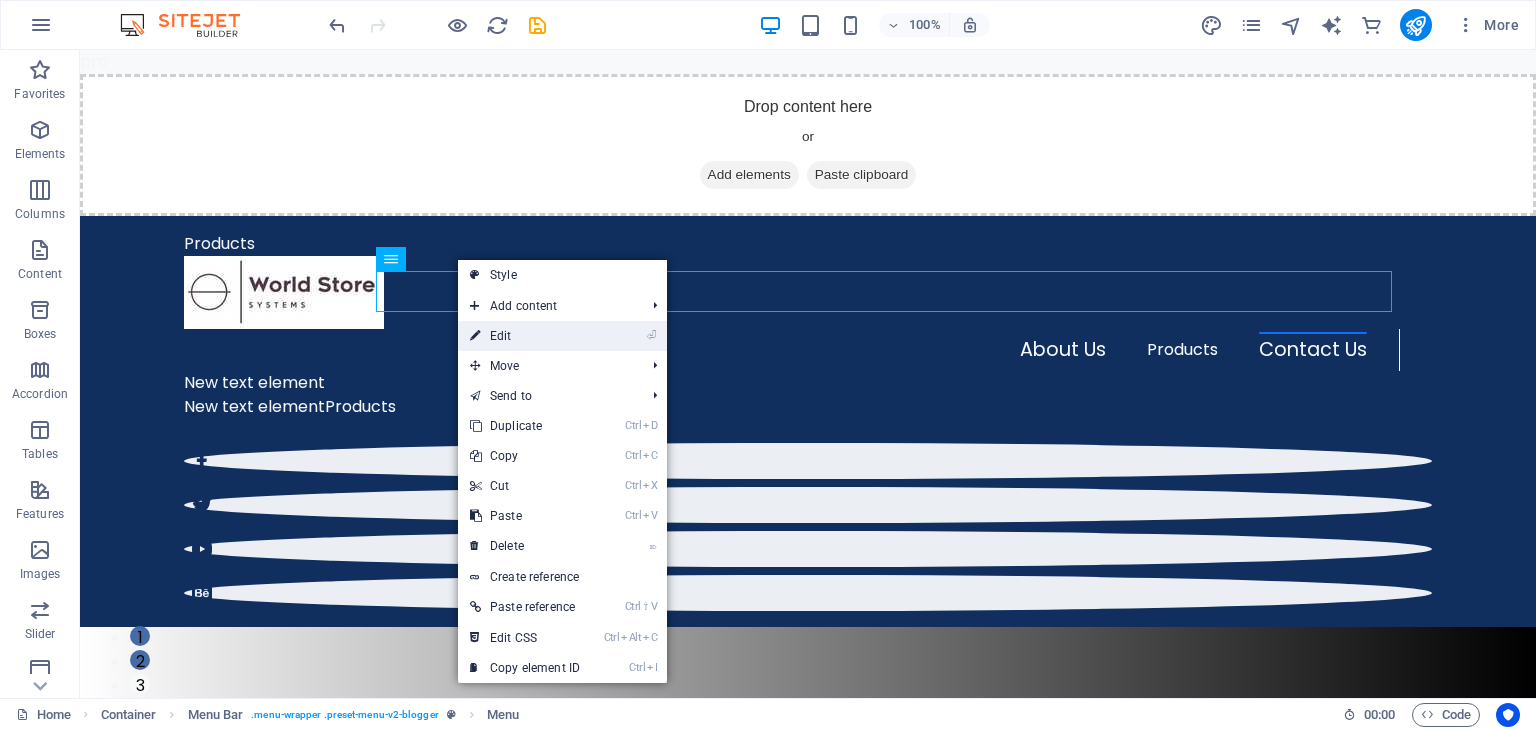 click on "⏎  Edit" at bounding box center (525, 336) 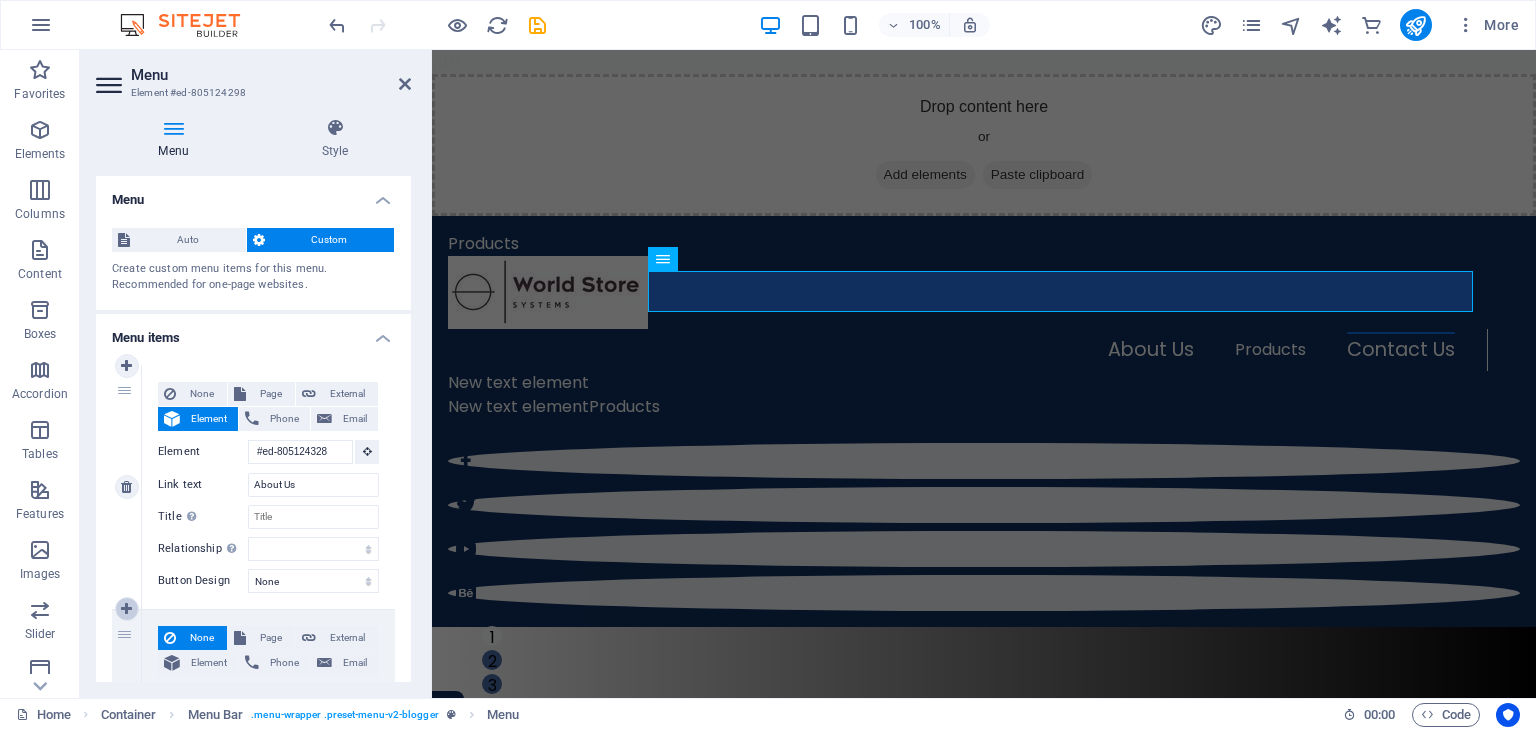 click at bounding box center (126, 609) 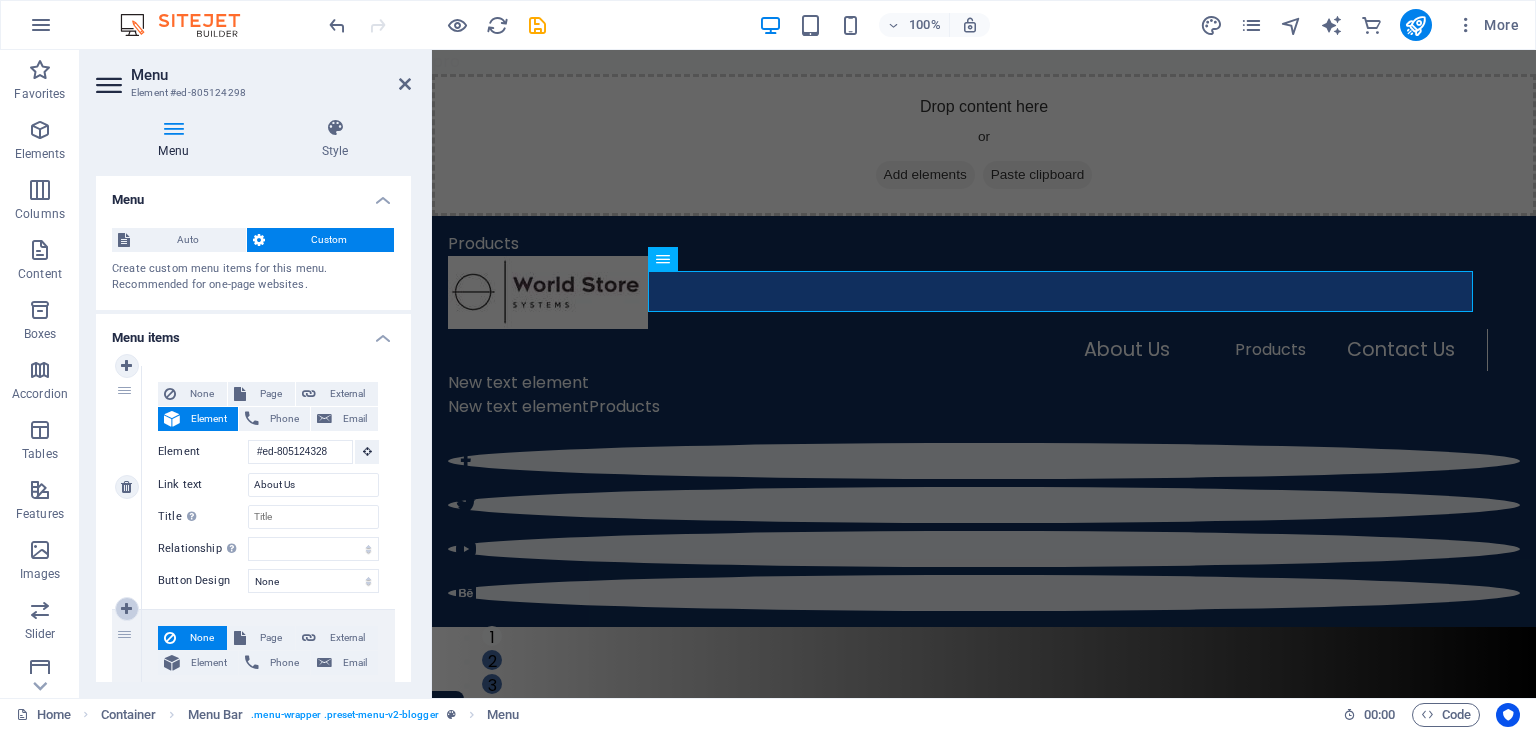 select 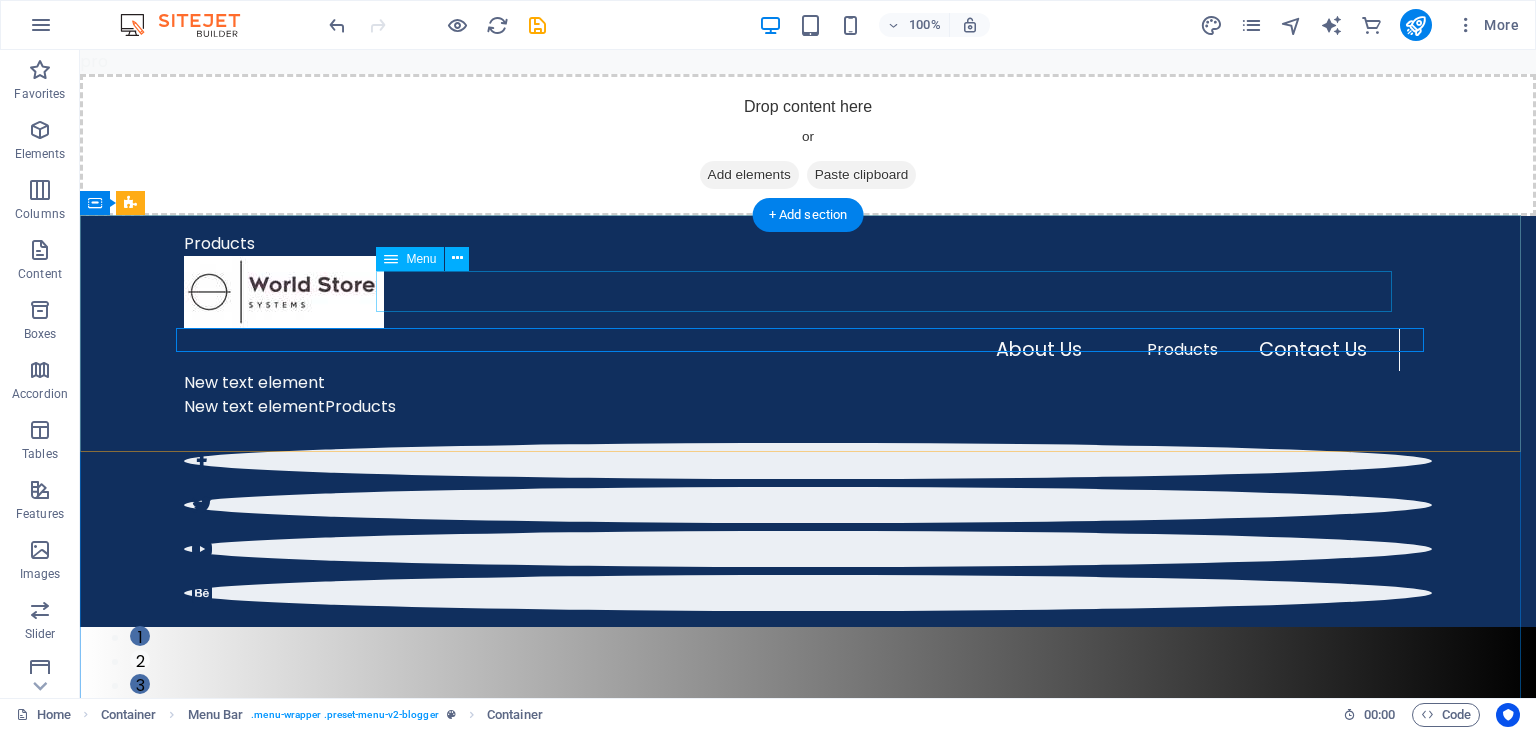 click on "About Us Products Contact Us" at bounding box center [792, 350] 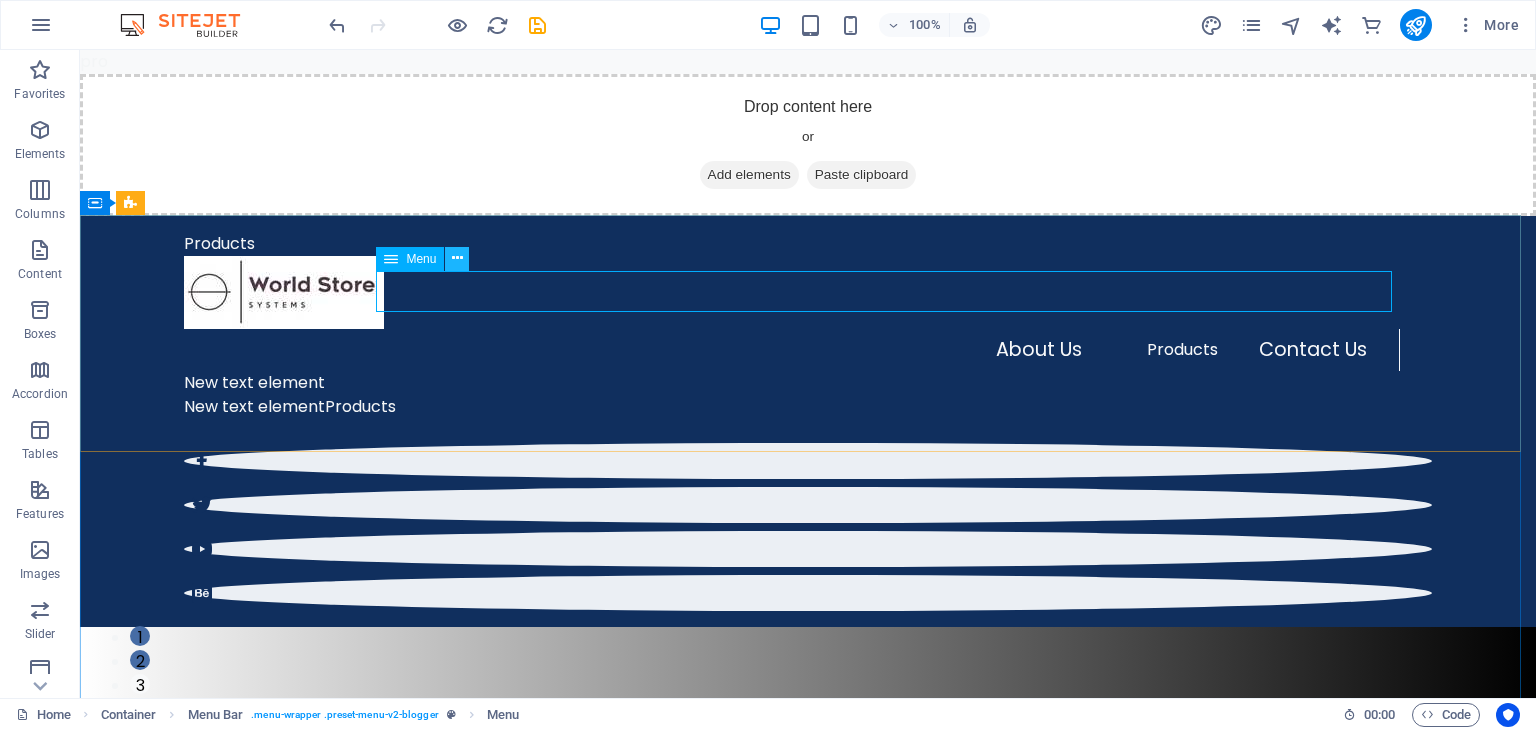 click at bounding box center [457, 258] 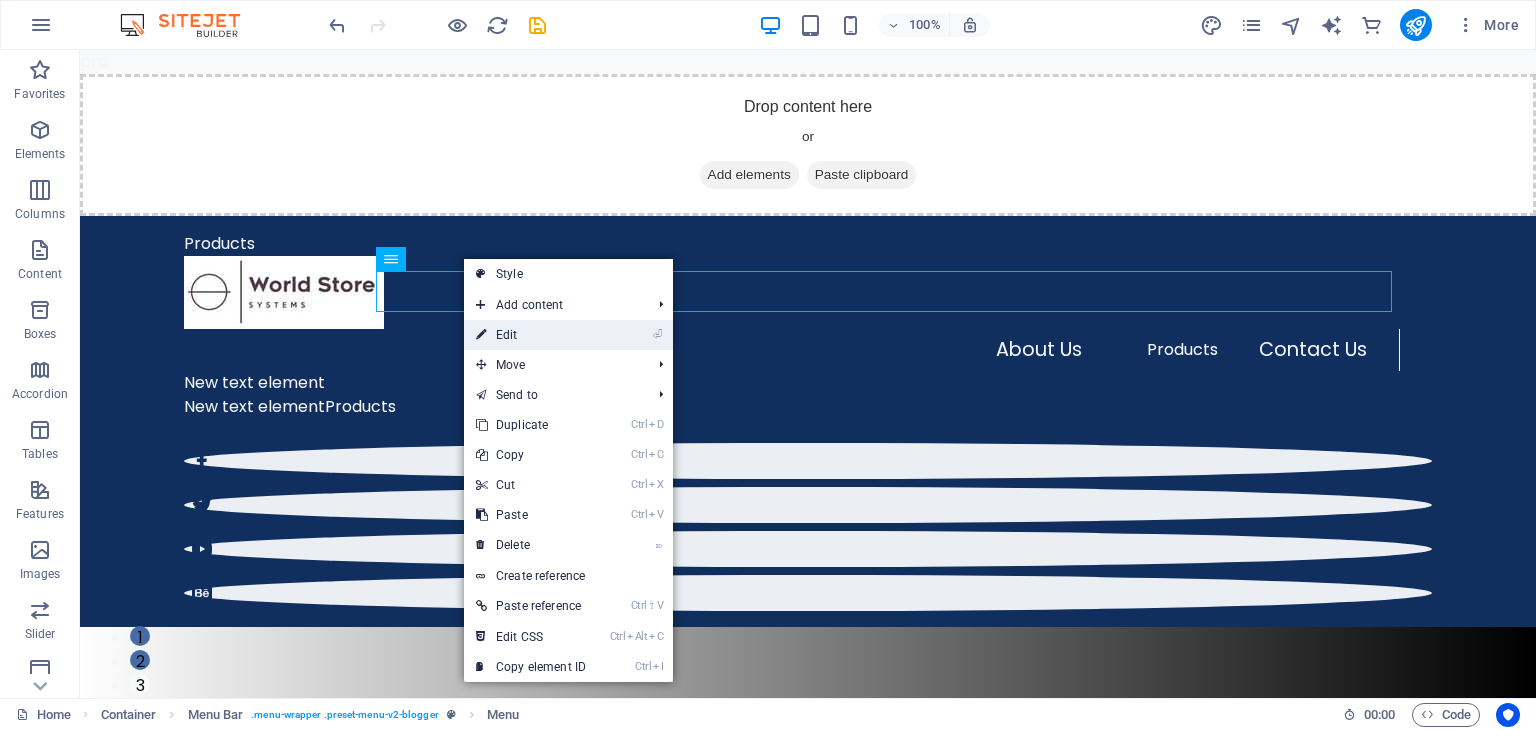 click on "⏎  Edit" at bounding box center (531, 335) 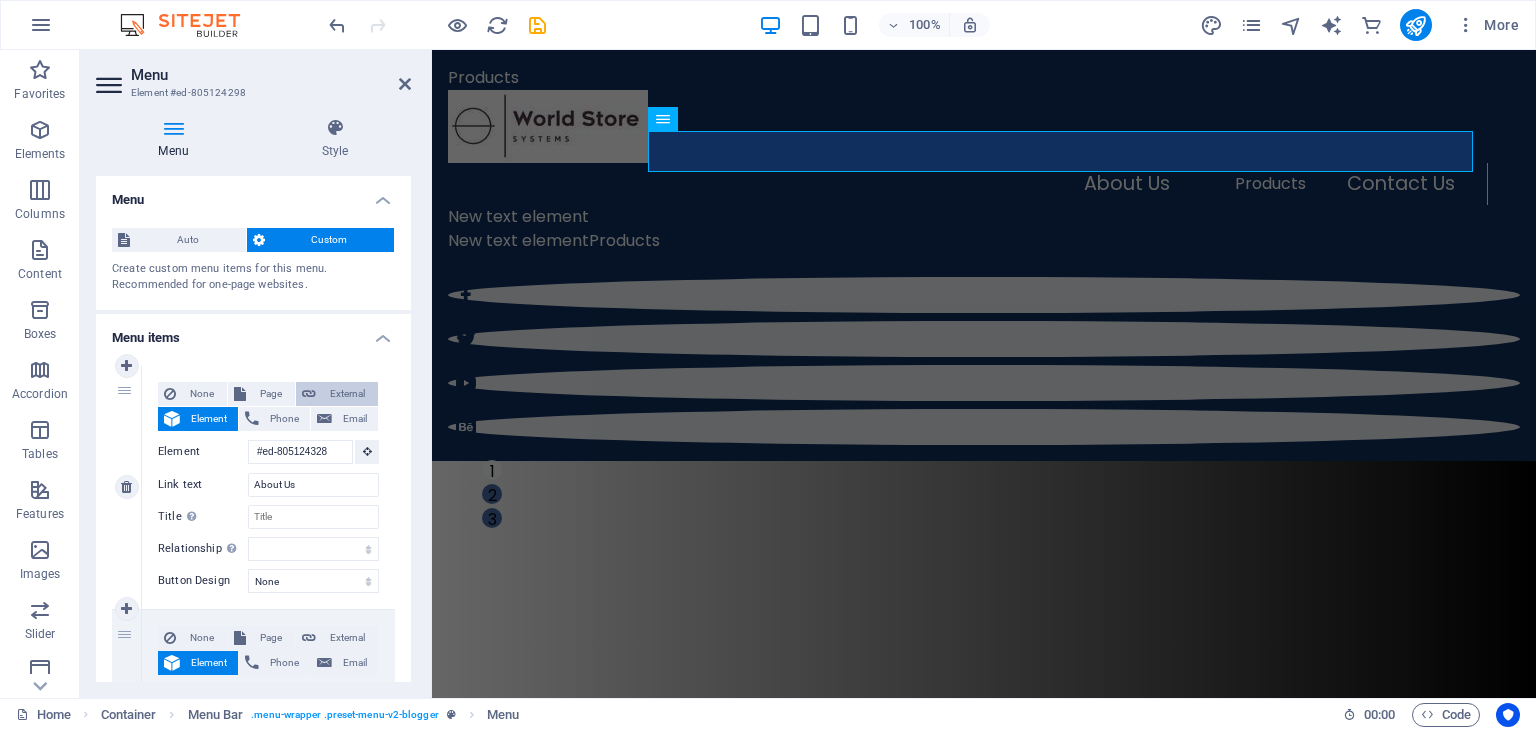 scroll, scrollTop: 0, scrollLeft: 0, axis: both 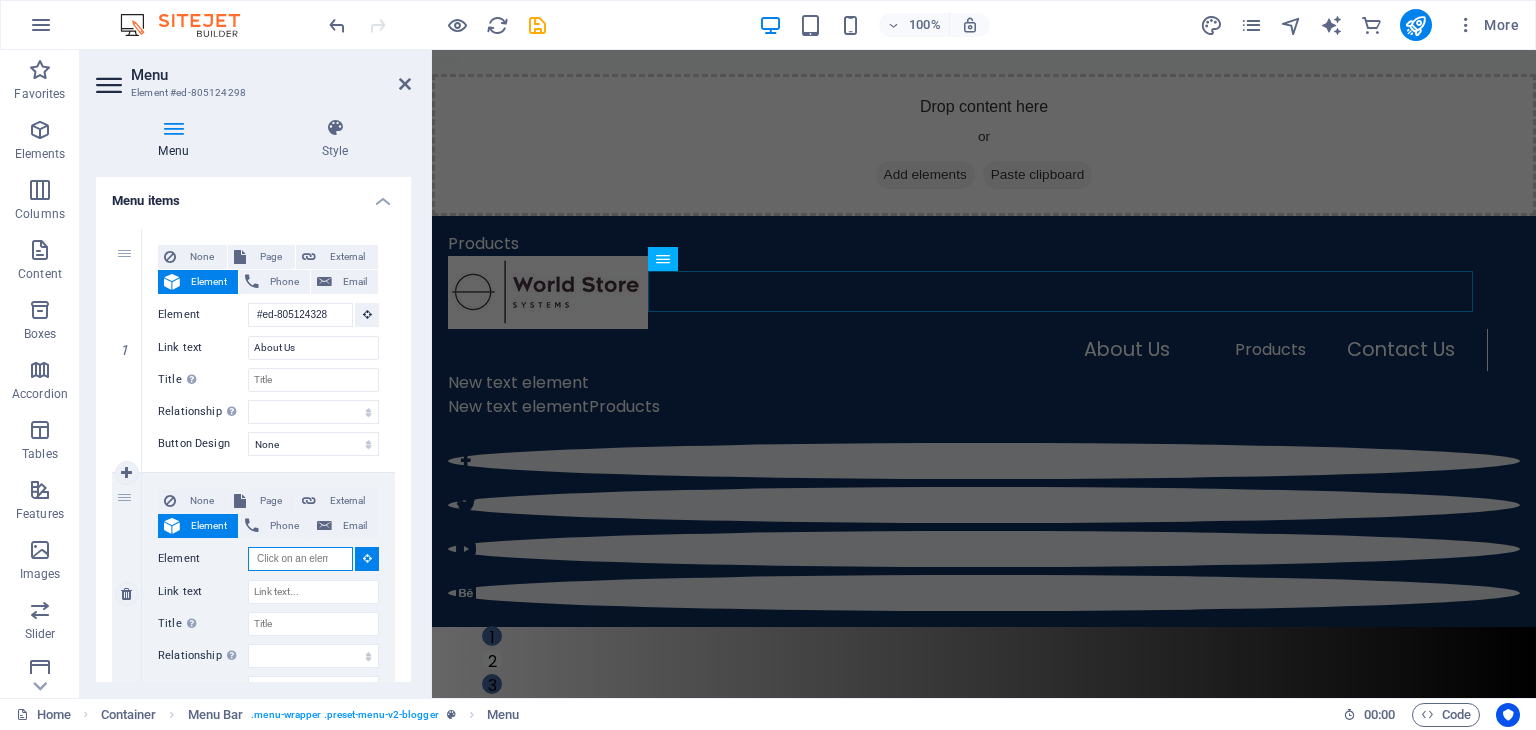 click on "Element" at bounding box center [300, 559] 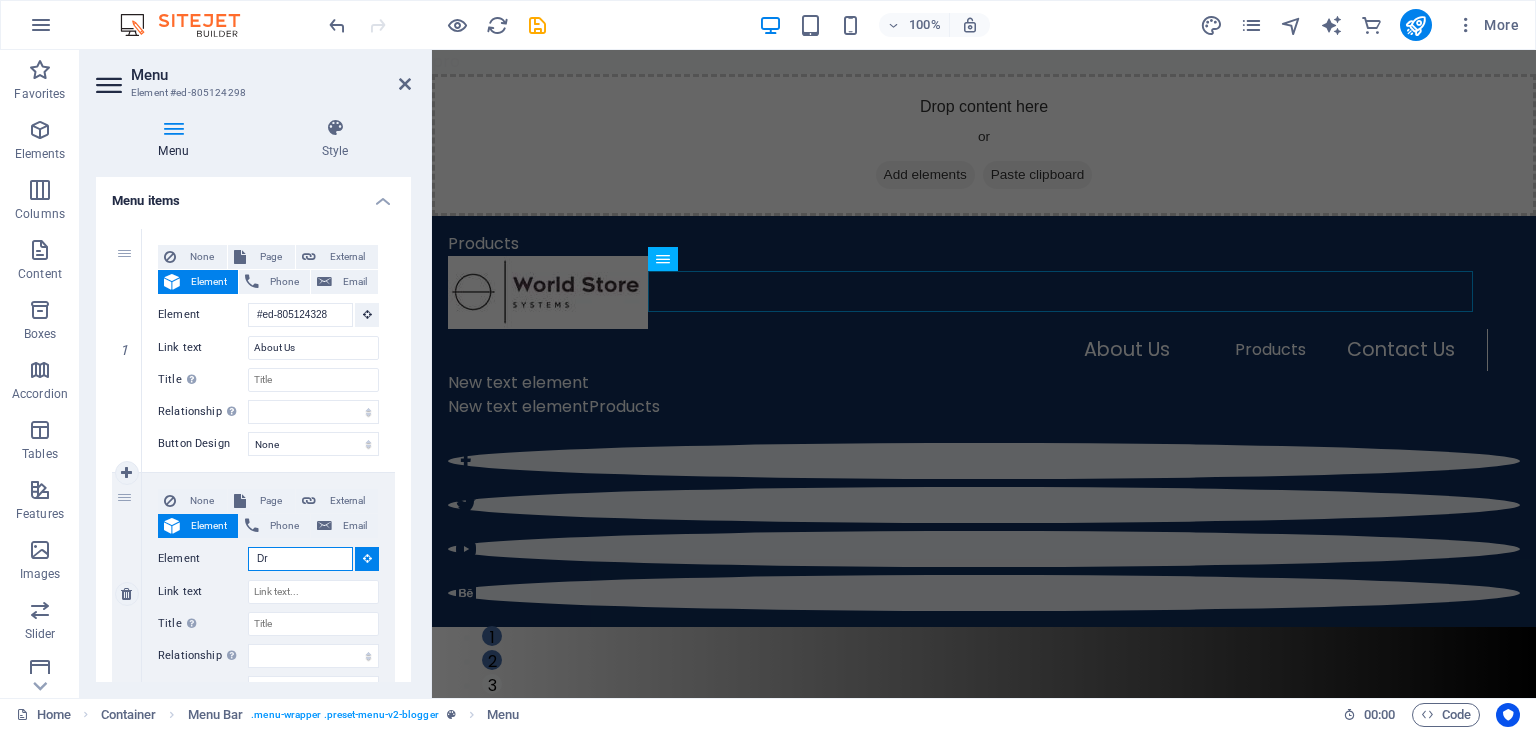 type on "D" 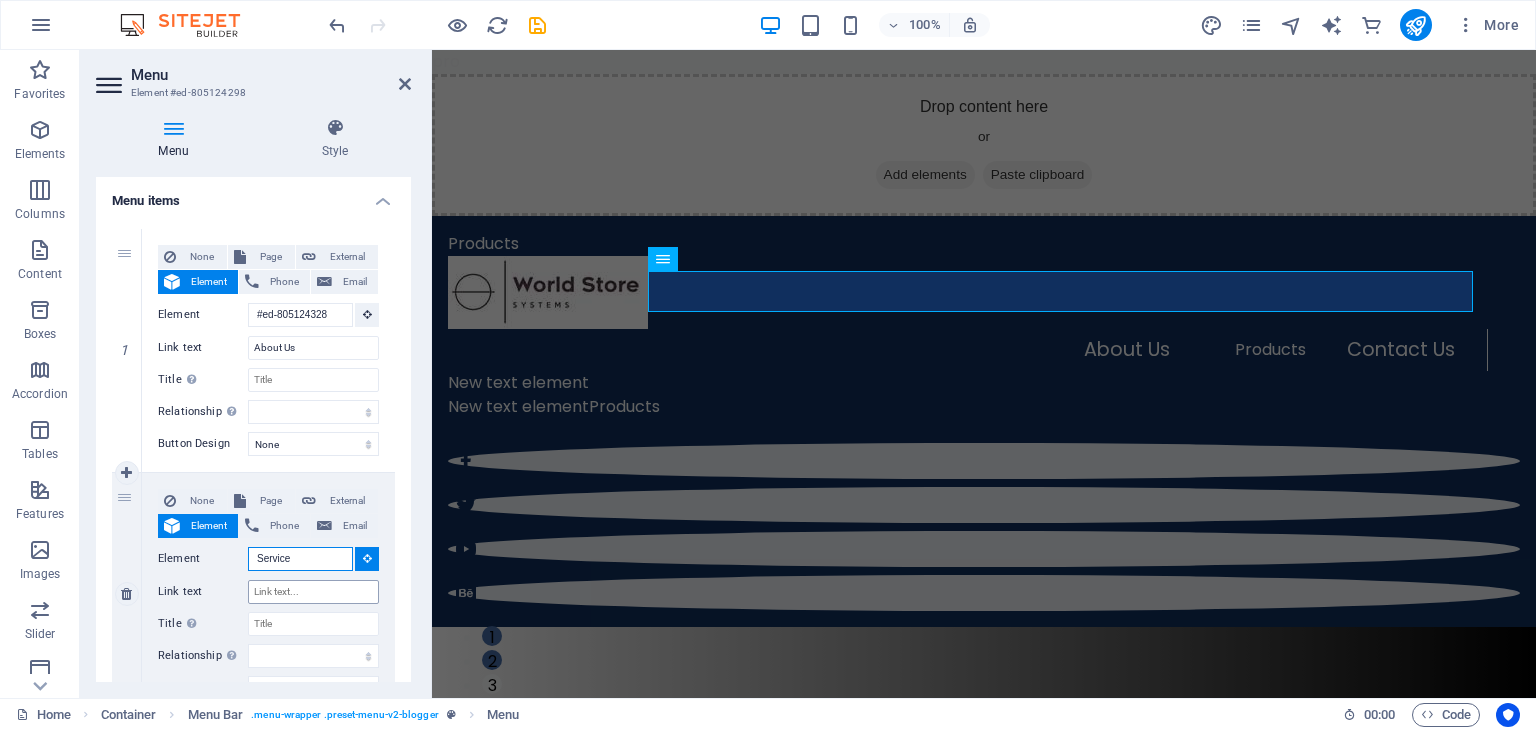 type on "Service" 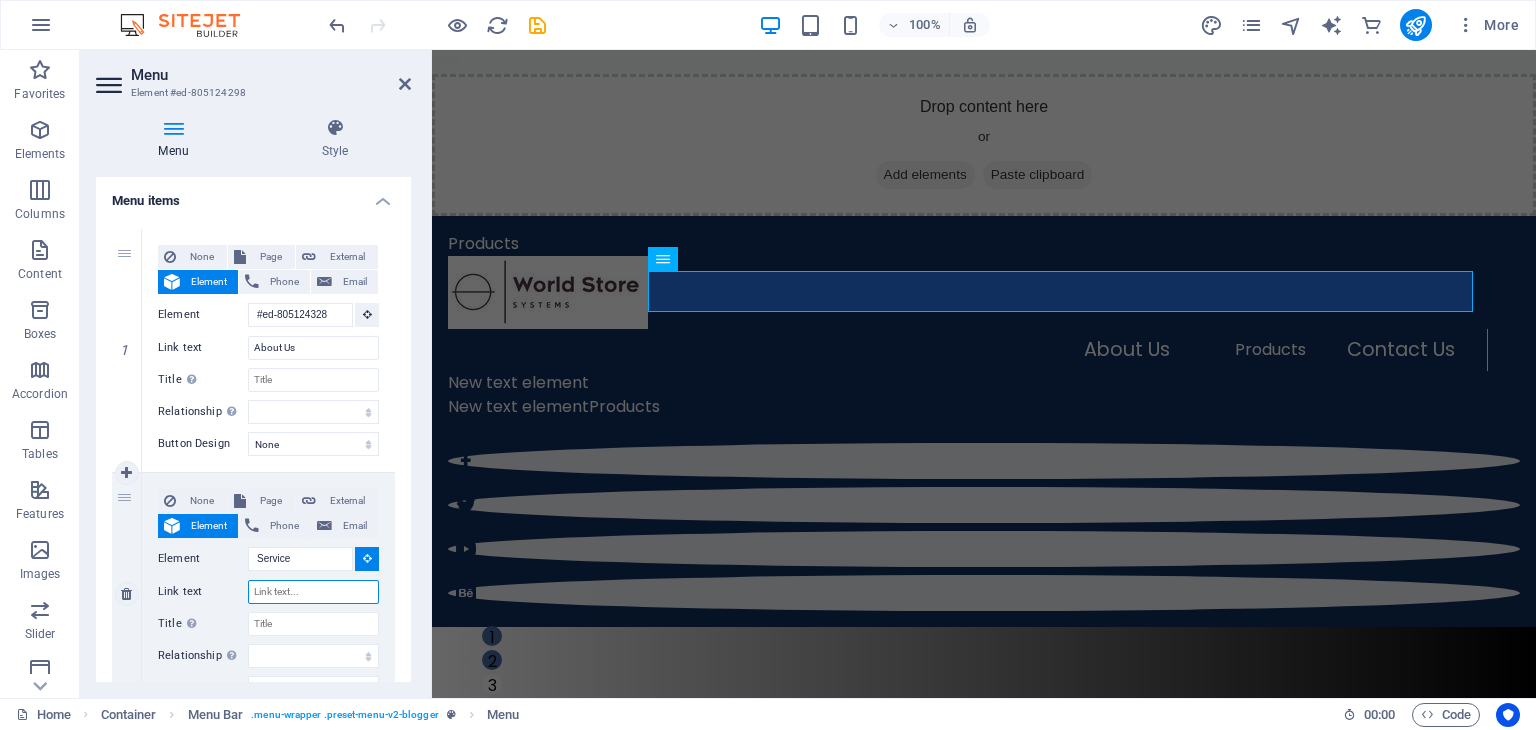 type 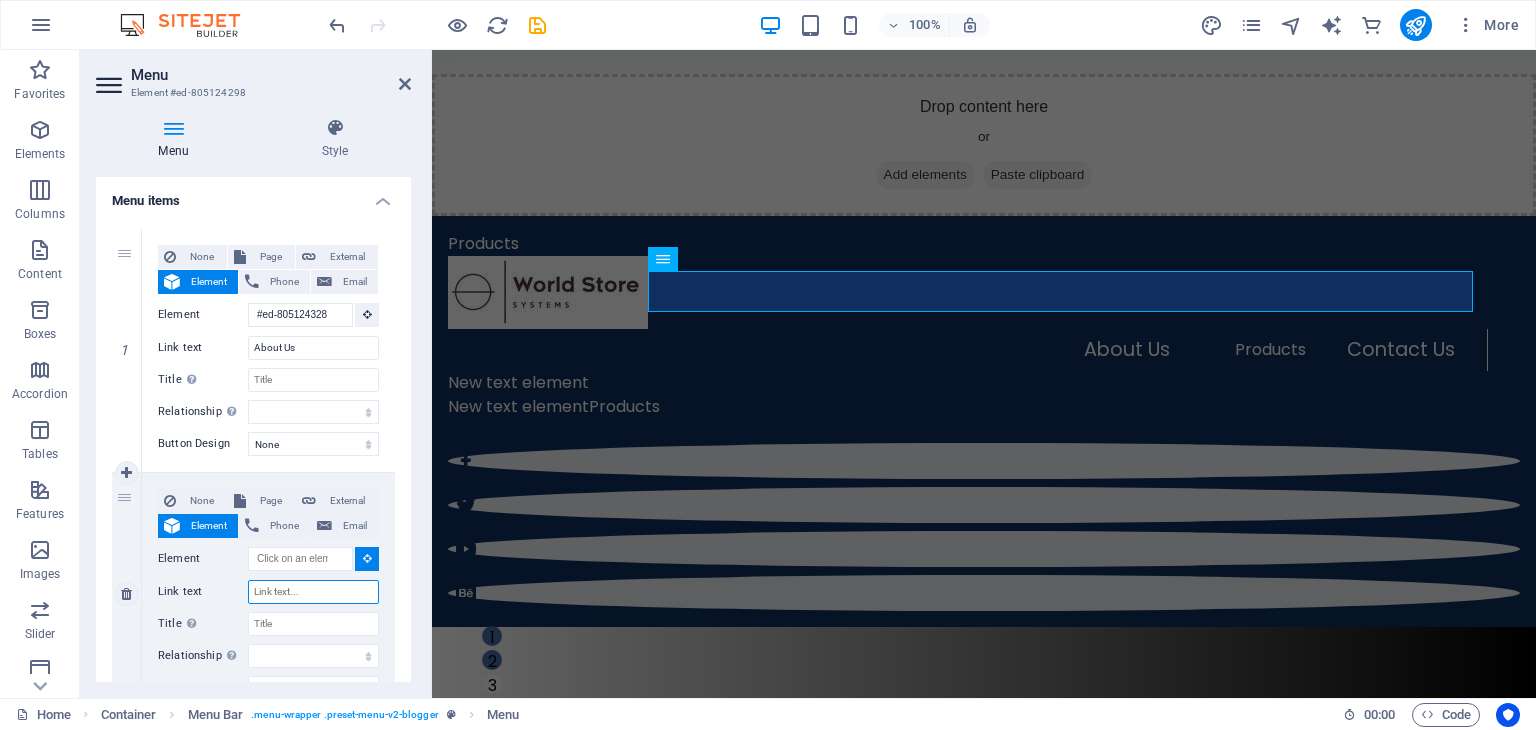 click on "Link text" at bounding box center [313, 592] 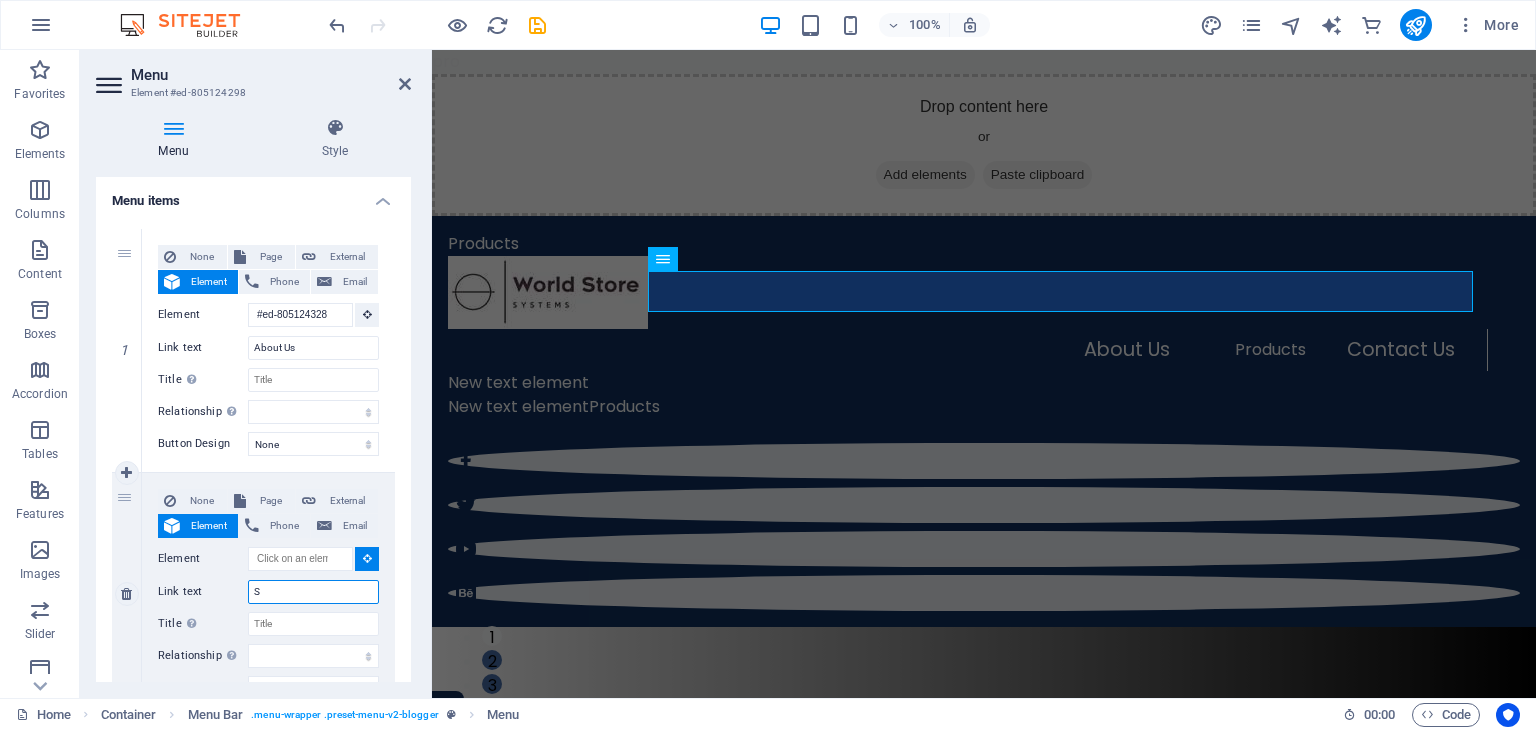 type on "Se" 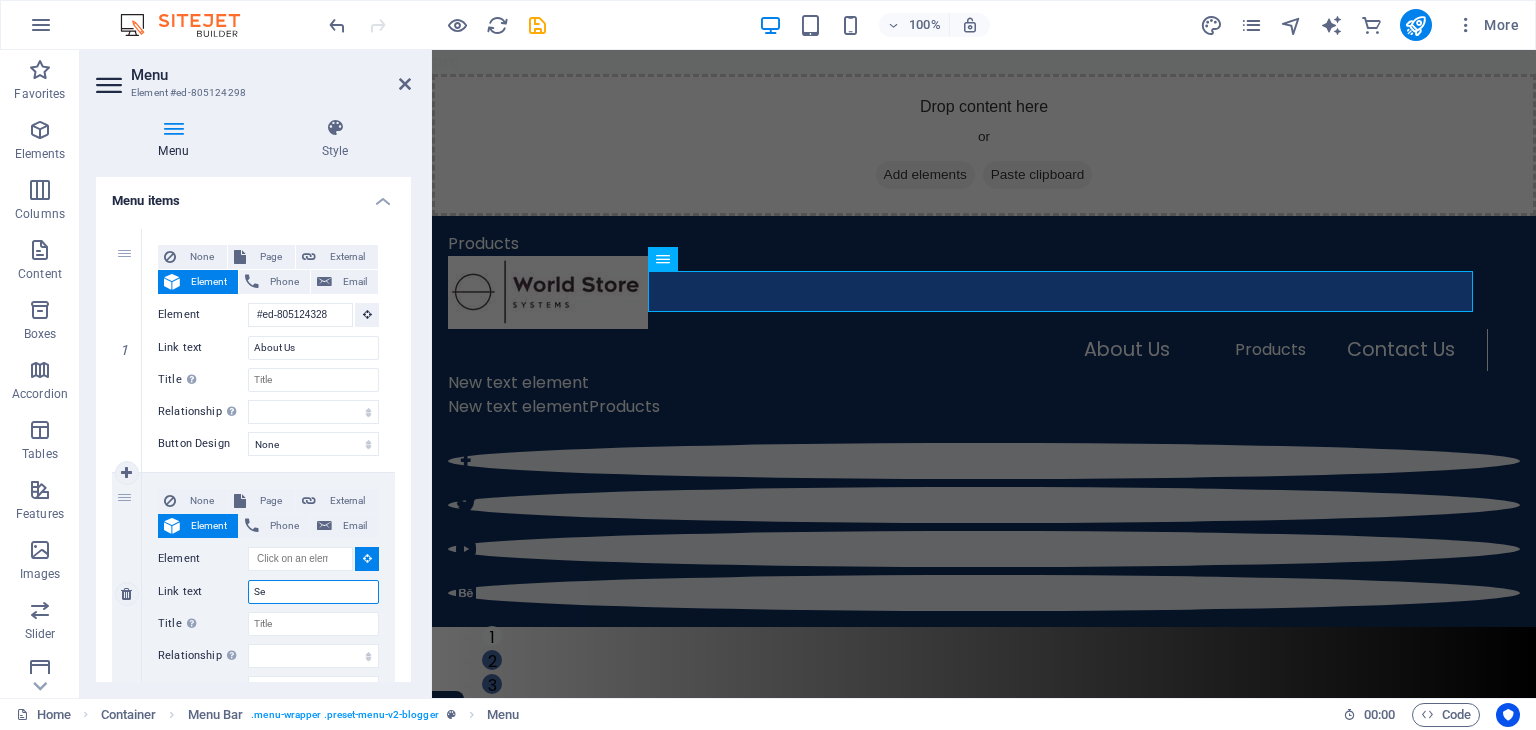 select 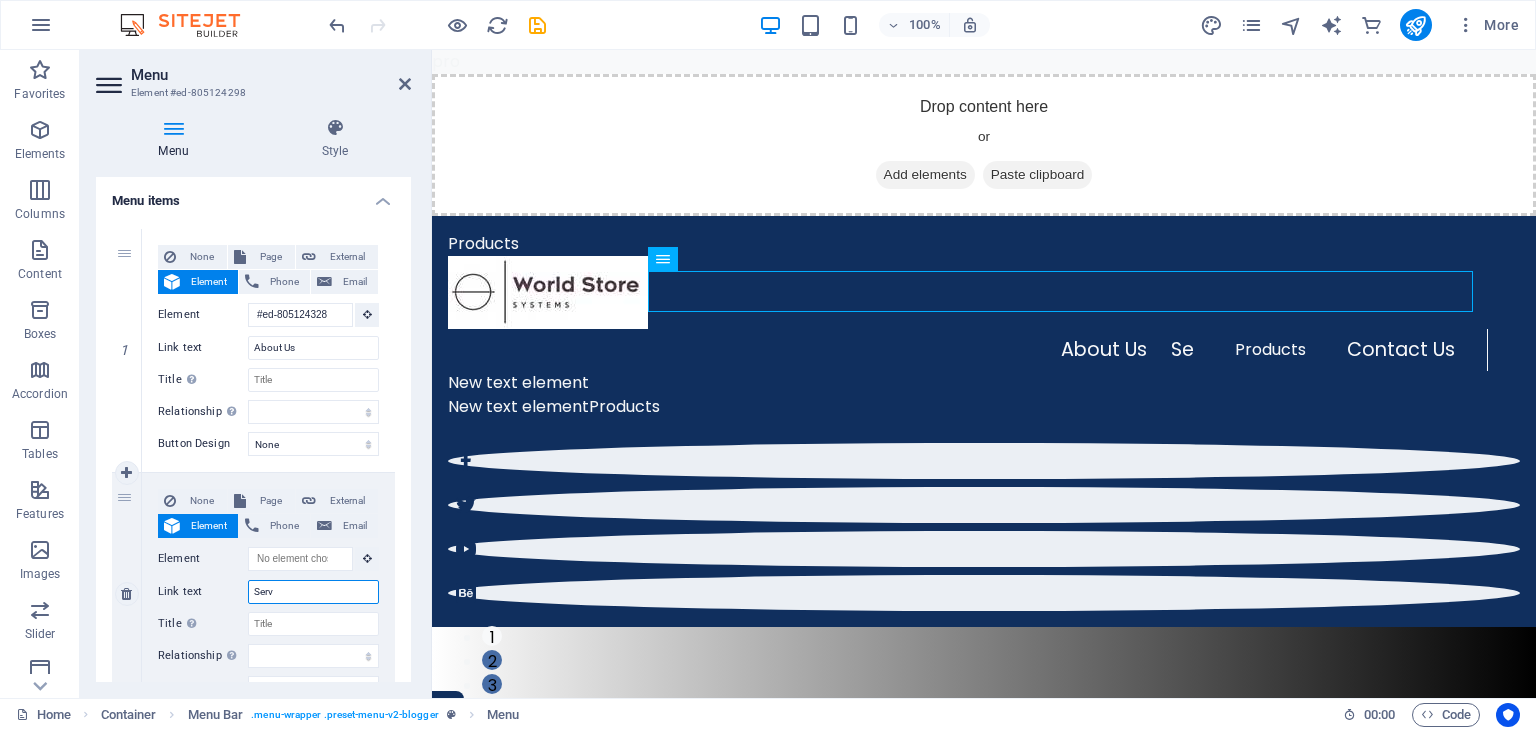 type on "Servi" 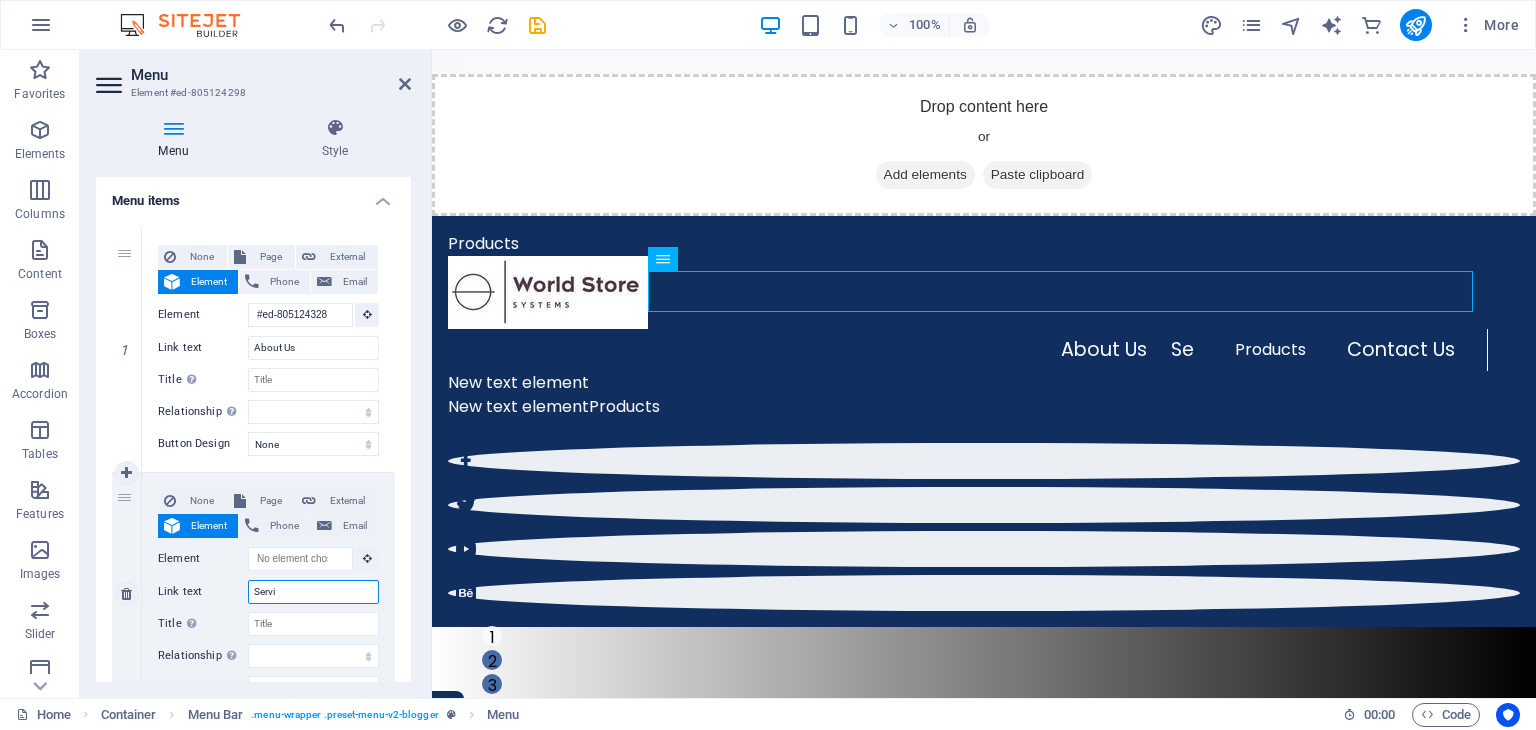 select 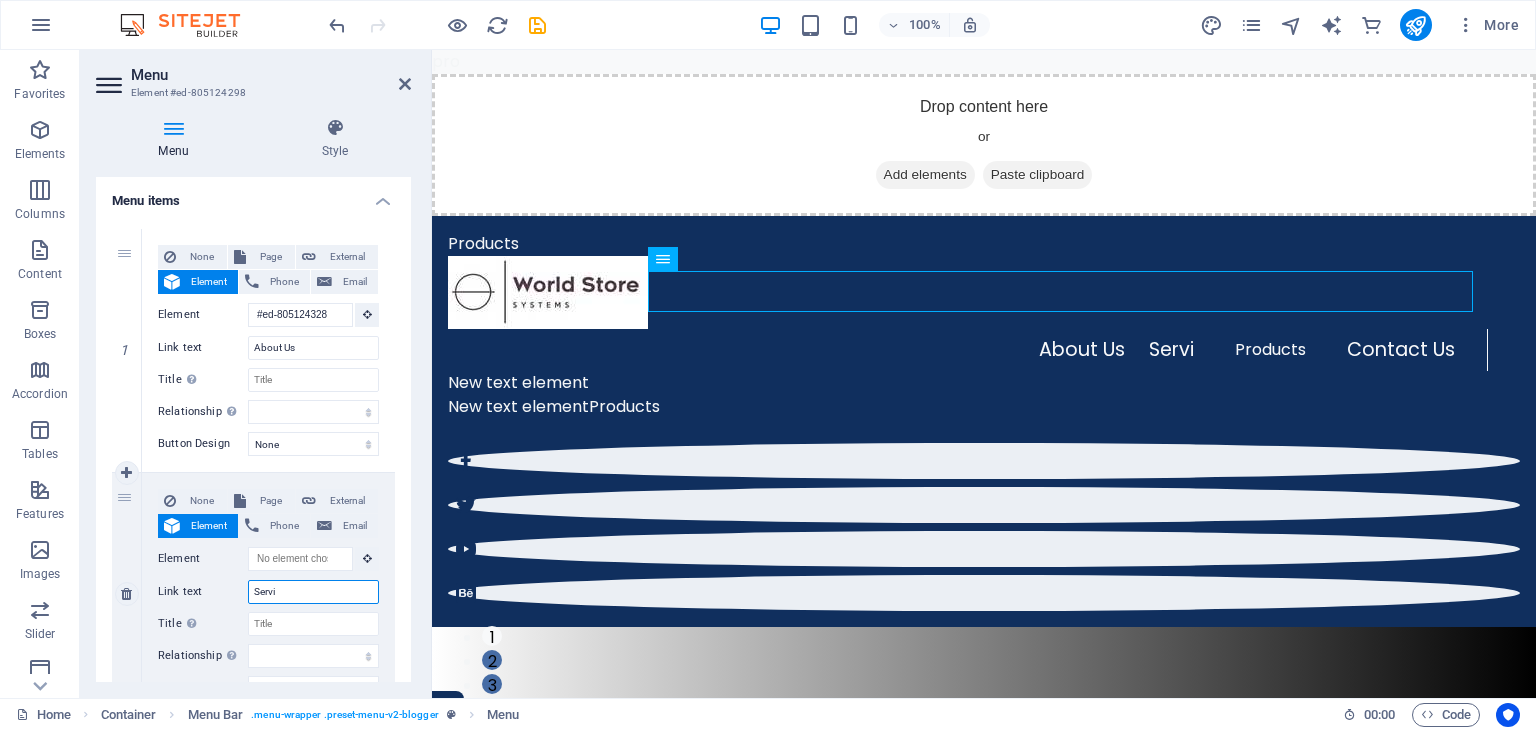 type on "Servic" 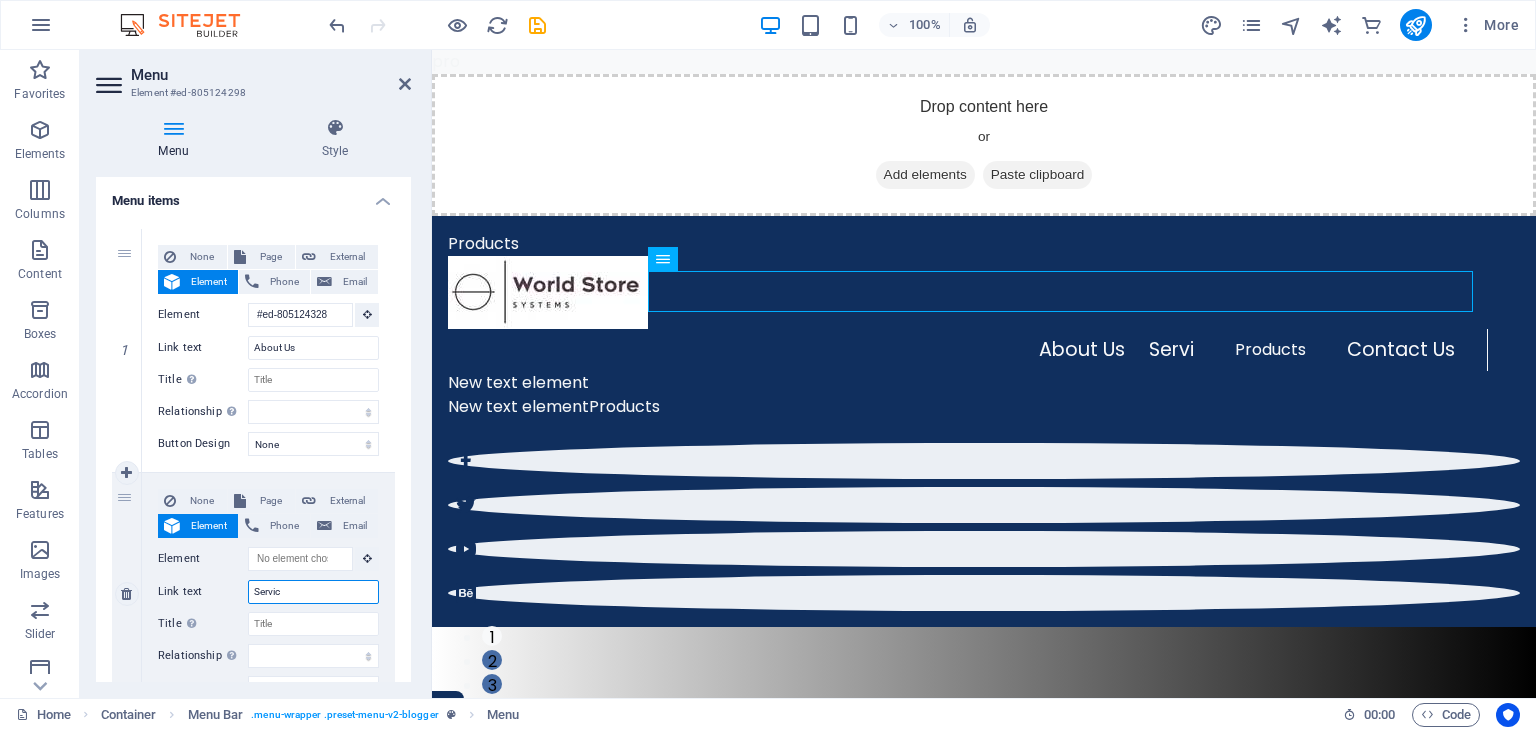 select 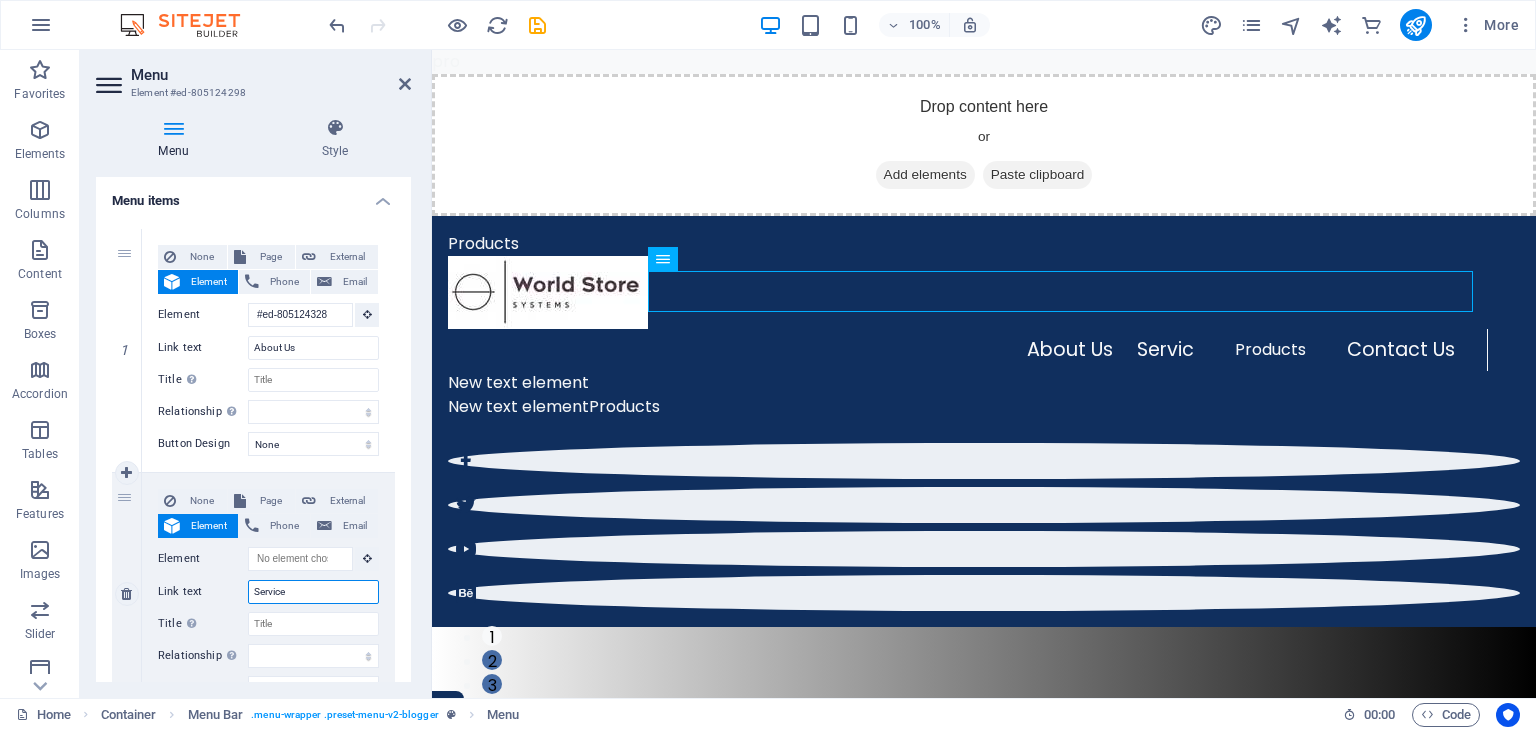 type on "Services" 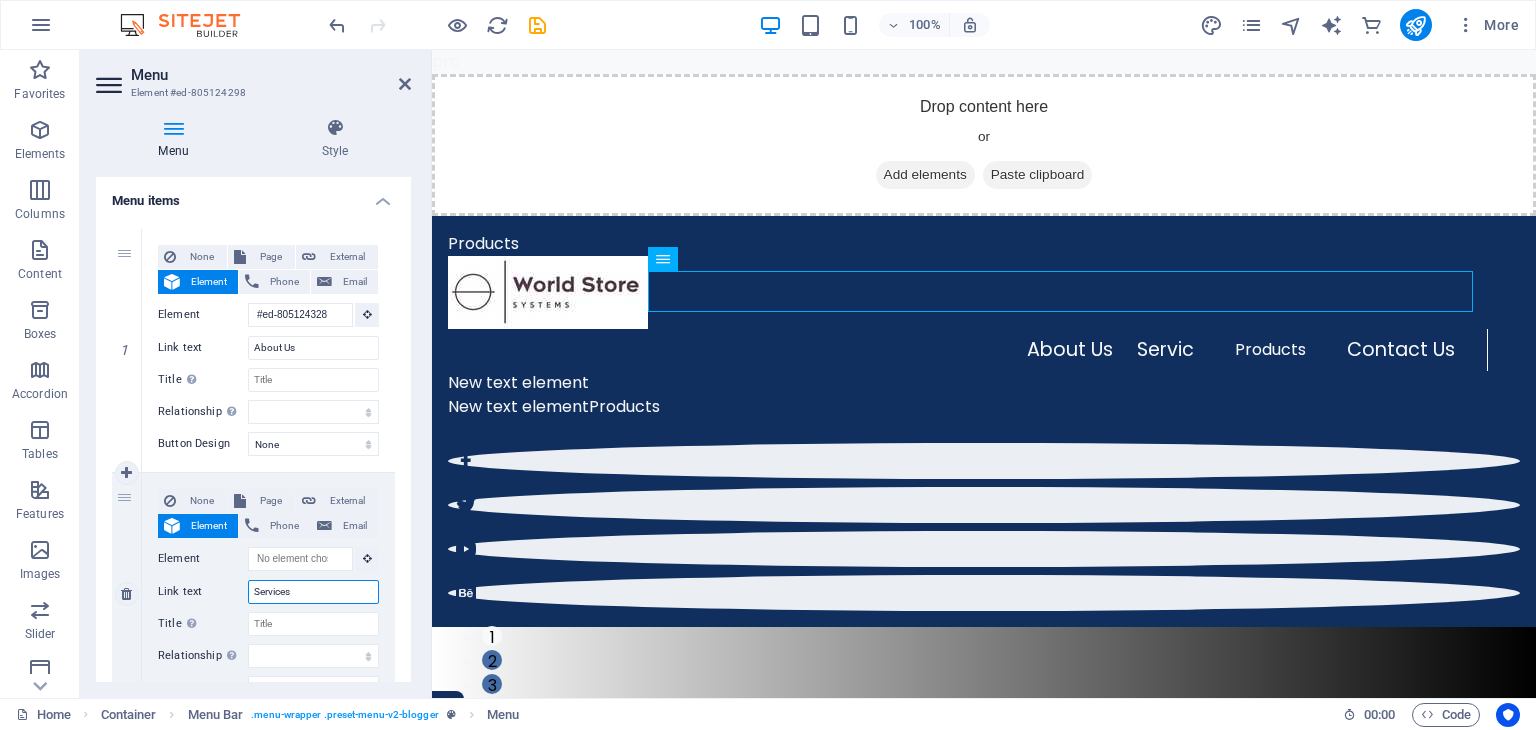 select 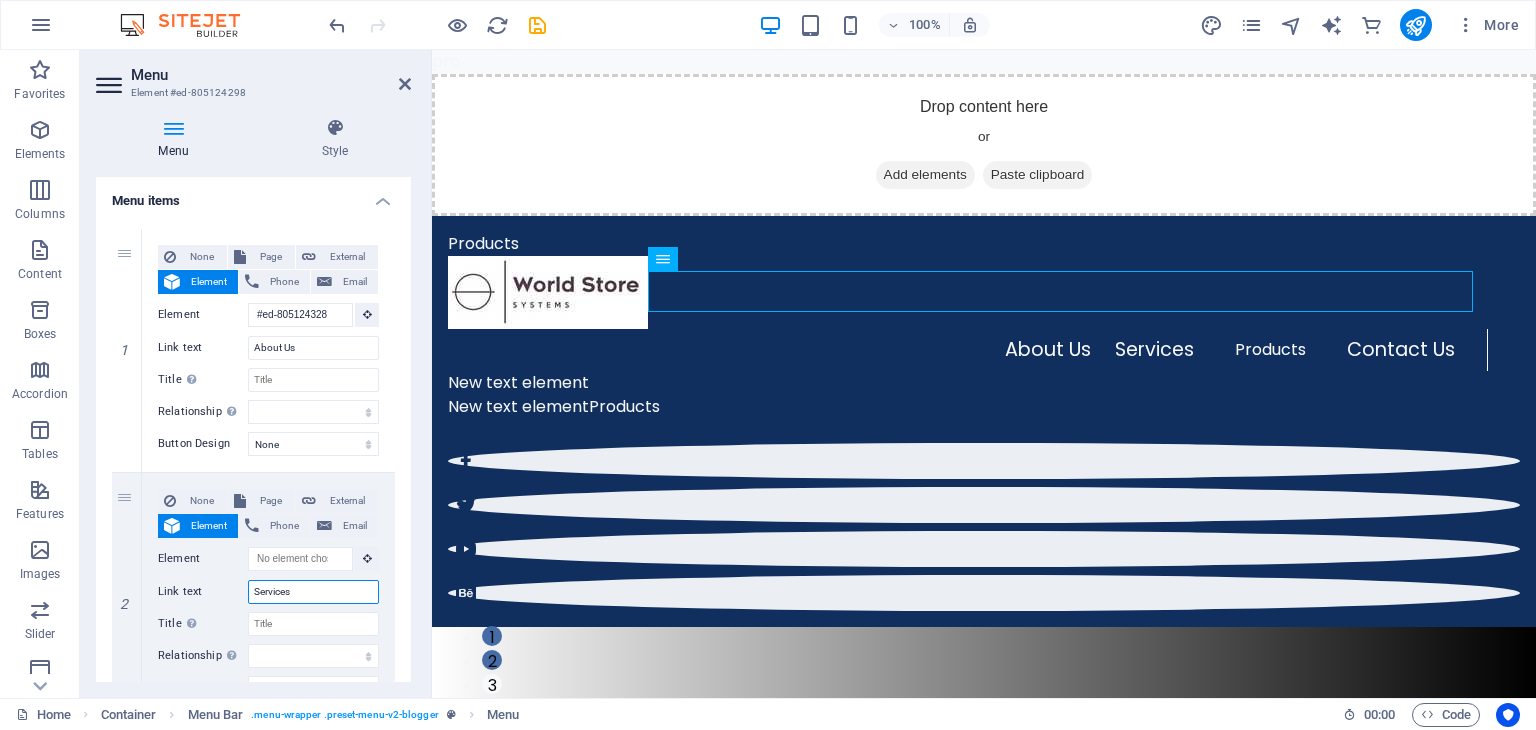 type on "Services" 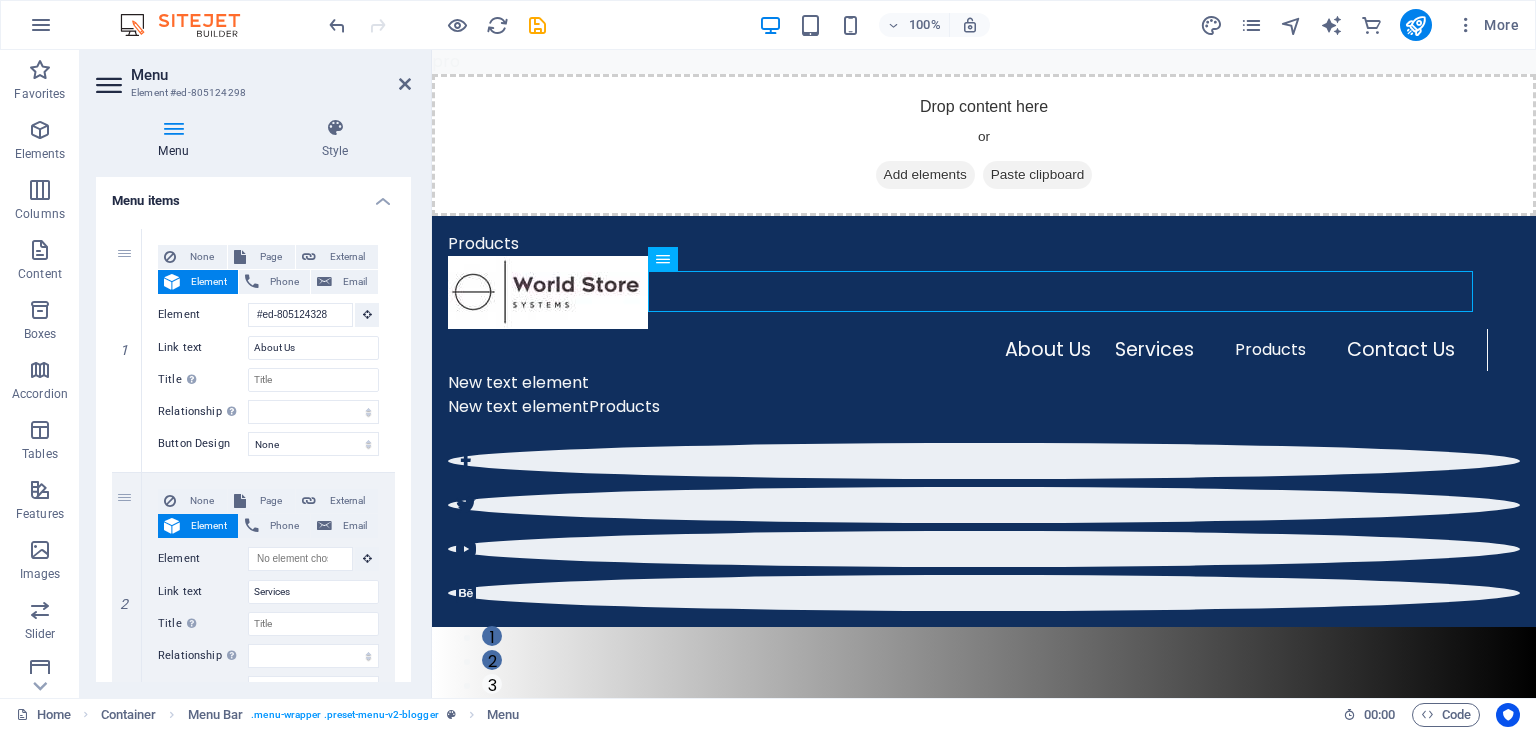 click on "Menu Style Menu Auto Custom Create custom menu items for this menu. Recommended for one-page websites. Manage pages Menu items 1 None Page External Element Phone Email Page Home New page About the Author Contact Legal Notice Privacy Element #ed-805124328
URL Phone Email Link text About Us Link target New tab Same tab Overlay Title Additional link description, should not be the same as the link text. The title is most often shown as a tooltip text when the mouse moves over the element. Leave empty if uncertain. Relationship Sets the  relationship of this link to the link target . For example, the value "nofollow" instructs search engines not to follow the link. Can be left empty. alternate author bookmark external help license next nofollow noreferrer noopener prev search tag Button Design None Default Primary Secondary 2 None Page External Element Phone Email Page Home New page About the Author Contact Legal Notice Privacy Element
URL Phone Email Link text Title" at bounding box center [253, 400] 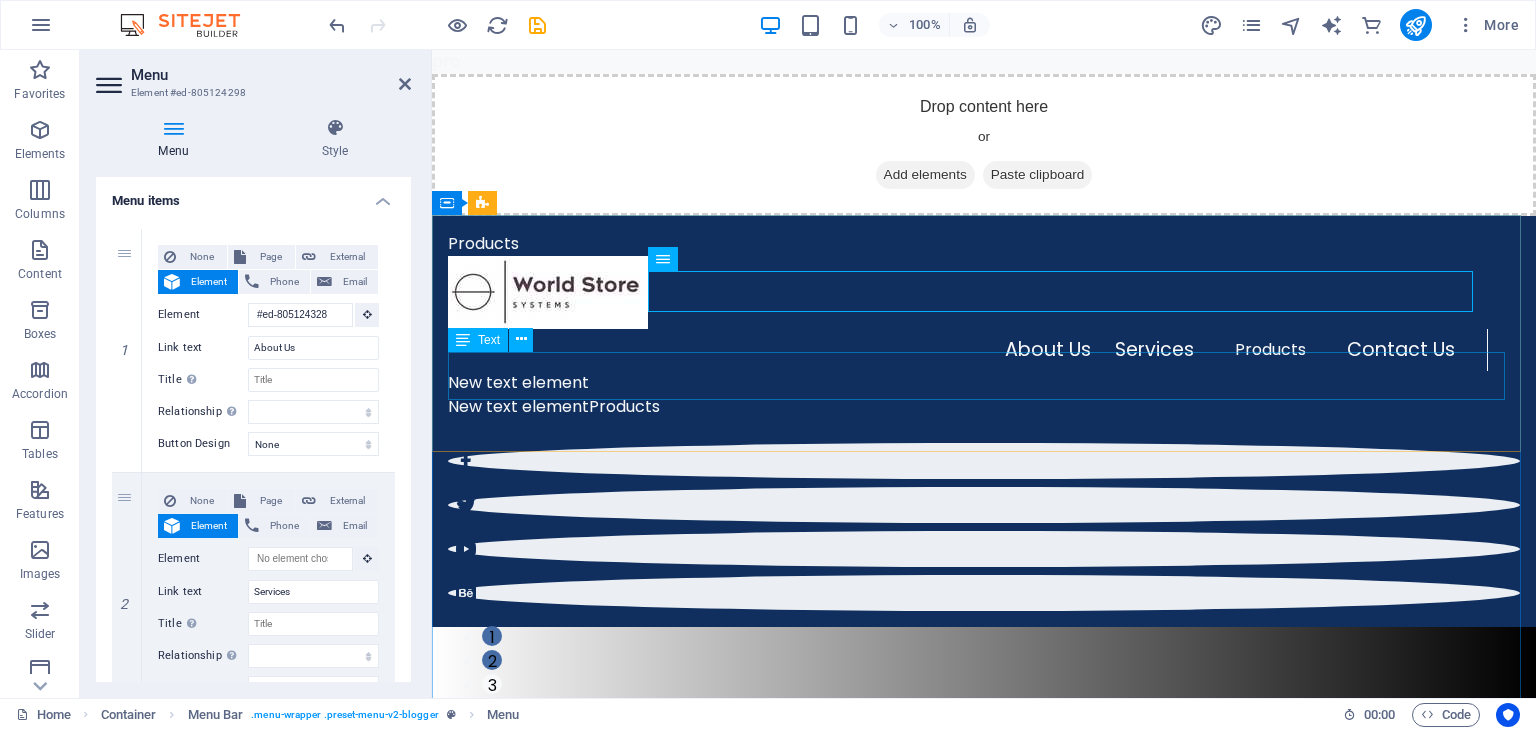 click on "New text elementProducts" at bounding box center [984, 419] 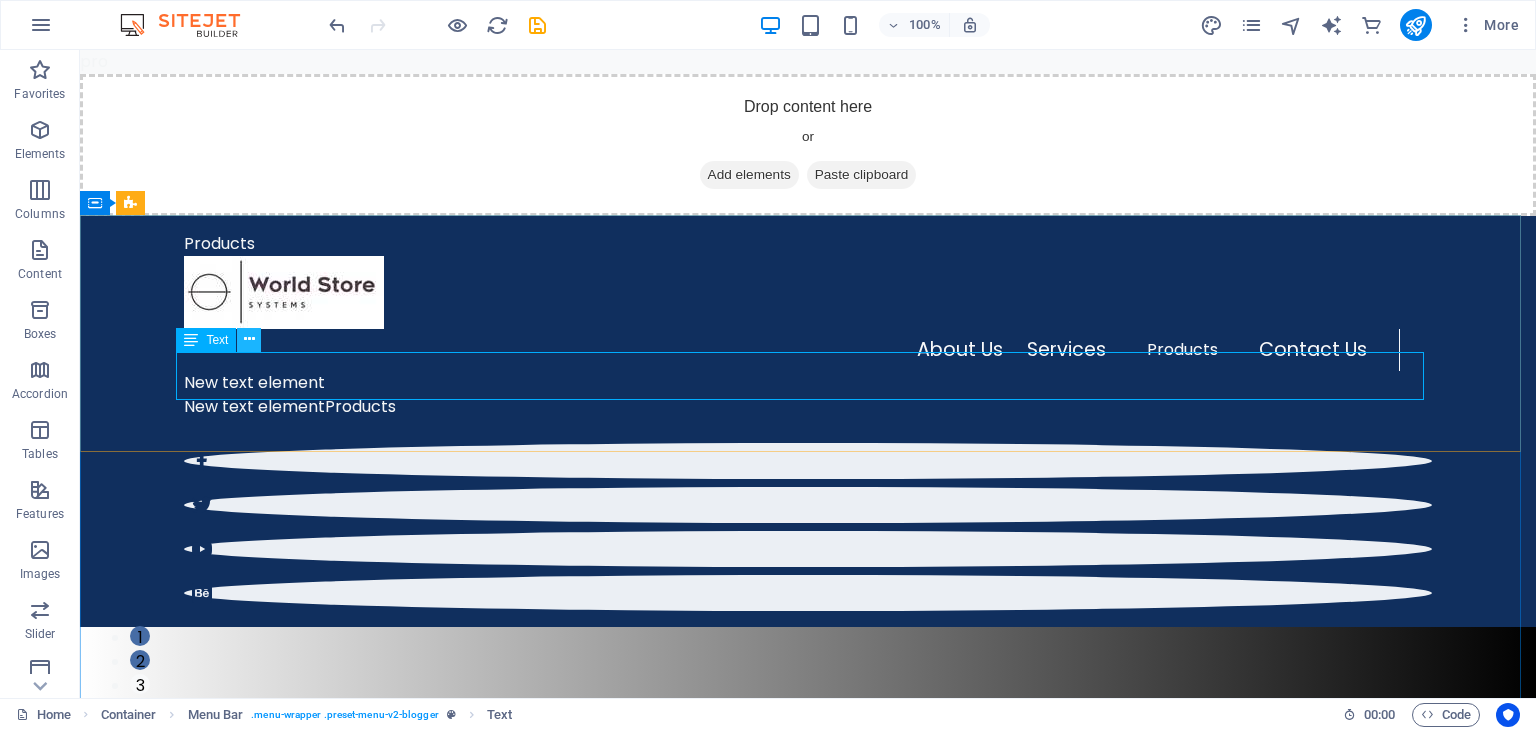 click at bounding box center (249, 340) 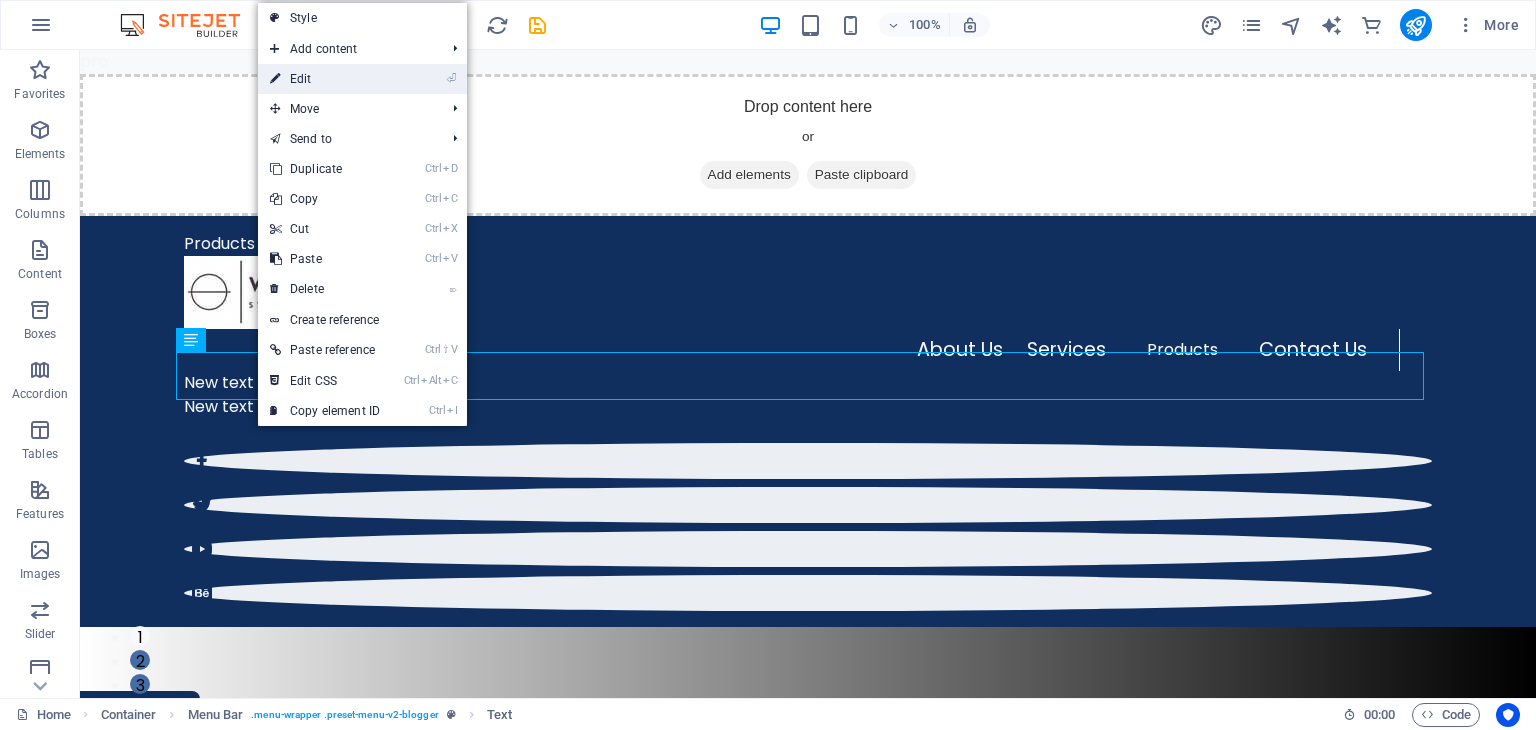 click on "⏎  Edit" at bounding box center (325, 79) 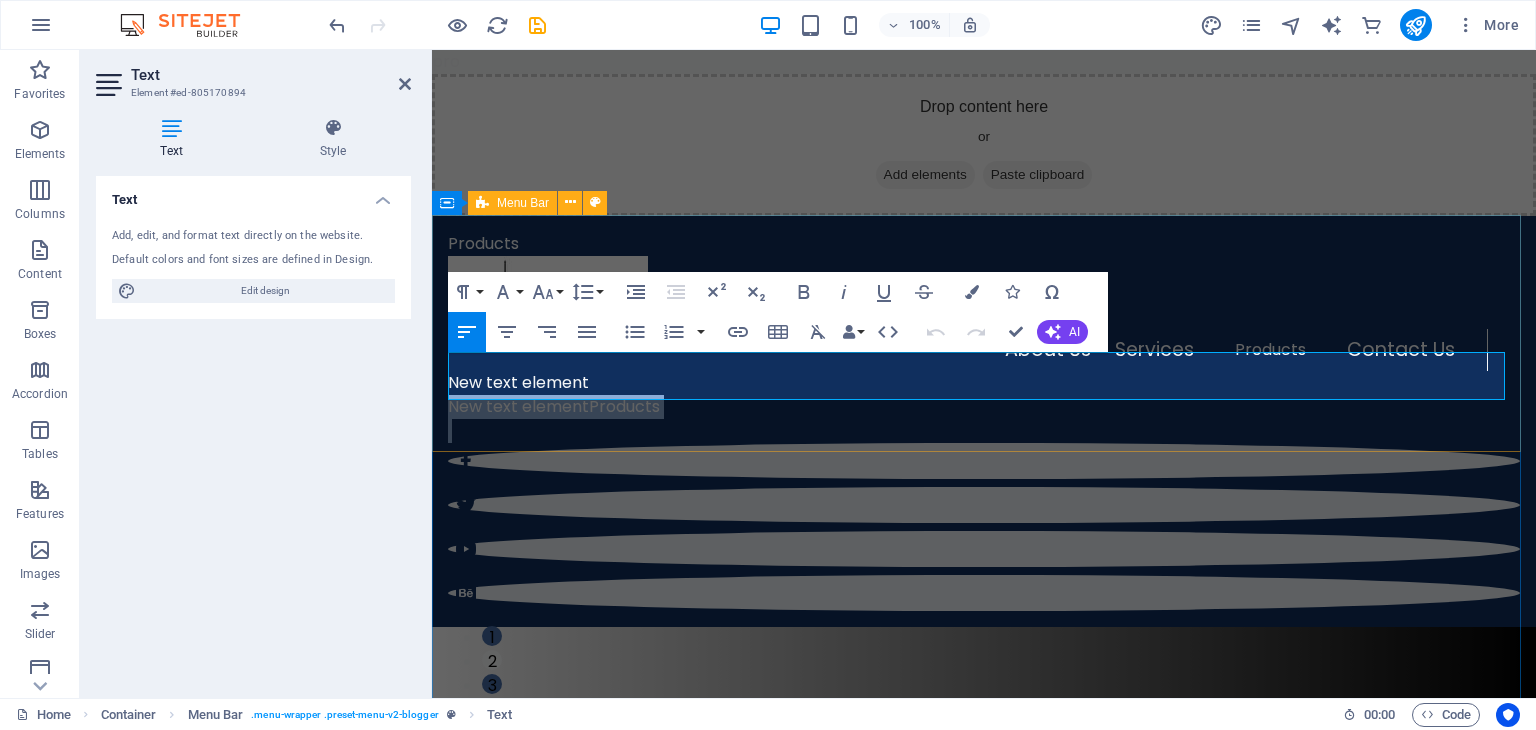 click on "Products About Us Services Products Contact Us New text element New text elementProducts" at bounding box center (984, 421) 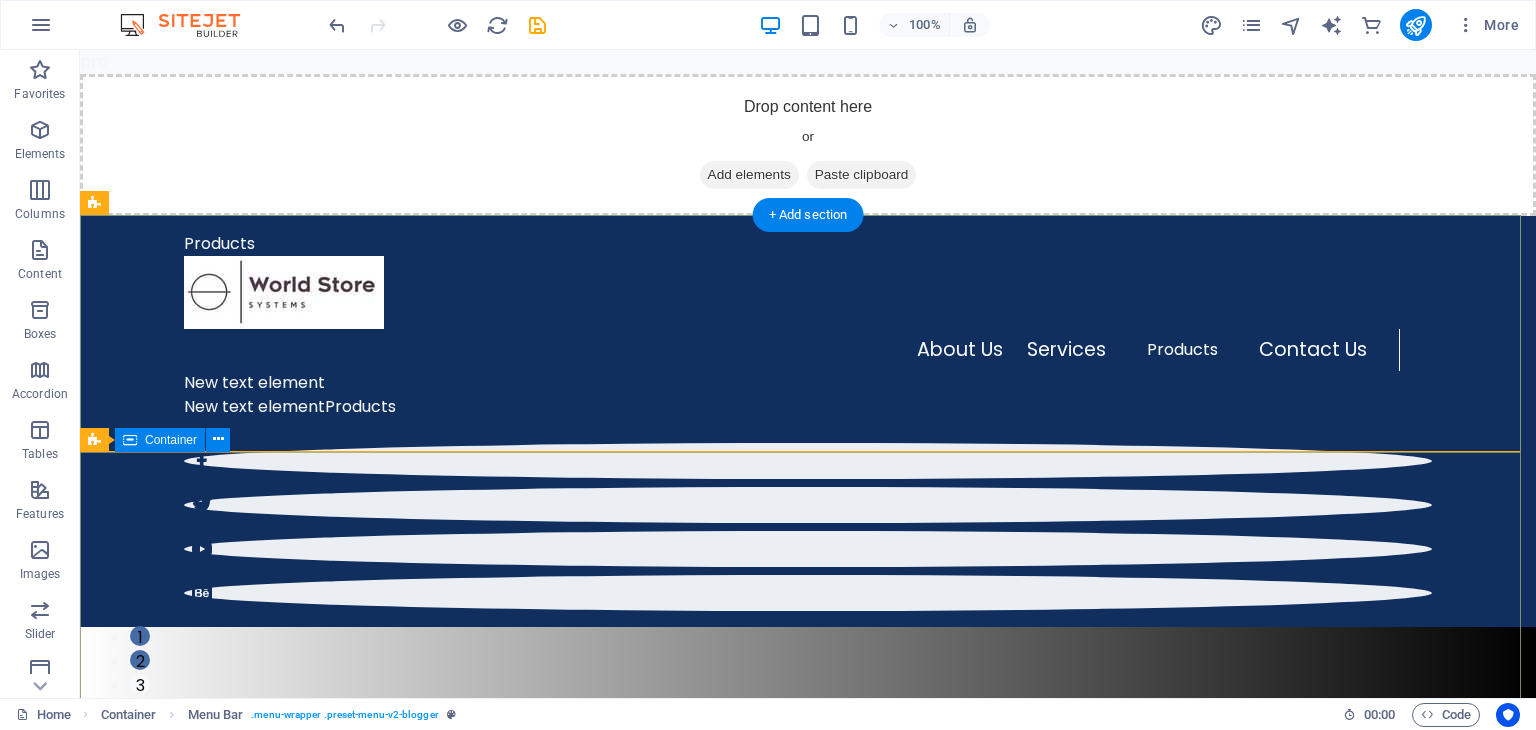 click on "TECHNOLOGY Emerging Tech Trends, Evolving Lifestyles How today's technology can improve your quality of life and when to be careful of technology usage About Us World Store  (WS) is a fully registered and functional platform and marketplace offering customers a convenient shopping experience. We're aiming to promote, display, and sell, amongst others, the most used and needed entertainment, security, and networking products in the industry. Both local and international brands and products to the public. Whether it is DIY, domestic, or commercial usage. Our Vision To be a ''people's brand'' and great supplier, trusted by our industry and loved by our employees. To help generations live up to standards TECHNOLOGY Emerging Tech Trends, Evolving Lifestyles How today's technology can improve your quality of life and when to be careful of technology usage About Us World Store 1 2 3" at bounding box center (808, 859) 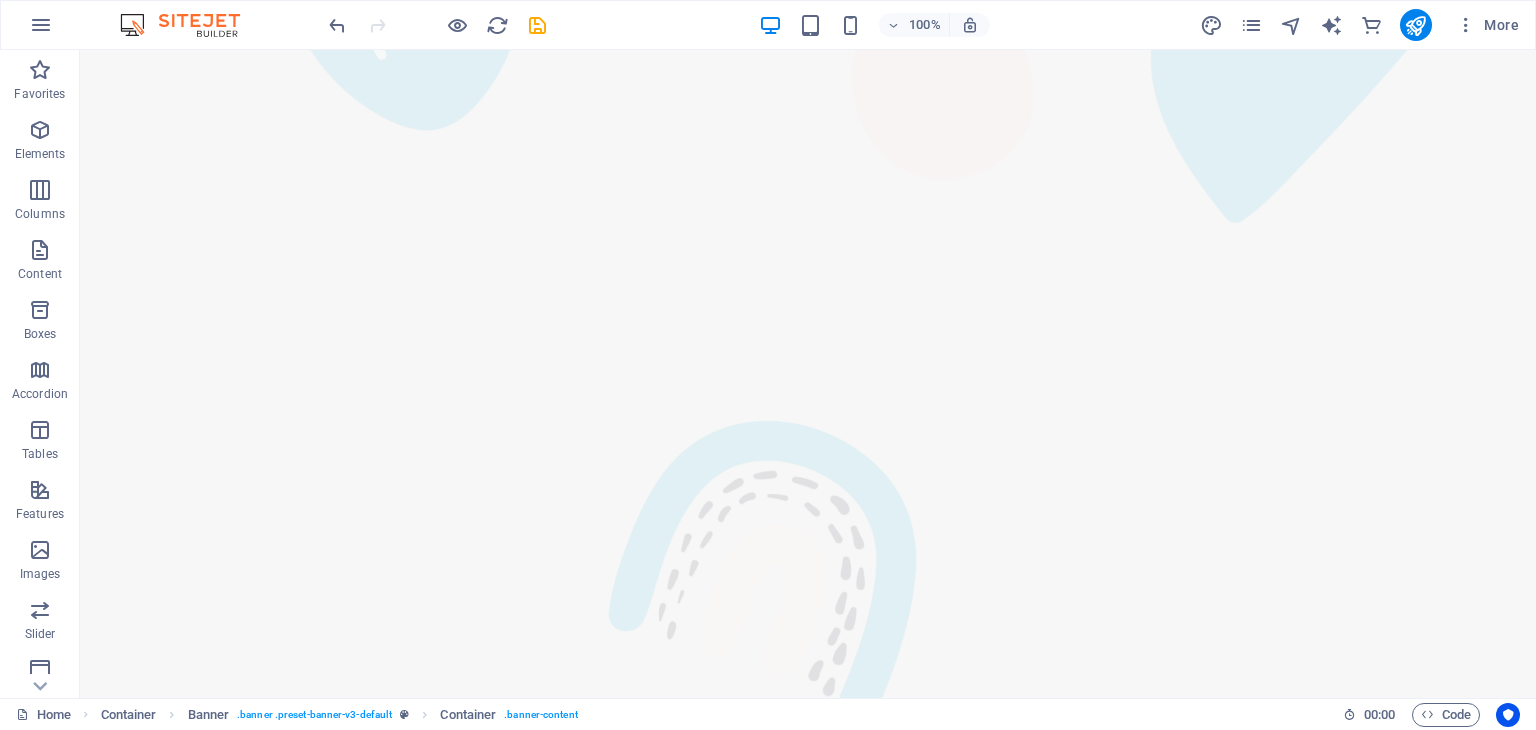 scroll, scrollTop: 1557, scrollLeft: 0, axis: vertical 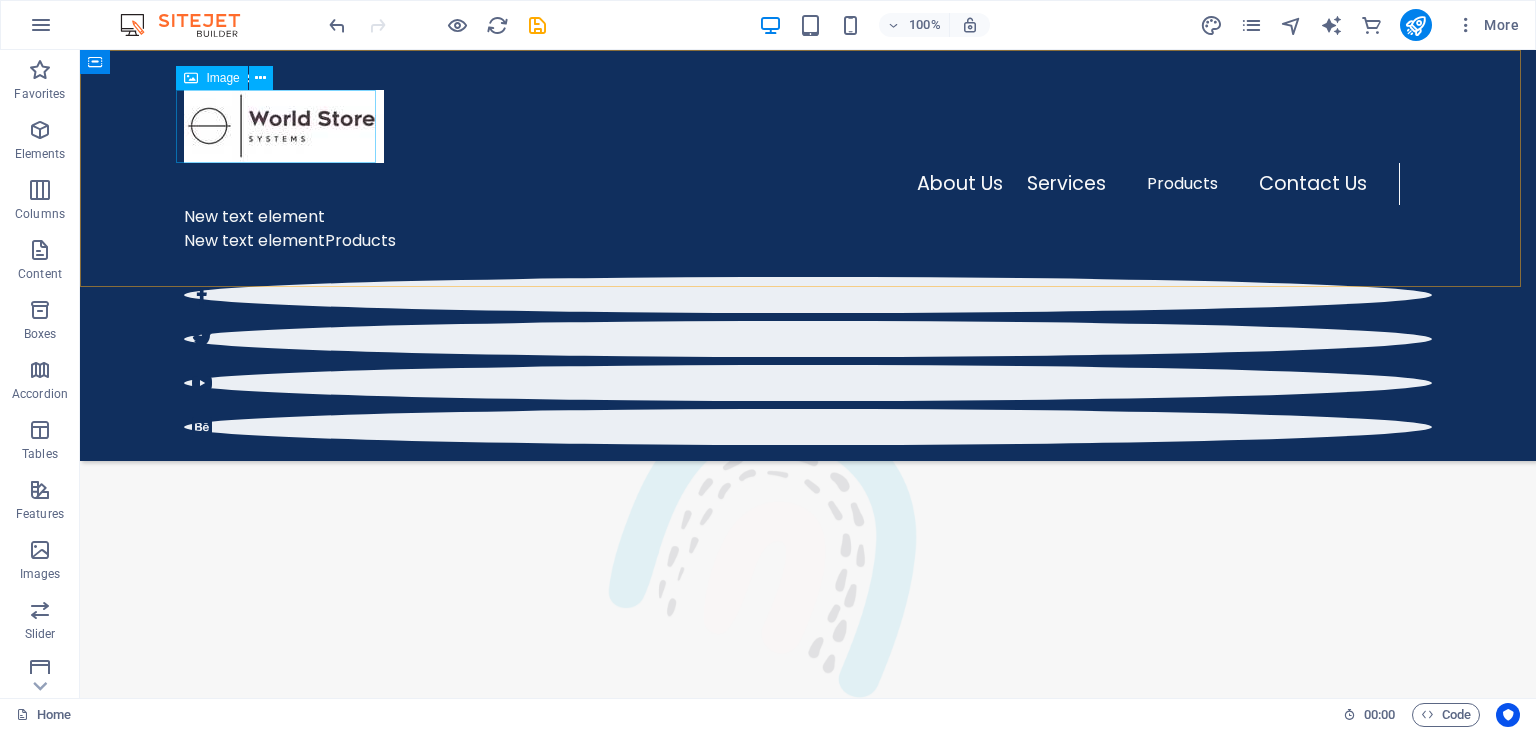 click at bounding box center [808, 126] 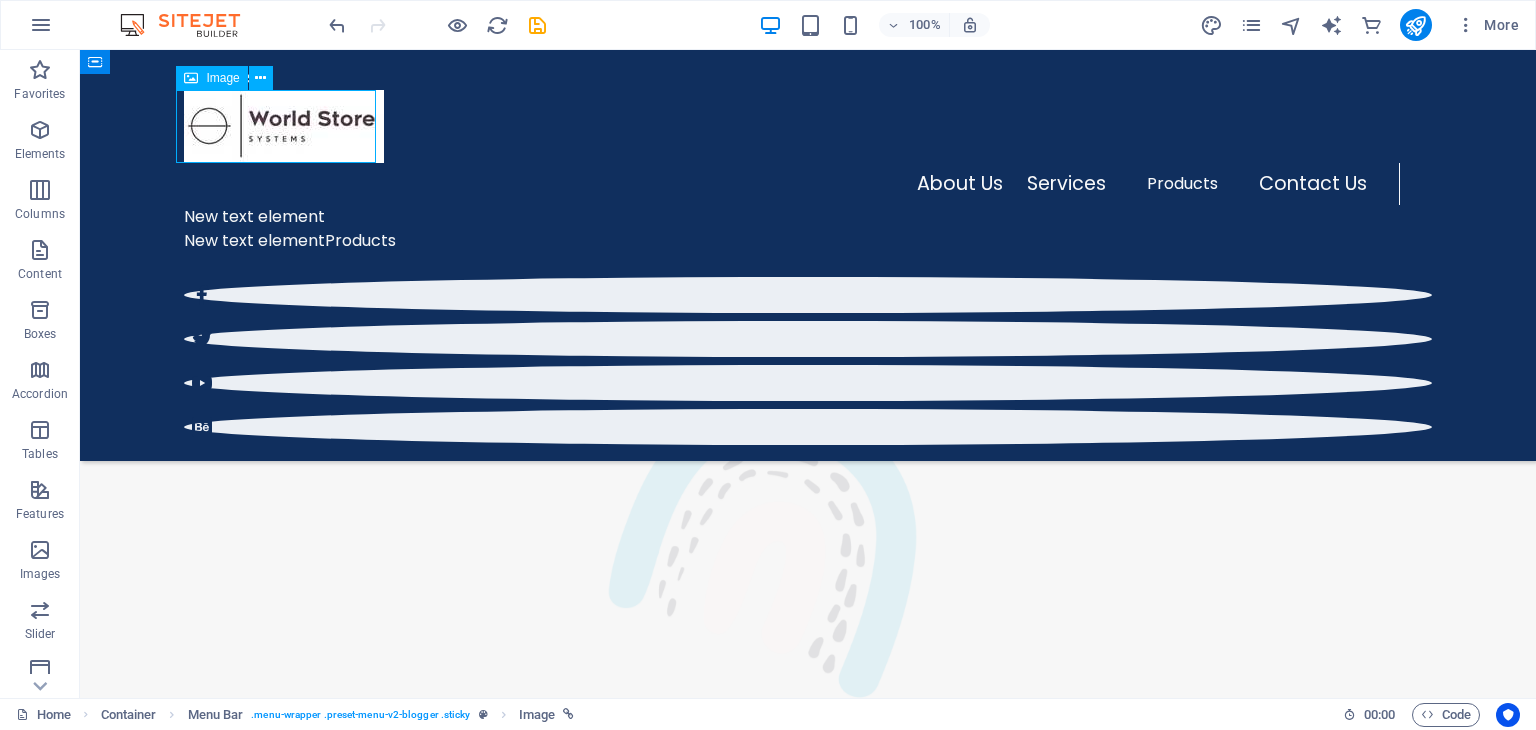 click at bounding box center [808, 126] 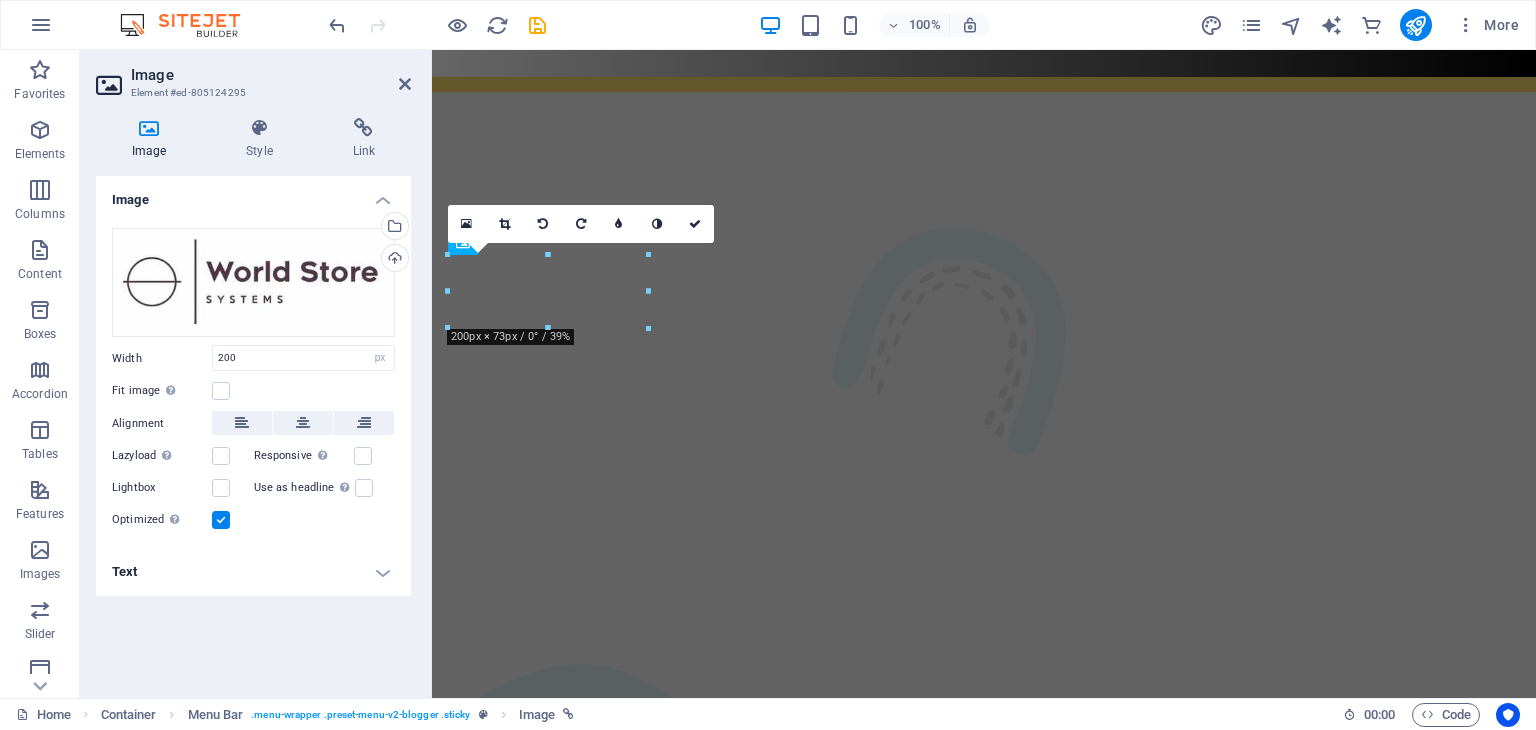 scroll, scrollTop: 0, scrollLeft: 0, axis: both 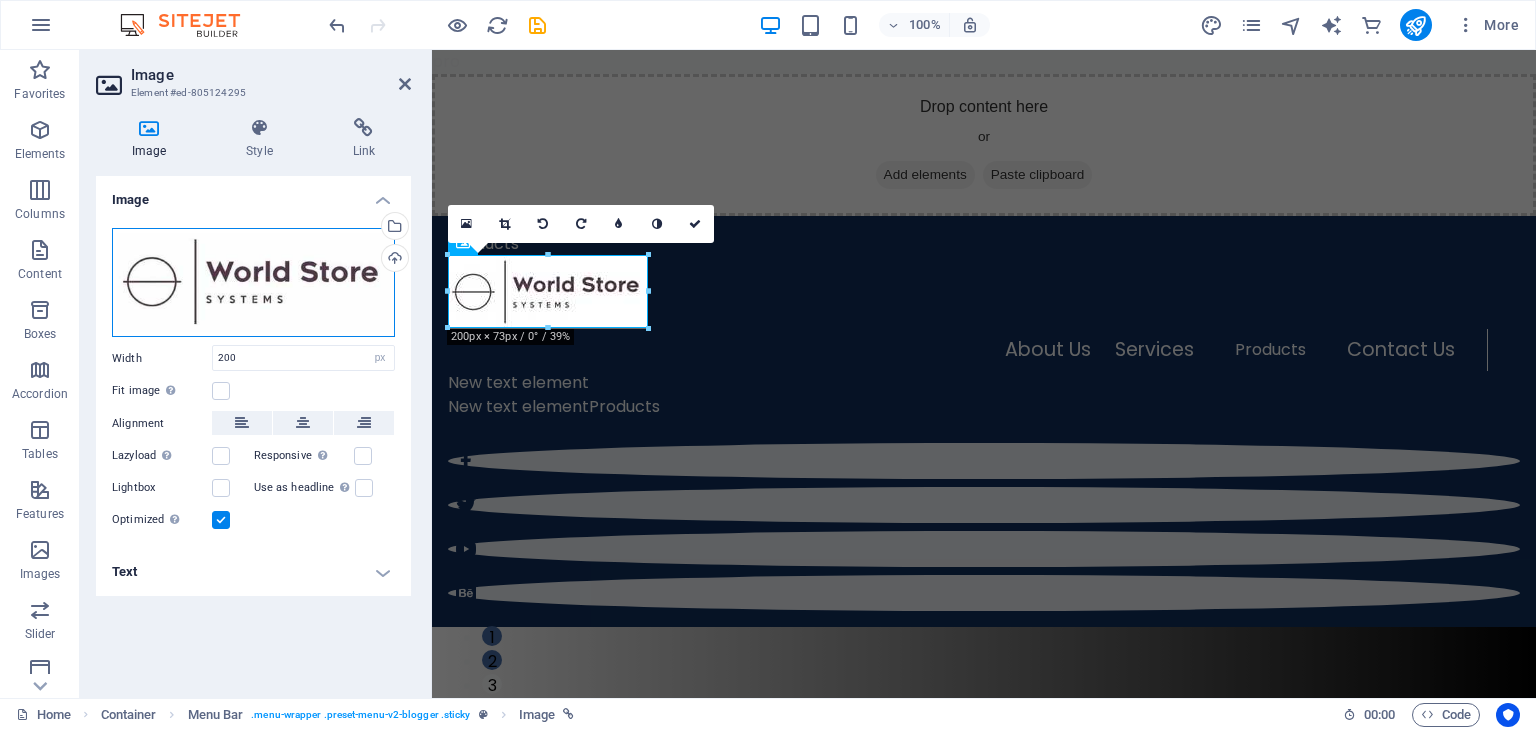 click on "Drag files here, click to choose files or select files from Files or our free stock photos & videos" at bounding box center [253, 283] 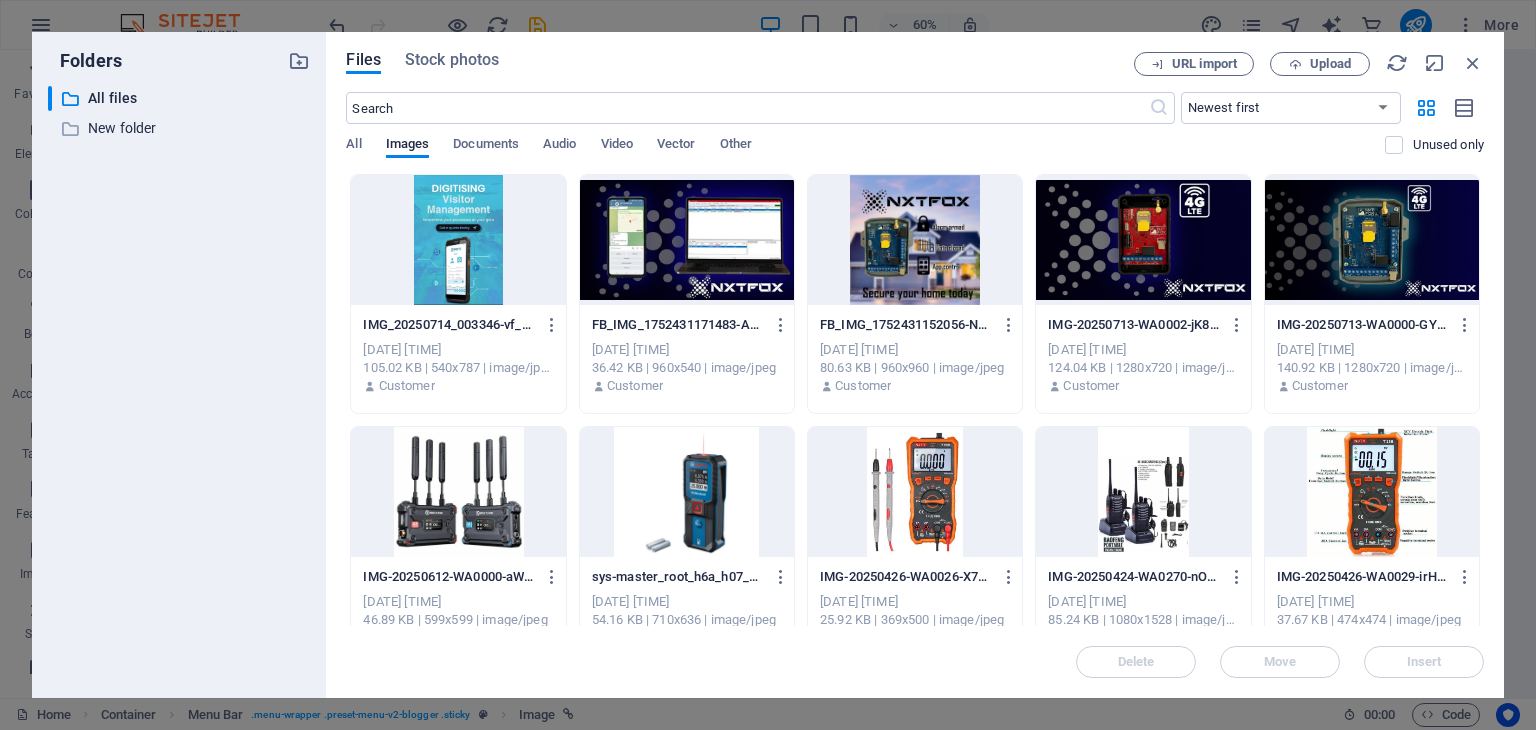 click on "Files Stock photos URL import Upload ​ Newest first Oldest first Name (A-Z) Name (Z-A) Size (0-9) Size (9-0) Resolution (0-9) Resolution (9-0) All Images Documents Audio Video Vector Other Unused only Drop files here to upload them instantly IMG_20250714_003346-vf_YSjUc6DYVz-dsW0QSpA.jpg IMG_20250714_003346-vf_YSjUc6DYVz-dsW0QSpA.jpg Jul 14, 2025 12:57 AM 105.02 KB | 540x787 | image/jpeg Customer FB_IMG_1752431171483-ACs8rQneWjFbAAbcYY-SiA.jpg FB_IMG_1752431171483-ACs8rQneWjFbAAbcYY-SiA.jpg Jul 14, 2025 12:57 AM 36.42 KB | 960x540 | image/jpeg Customer FB_IMG_1752431152056-NFnlQfUKwOSXZi9eH095hA.jpg FB_IMG_1752431152056-NFnlQfUKwOSXZi9eH095hA.jpg Jul 14, 2025 12:57 AM 80.63 KB | 960x960 | image/jpeg Customer IMG-20250713-WA0002-jK84cKI5GOAfoEaOL-iKVw.jpg IMG-20250713-WA0002-jK84cKI5GOAfoEaOL-iKVw.jpg Jul 14, 2025 12:57 AM 124.04 KB | 1280x720 | image/jpeg Customer IMG-20250713-WA0000-GYo6ntku0KndgfKKE5shxg.jpg IMG-20250713-WA0000-GYo6ntku0KndgfKKE5shxg.jpg Jul 14, 2025 12:57 AM Customer Customer Customer" at bounding box center [915, 365] 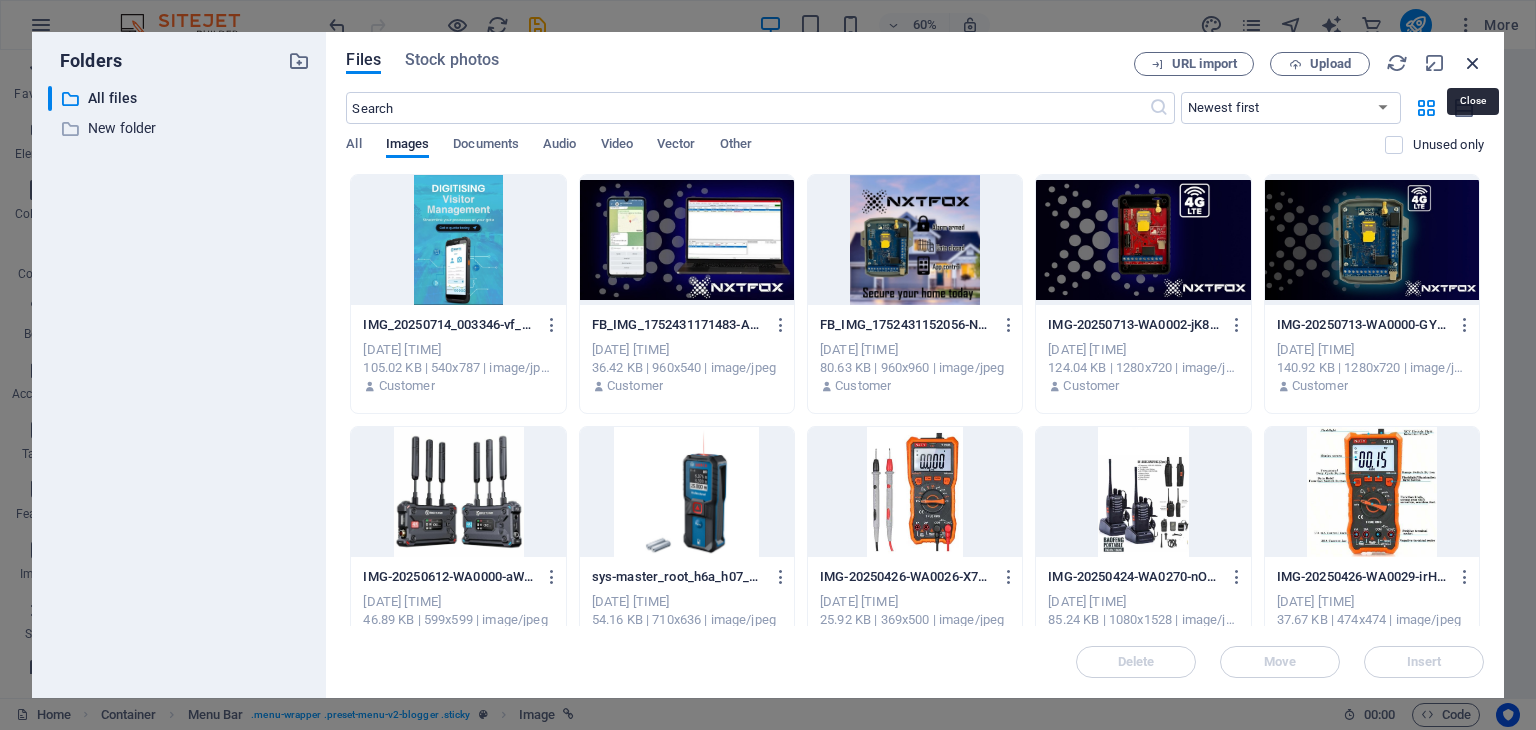 click at bounding box center [1473, 63] 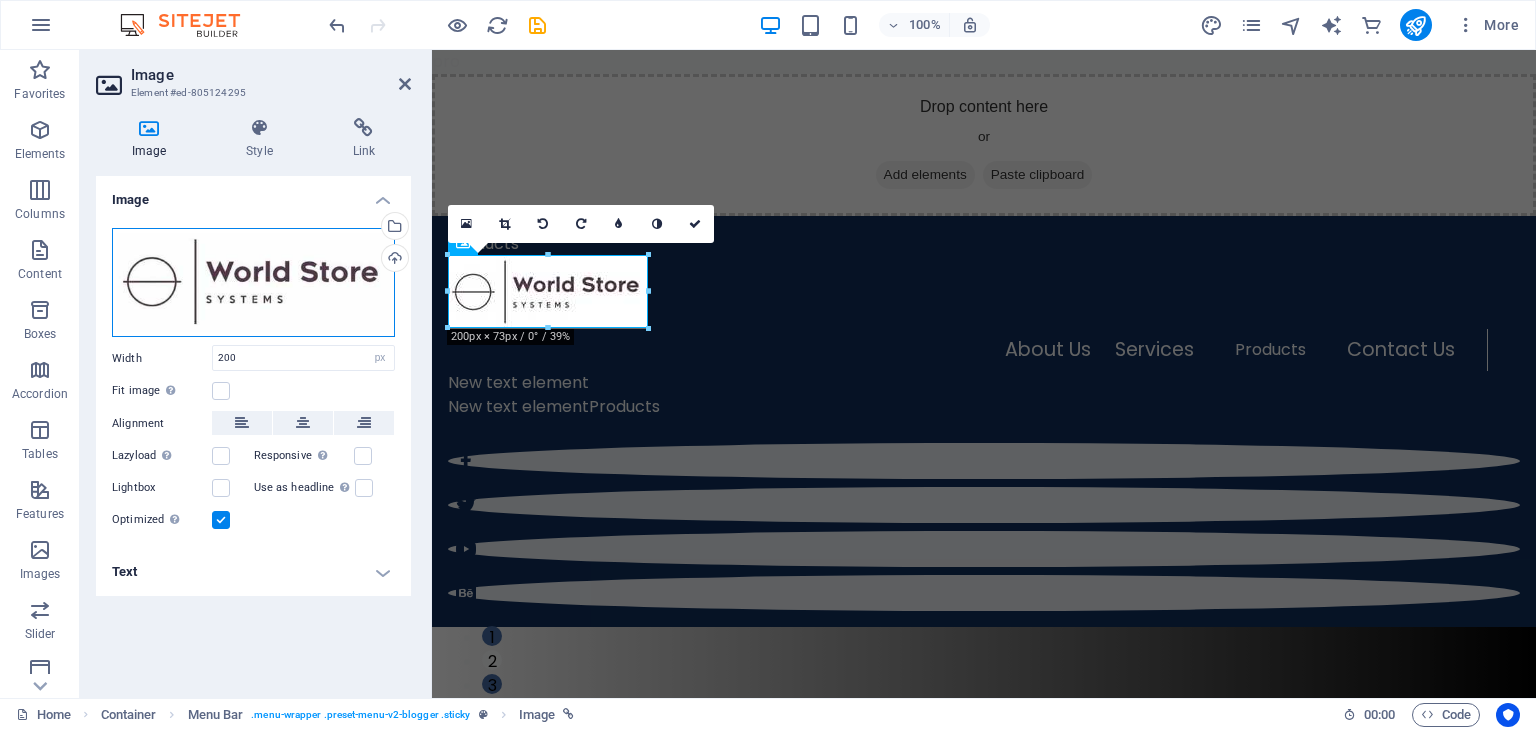 drag, startPoint x: 264, startPoint y: 269, endPoint x: 234, endPoint y: 270, distance: 30.016663 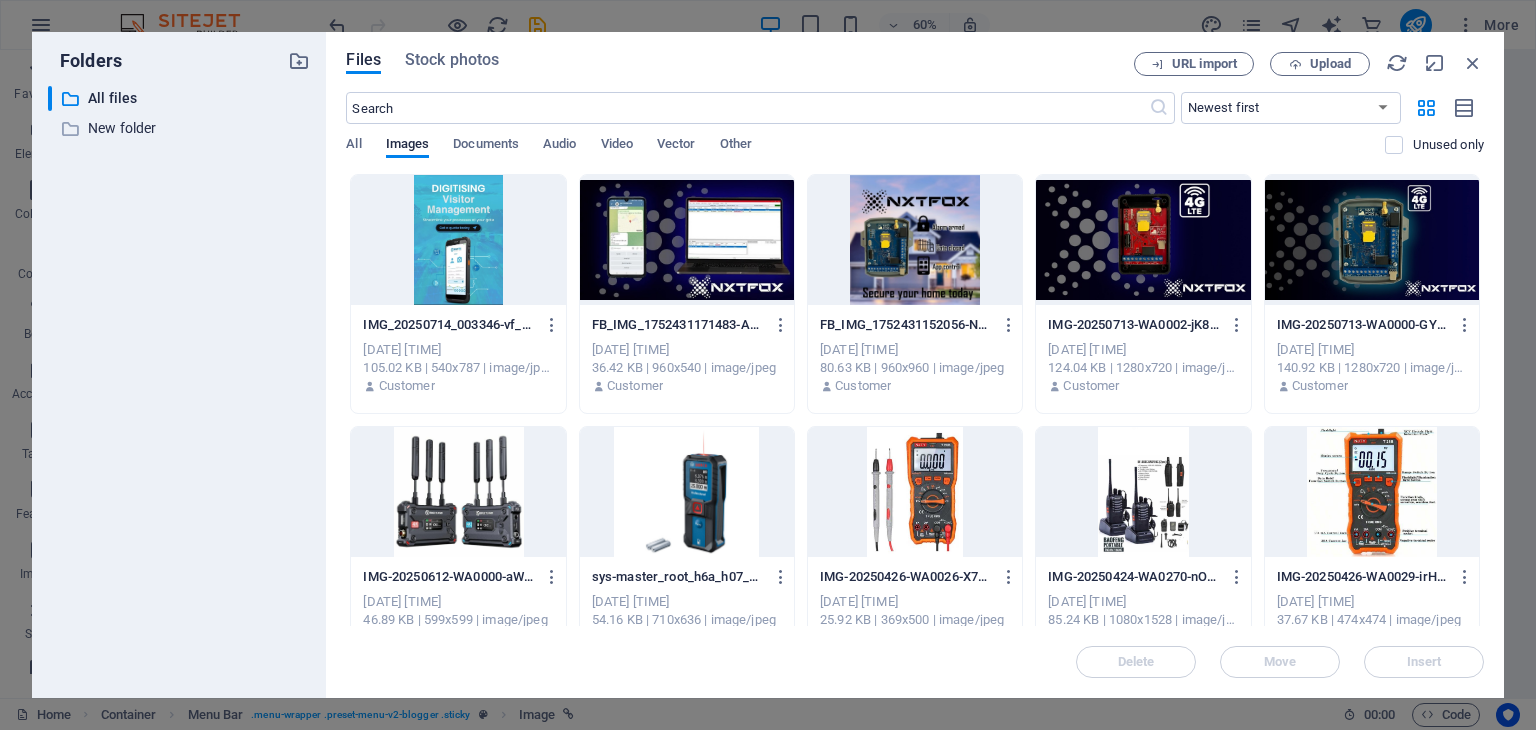 drag, startPoint x: 1479, startPoint y: 301, endPoint x: 1491, endPoint y: 304, distance: 12.369317 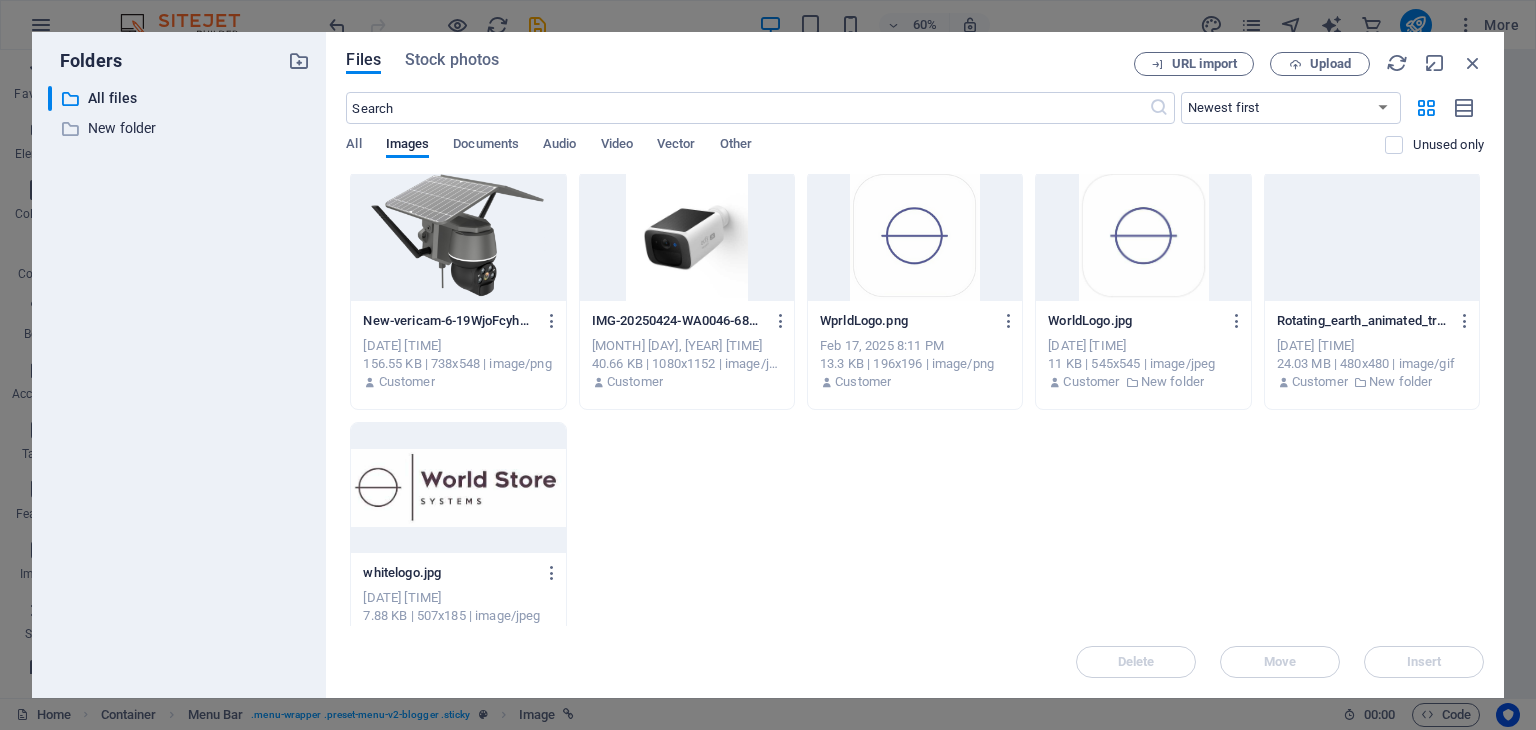 scroll, scrollTop: 1804, scrollLeft: 0, axis: vertical 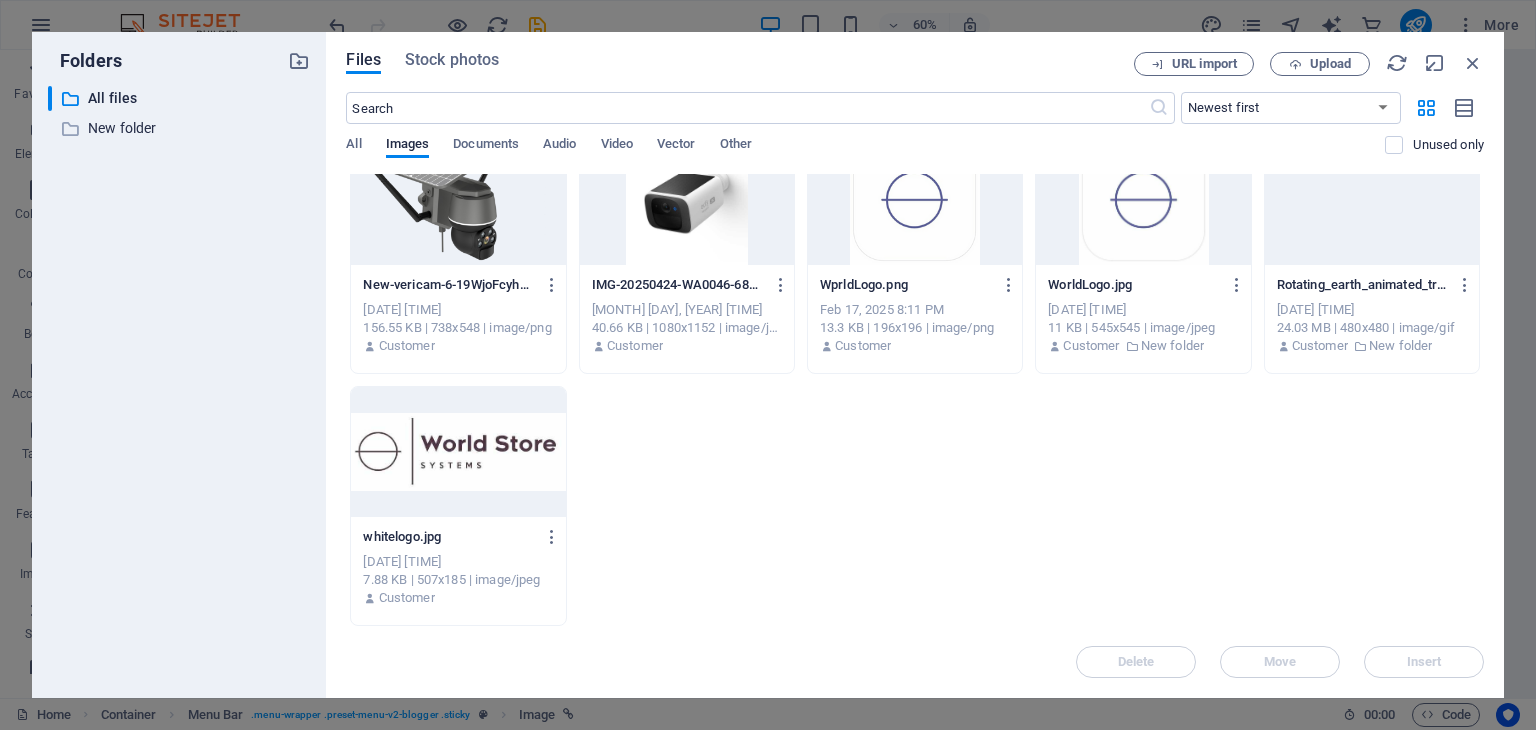 drag, startPoint x: 787, startPoint y: 535, endPoint x: 656, endPoint y: 487, distance: 139.51703 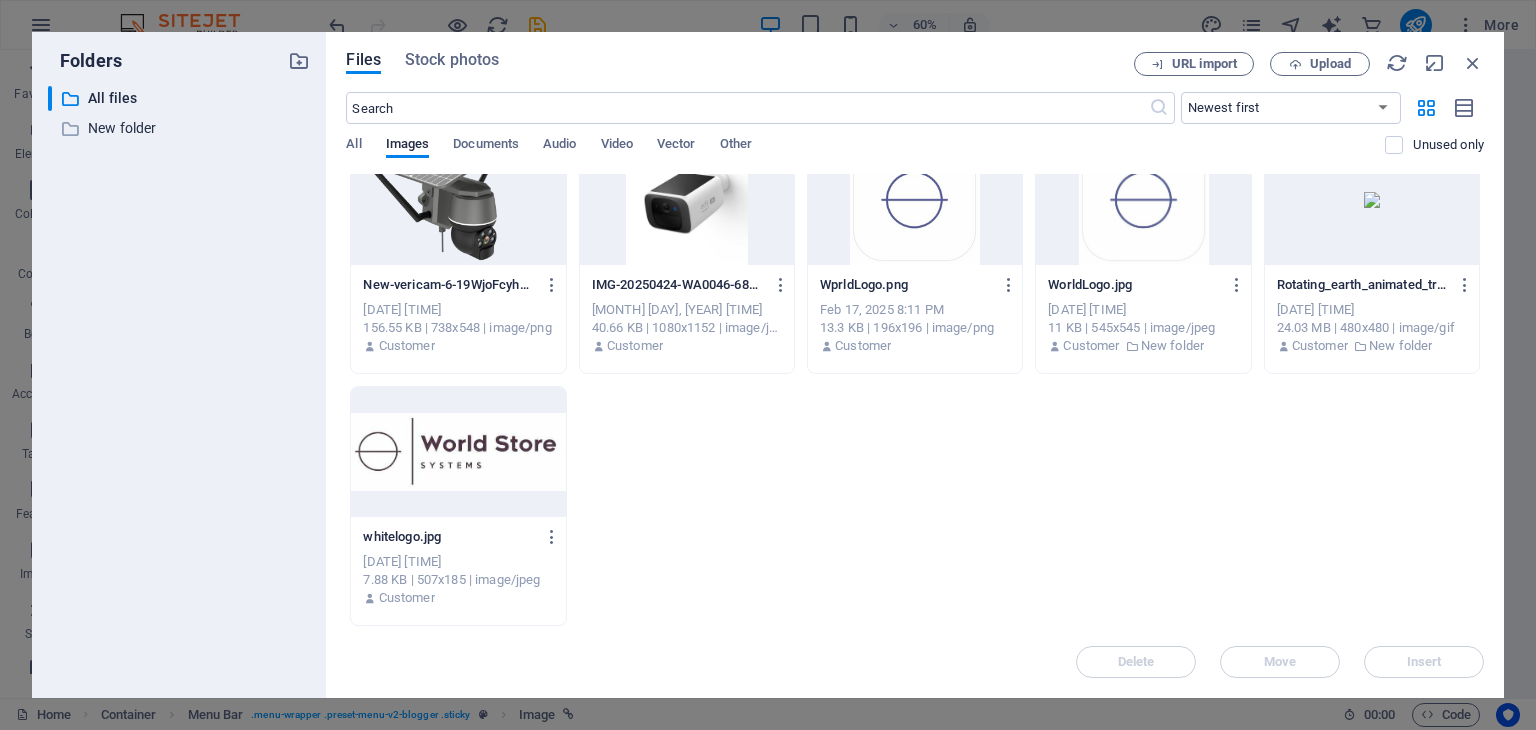 click on "IMG_20250714_003346-vf_YSjUc6DYVz-dsW0QSpA.jpg IMG_20250714_003346-vf_YSjUc6DYVz-dsW0QSpA.jpg Jul 14, 2025 12:57 AM 105.02 KB | 540x787 | image/jpeg Customer FB_IMG_1752431171483-ACs8rQneWjFbAAbcYY-SiA.jpg FB_IMG_1752431171483-ACs8rQneWjFbAAbcYY-SiA.jpg Jul 14, 2025 12:57 AM 36.42 KB | 960x540 | image/jpeg Customer FB_IMG_1752431152056-NFnlQfUKwOSXZi9eH095hA.jpg FB_IMG_1752431152056-NFnlQfUKwOSXZi9eH095hA.jpg Jul 14, 2025 12:57 AM 80.63 KB | 960x960 | image/jpeg Customer IMG-20250713-WA0002-jK84cKI5GOAfoEaOL-iKVw.jpg IMG-20250713-WA0002-jK84cKI5GOAfoEaOL-iKVw.jpg Jul 14, 2025 12:57 AM 124.04 KB | 1280x720 | image/jpeg Customer IMG-20250713-WA0000-GYo6ntku0KndgfKKE5shxg.jpg IMG-20250713-WA0000-GYo6ntku0KndgfKKE5shxg.jpg Jul 14, 2025 12:57 AM 140.92 KB | 1280x720 | image/jpeg Customer IMG-20250612-WA0000-aWQ-SmsAxyK6NgYJdkQlkA.jpg IMG-20250612-WA0000-aWQ-SmsAxyK6NgYJdkQlkA.jpg Jul 14, 2025 12:57 AM 46.89 KB | 599x599 | image/jpeg Customer Jul 14, 2025 12:57 AM 54.16 KB | 710x636 | image/jpeg Customer Customer" at bounding box center (915, -502) 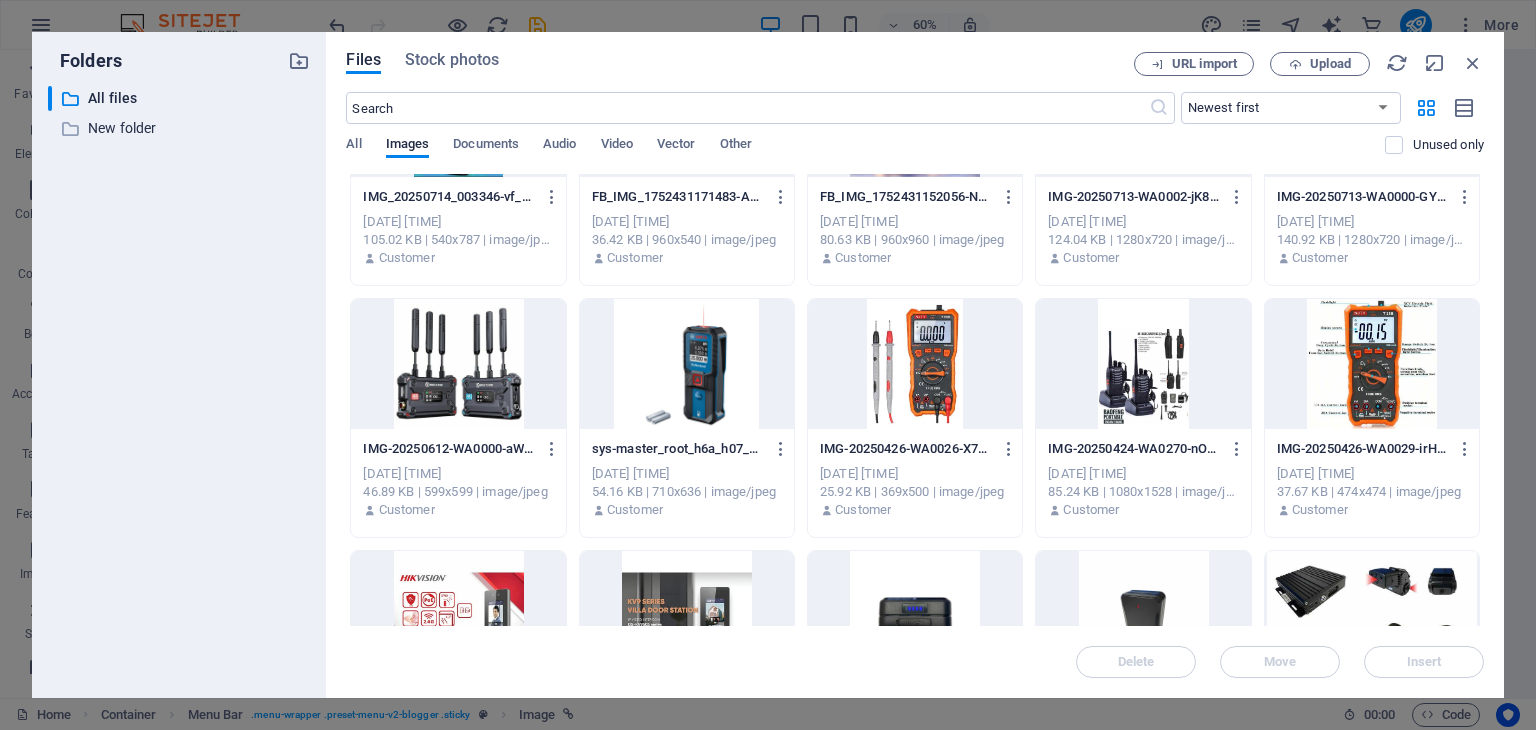 scroll, scrollTop: 0, scrollLeft: 0, axis: both 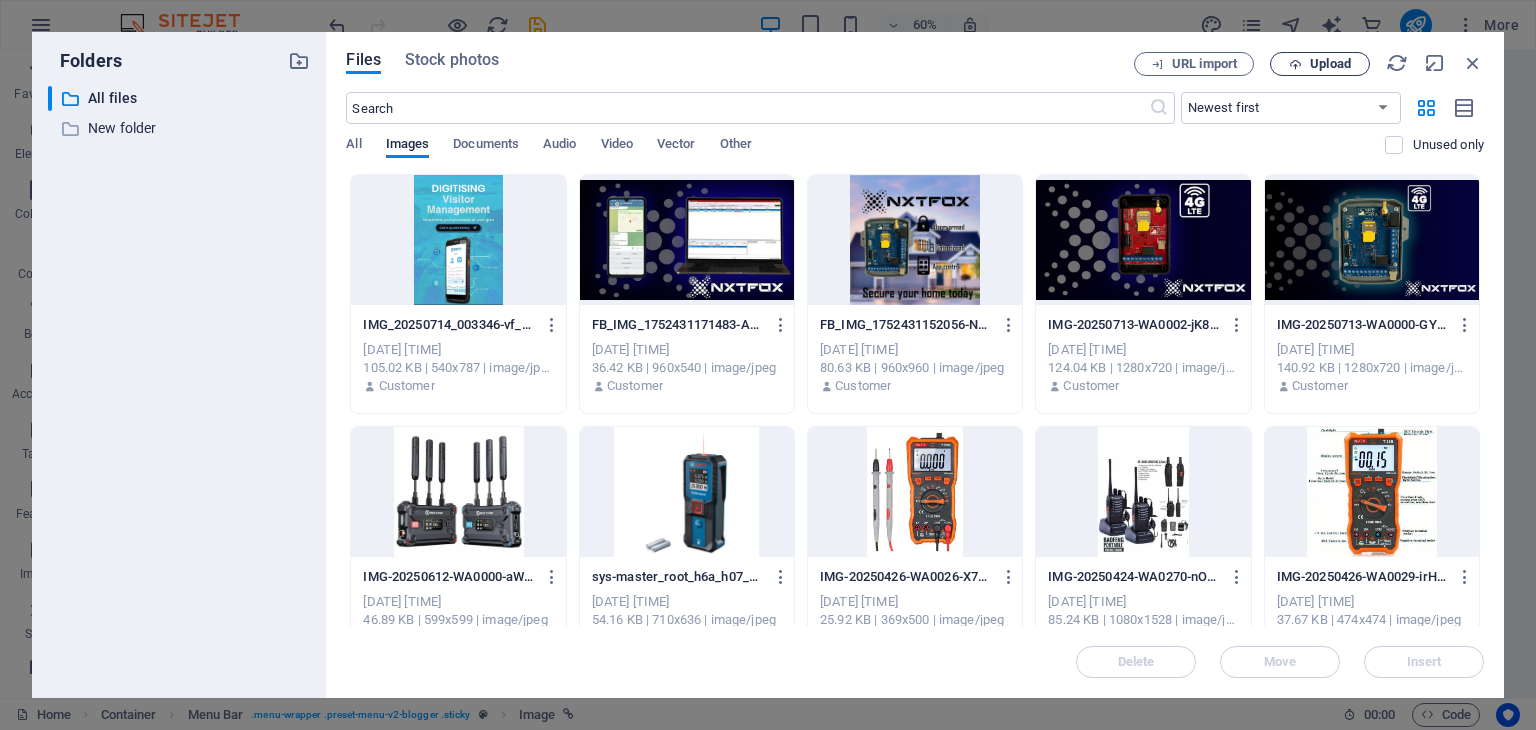 click on "Upload" at bounding box center [1330, 64] 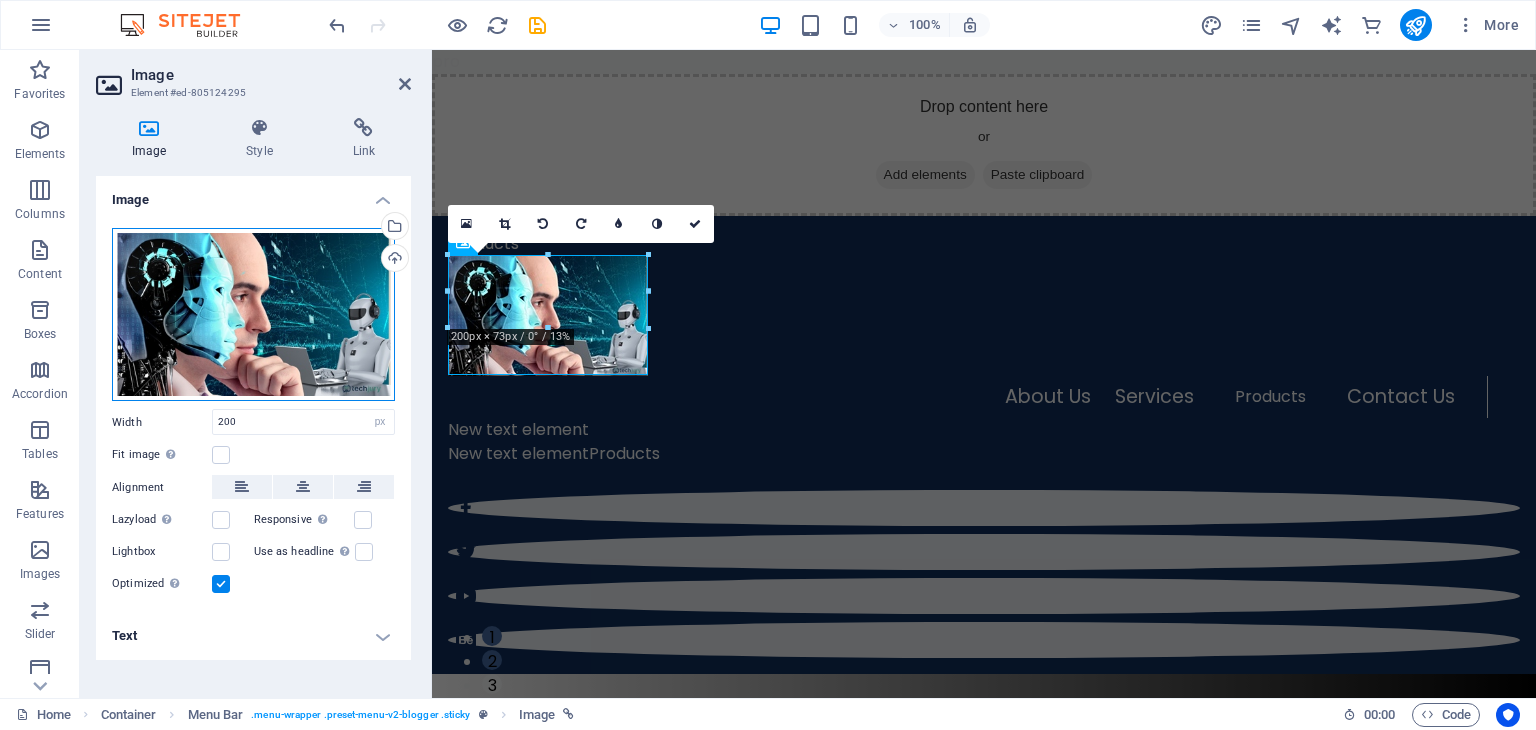 click on "Drag files here, click to choose files or select files from Files or our free stock photos & videos" at bounding box center [253, 315] 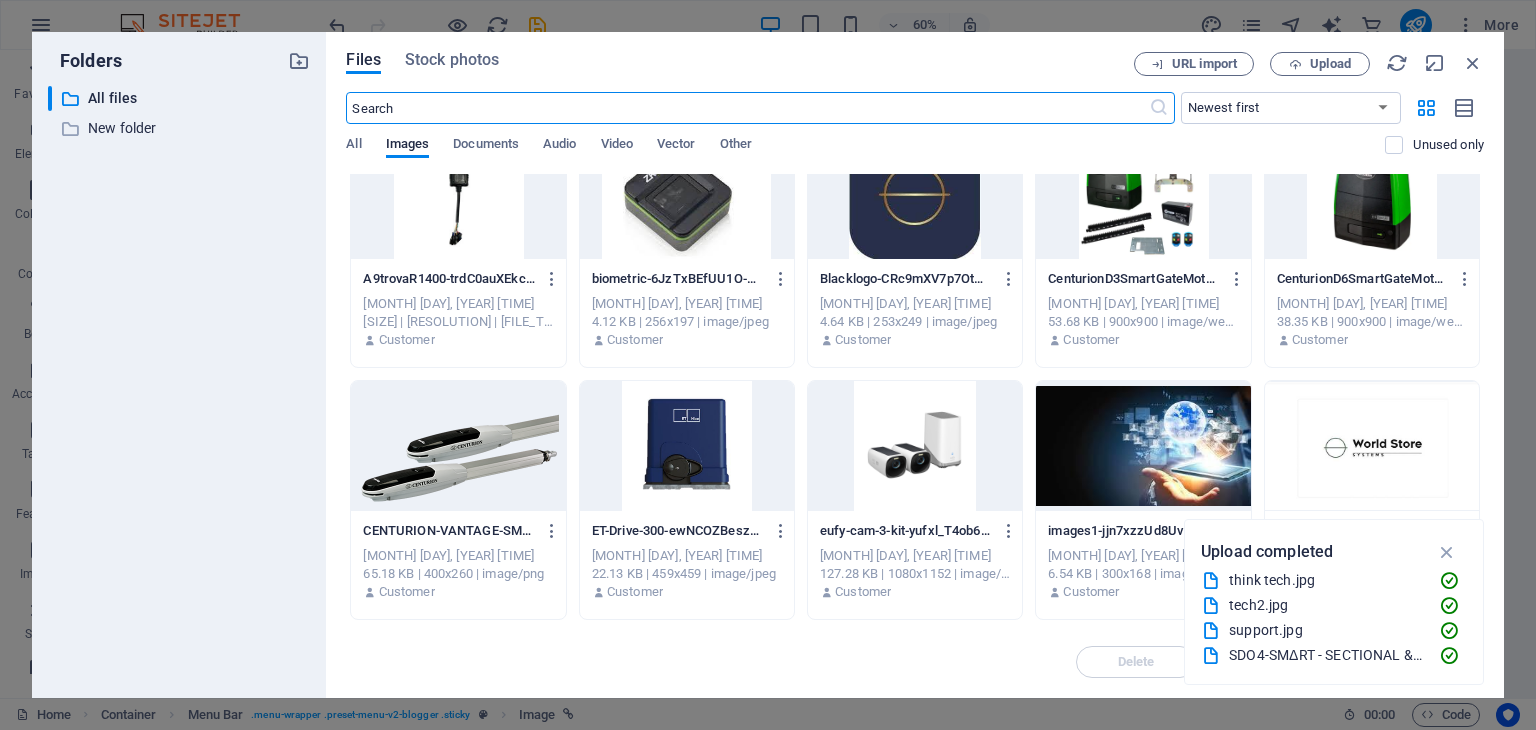 scroll, scrollTop: 0, scrollLeft: 0, axis: both 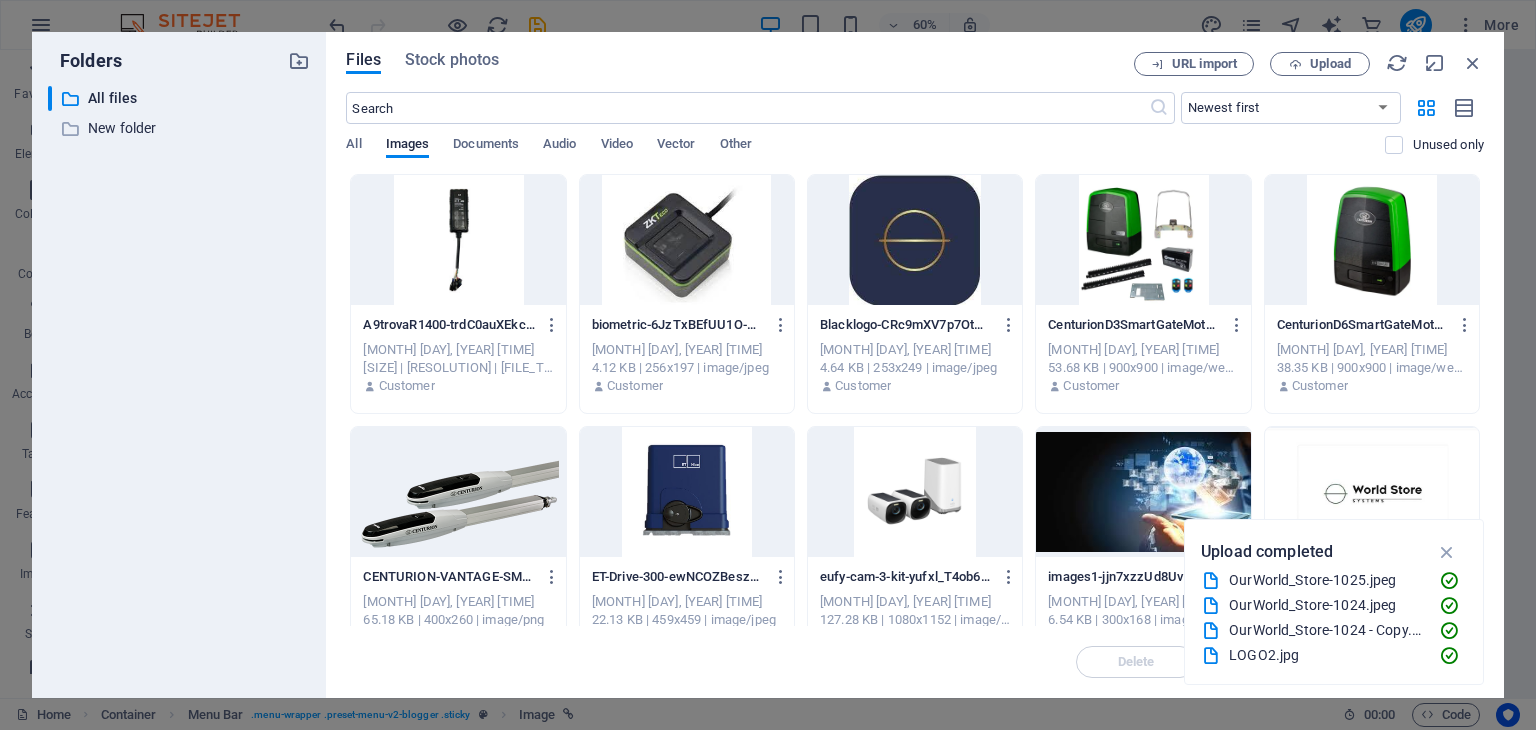 click on "Files Stock photos URL import Upload ​ Newest first Oldest first Name (A-Z) Name (Z-A) Size (0-9) Size (9-0) Resolution (0-9) Resolution (9-0) All Images Documents Audio Video Vector Other Unused only Drop files here to upload them instantly A9trovaR1400-trdC0auXEkc9TSlF99MpJw.jpg A9trovaR1400-trdC0auXEkc9TSlF99MpJw.jpg Aug 5, 2025 10:03 PM 5.85 KB | 300x300 | image/jpeg Customer biometric-6JzTxBEfUU1O-PsR_UQTbA.jpg biometric-6JzTxBEfUU1O-PsR_UQTbA.jpg Aug 5, 2025 10:03 PM 4.12 KB | 256x197 | image/jpeg Customer Blacklogo-CRc9mXV7p7Otwis-0aUDxw.jpg Blacklogo-CRc9mXV7p7Otwis-0aUDxw.jpg Aug 5, 2025 10:03 PM 4.64 KB | 253x249 | image/jpeg Customer CenturionD3SmartGateMotorKitAnti-TheftBracket-qWTjzUBKGDOPUyuWvLG1LQ.webp CenturionD3SmartGateMotorKitAnti-TheftBracket-qWTjzUBKGDOPUyuWvLG1LQ.webp Aug 5, 2025 10:03 PM 53.68 KB | 900x900 | image/webp Customer CenturionD6SmartGateMotorOnly-dehSLtWLJbysZyOti5h5aA.webp CenturionD6SmartGateMotorOnly-dehSLtWLJbysZyOti5h5aA.webp Aug 5, 2025 10:03 PM Customer Customer Move" at bounding box center (915, 365) 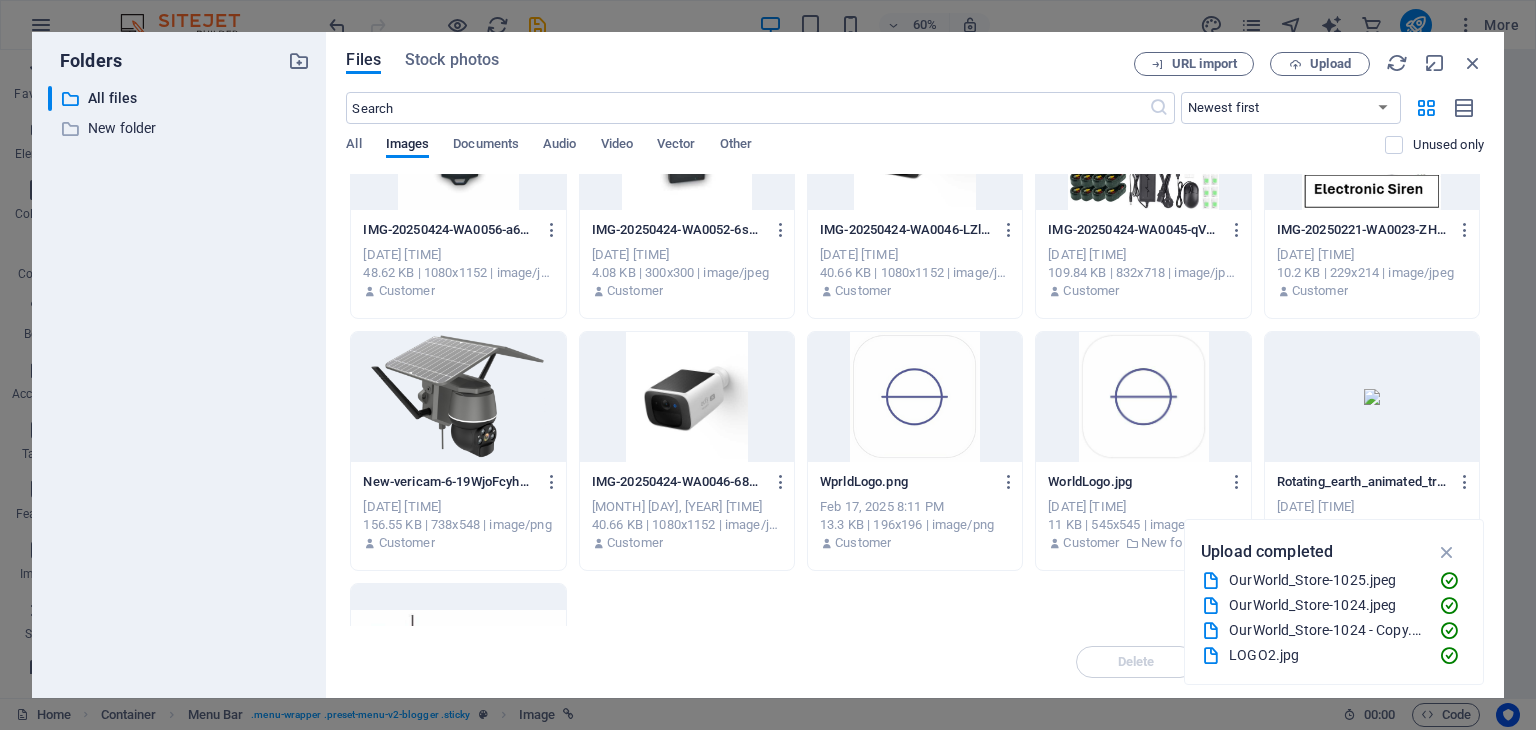 scroll, scrollTop: 2812, scrollLeft: 0, axis: vertical 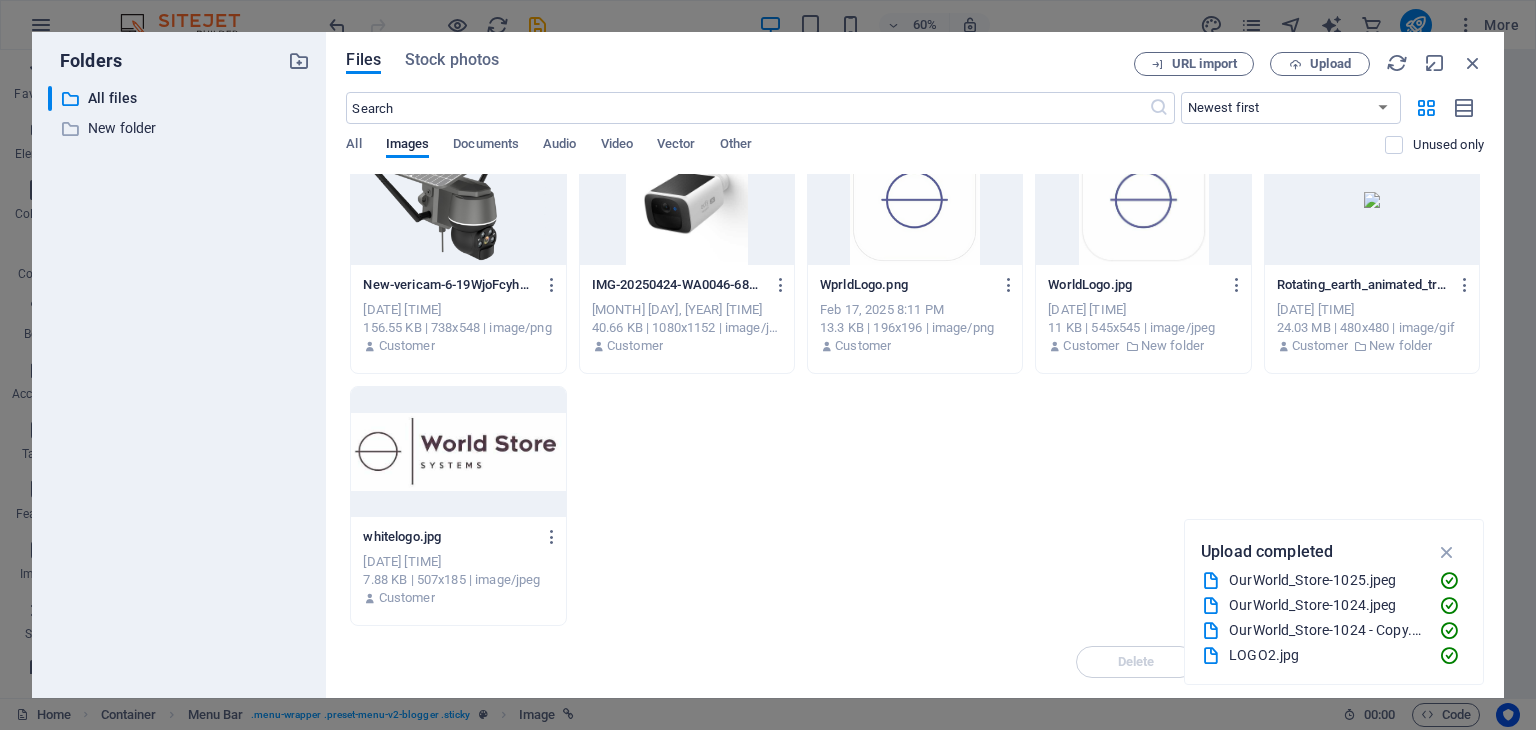 click on "Files Stock photos URL import Upload ​ Newest first Oldest first Name (A-Z) Name (Z-A) Size (0-9) Size (9-0) Resolution (0-9) Resolution (9-0) All Images Documents Audio Video Vector Other Unused only Drop files here to upload them instantly A9trovaR1400-trdC0auXEkc9TSlF99MpJw.jpg A9trovaR1400-trdC0auXEkc9TSlF99MpJw.jpg Aug 5, 2025 10:03 PM 5.85 KB | 300x300 | image/jpeg Customer biometric-6JzTxBEfUU1O-PsR_UQTbA.jpg biometric-6JzTxBEfUU1O-PsR_UQTbA.jpg Aug 5, 2025 10:03 PM 4.12 KB | 256x197 | image/jpeg Customer Blacklogo-CRc9mXV7p7Otwis-0aUDxw.jpg Blacklogo-CRc9mXV7p7Otwis-0aUDxw.jpg Aug 5, 2025 10:03 PM 4.64 KB | 253x249 | image/jpeg Customer CenturionD3SmartGateMotorKitAnti-TheftBracket-qWTjzUBKGDOPUyuWvLG1LQ.webp CenturionD3SmartGateMotorKitAnti-TheftBracket-qWTjzUBKGDOPUyuWvLG1LQ.webp Aug 5, 2025 10:03 PM 53.68 KB | 900x900 | image/webp Customer CenturionD6SmartGateMotorOnly-dehSLtWLJbysZyOti5h5aA.webp CenturionD6SmartGateMotorOnly-dehSLtWLJbysZyOti5h5aA.webp Aug 5, 2025 10:03 PM Customer Customer Move" at bounding box center (915, 365) 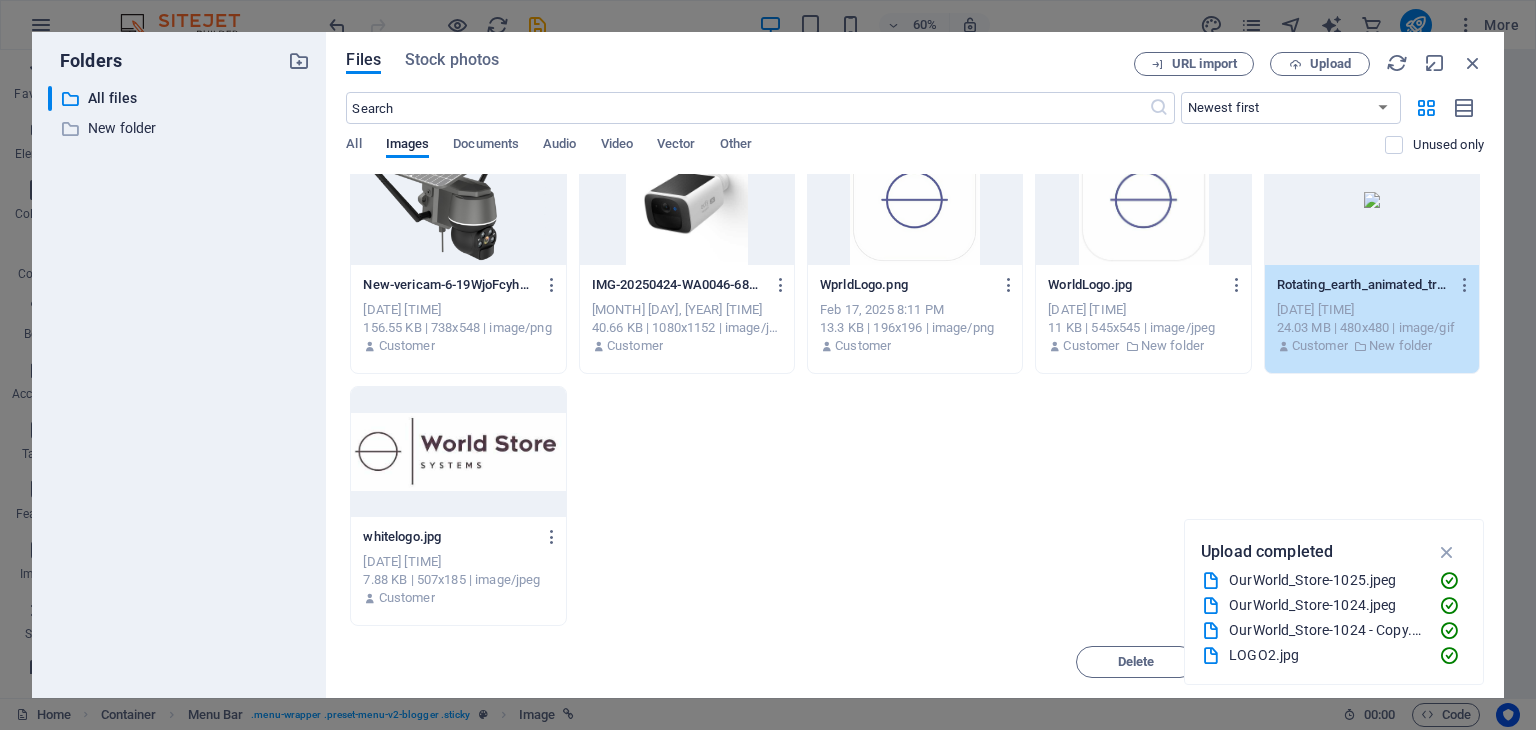 scroll, scrollTop: 2416, scrollLeft: 0, axis: vertical 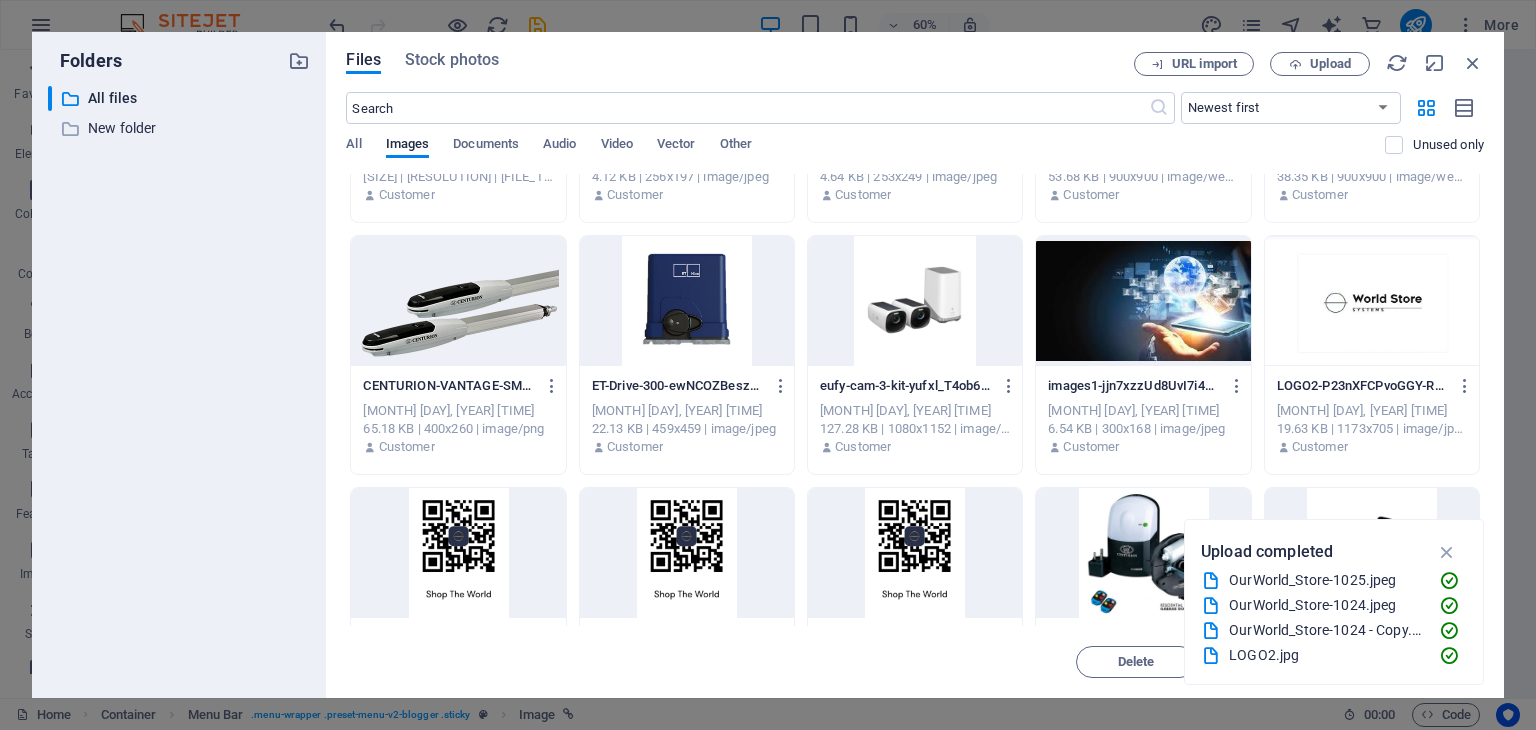 click at bounding box center [1372, 301] 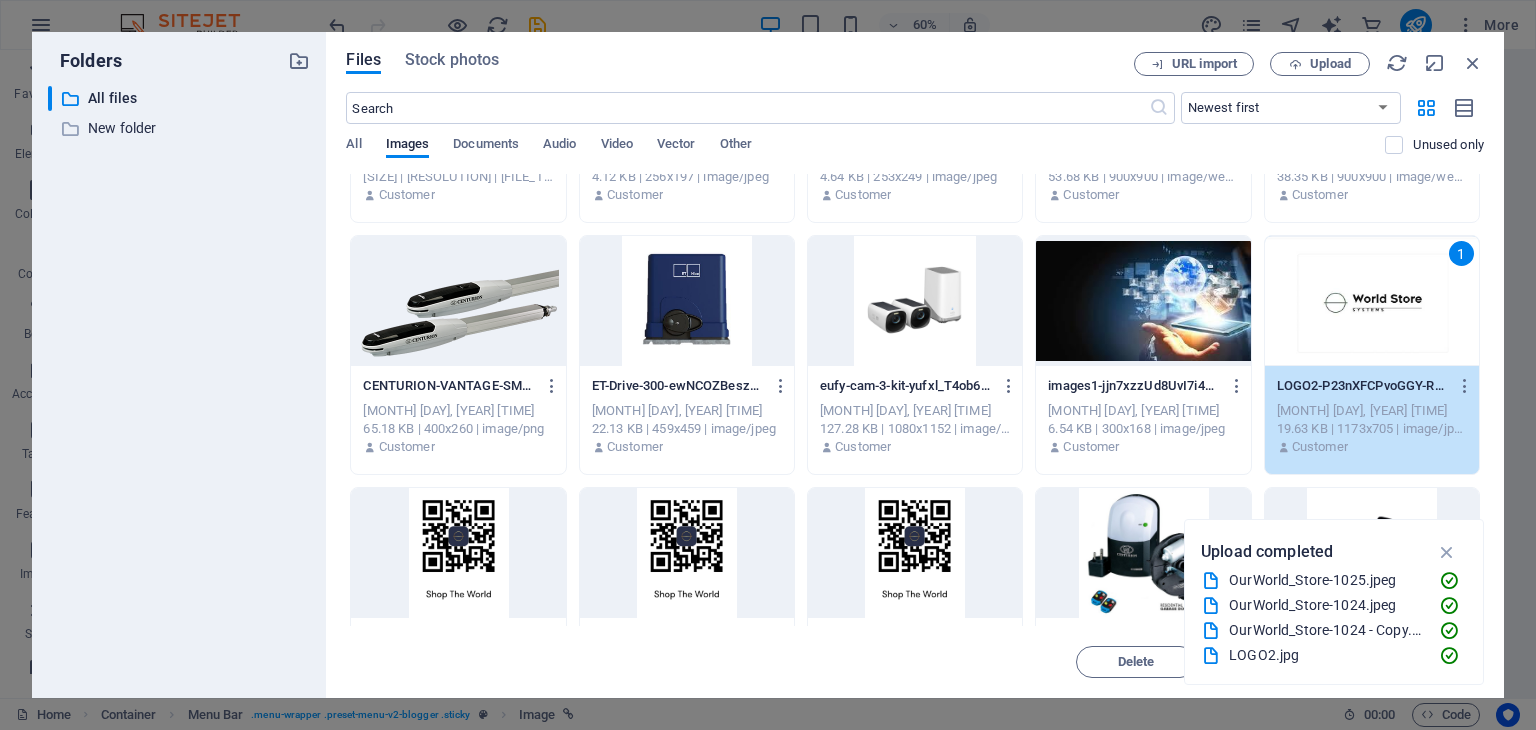 click on "1" at bounding box center (1372, 301) 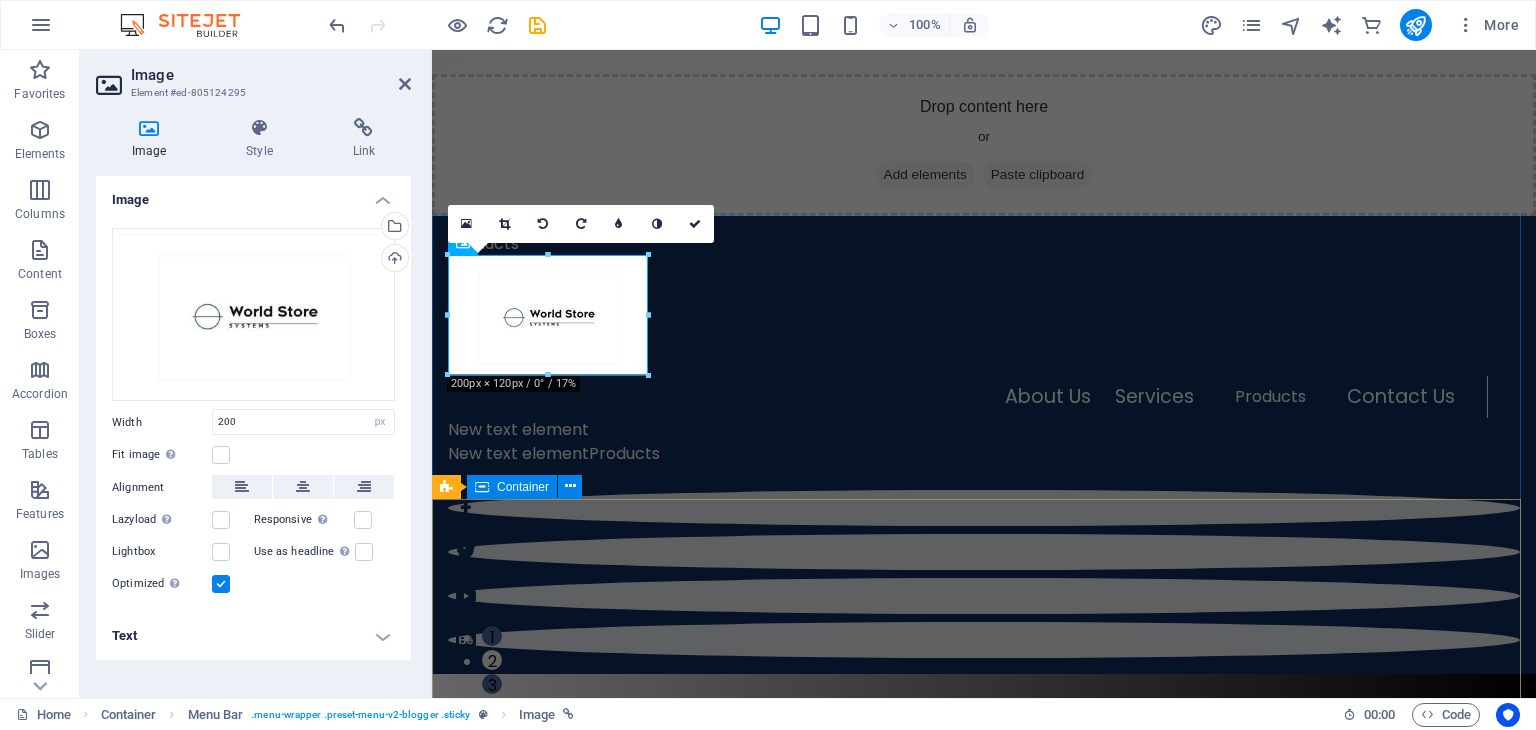 click on "TECHNOLOGY Emerging Tech Trends, Evolving Lifestyles How today's technology can improve your quality of life and when to be careful of technology usage About Us World Store  (WS) is a fully registered and functional platform and marketplace offering customers a convenient shopping experience. We're aiming to promote, display, and sell, amongst others, the most used and needed entertainment, security, and networking products in the industry. Both local and international brands and products to the public. Whether it is DIY, domestic, or commercial usage. Our Vision To be a ''people's brand'' and great supplier, trusted by our industry and loved by our employees. To help generations live up to standards TECHNOLOGY Emerging Tech Trends, Evolving Lifestyles How today's technology can improve your quality of life and when to be careful of technology usage About Us World Store 1 2 3" at bounding box center (984, 854) 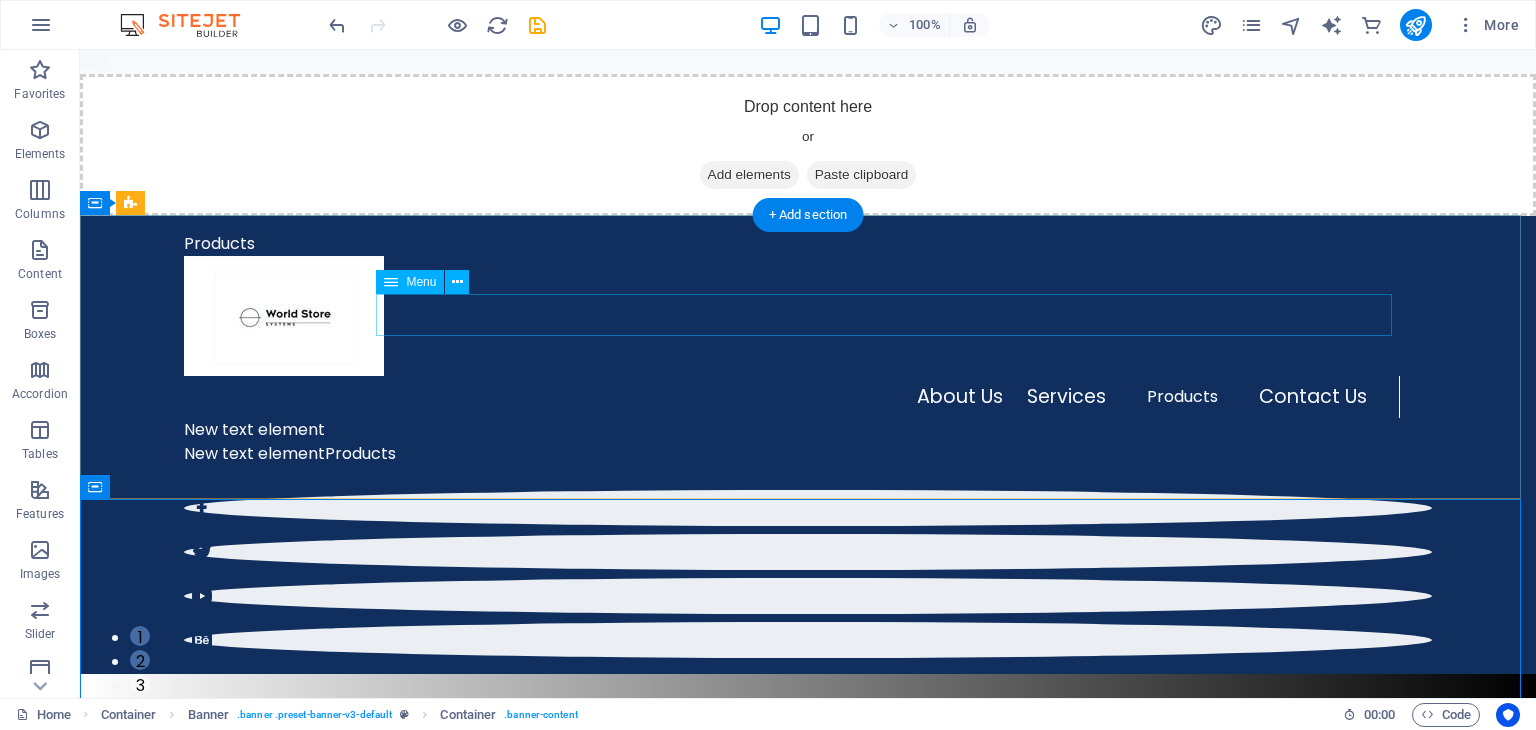 click on "About Us Services Products Contact Us" at bounding box center [792, 397] 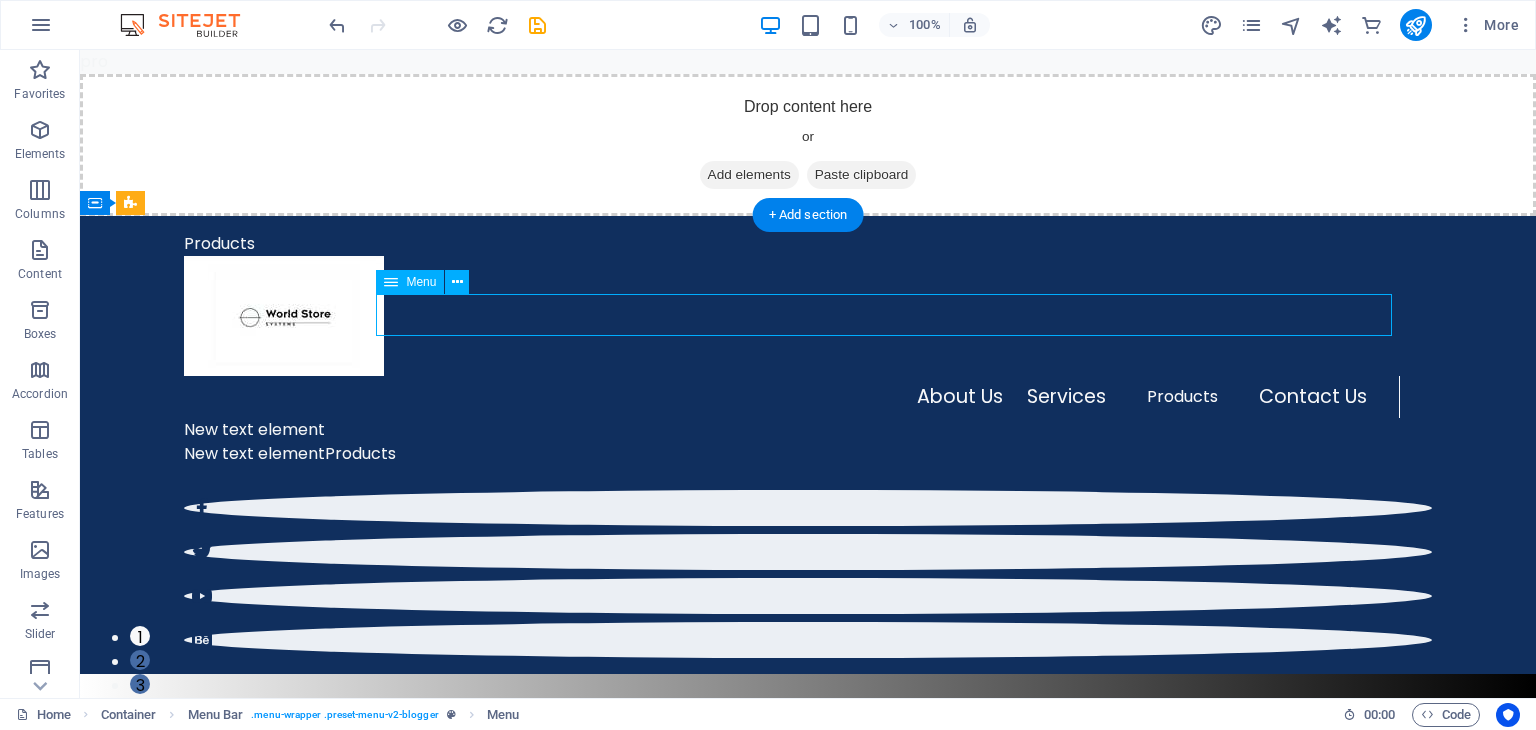 click on "About Us Services Products Contact Us" at bounding box center [792, 397] 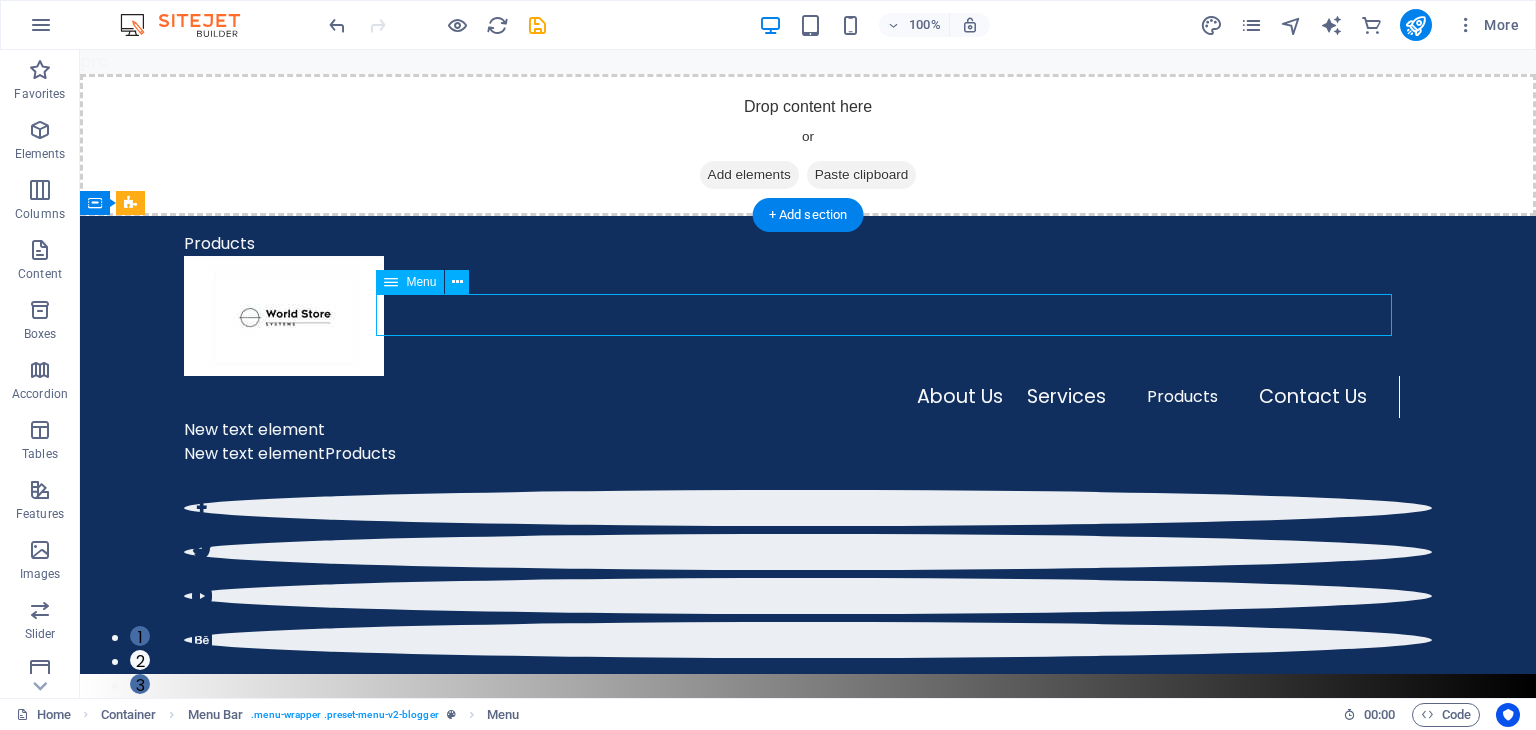 click on "About Us Services Products Contact Us" at bounding box center [792, 397] 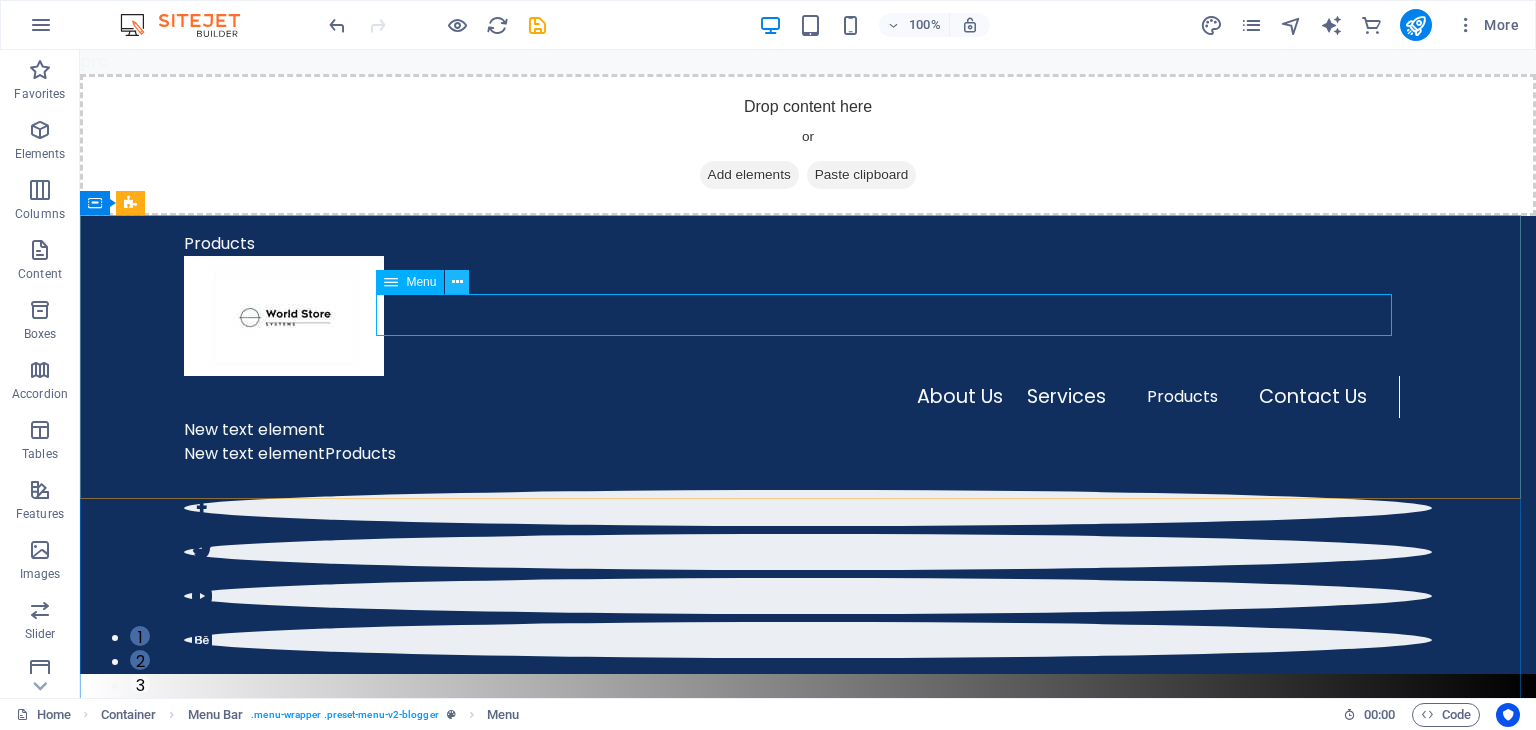 click at bounding box center [457, 282] 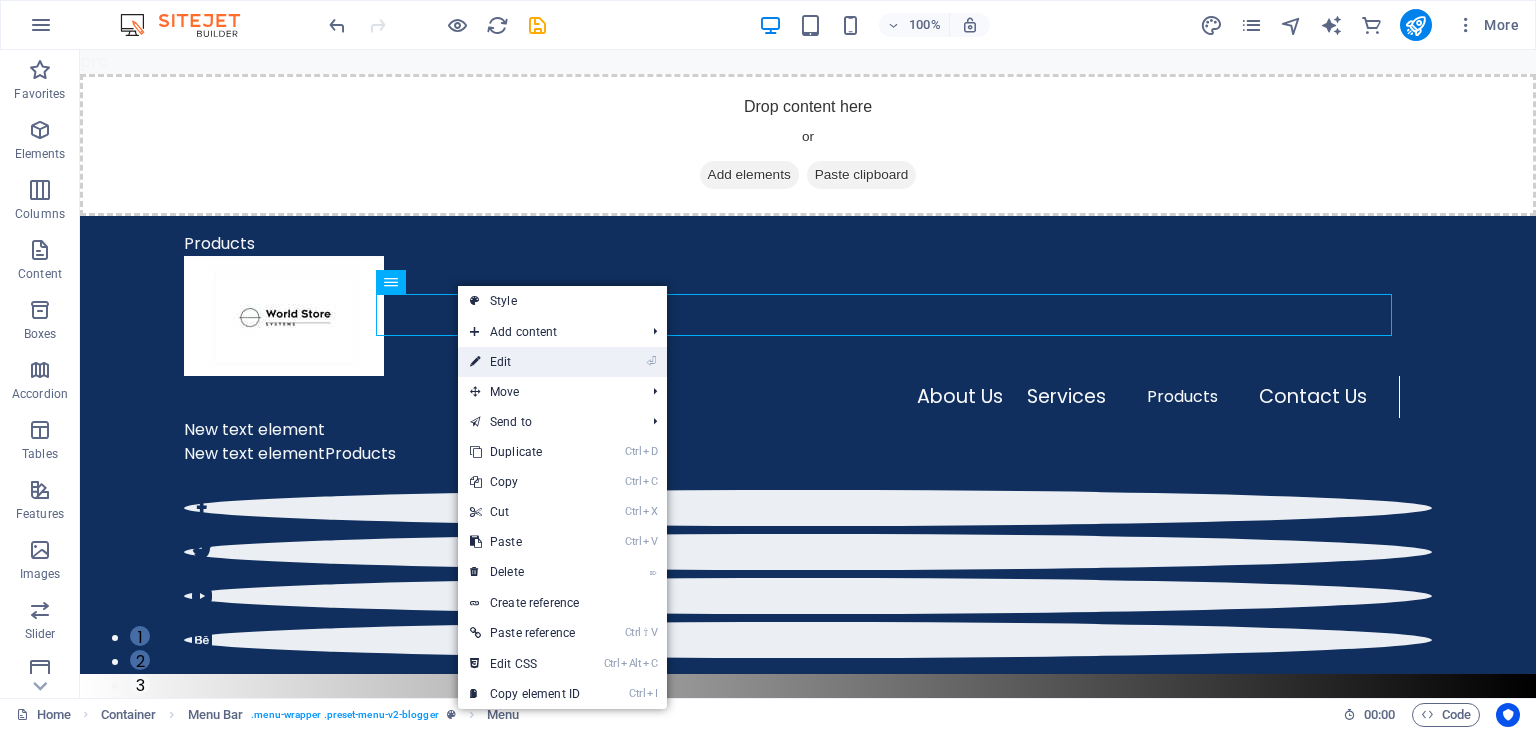 click on "⏎  Edit" at bounding box center [525, 362] 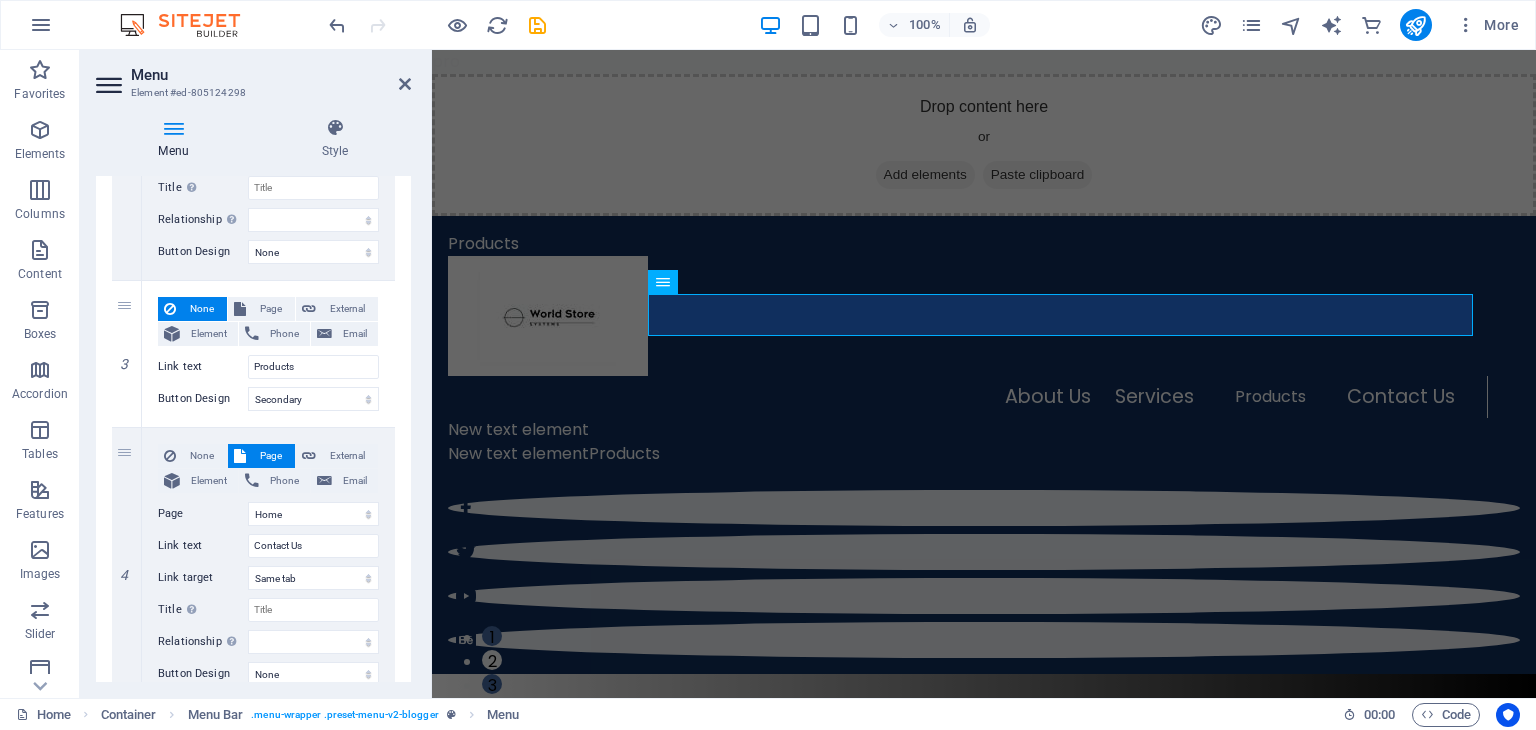 scroll, scrollTop: 574, scrollLeft: 0, axis: vertical 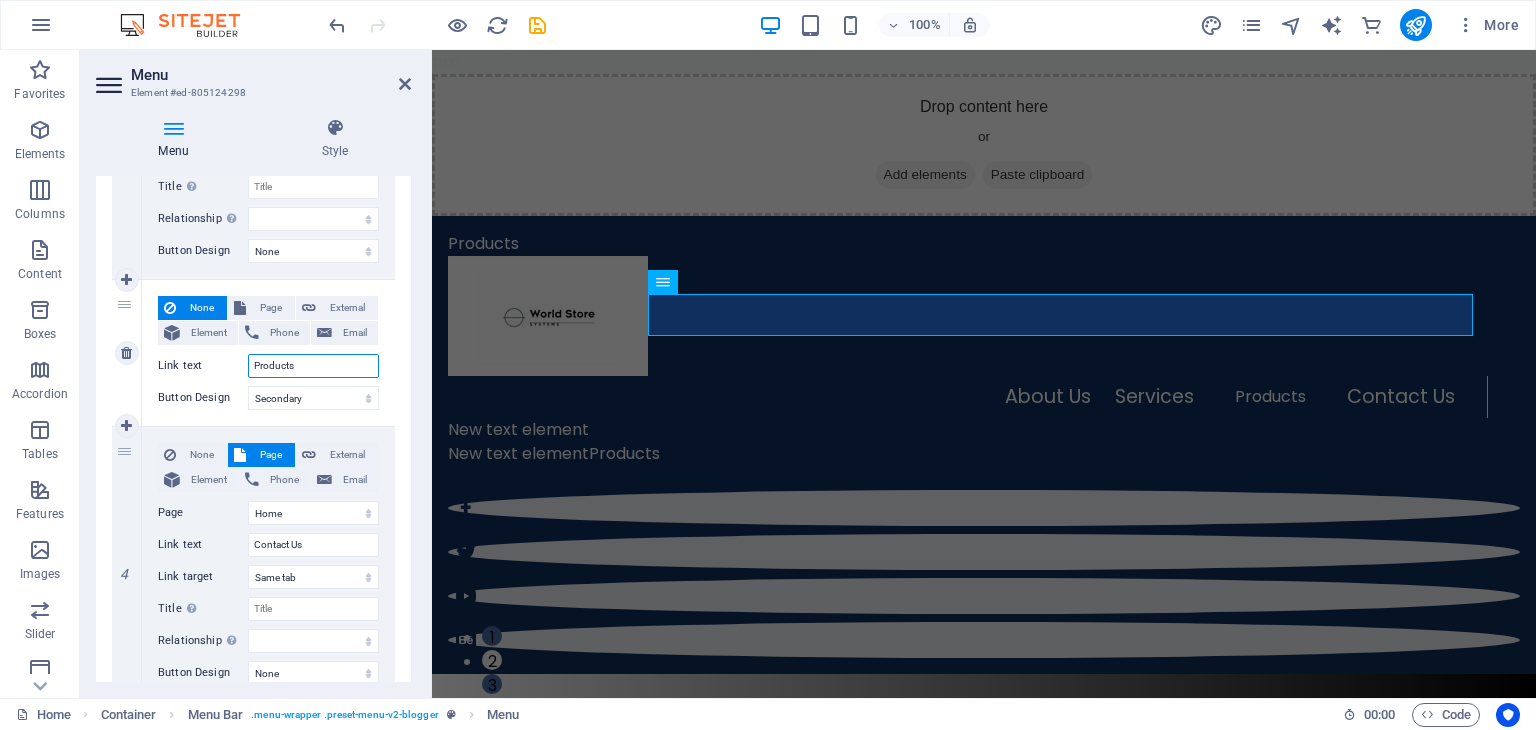 click on "Products" at bounding box center (313, 366) 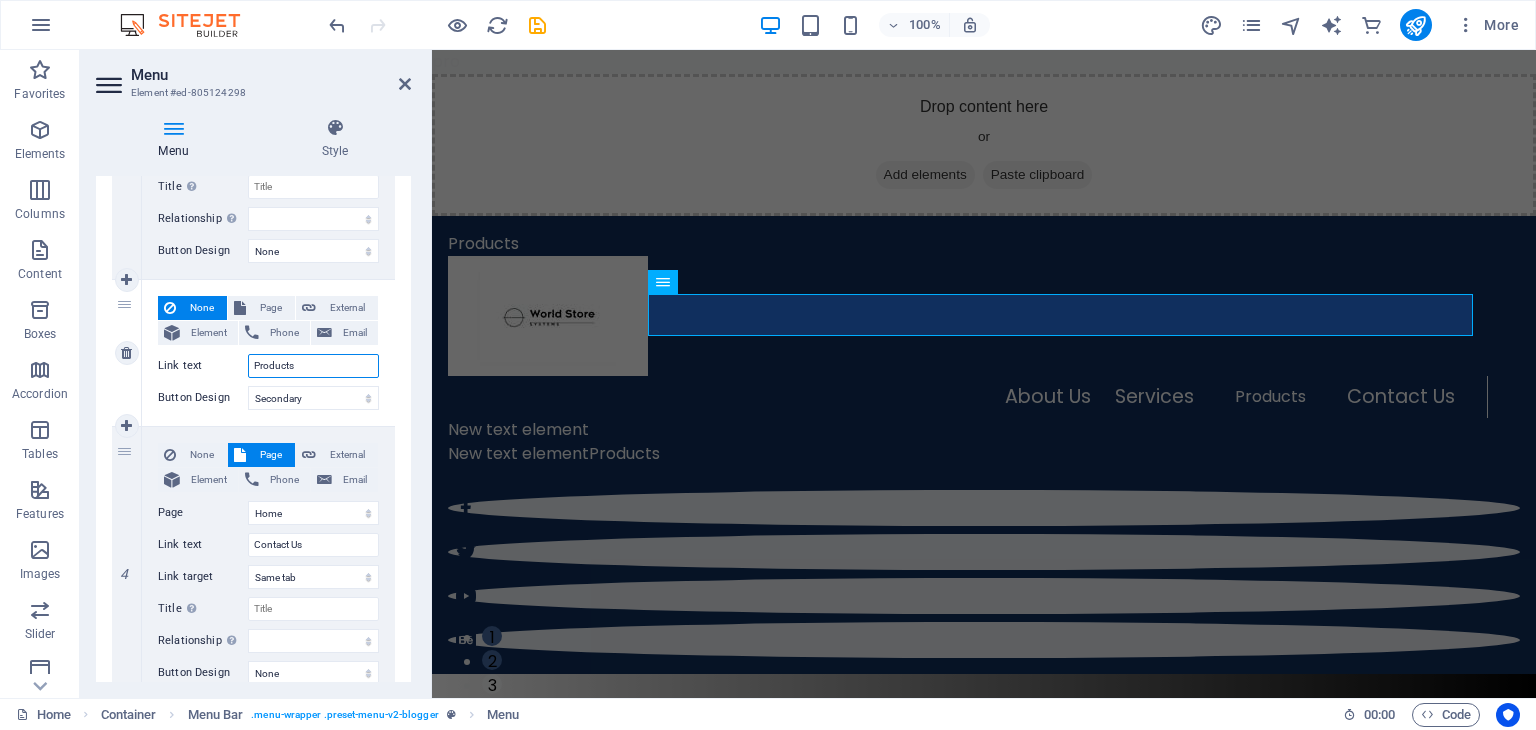 drag, startPoint x: 311, startPoint y: 359, endPoint x: 249, endPoint y: 368, distance: 62.649822 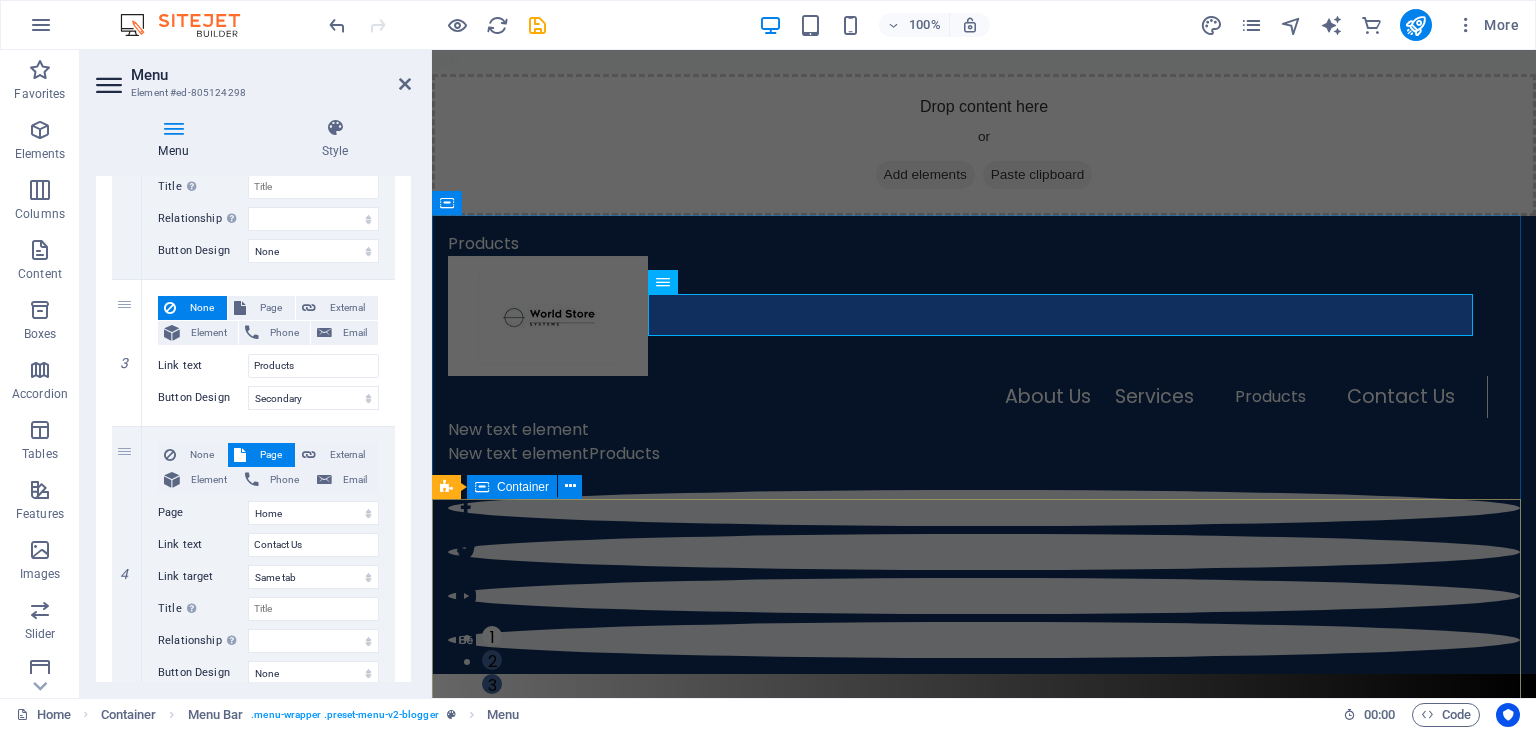click on "TECHNOLOGY Emerging Tech Trends, Evolving Lifestyles How today's technology can improve your quality of life and when to be careful of technology usage About Us World Store  (WS) is a fully registered and functional platform and marketplace offering customers a convenient shopping experience. We're aiming to promote, display, and sell, amongst others, the most used and needed entertainment, security, and networking products in the industry. Both local and international brands and products to the public. Whether it is DIY, domestic, or commercial usage. Our Vision To be a ''people's brand'' and great supplier, trusted by our industry and loved by our employees. To help generations live up to standards TECHNOLOGY Emerging Tech Trends, Evolving Lifestyles How today's technology can improve your quality of life and when to be careful of technology usage About Us World Store 1 2 3" at bounding box center (984, 870) 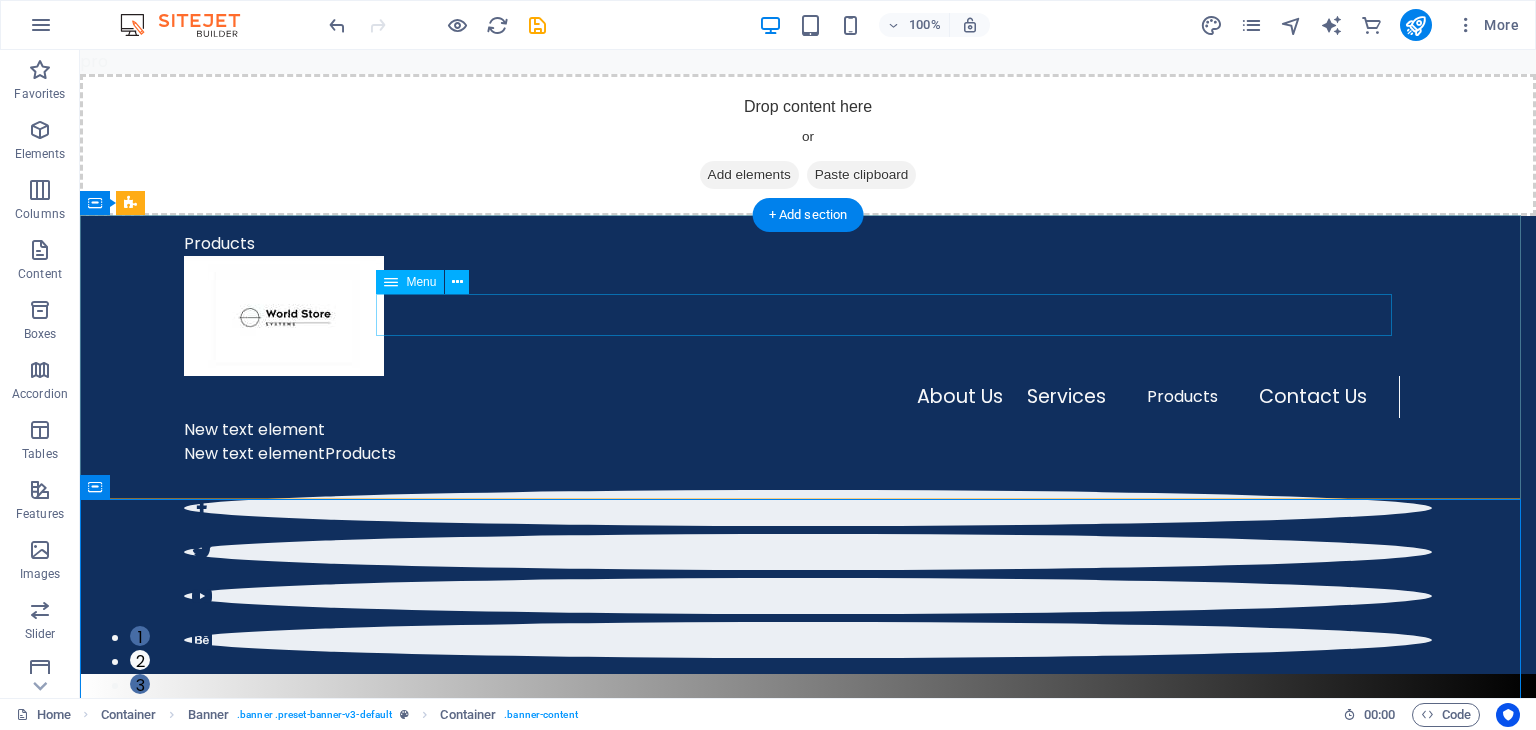 click on "About Us Services Products Contact Us" at bounding box center [792, 397] 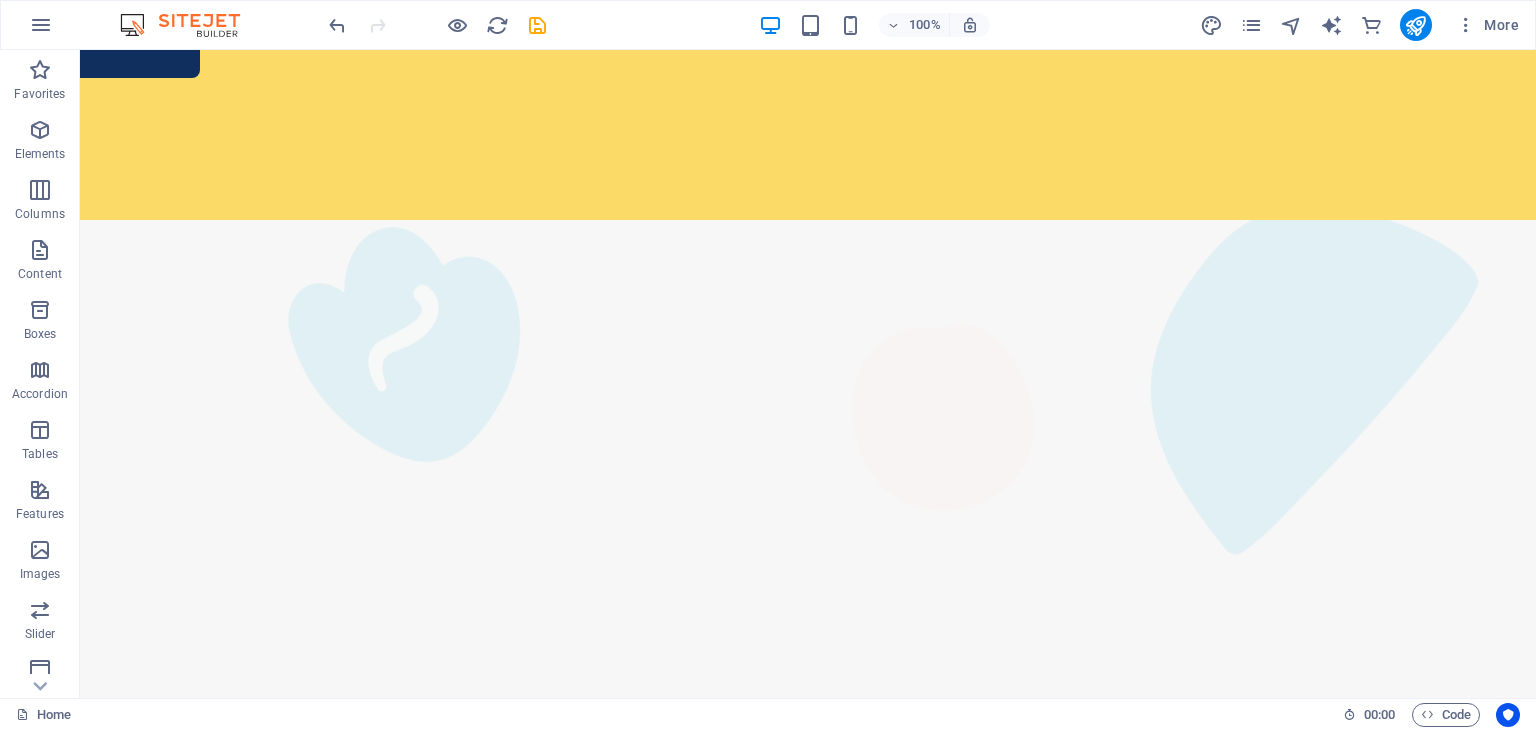 scroll, scrollTop: 1050, scrollLeft: 0, axis: vertical 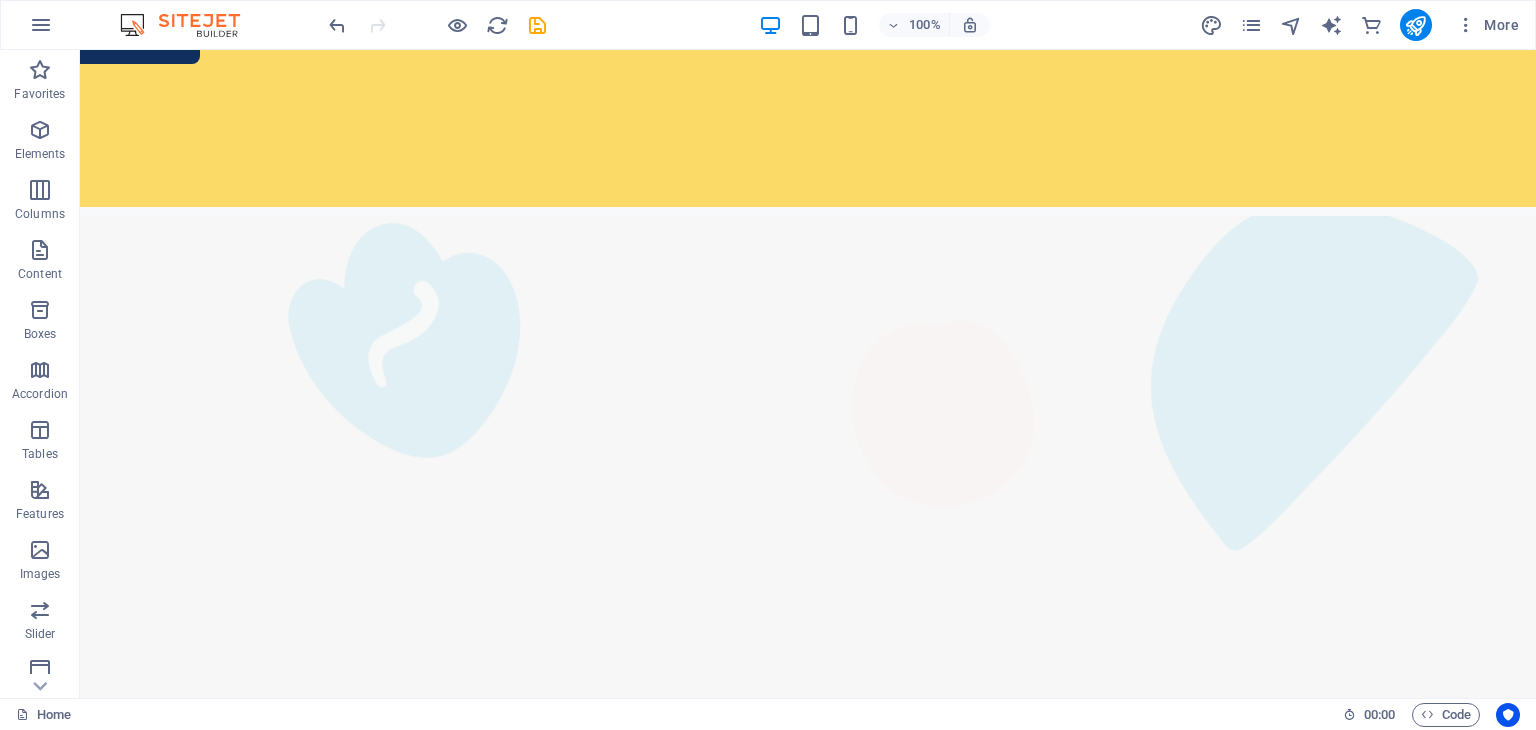 click at bounding box center (808, 2133) 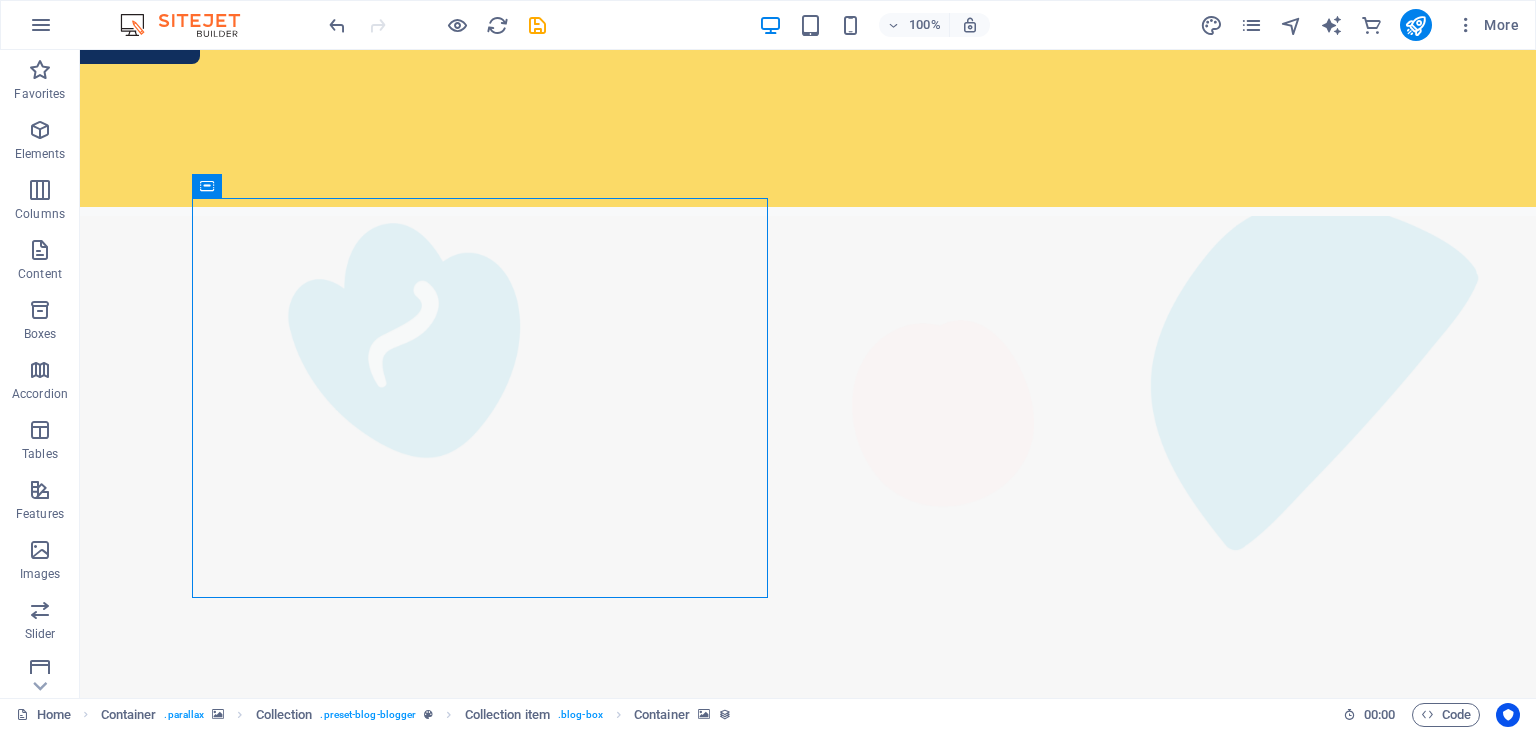 click at bounding box center [808, 2133] 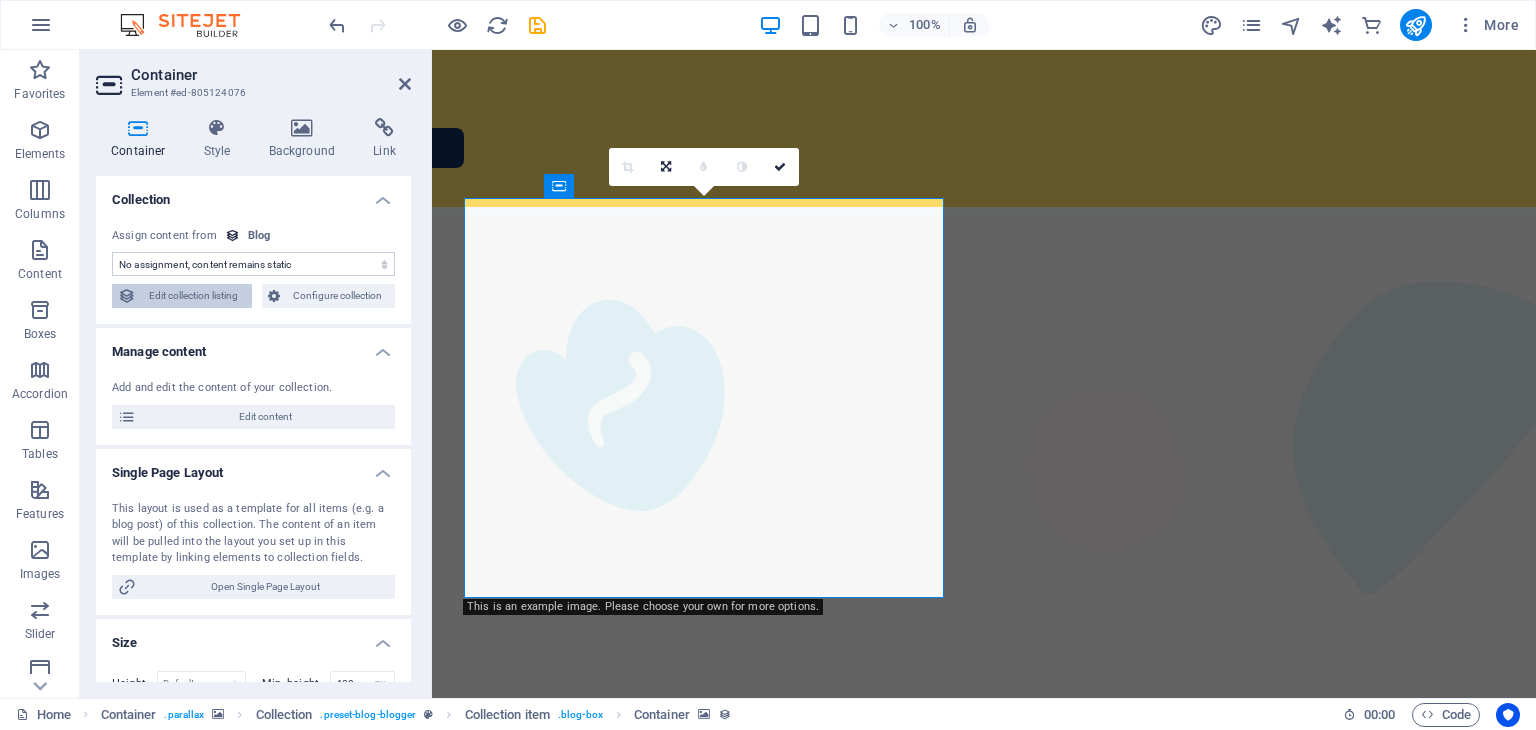 click on "Edit collection listing" at bounding box center [194, 296] 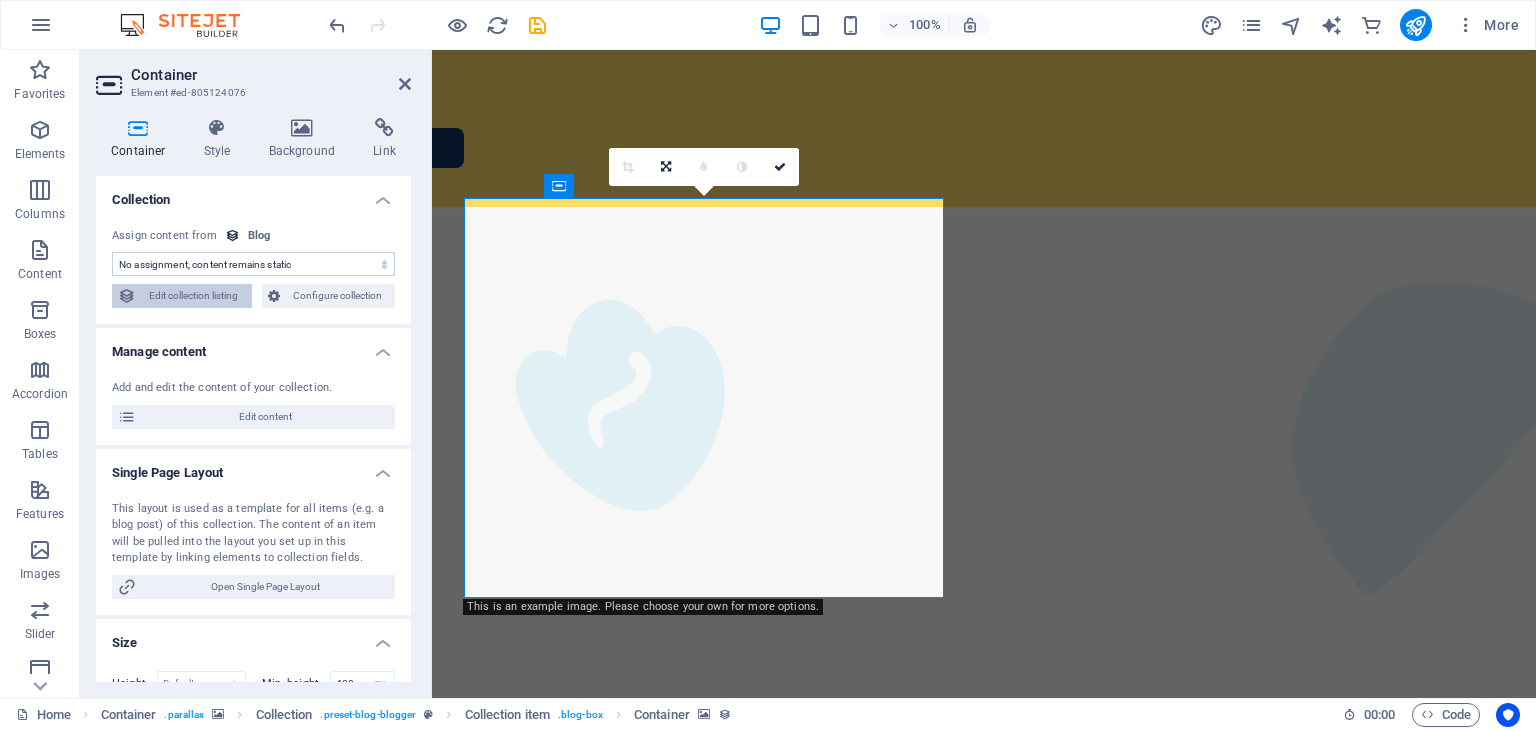 select on "columns.publishing_date_DESC" 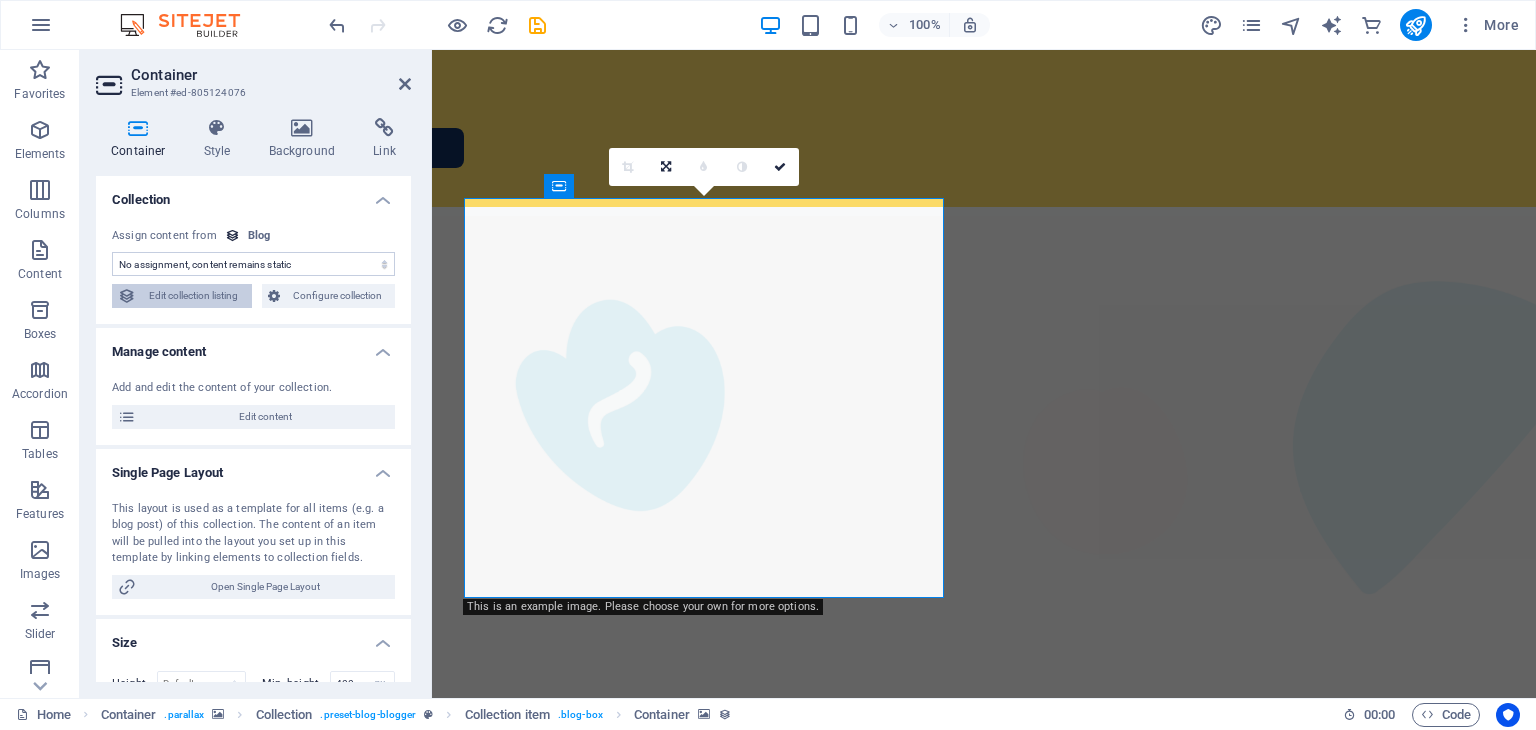 select on "columns.status" 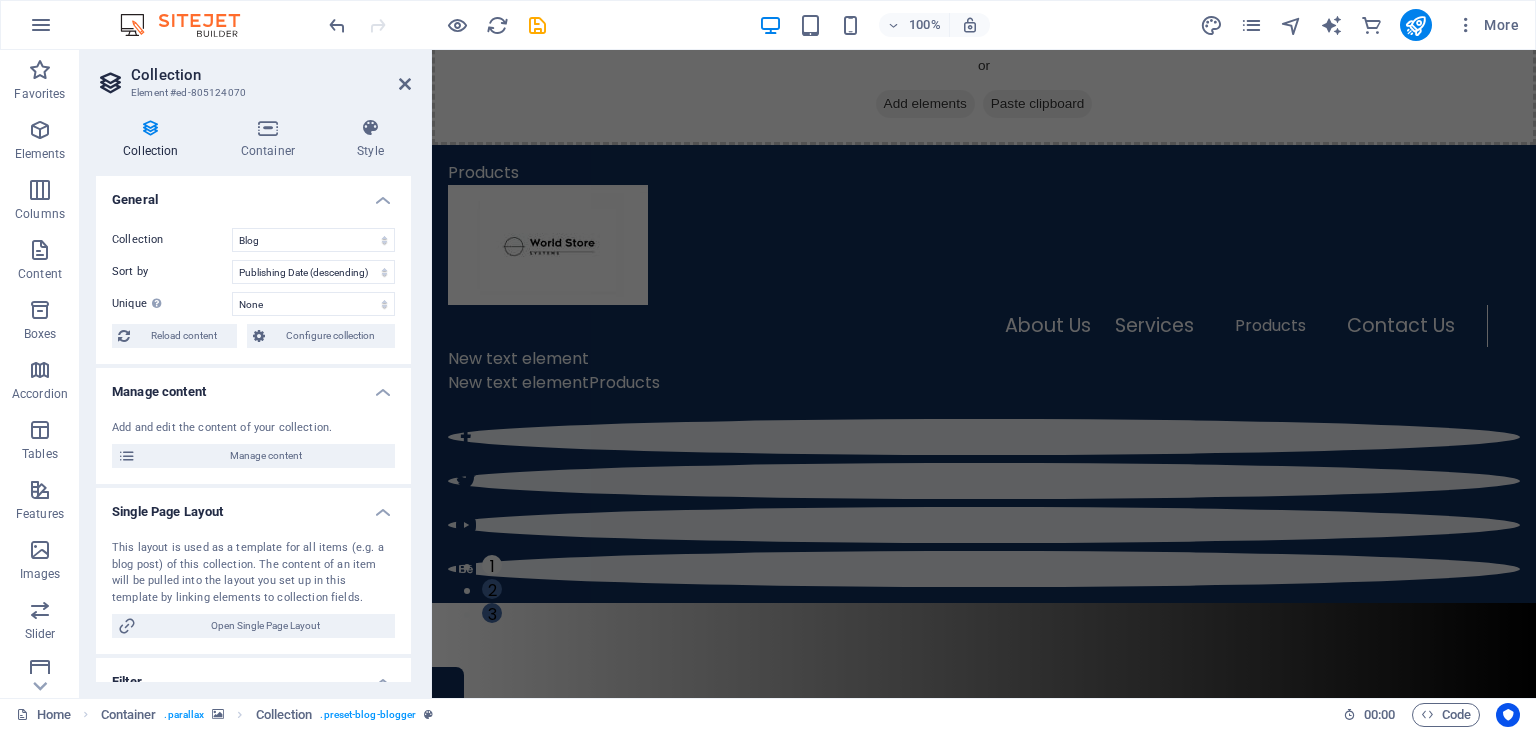 scroll, scrollTop: 72, scrollLeft: 0, axis: vertical 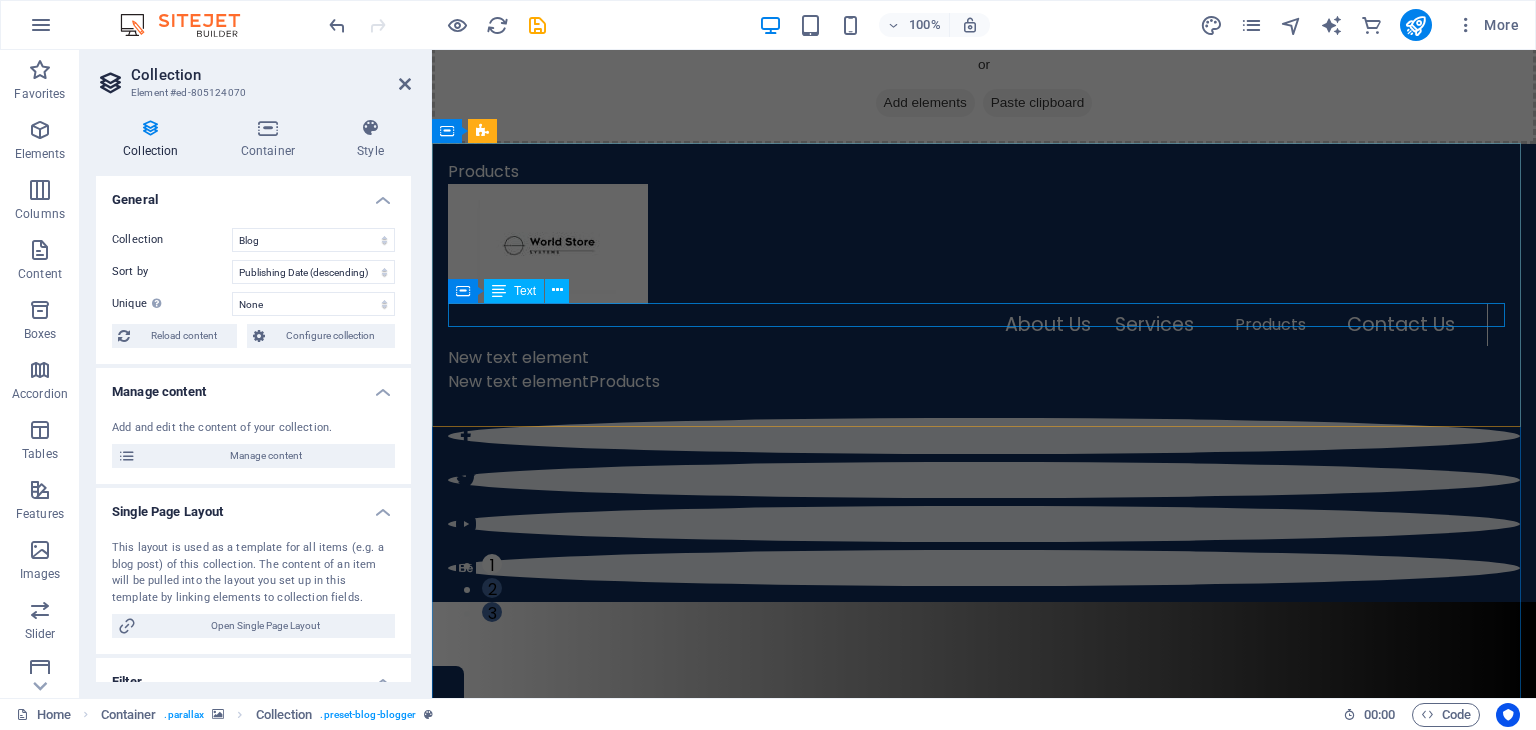 click on "New text element" at bounding box center [984, 358] 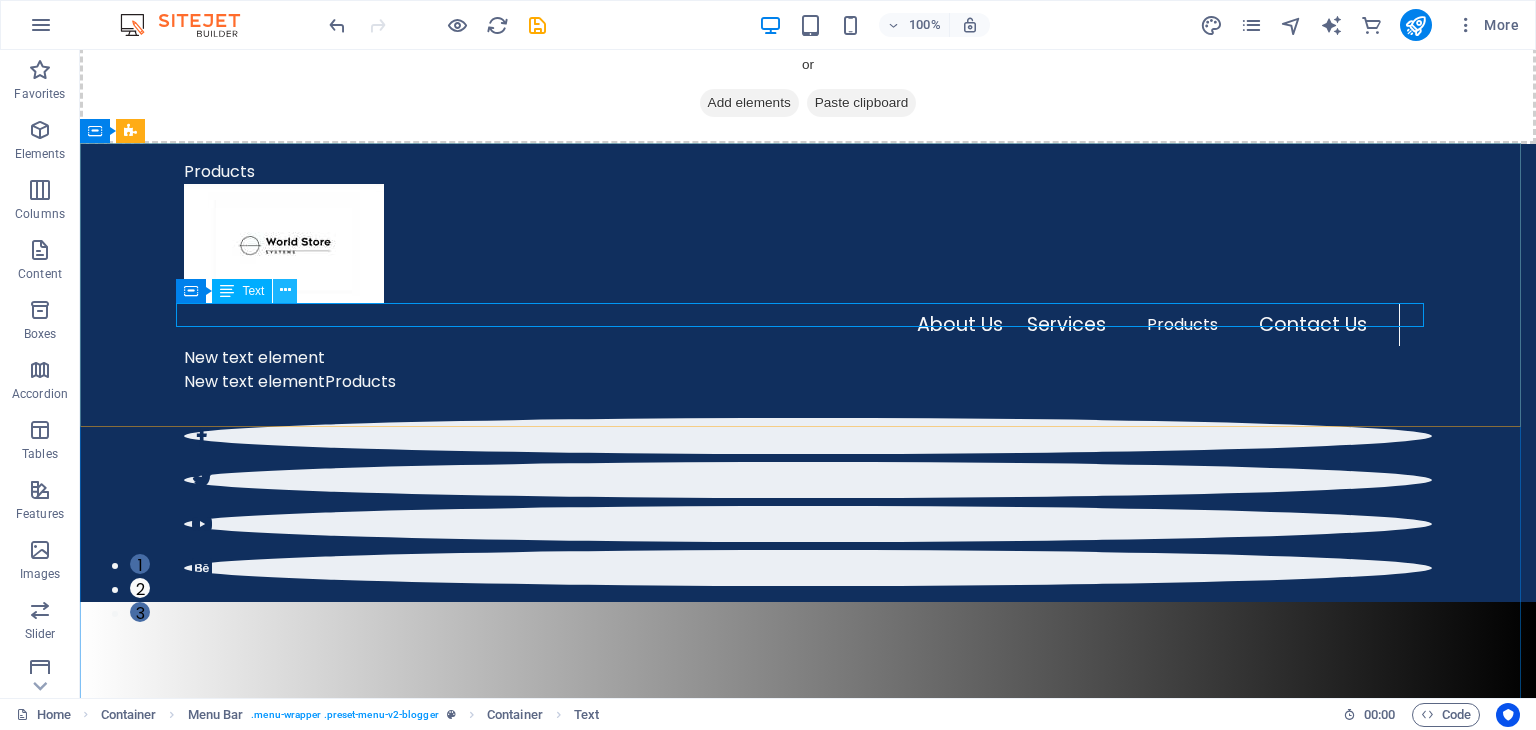 click at bounding box center (285, 290) 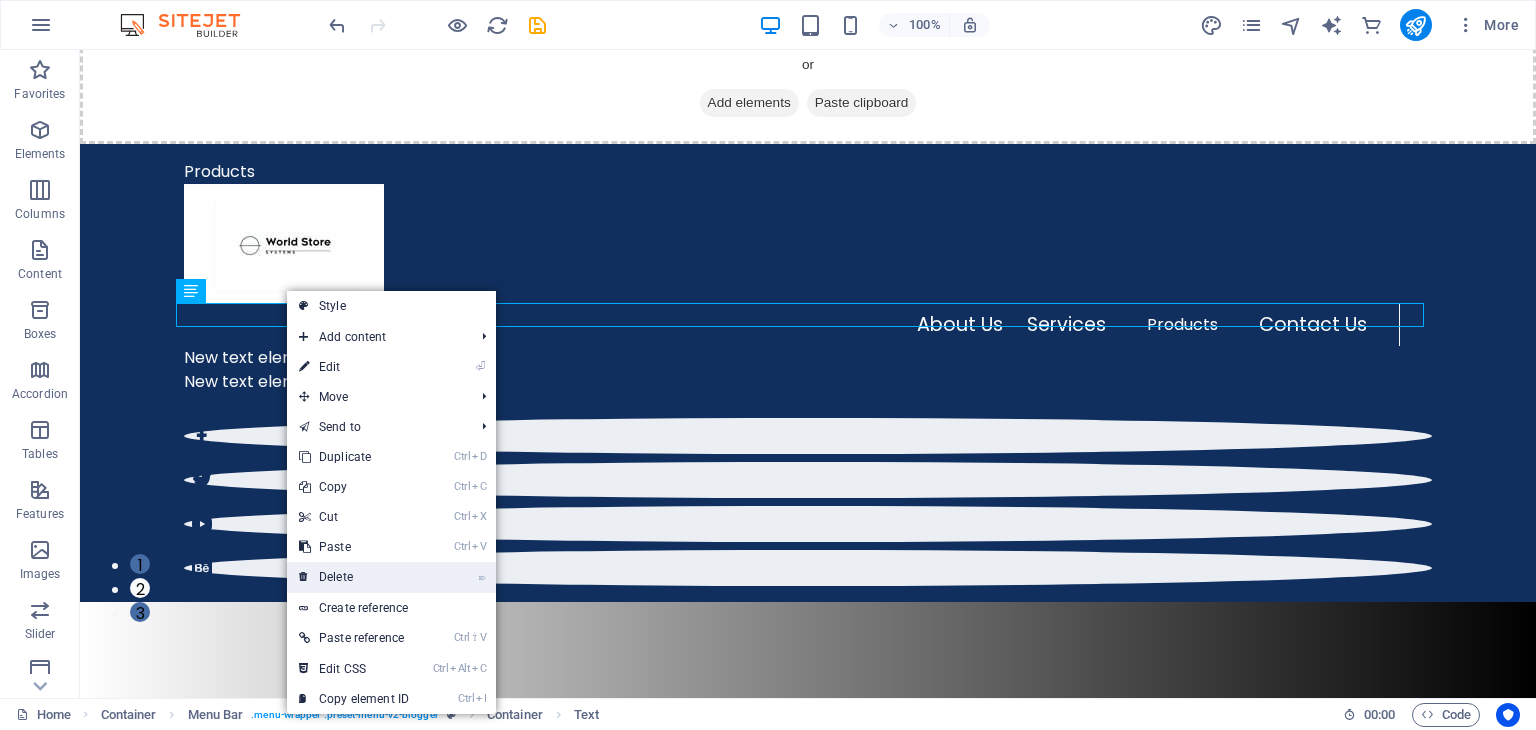 click on "⌦  Delete" at bounding box center [354, 577] 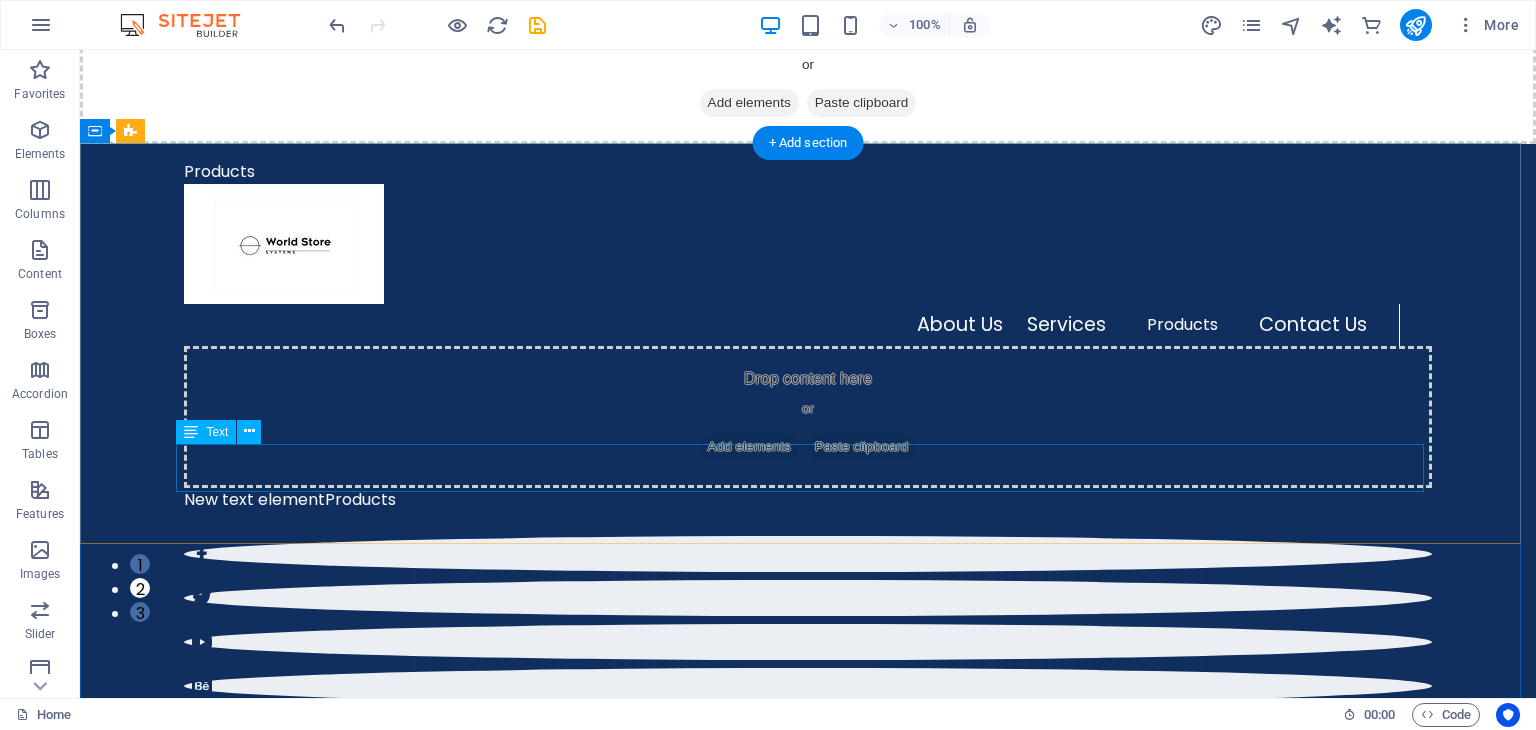 click on "New text elementProducts" at bounding box center (808, 512) 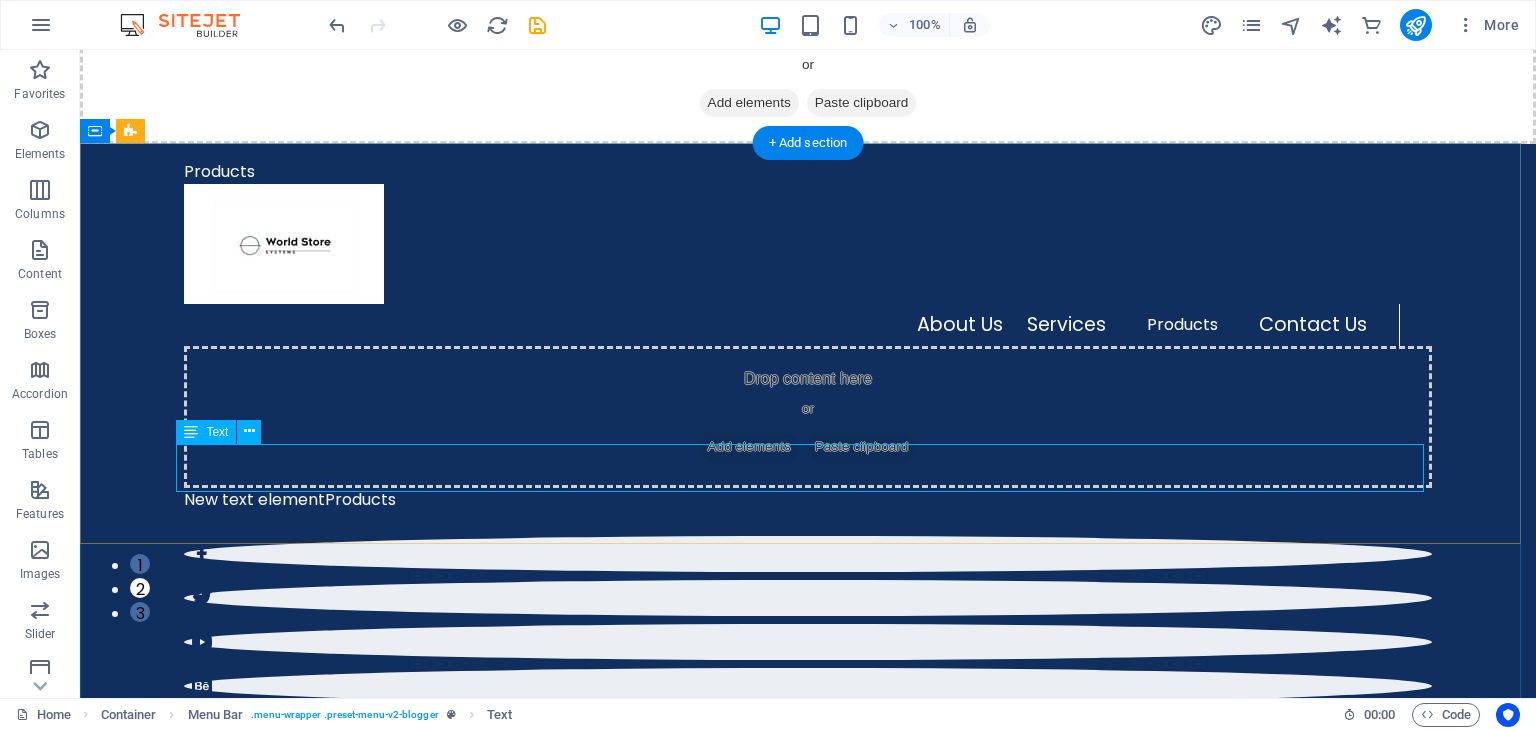 click on "New text elementProducts" at bounding box center (808, 512) 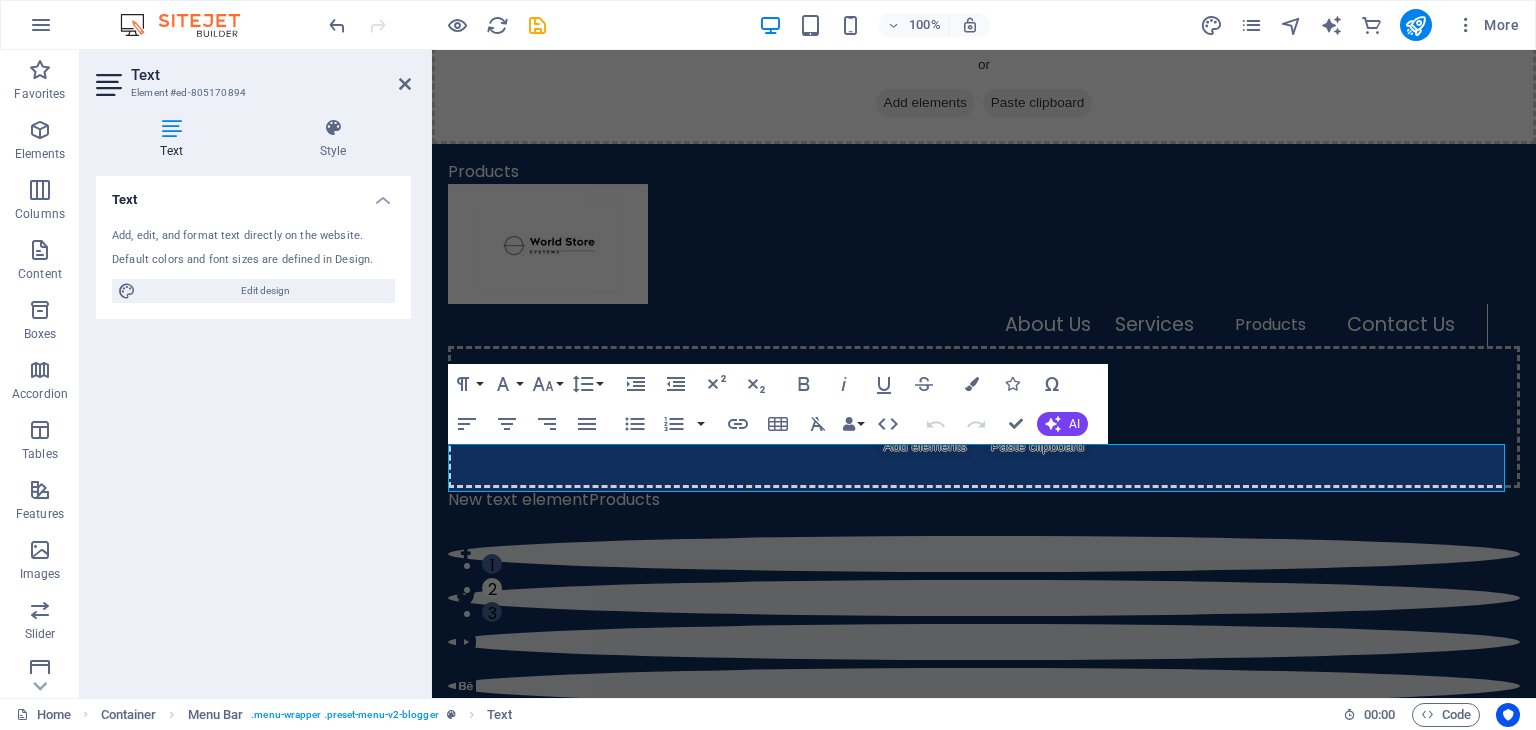 click on "Text Add, edit, and format text directly on the website. Default colors and font sizes are defined in Design. Edit design Alignment Left aligned Centered Right aligned" at bounding box center [253, 429] 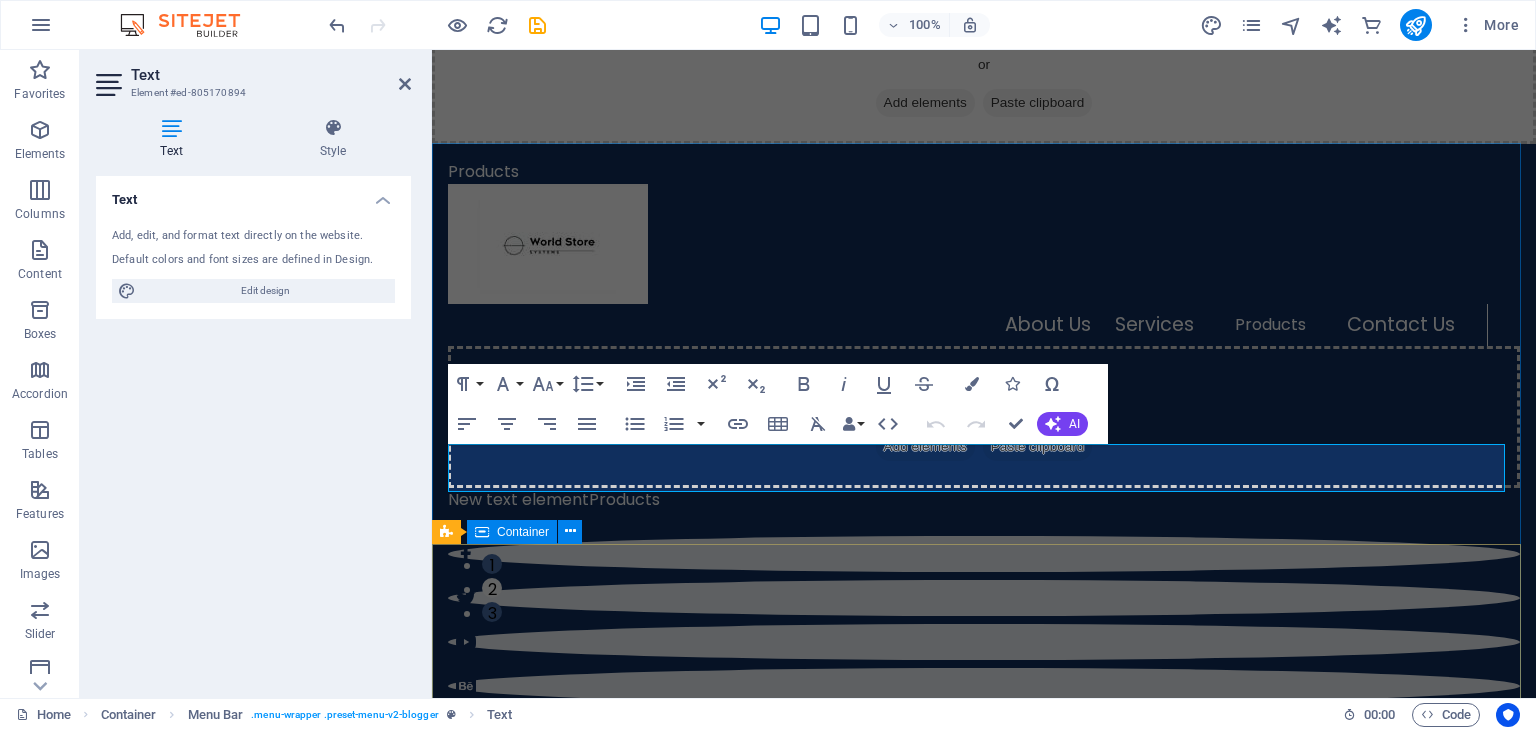 click on "TECHNOLOGY Emerging Tech Trends, Evolving Lifestyles How today's technology can improve your quality of life and when to be careful of technology usage About Us World Store  (WS) is a fully registered and functional platform and marketplace offering customers a convenient shopping experience. We're aiming to promote, display, and sell, amongst others, the most used and needed entertainment, security, and networking products in the industry. Both local and international brands and products to the public. Whether it is DIY, domestic, or commercial usage. Our Vision To be a ''people's brand'' and great supplier, trusted by our industry and loved by our employees. To help generations live up to standards TECHNOLOGY Emerging Tech Trends, Evolving Lifestyles How today's technology can improve your quality of life and when to be careful of technology usage About Us World Store 1 2 3" at bounding box center [984, 892] 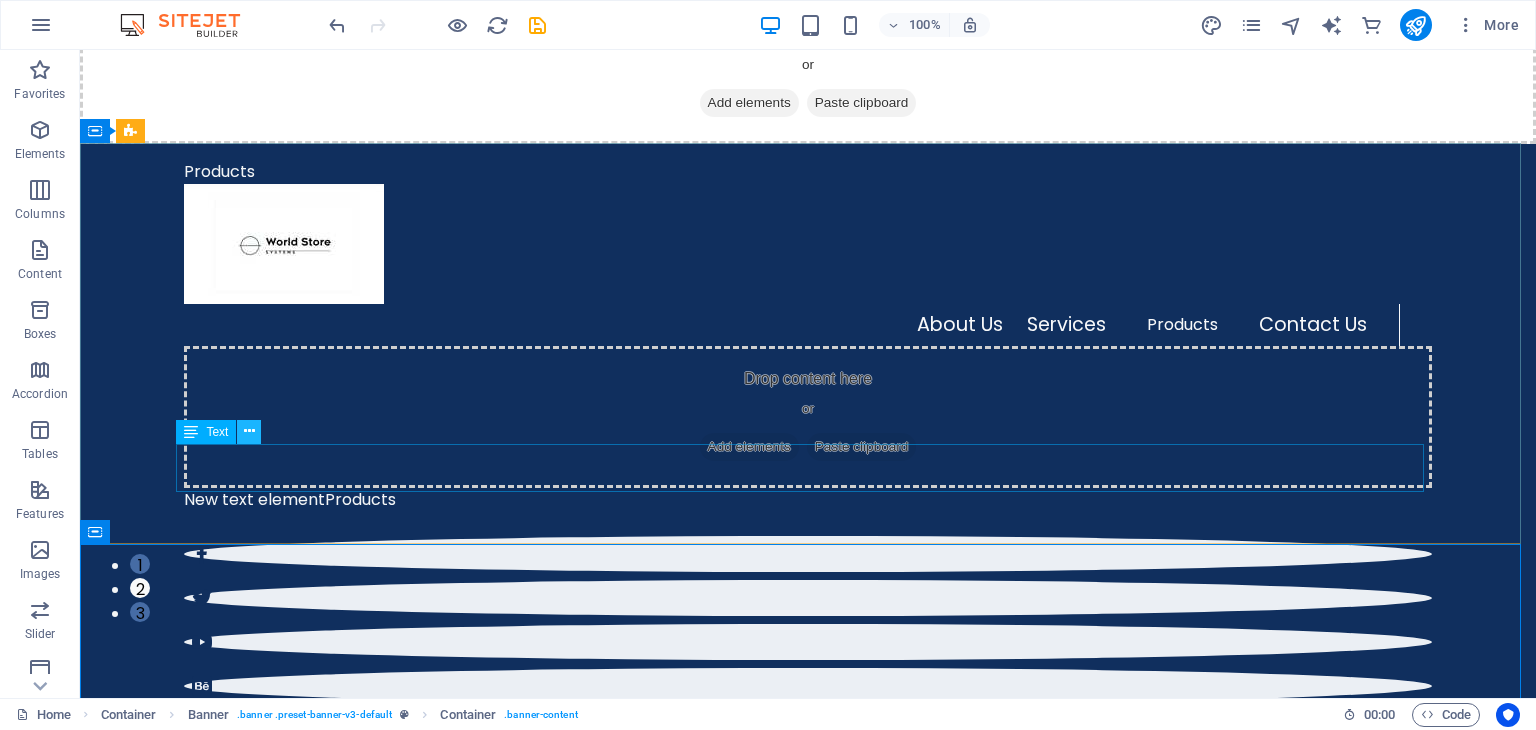click at bounding box center (249, 431) 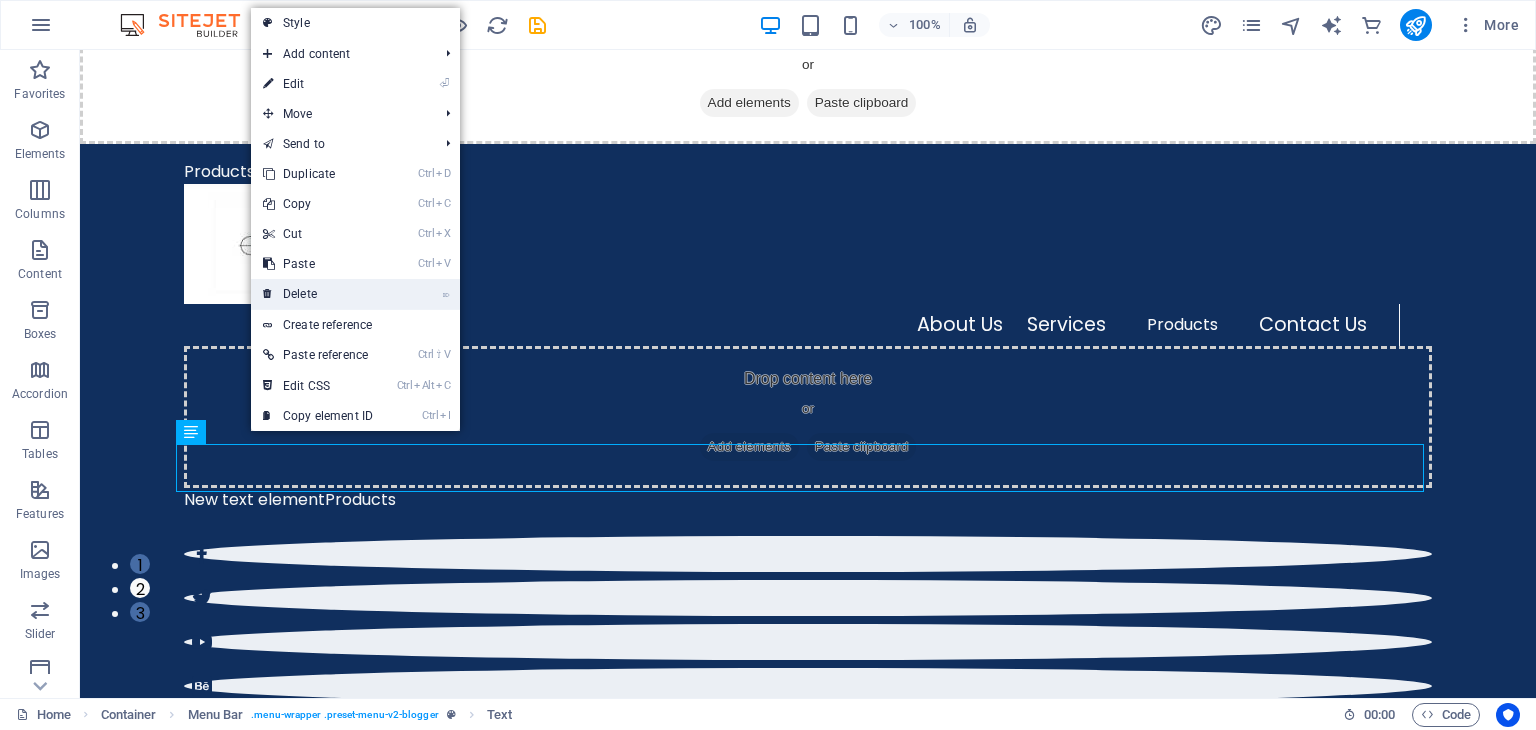 click on "⌦  Delete" at bounding box center [318, 294] 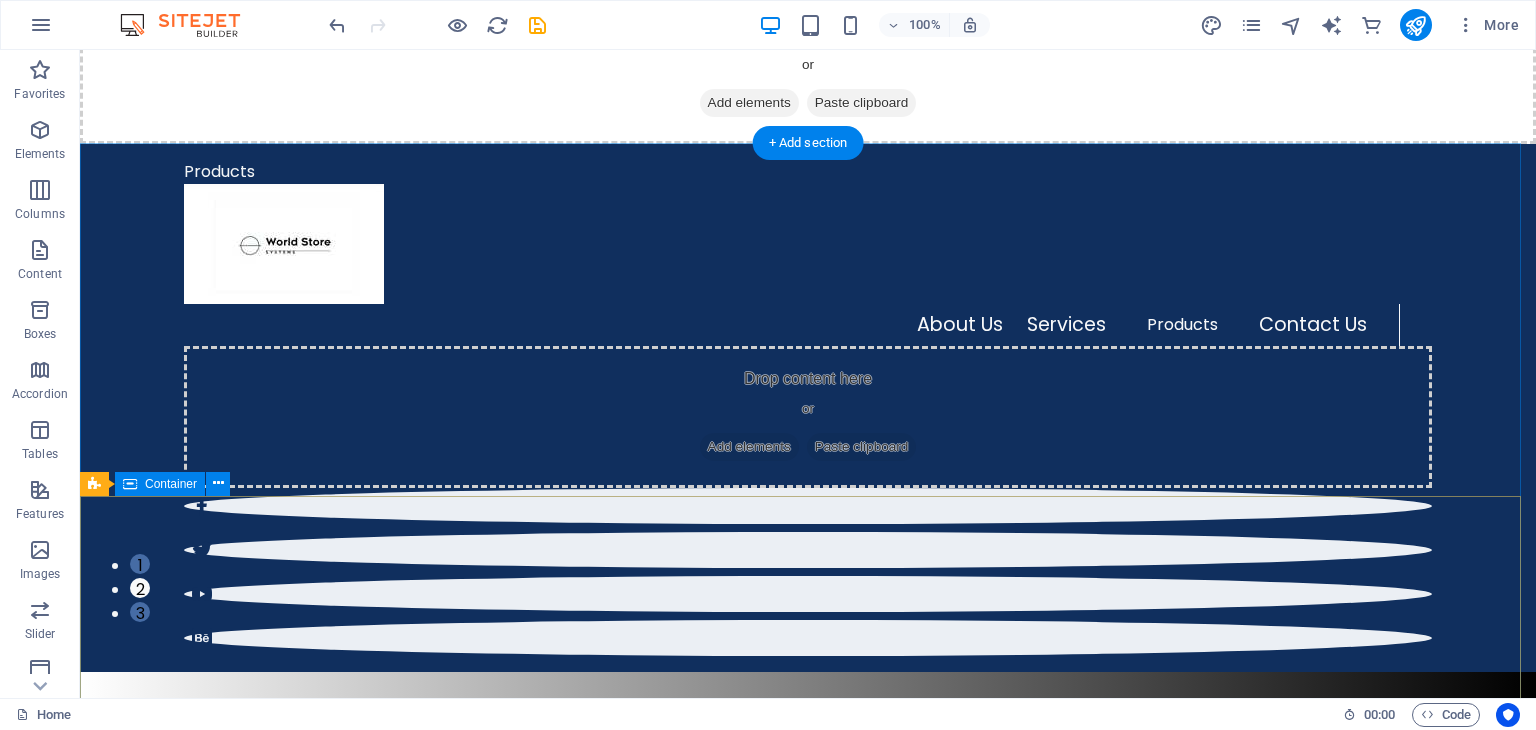 click on "TECHNOLOGY Emerging Tech Trends, Evolving Lifestyles How today's technology can improve your quality of life and when to be careful of technology usage About Us World Store  (WS) is a fully registered and functional platform and marketplace offering customers a convenient shopping experience. We're aiming to promote, display, and sell, amongst others, the most used and needed entertainment, security, and networking products in the industry. Both local and international brands and products to the public. Whether it is DIY, domestic, or commercial usage. Our Vision To be a ''people's brand'' and great supplier, trusted by our industry and loved by our employees. To help generations live up to standards TECHNOLOGY Emerging Tech Trends, Evolving Lifestyles How today's technology can improve your quality of life and when to be careful of technology usage About Us World Store 1 2 3" at bounding box center (808, 832) 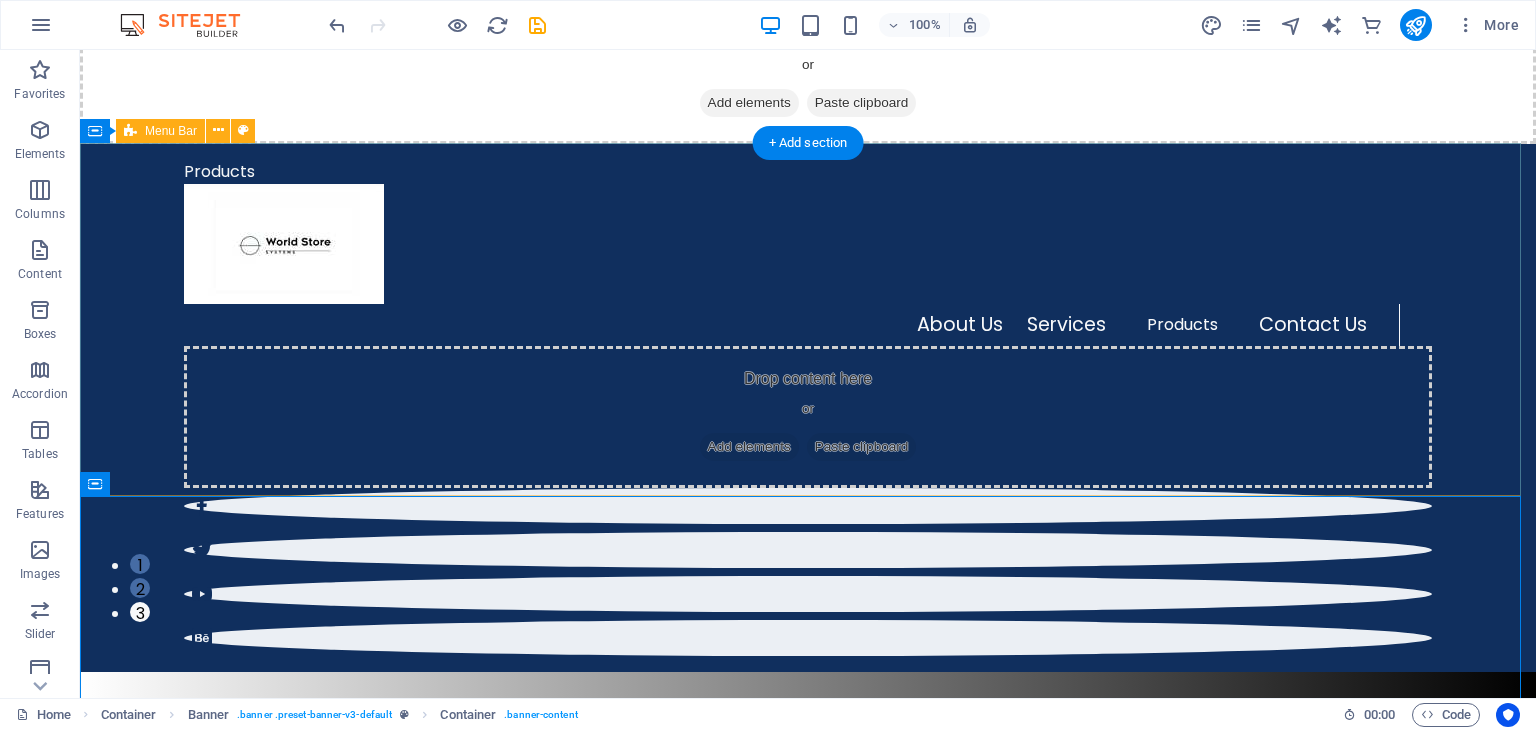 click on "Products About Us Services Products Contact Us Drop content here or  Add elements  Paste clipboard" at bounding box center [808, 408] 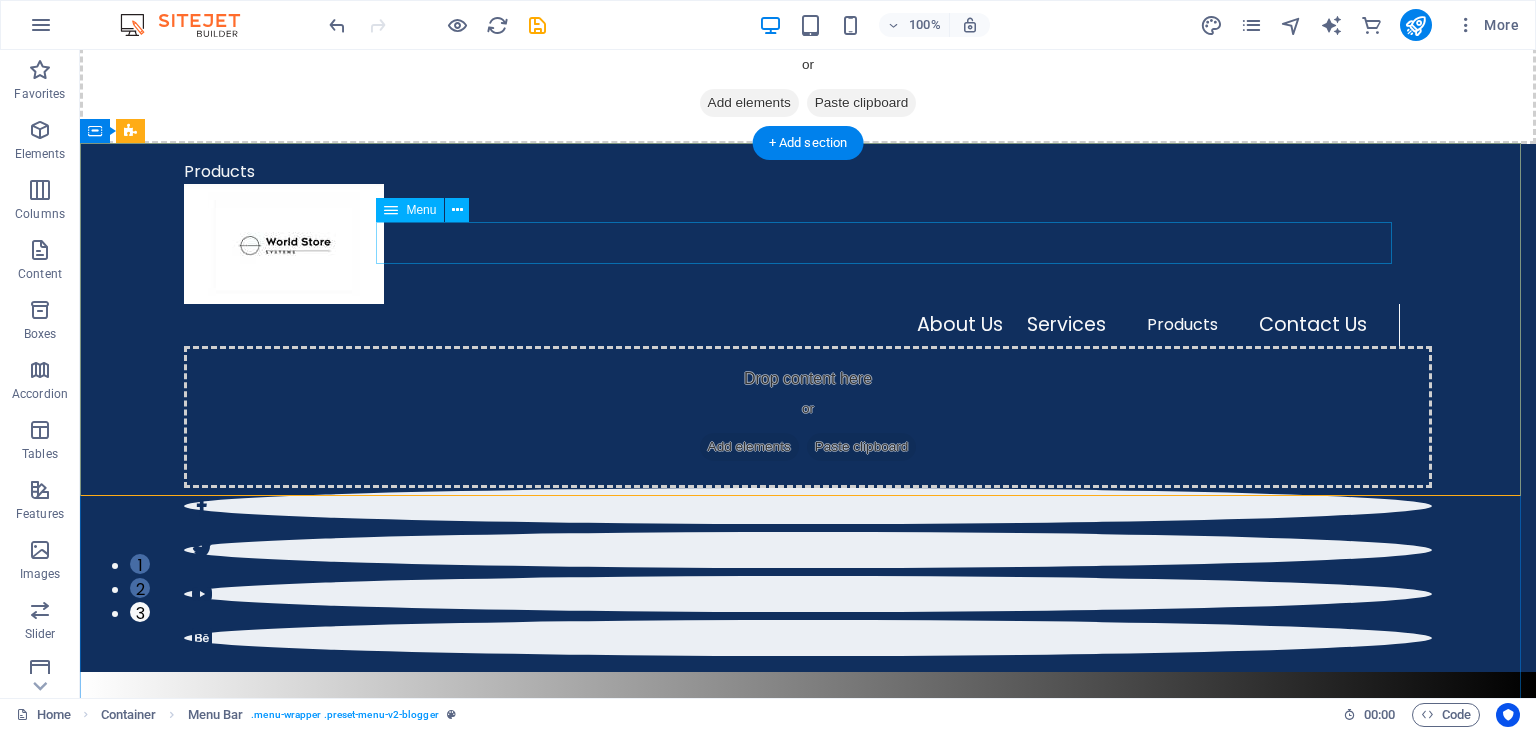 click on "About Us Services Products Contact Us" at bounding box center [792, 325] 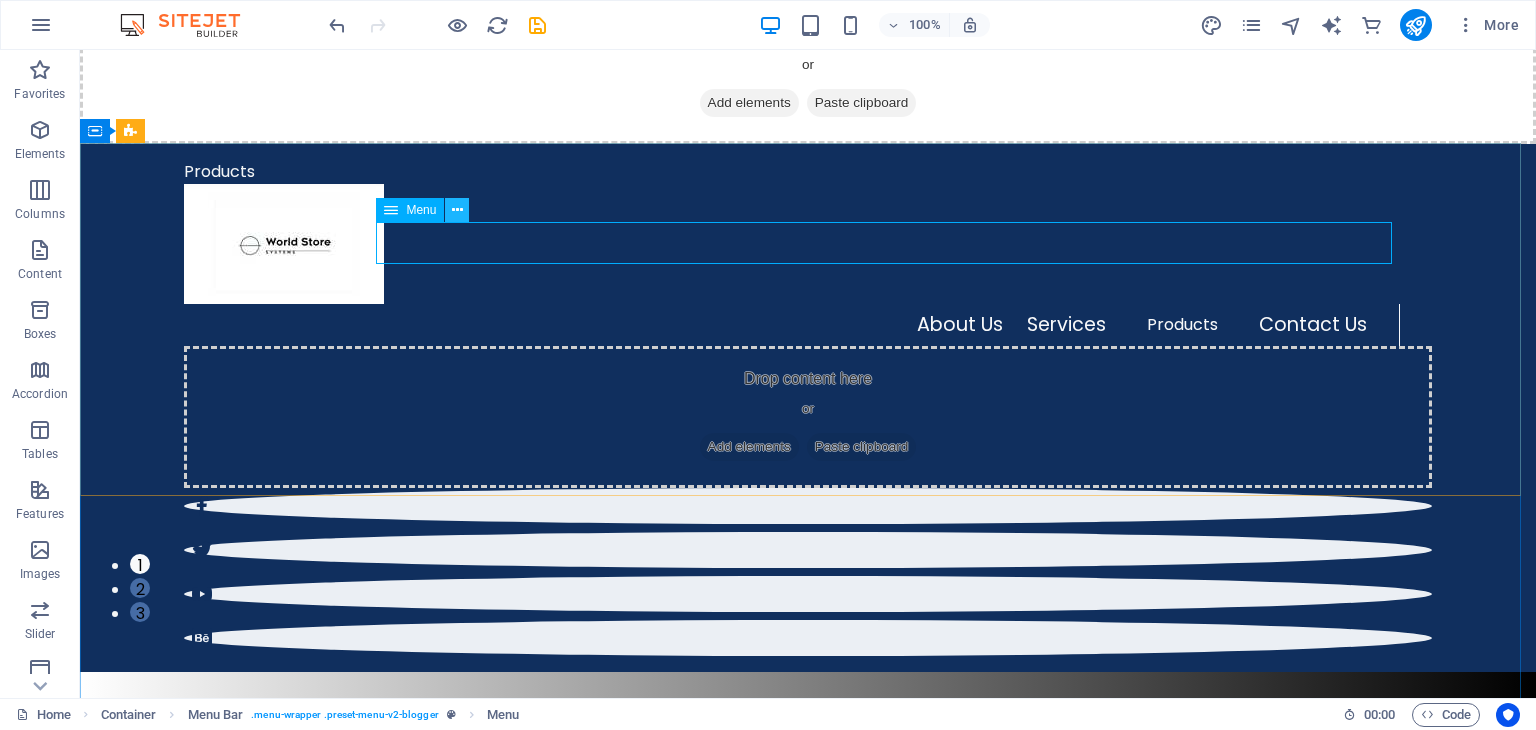 click at bounding box center [457, 210] 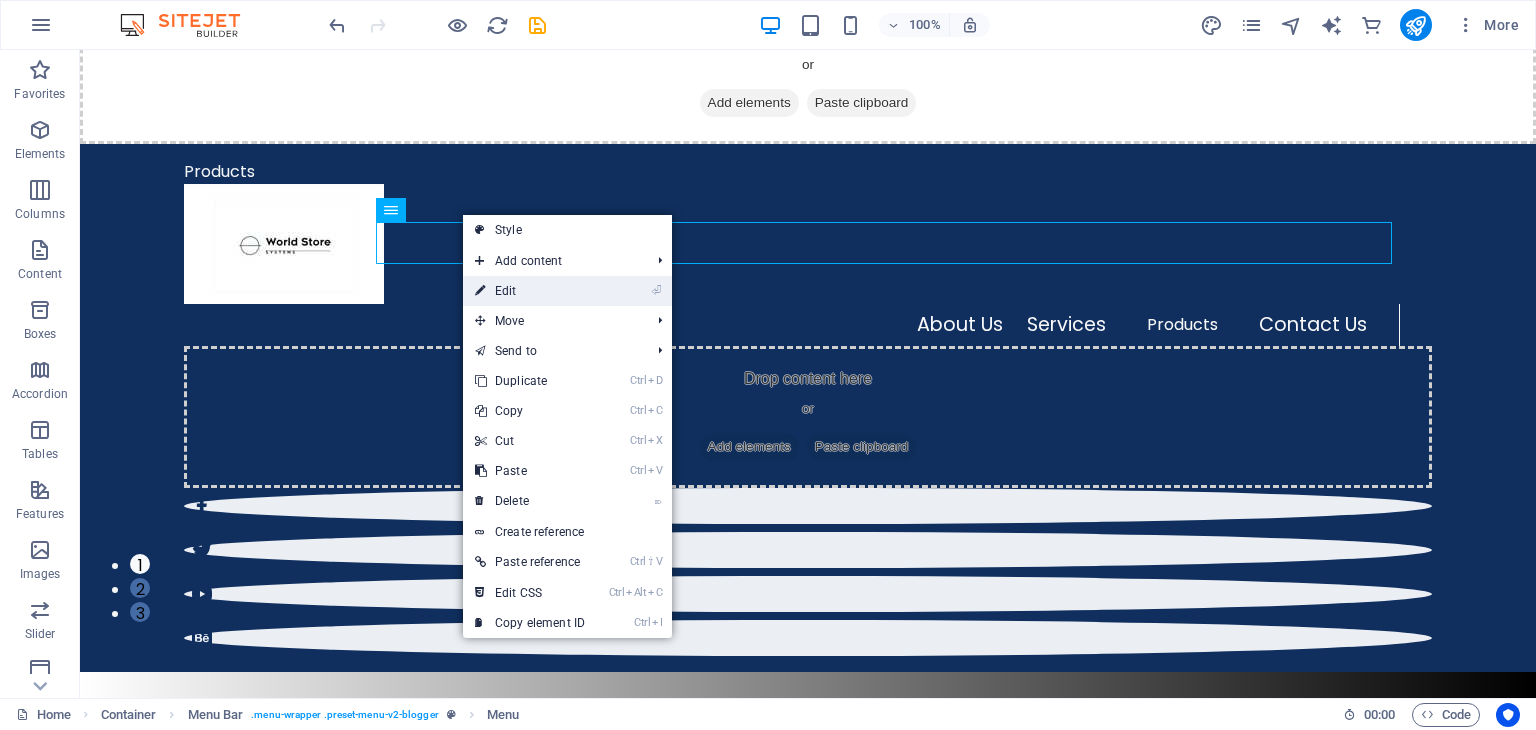 click on "⏎  Edit" at bounding box center [530, 291] 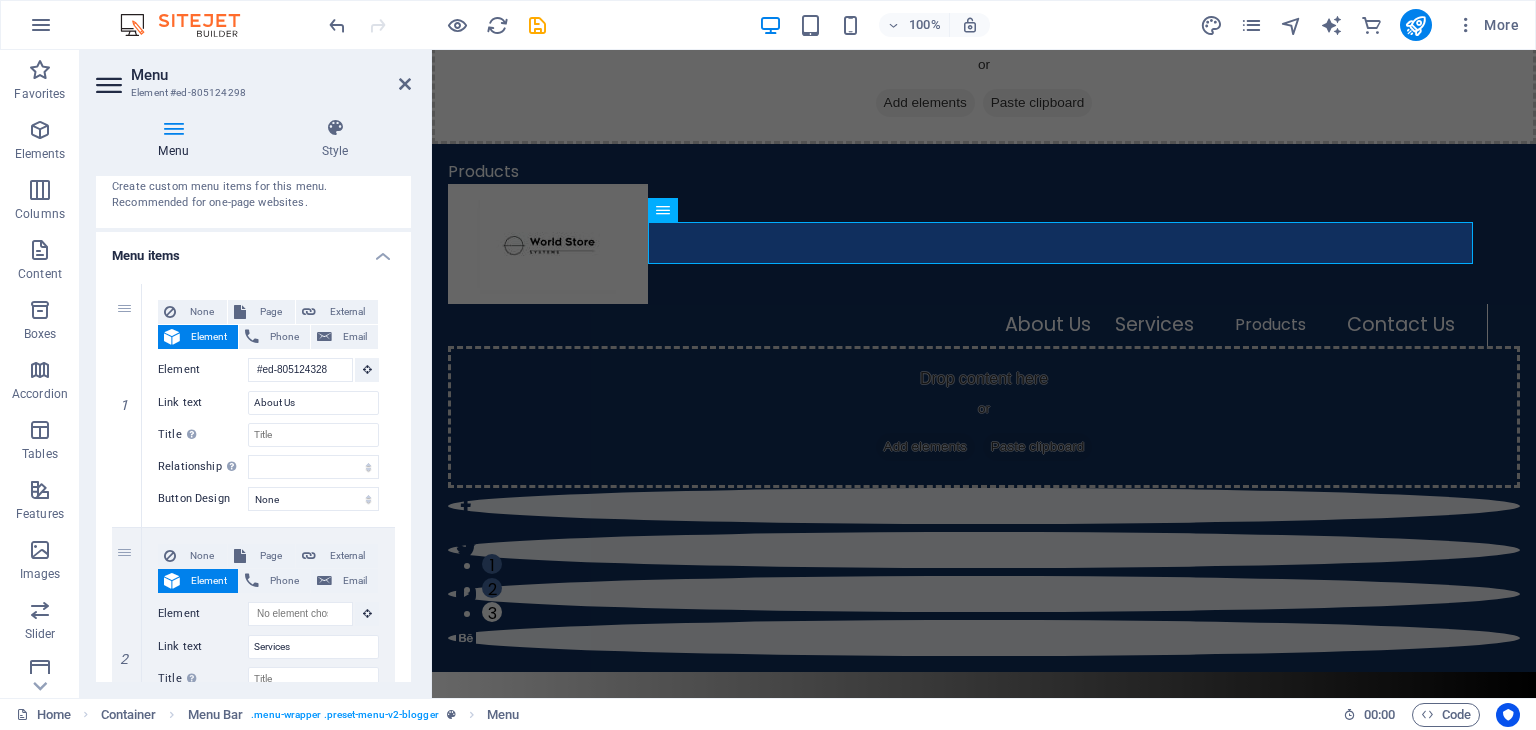 scroll, scrollTop: 75, scrollLeft: 0, axis: vertical 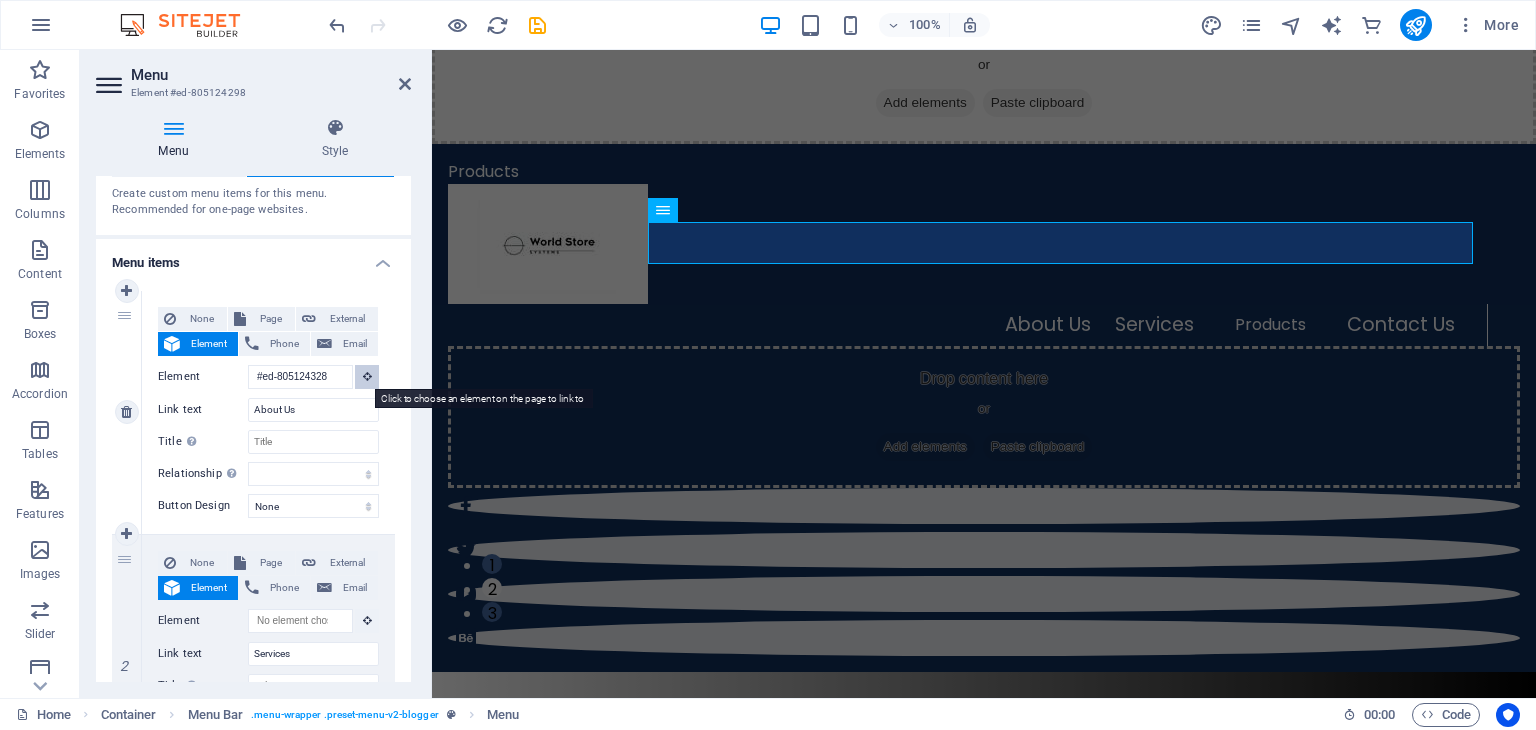 click at bounding box center [367, 376] 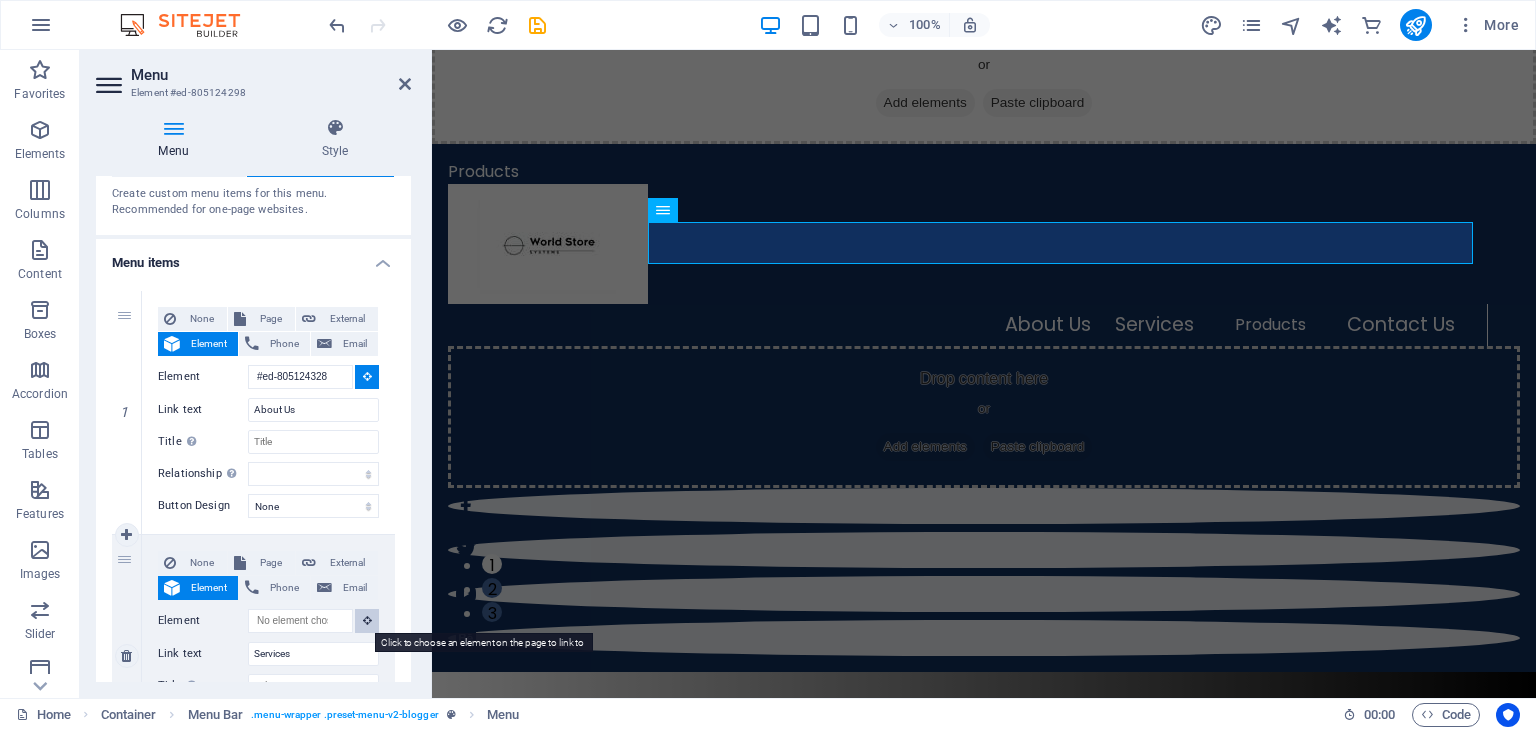 click at bounding box center [367, 621] 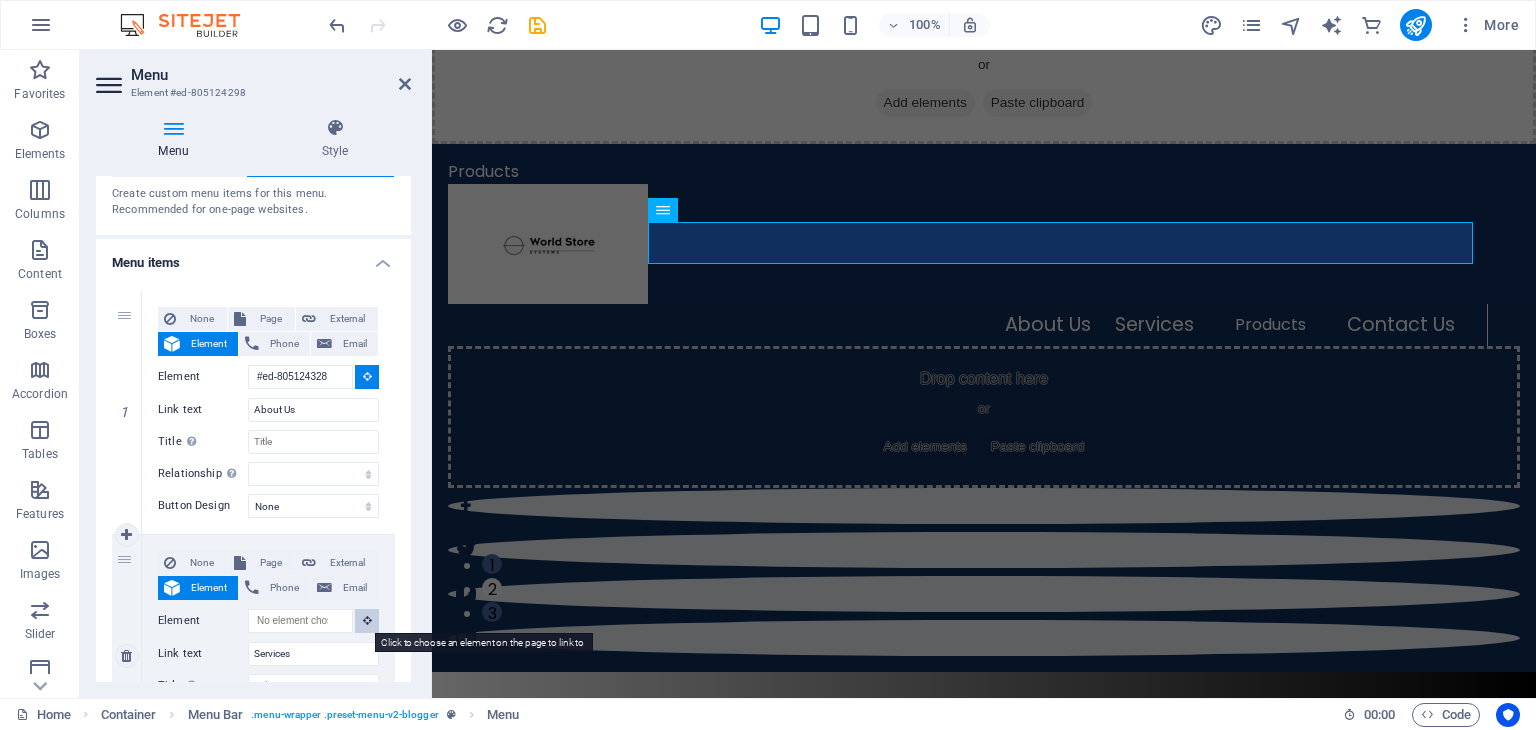 click at bounding box center [367, 621] 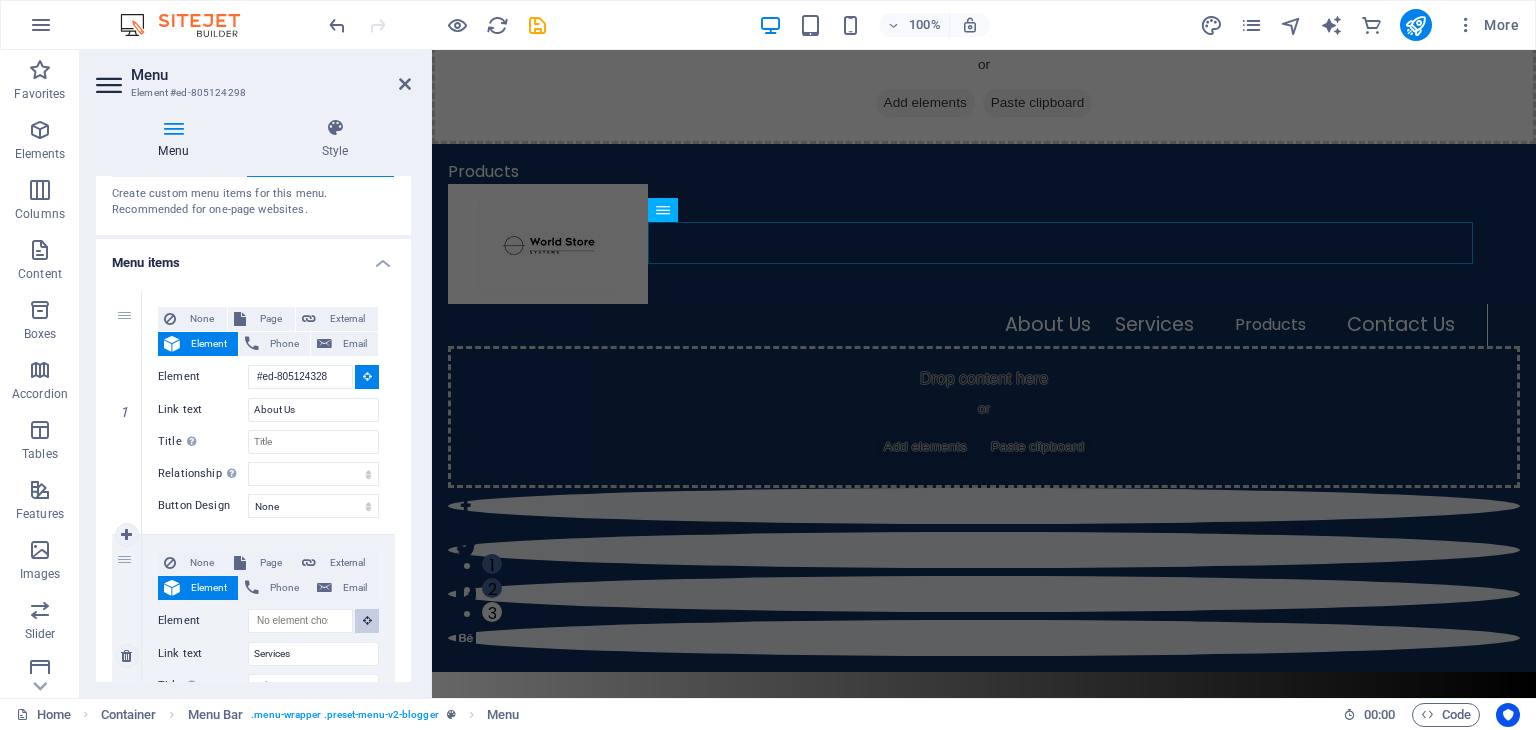 click at bounding box center [367, 621] 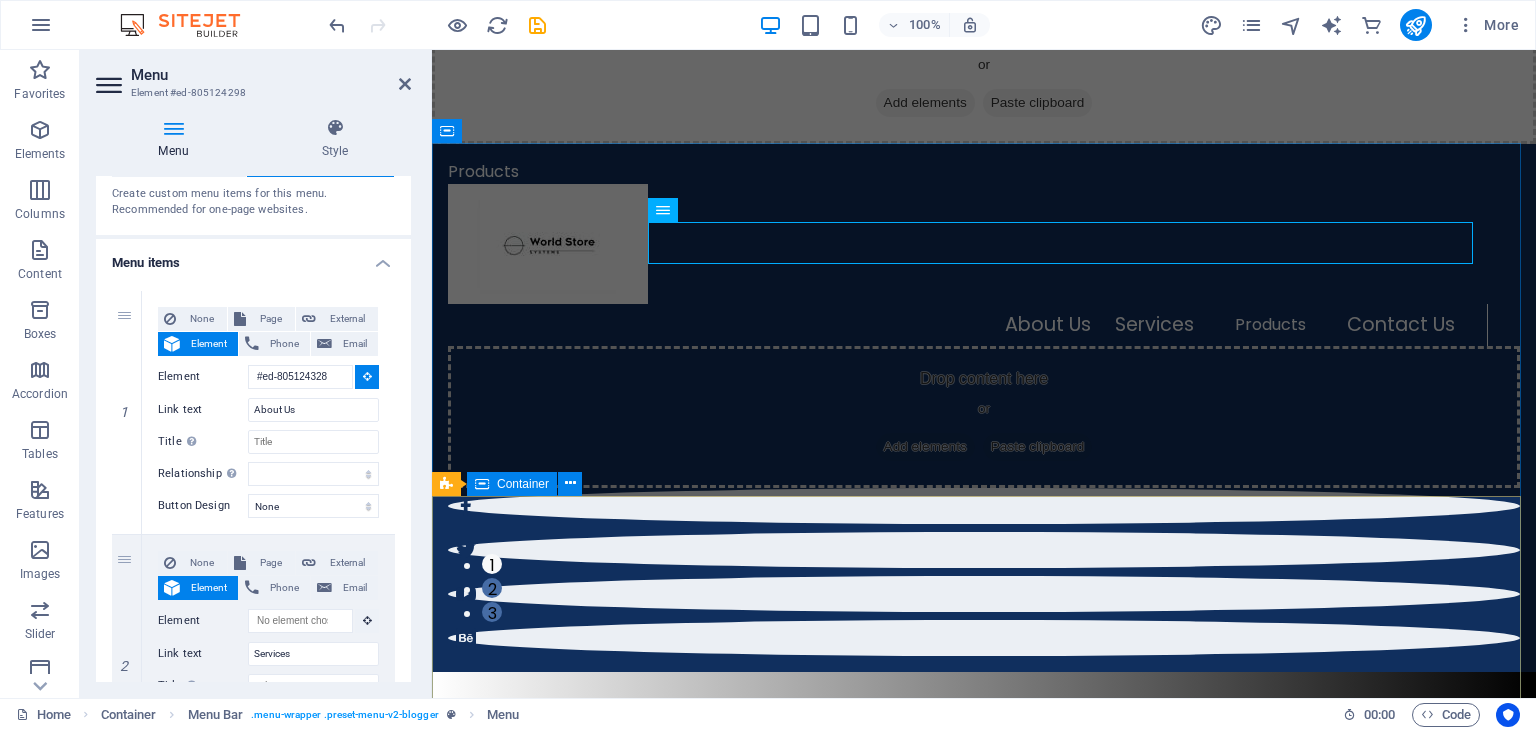 click on "TECHNOLOGY Emerging Tech Trends, Evolving Lifestyles How today's technology can improve your quality of life and when to be careful of technology usage About Us World Store  (WS) is a fully registered and functional platform and marketplace offering customers a convenient shopping experience. We're aiming to promote, display, and sell, amongst others, the most used and needed entertainment, security, and networking products in the industry. Both local and international brands and products to the public. Whether it is DIY, domestic, or commercial usage. Our Vision To be a ''people's brand'' and great supplier, trusted by our industry and loved by our employees. To help generations live up to standards TECHNOLOGY Emerging Tech Trends, Evolving Lifestyles How today's technology can improve your quality of life and when to be careful of technology usage About Us World Store 1 2 3" at bounding box center (984, 868) 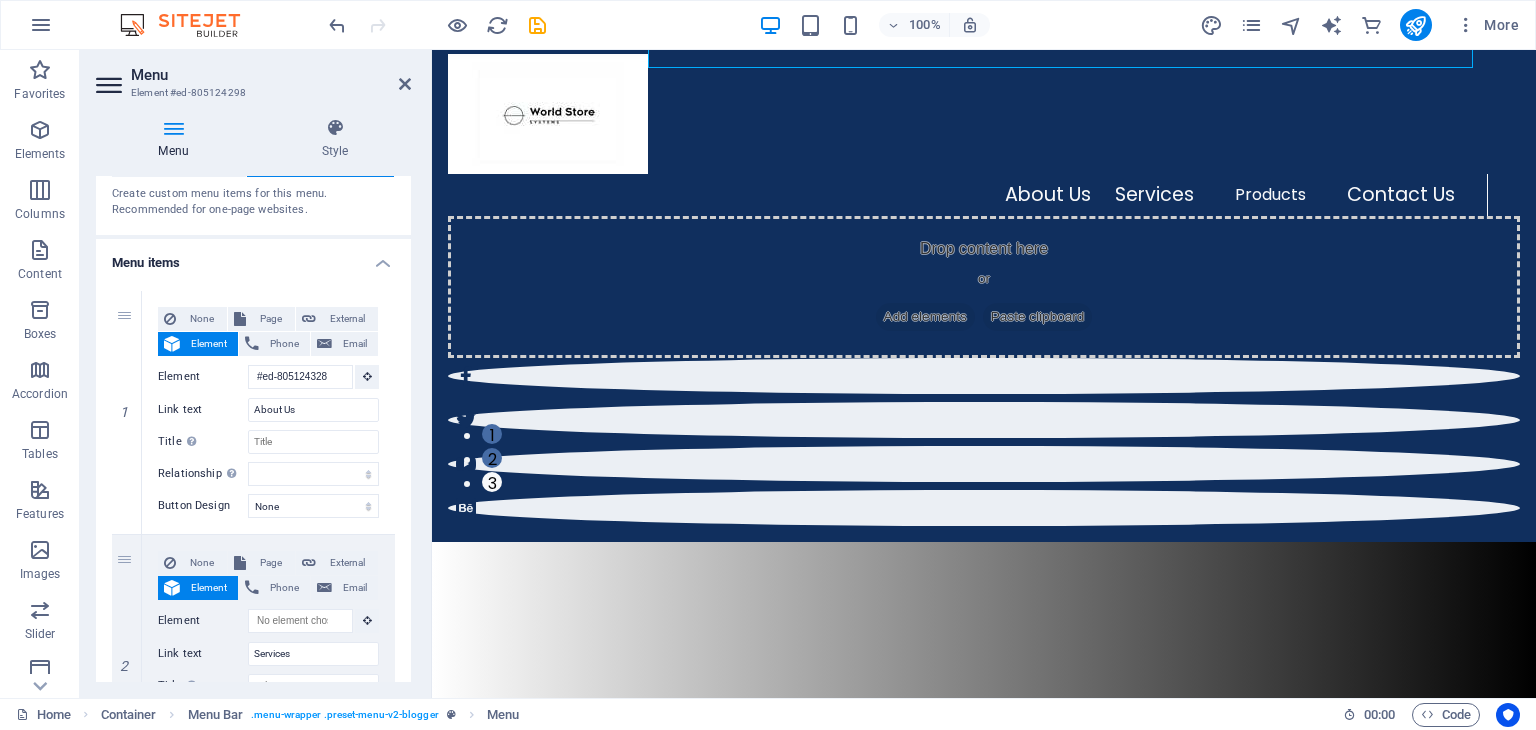 scroll, scrollTop: 282, scrollLeft: 0, axis: vertical 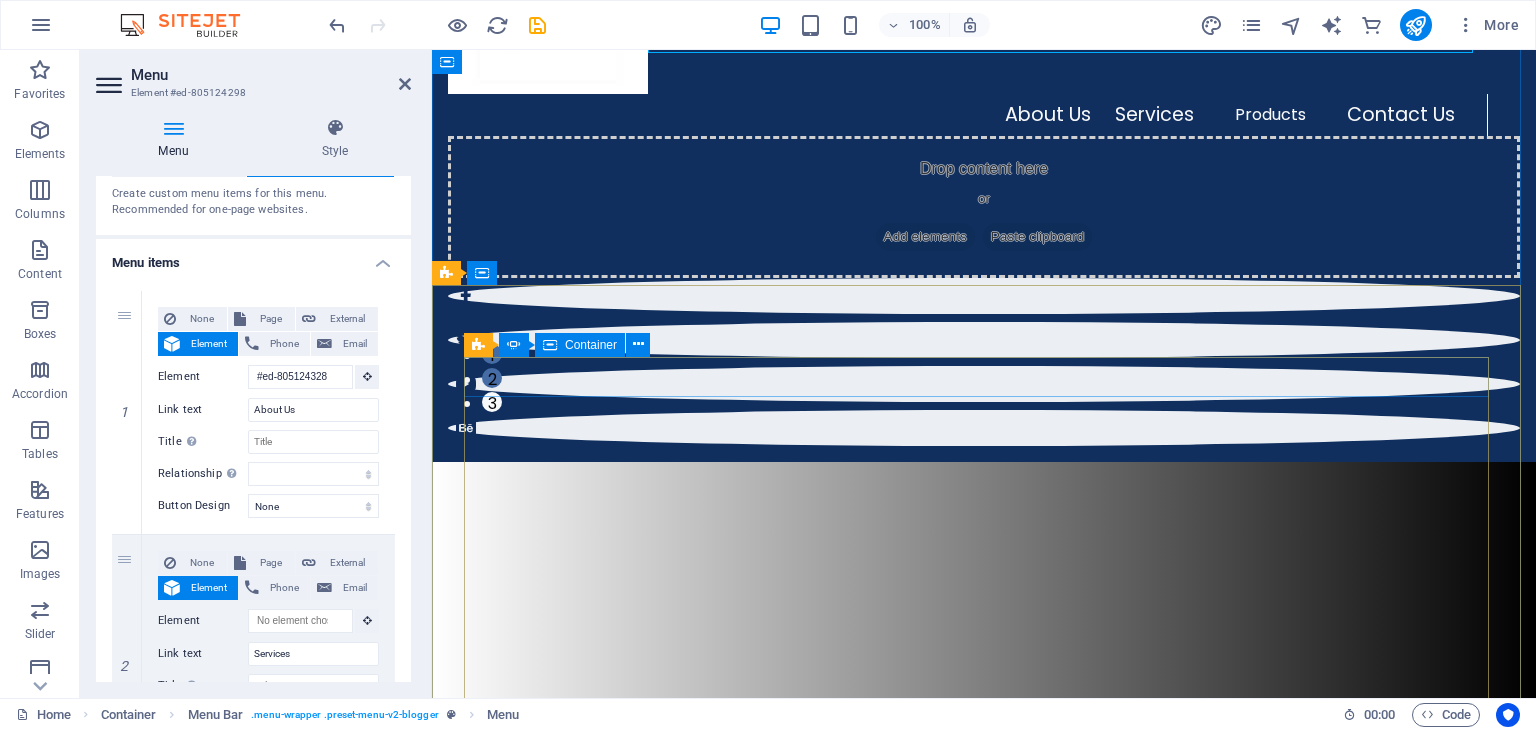 click on "TECHNOLOGY" at bounding box center [-2099, 1466] 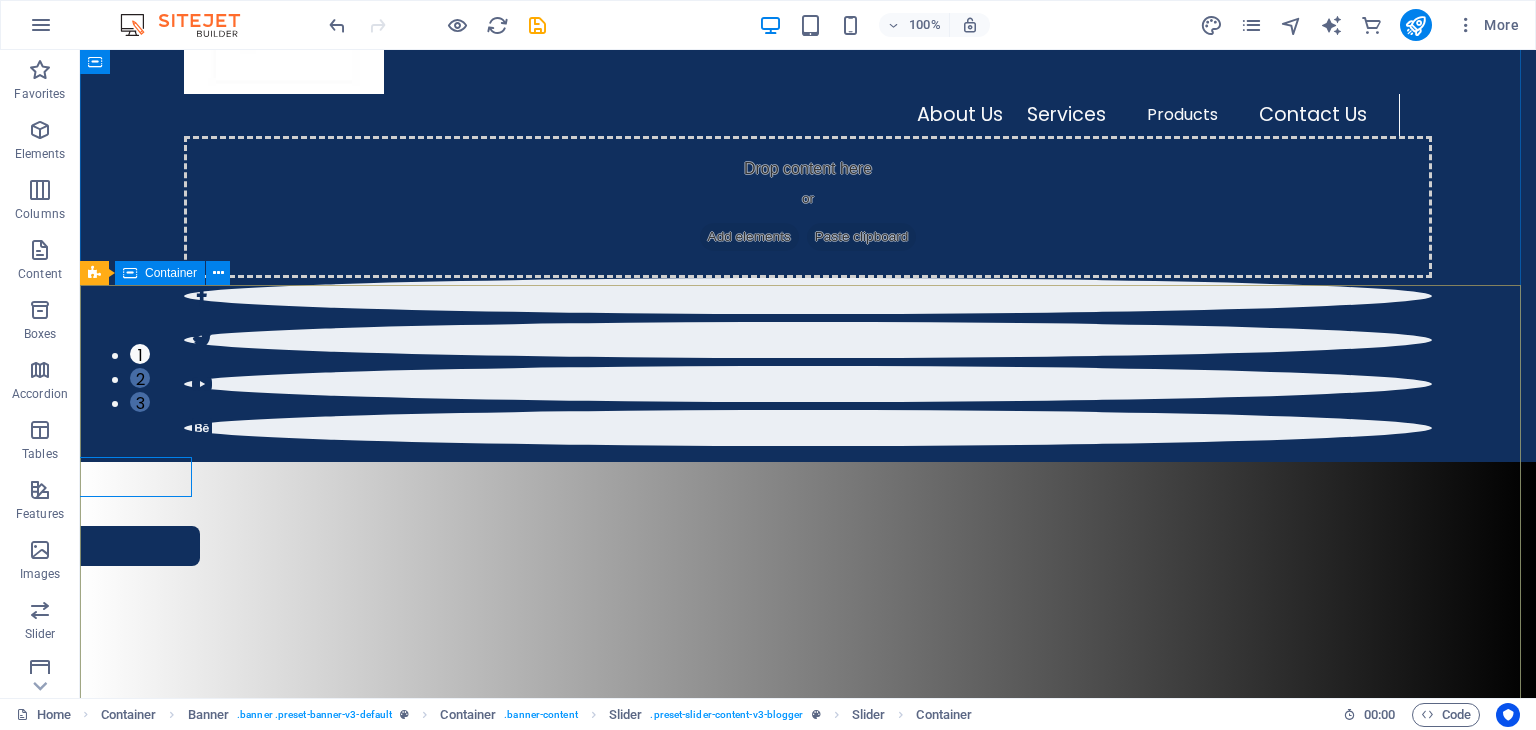 click on "TECHNOLOGY Emerging Tech Trends, Evolving Lifestyles How today's technology can improve your quality of life and when to be careful of technology usage About Us World Store  (WS) is a fully registered and functional platform and marketplace offering customers a convenient shopping experience. We're aiming to promote, display, and sell, amongst others, the most used and needed entertainment, security, and networking products in the industry. Both local and international brands and products to the public. Whether it is DIY, domestic, or commercial usage. Our Vision To be a ''people's brand'' and great supplier, trusted by our industry and loved by our employees. To help generations live up to standards TECHNOLOGY Emerging Tech Trends, Evolving Lifestyles How today's technology can improve your quality of life and when to be careful of technology usage About Us World Store 1 2 3" at bounding box center (808, 646) 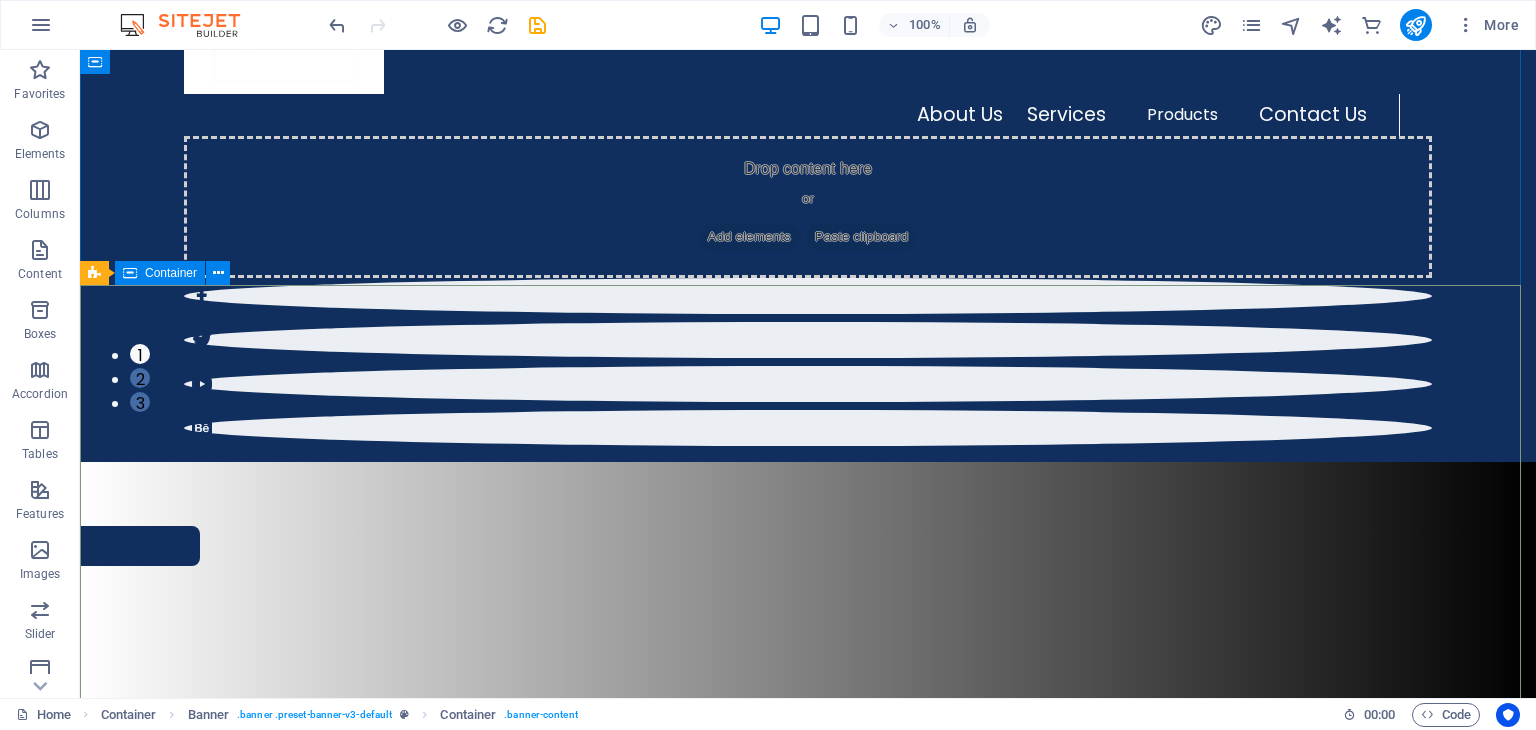 click on "TECHNOLOGY Emerging Tech Trends, Evolving Lifestyles How today's technology can improve your quality of life and when to be careful of technology usage About Us World Store  (WS) is a fully registered and functional platform and marketplace offering customers a convenient shopping experience. We're aiming to promote, display, and sell, amongst others, the most used and needed entertainment, security, and networking products in the industry. Both local and international brands and products to the public. Whether it is DIY, domestic, or commercial usage. Our Vision To be a ''people's brand'' and great supplier, trusted by our industry and loved by our employees. To help generations live up to standards TECHNOLOGY Emerging Tech Trends, Evolving Lifestyles How today's technology can improve your quality of life and when to be careful of technology usage About Us World Store 1 2 3" at bounding box center [808, 646] 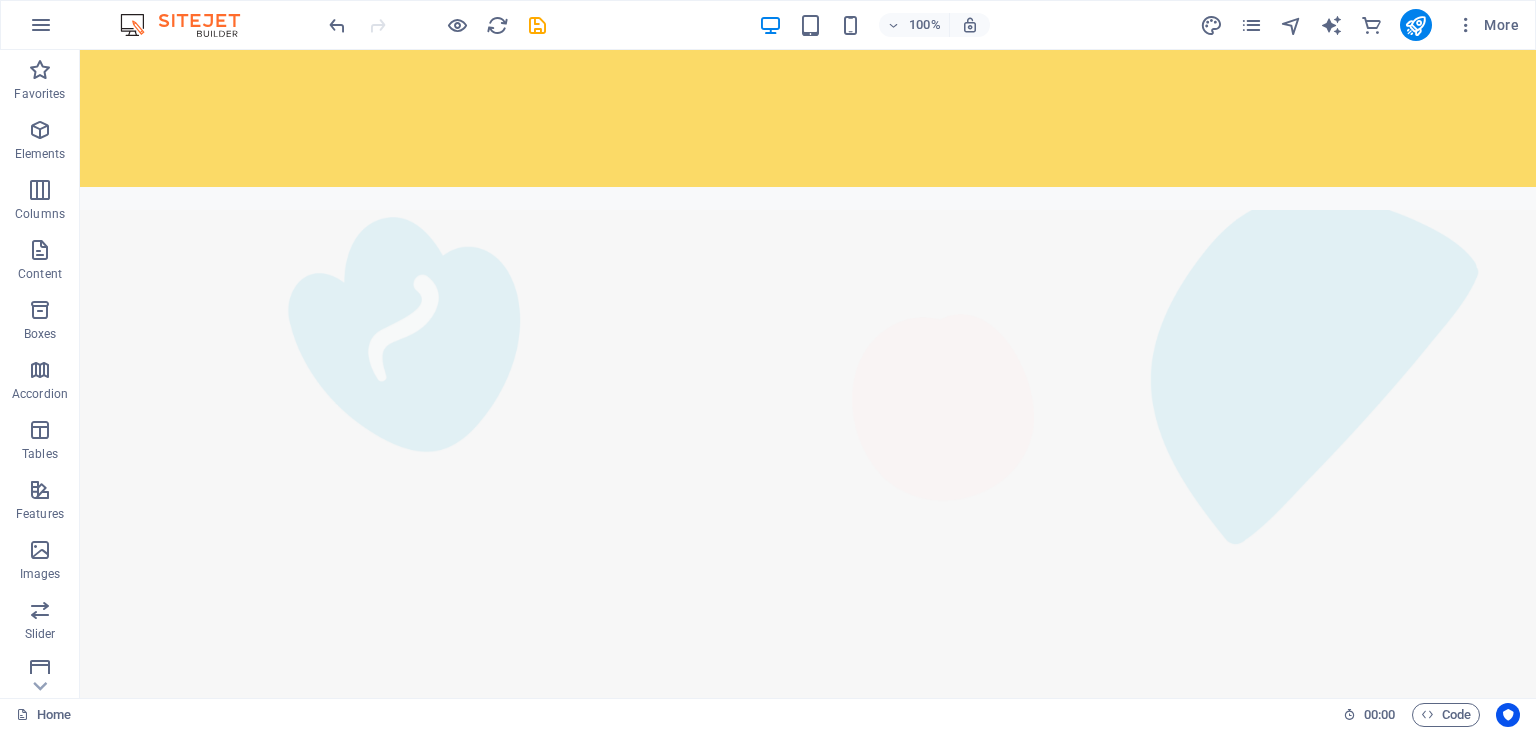 scroll, scrollTop: 1147, scrollLeft: 0, axis: vertical 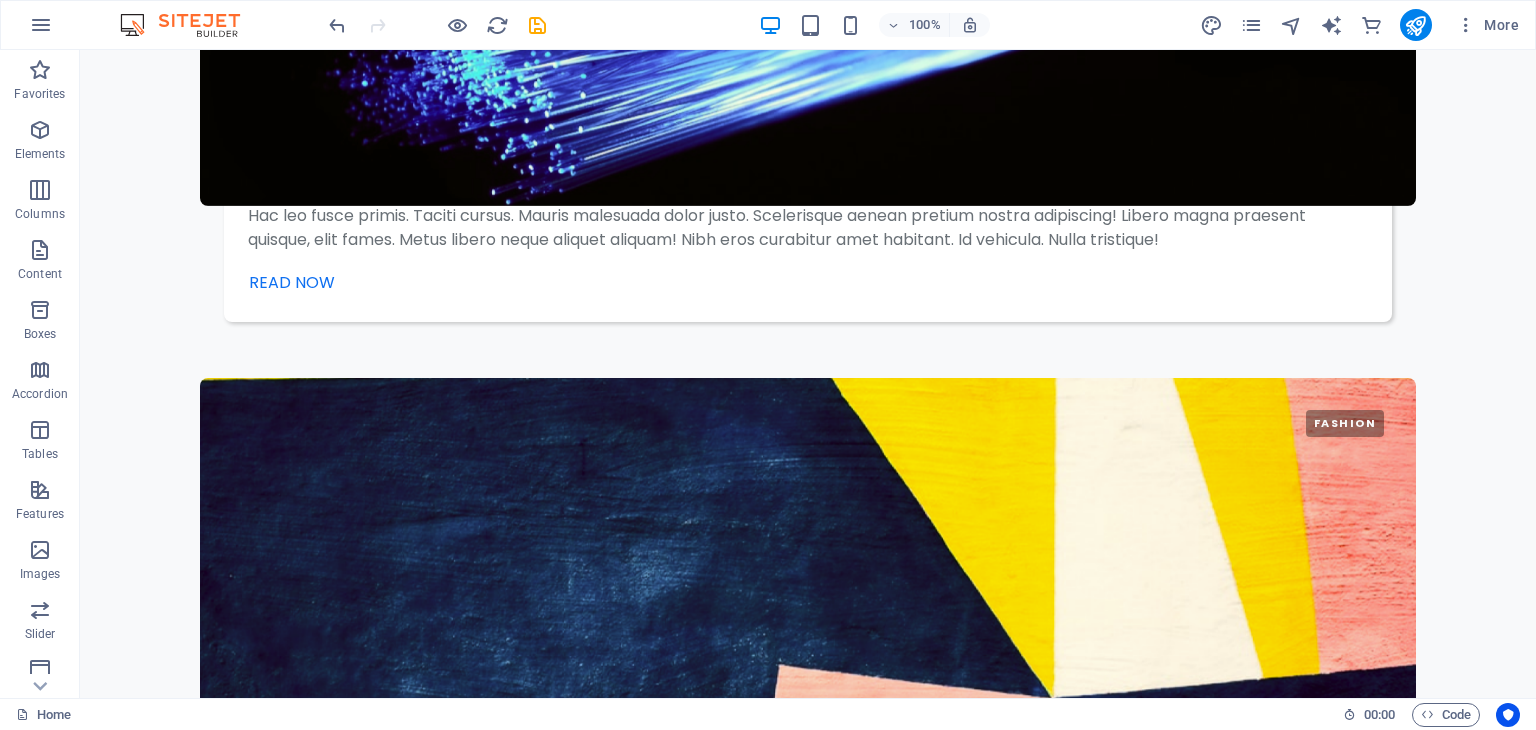 drag, startPoint x: 1521, startPoint y: 246, endPoint x: 1592, endPoint y: 767, distance: 525.81555 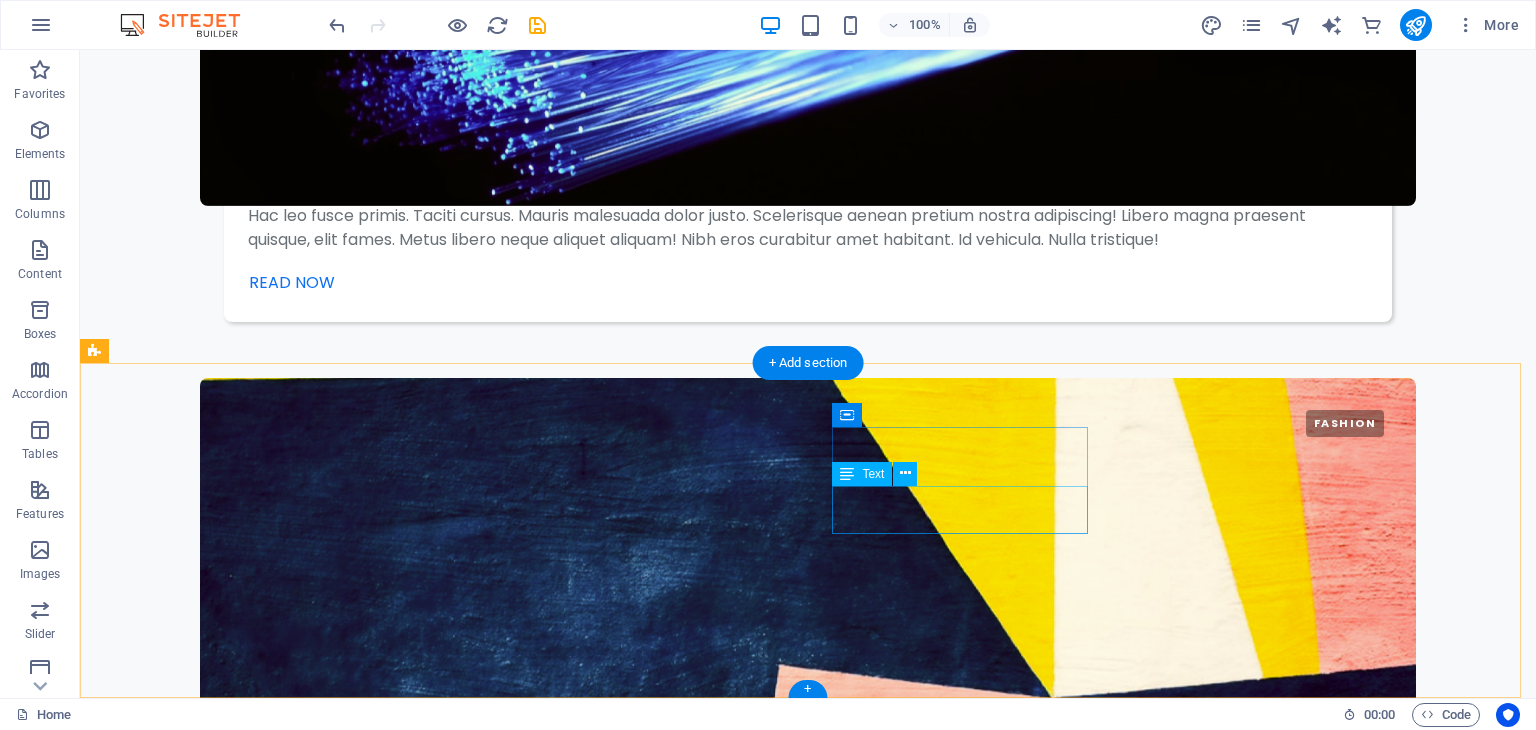 click on "Berlin" at bounding box center (134, 7105) 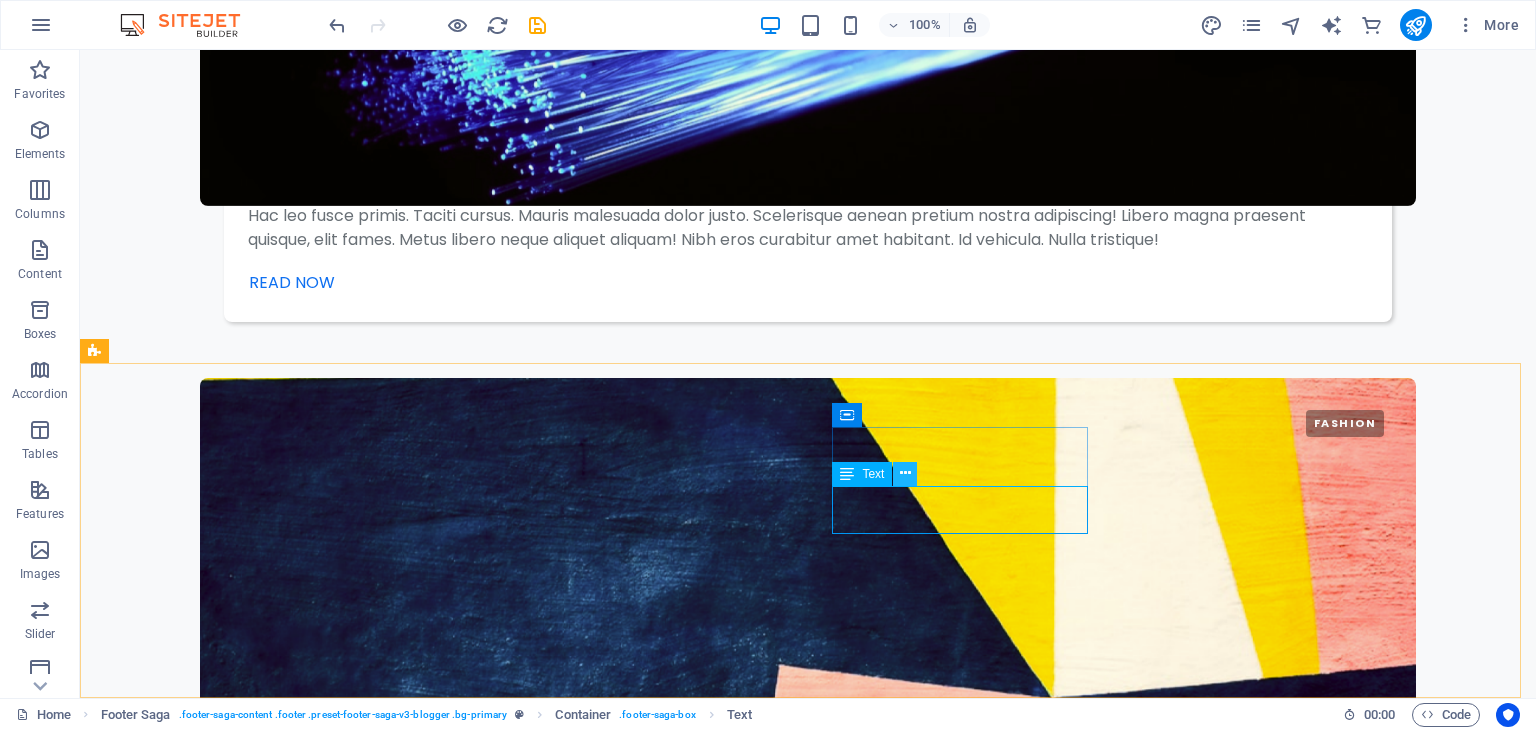 click at bounding box center [905, 473] 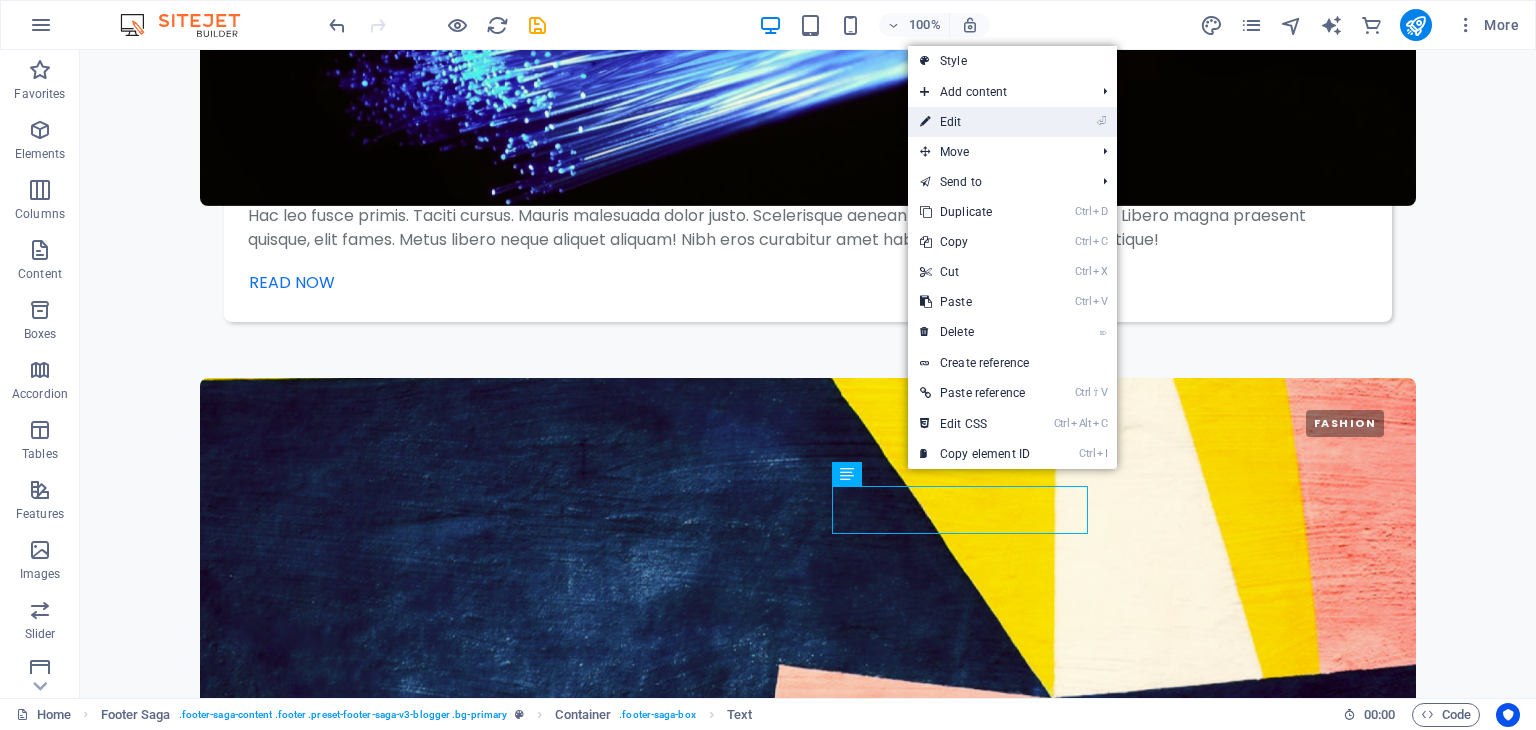 click on "⏎  Edit" at bounding box center [975, 122] 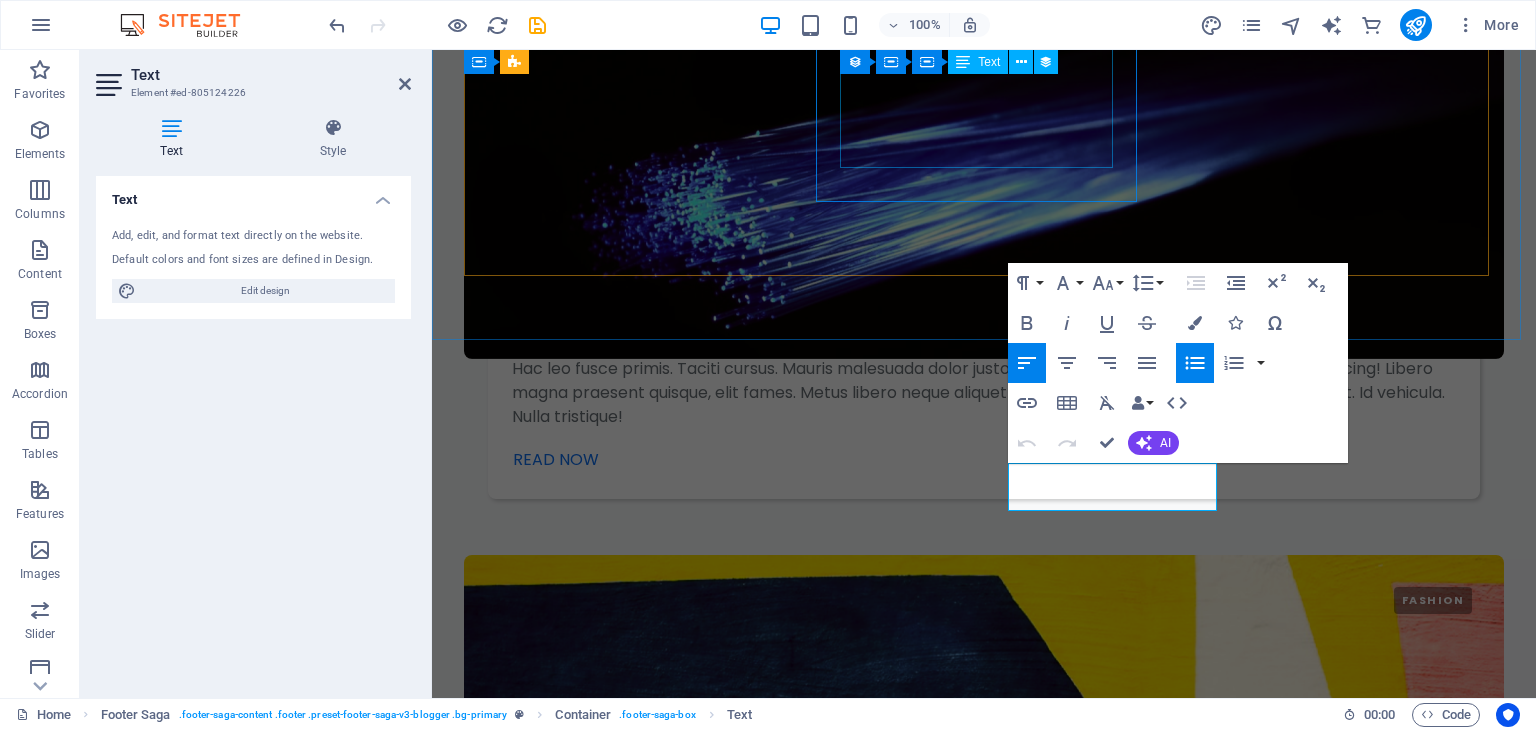 scroll, scrollTop: 4884, scrollLeft: 0, axis: vertical 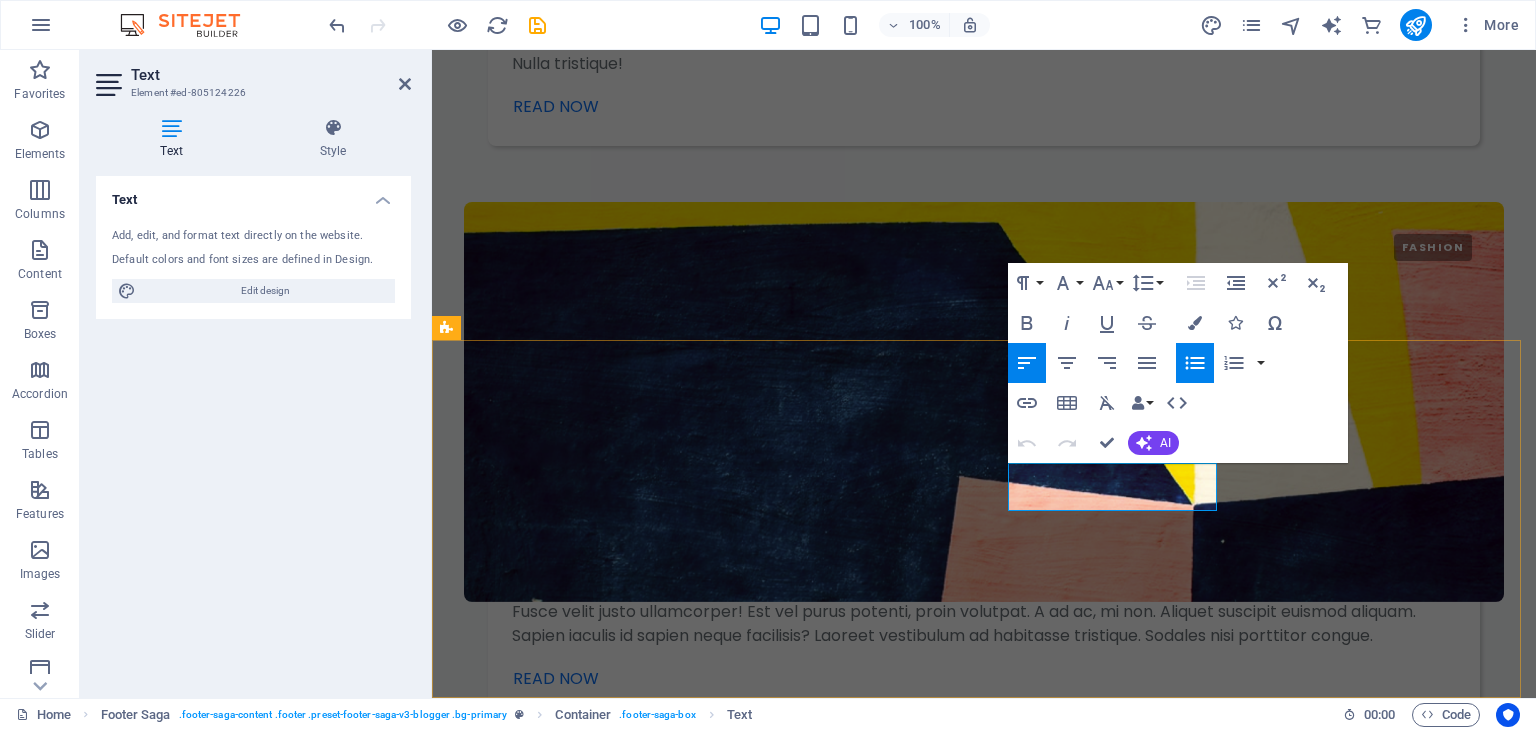 click on "Berlin" at bounding box center [486, 6950] 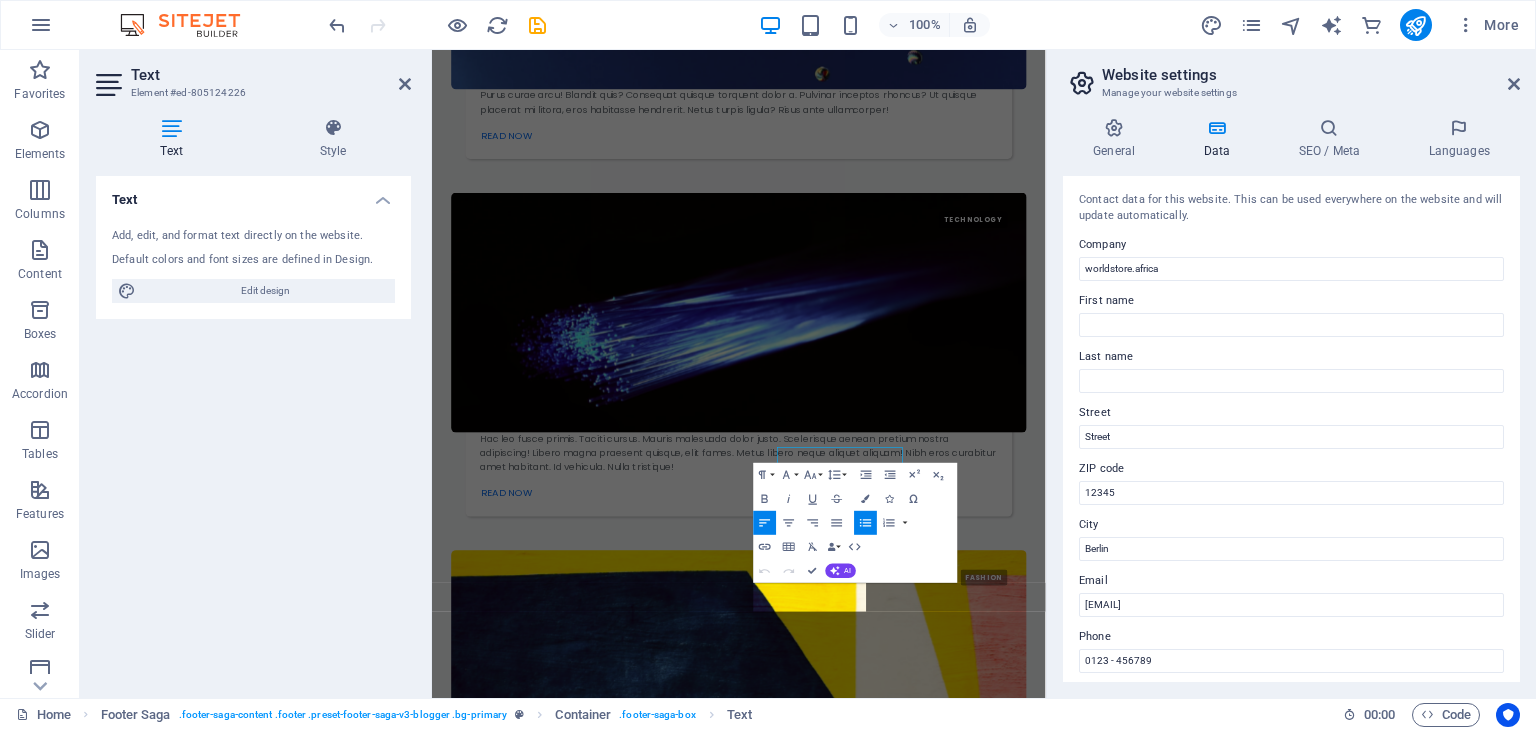 scroll, scrollTop: 4880, scrollLeft: 0, axis: vertical 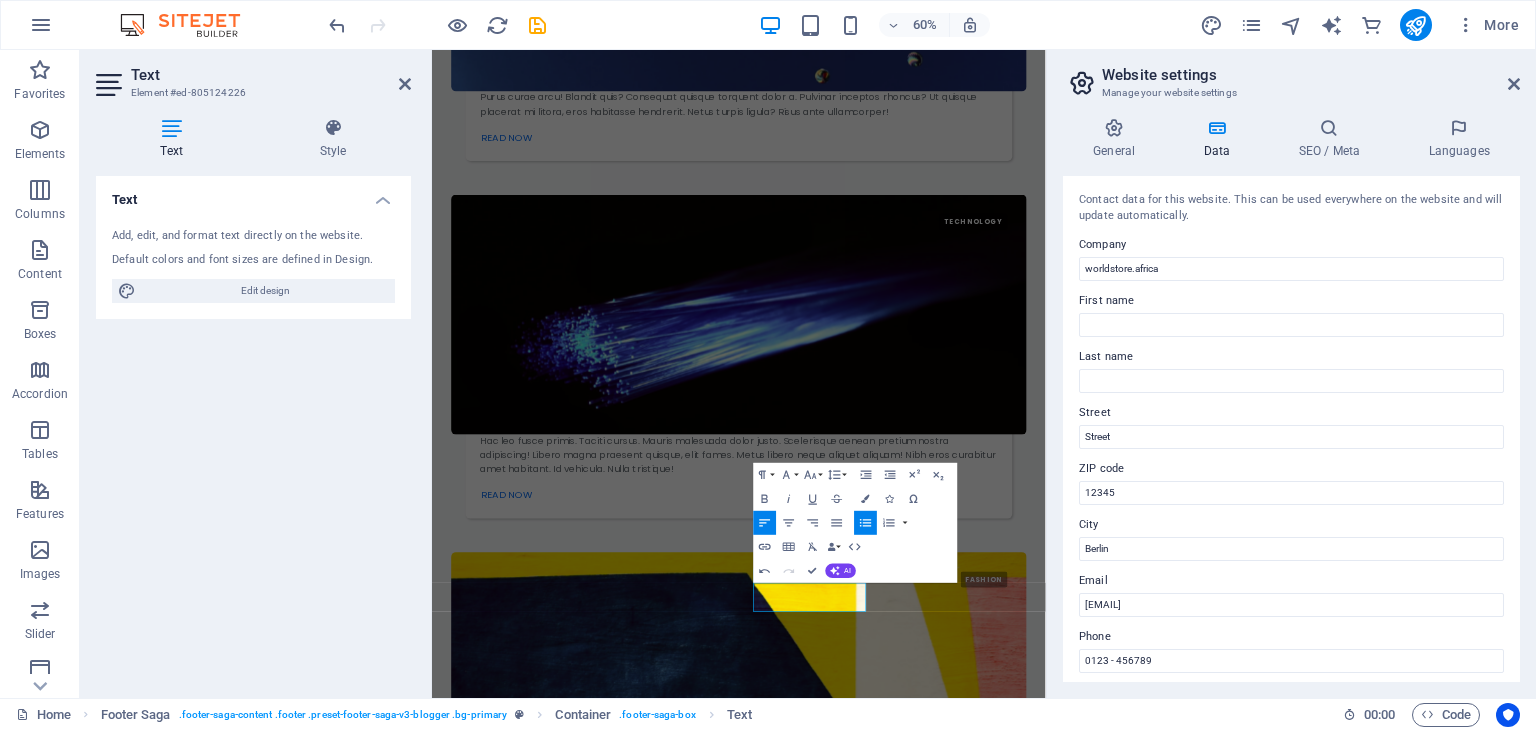 type 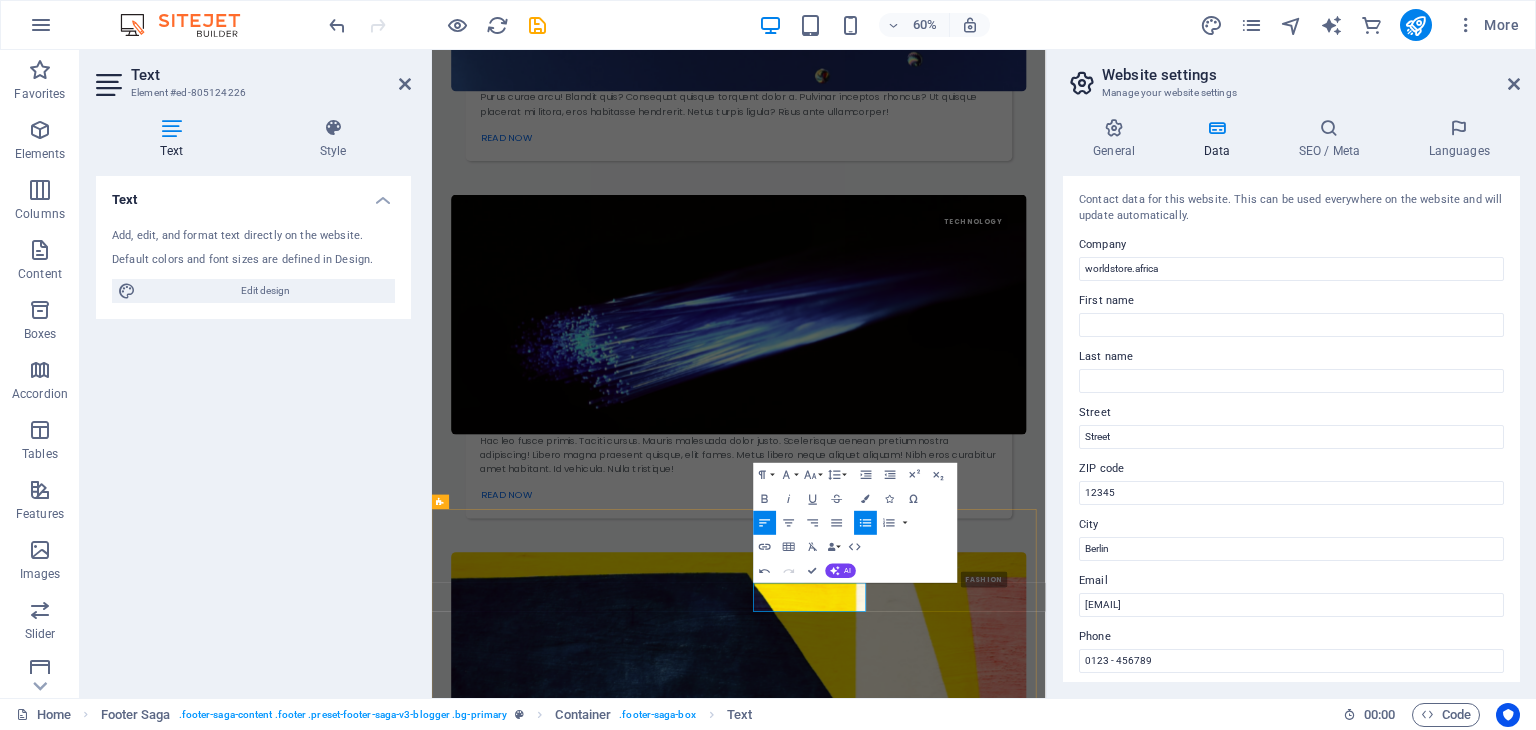 click on "12345" at bounding box center (534, 7982) 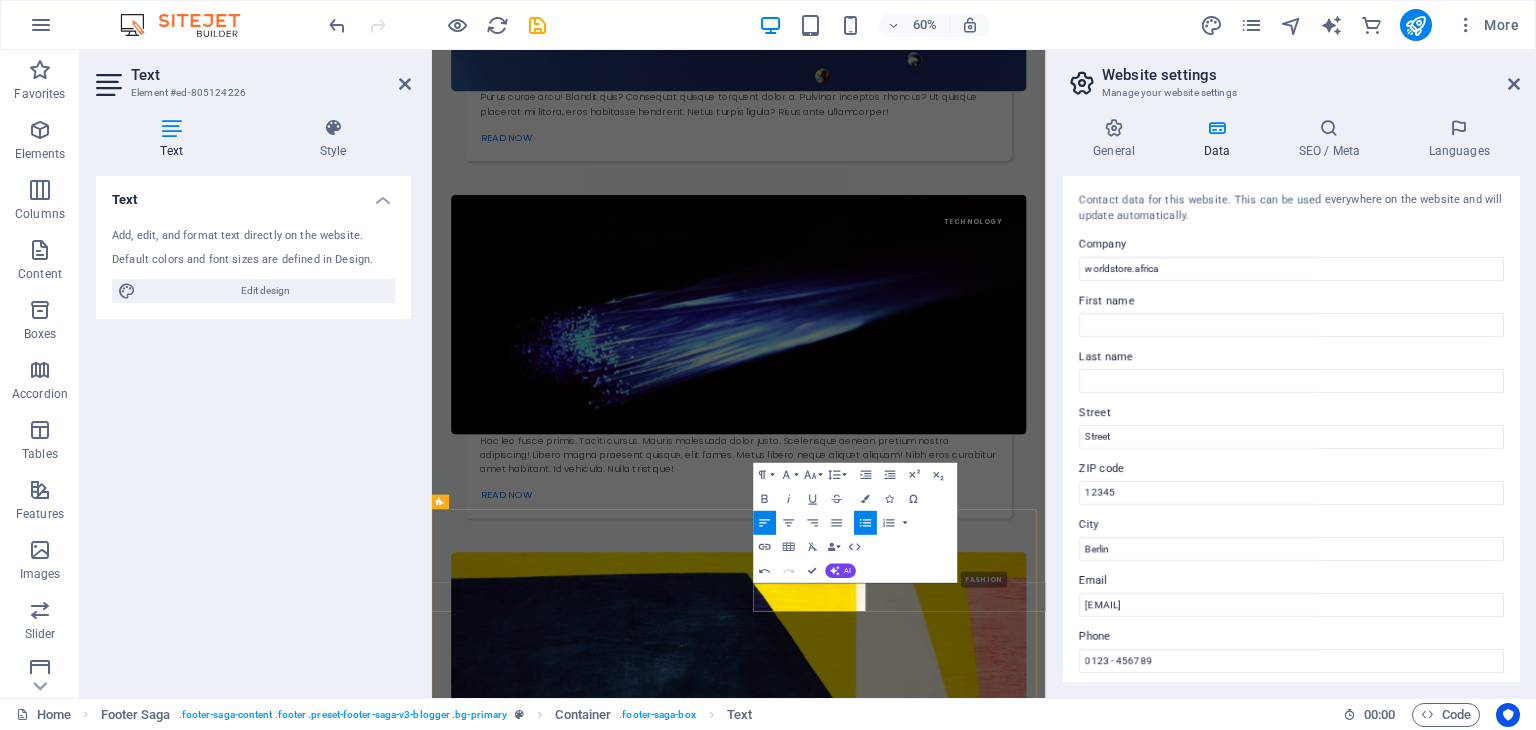 click on "12345" at bounding box center (534, 7982) 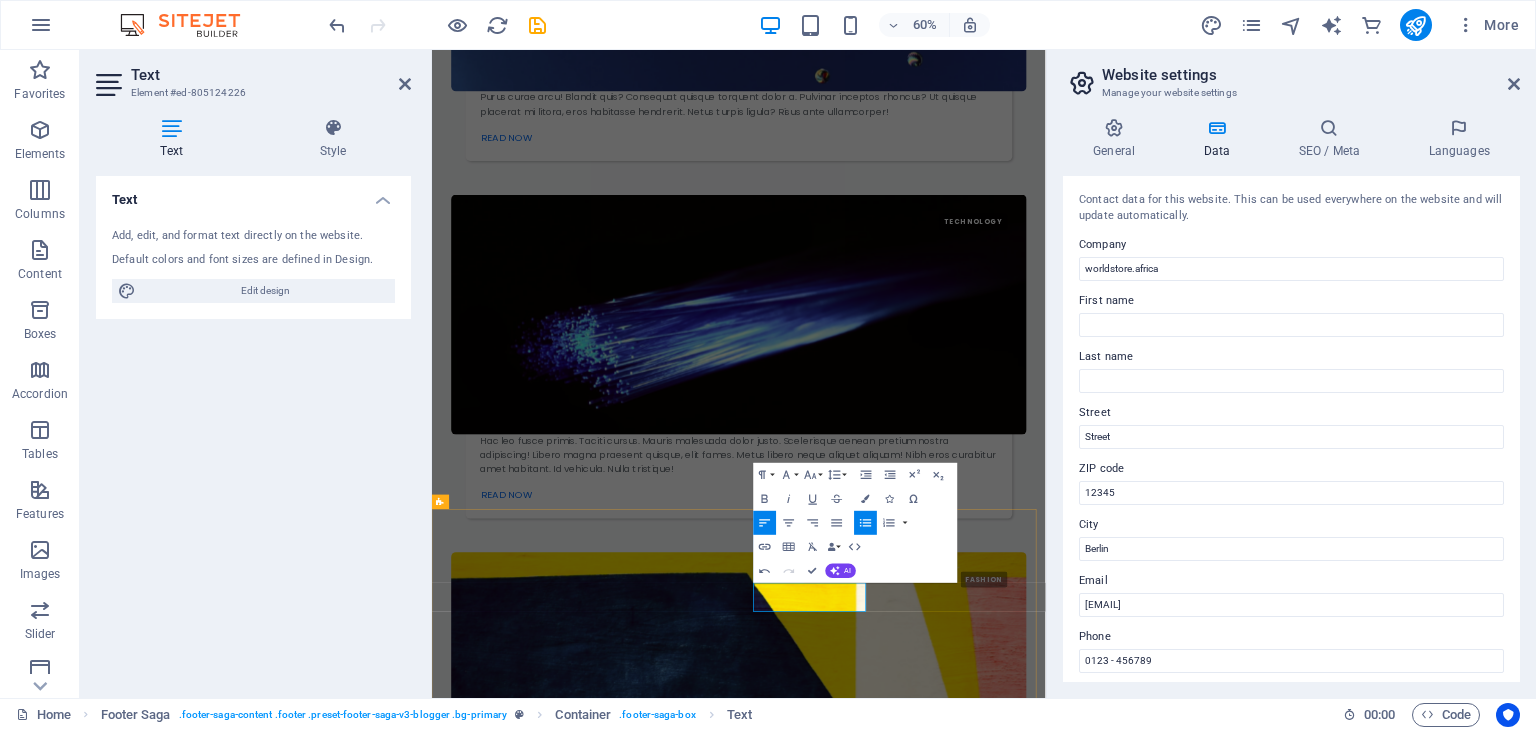 click on "Street" at bounding box center [560, 7959] 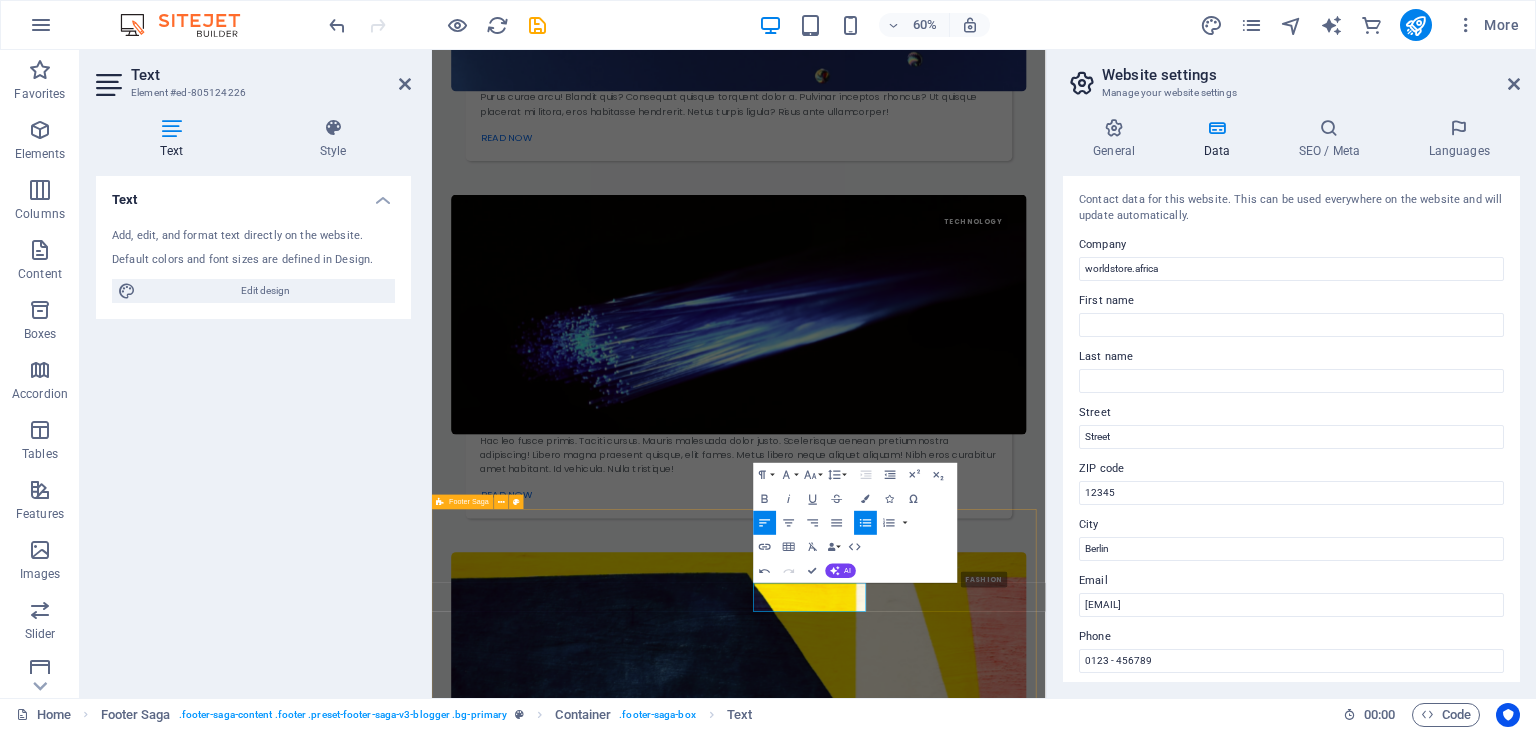 click on "Contact the Editor c76b445c76b20aa7cd782cfad01c89@cpanel.local 0123 - 456789 Menu Home About the Author Contact Privacy Legal Notice Address Street Thohoyandou  0970 Connections" at bounding box center [943, 7752] 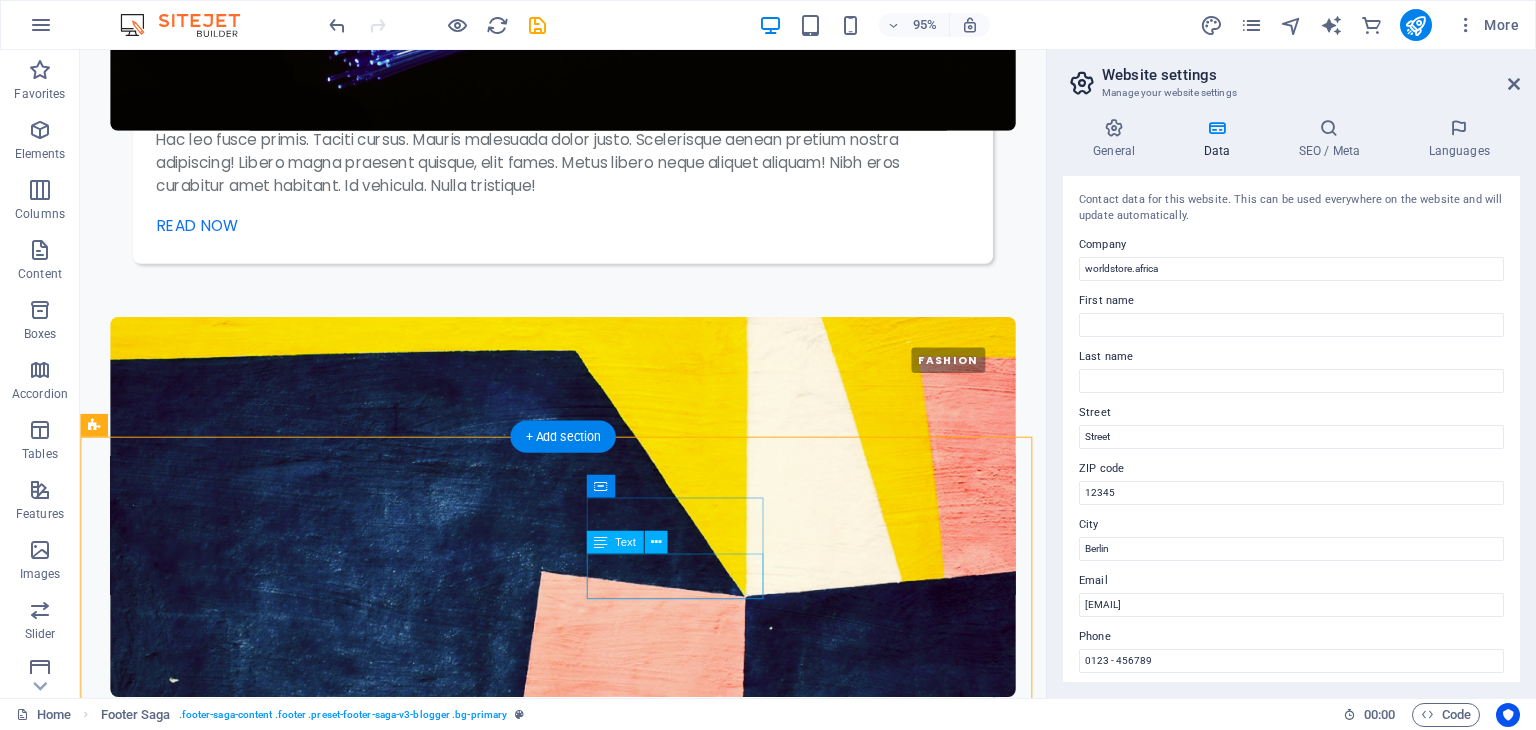 click on "Street Thohoyandou 0970" at bounding box center [207, 7216] 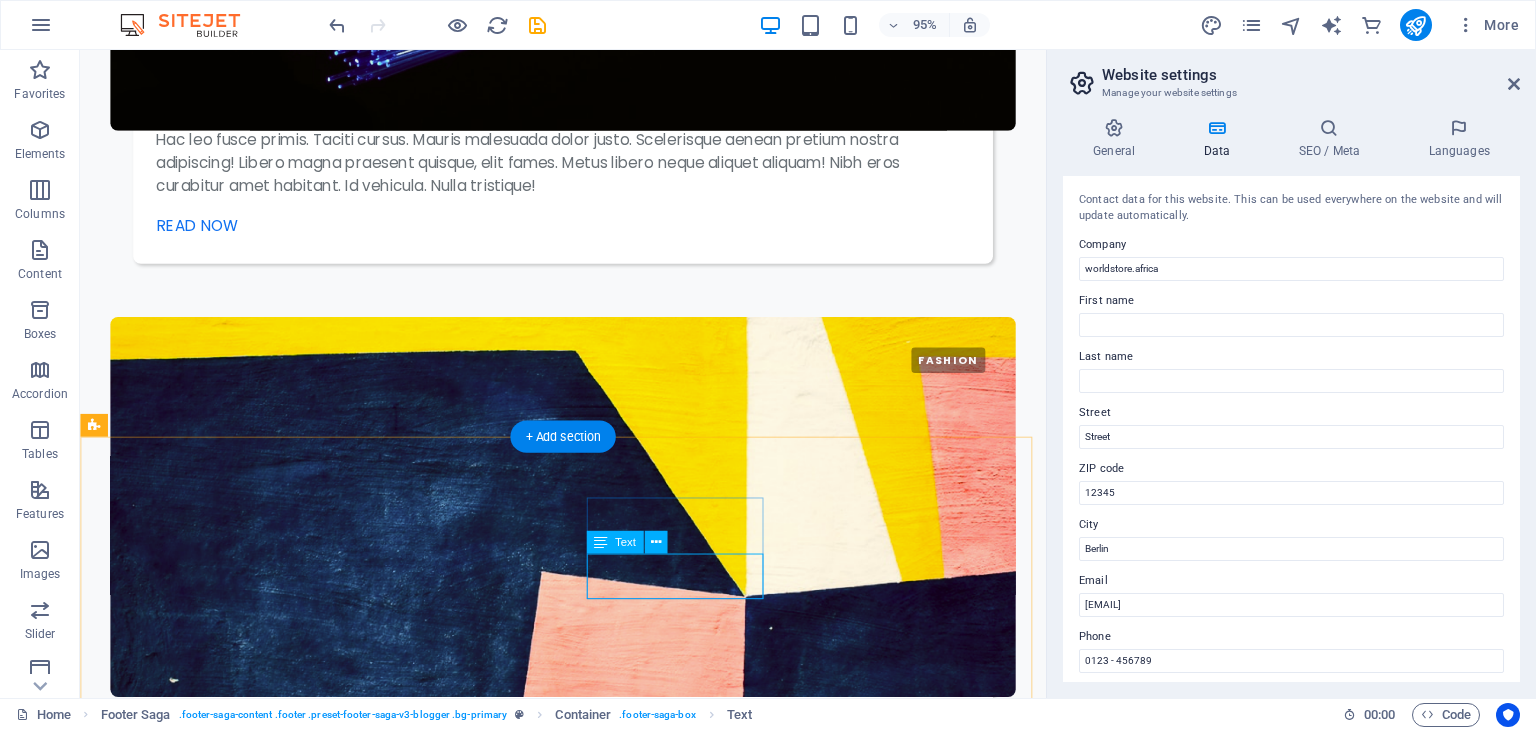 click on "Street Thohoyandou 0970" at bounding box center (207, 7216) 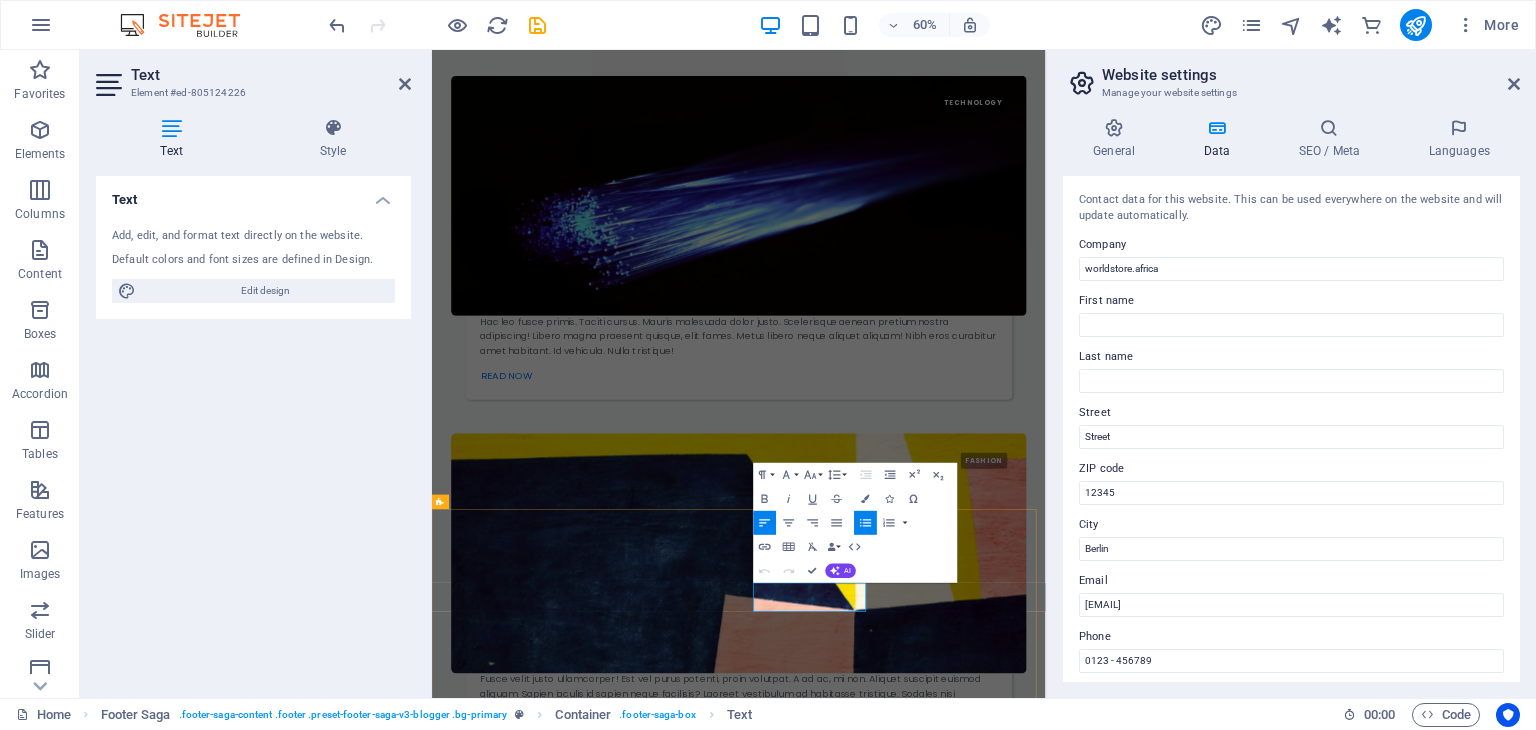 click on "Thohoyandou 0970" at bounding box center [560, 7587] 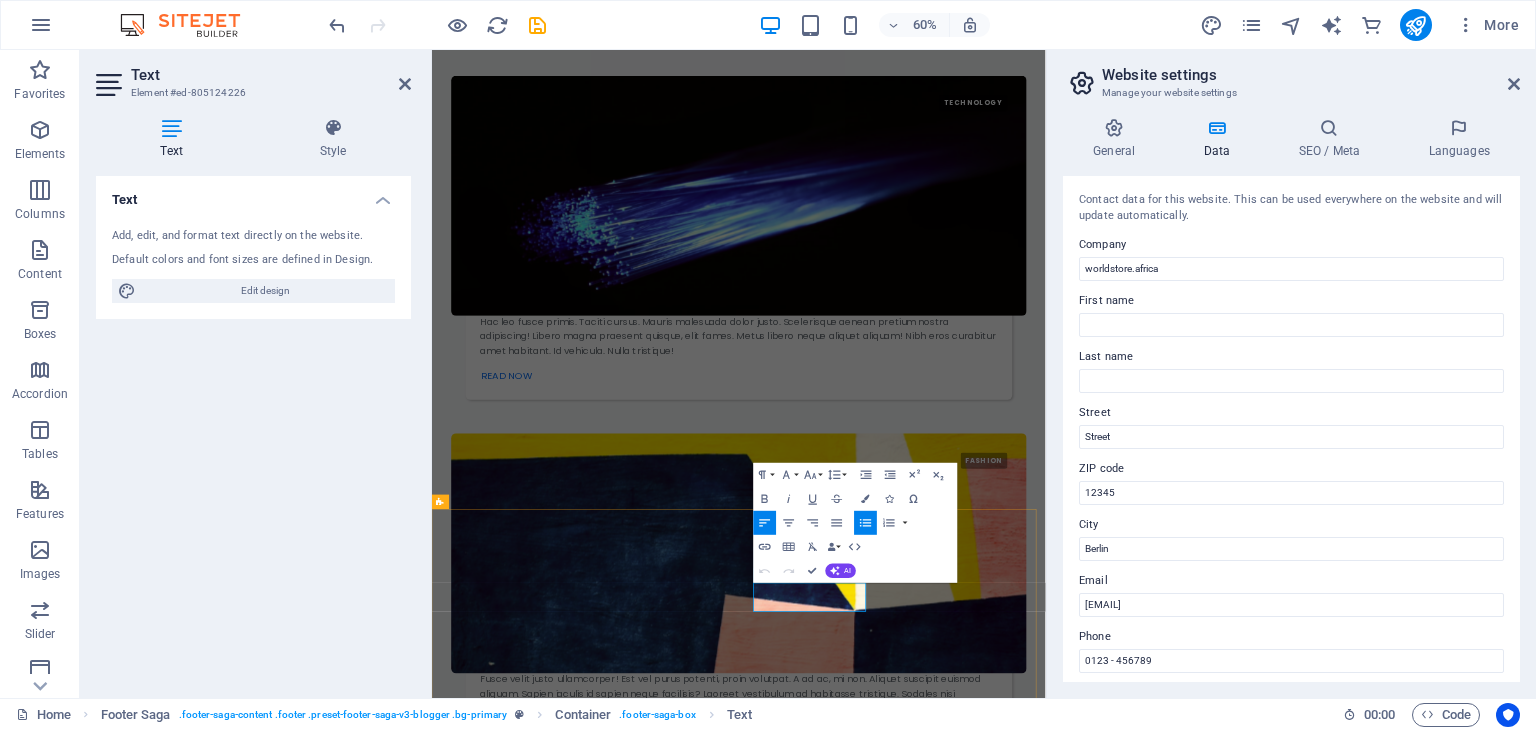 click on "Thohoyandou 0970" at bounding box center (560, 7587) 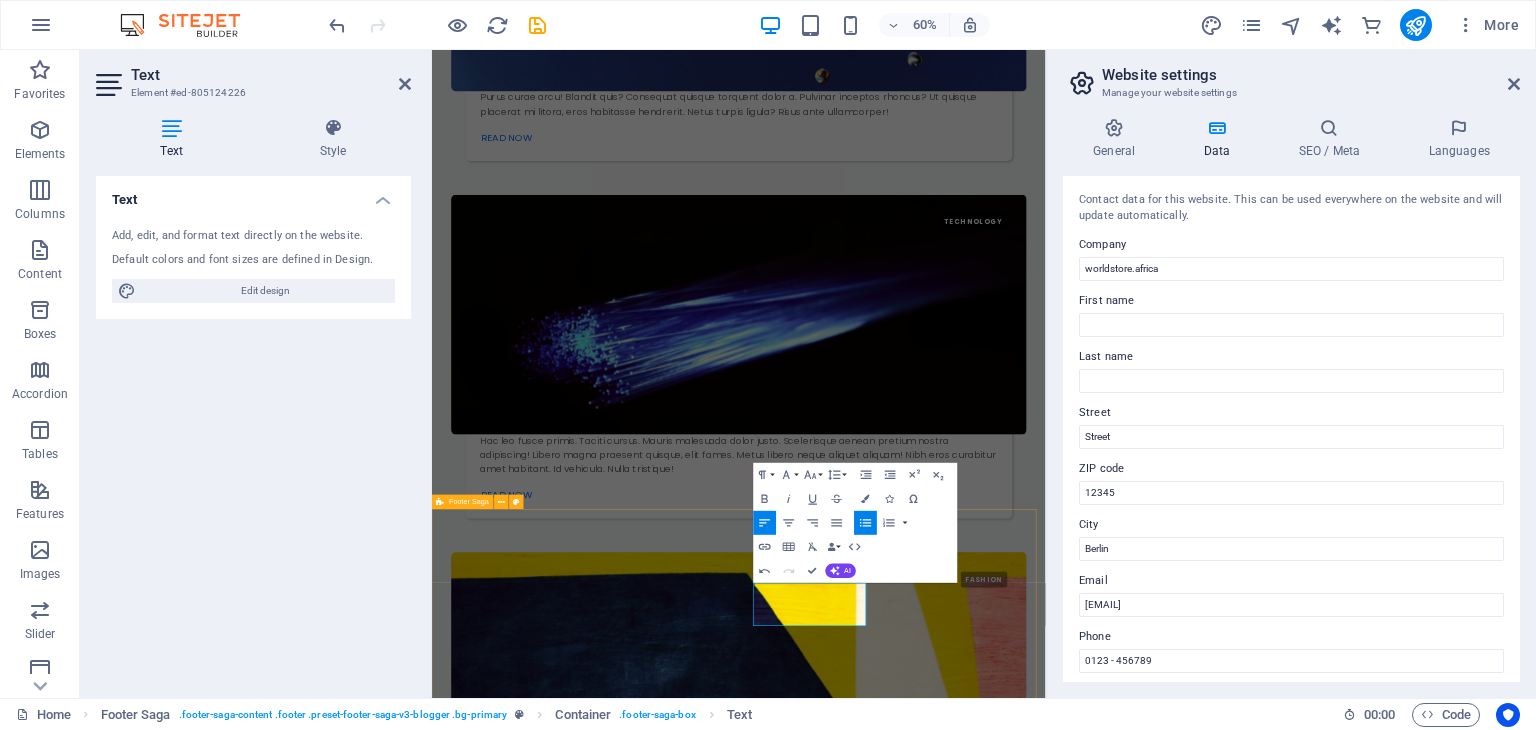 type 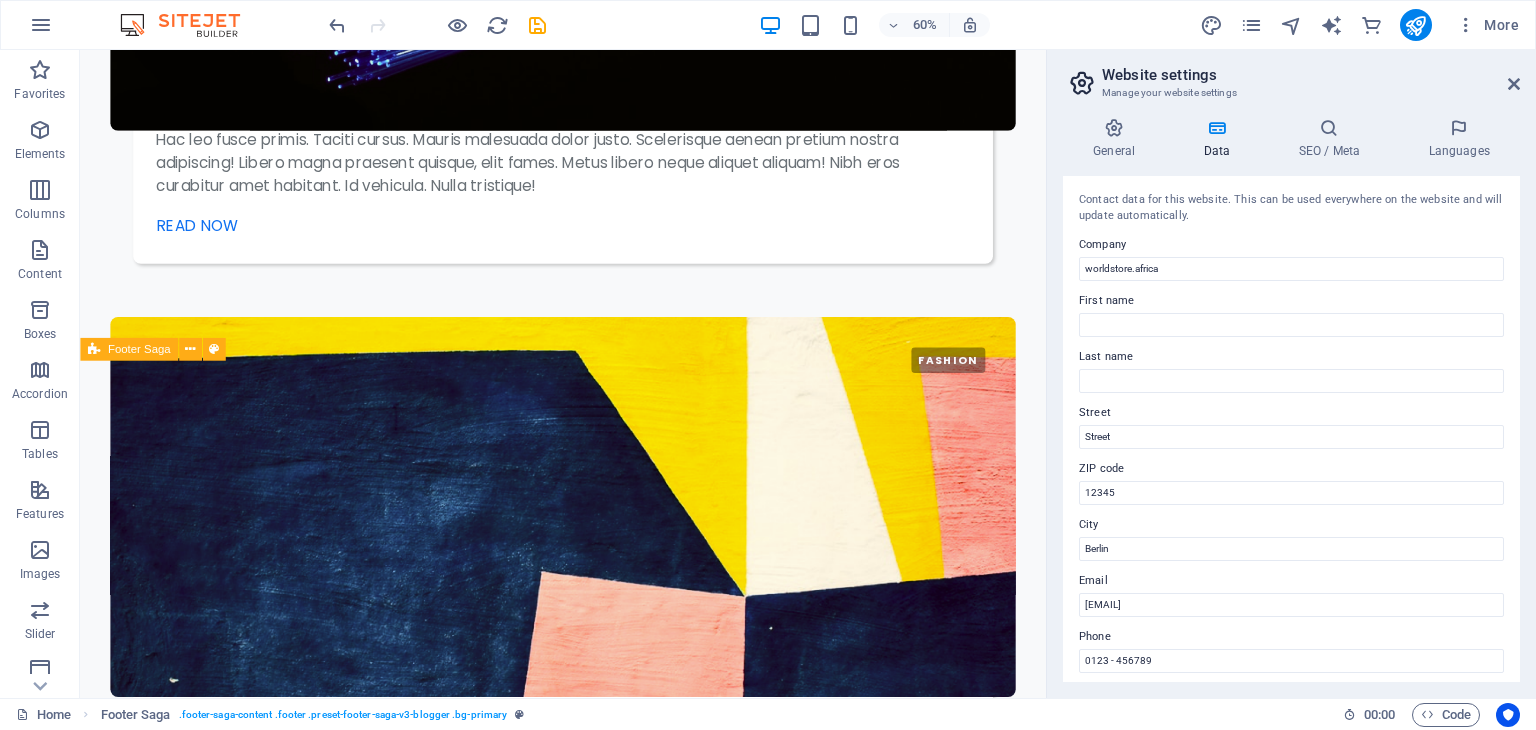scroll, scrollTop: 4960, scrollLeft: 0, axis: vertical 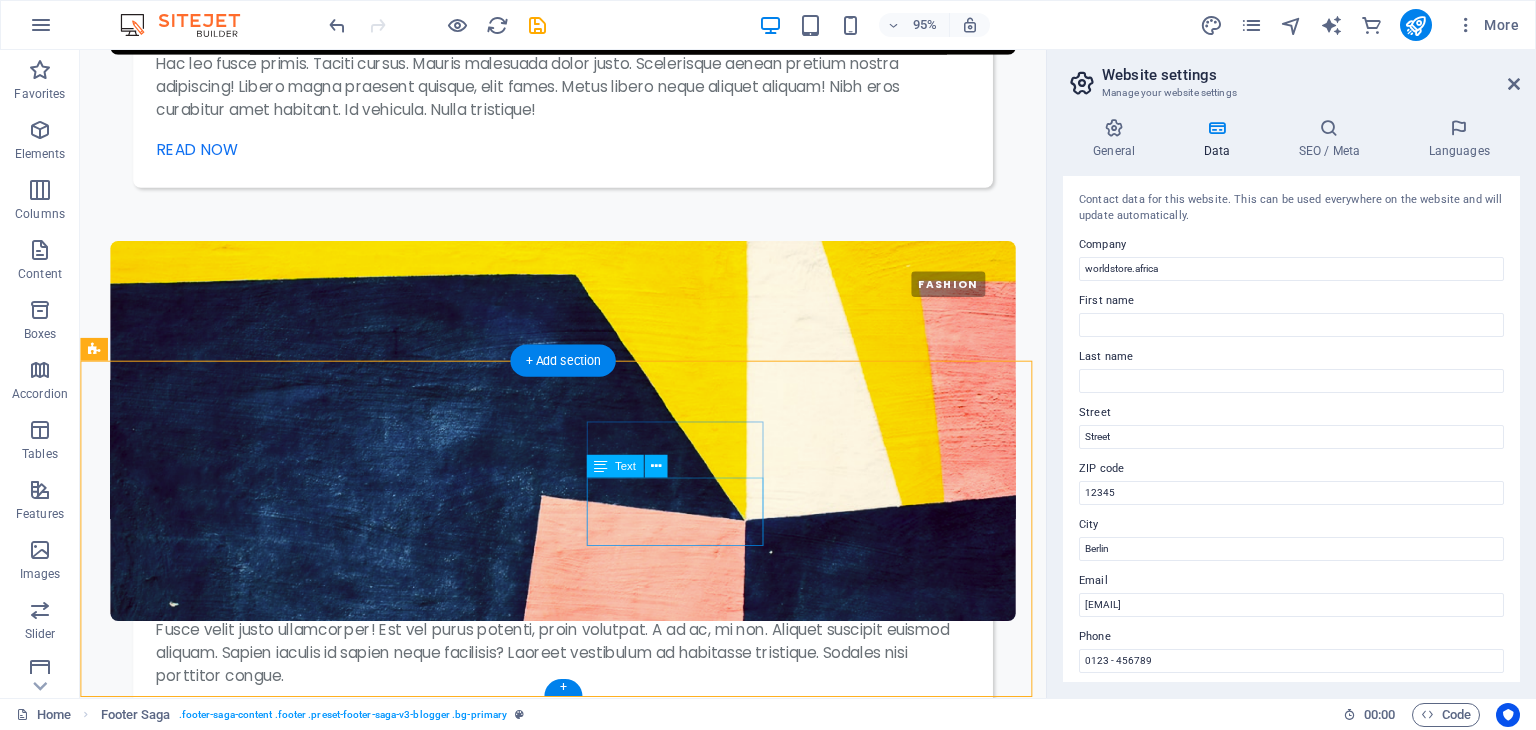 click on "Street" at bounding box center [137, 7123] 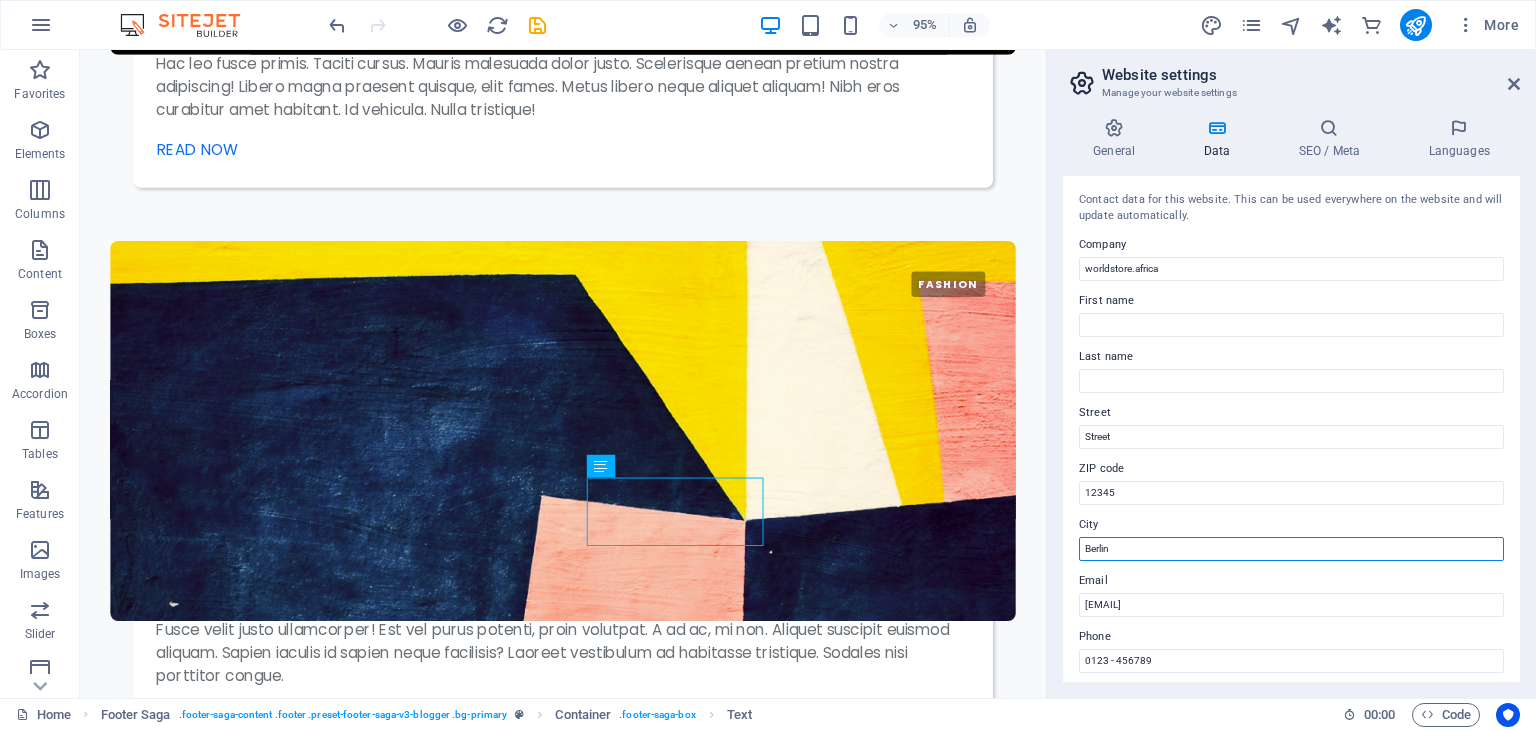 click on "Berlin" at bounding box center [1291, 549] 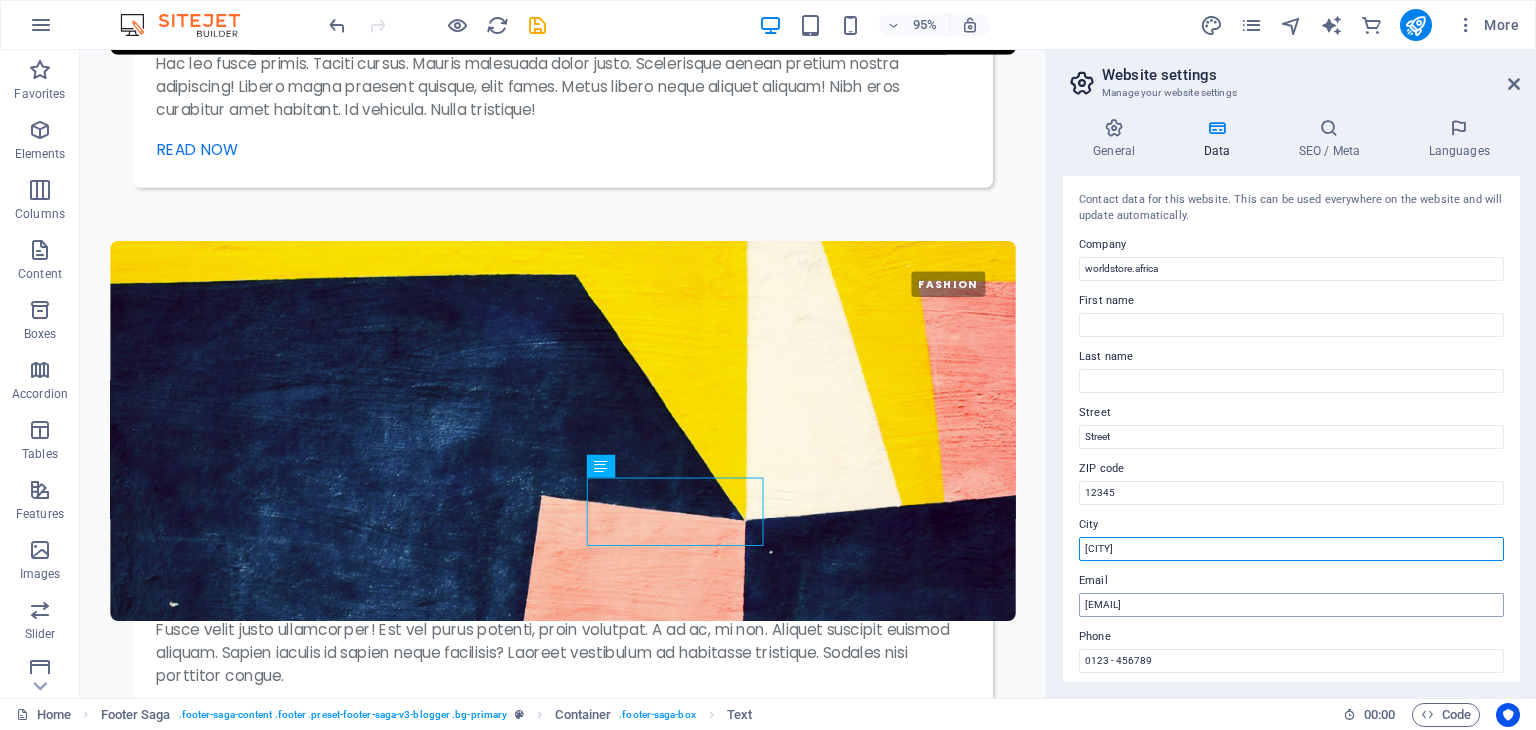 type on "Thohoyandou" 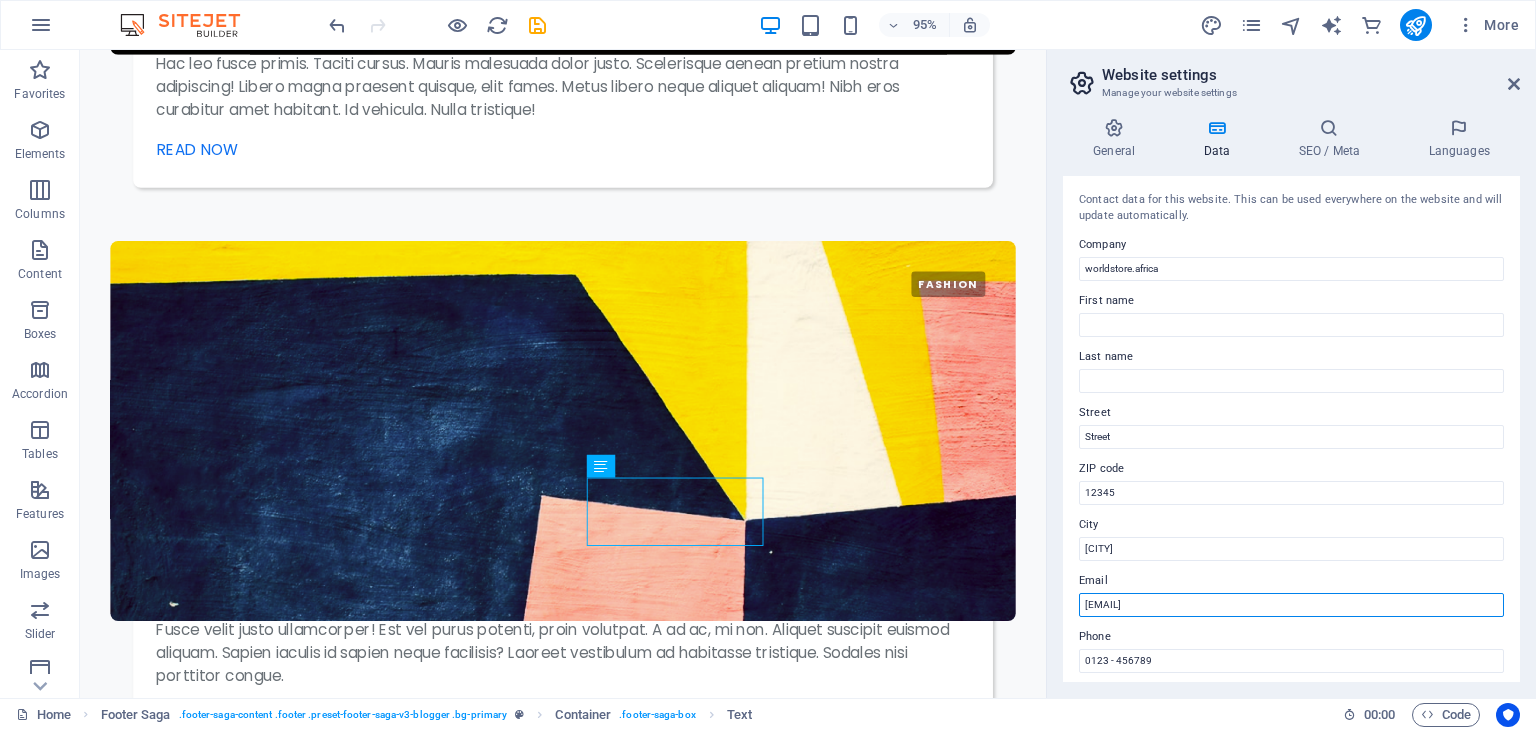 click on "[EMAIL]" at bounding box center (1291, 605) 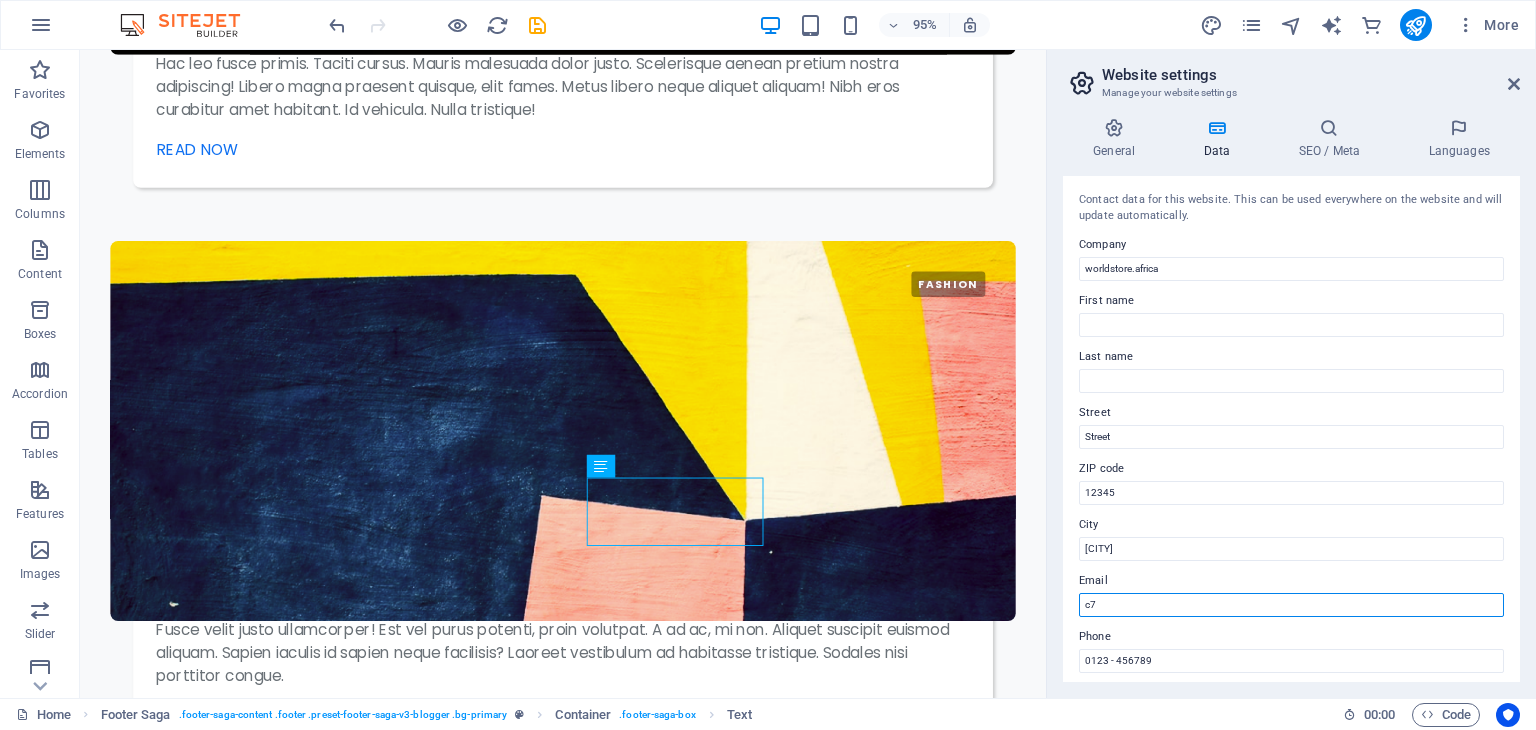 type on "c" 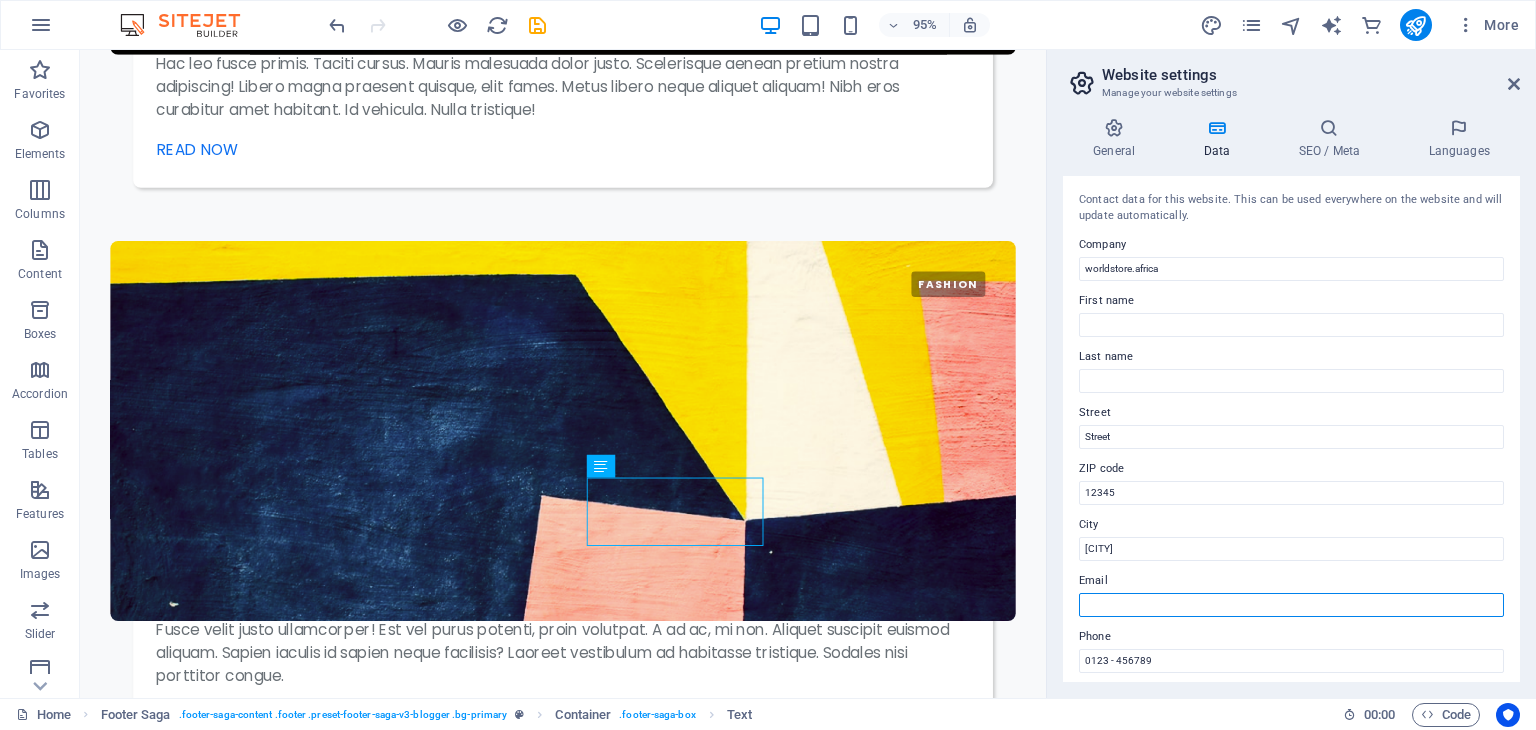 type on "a" 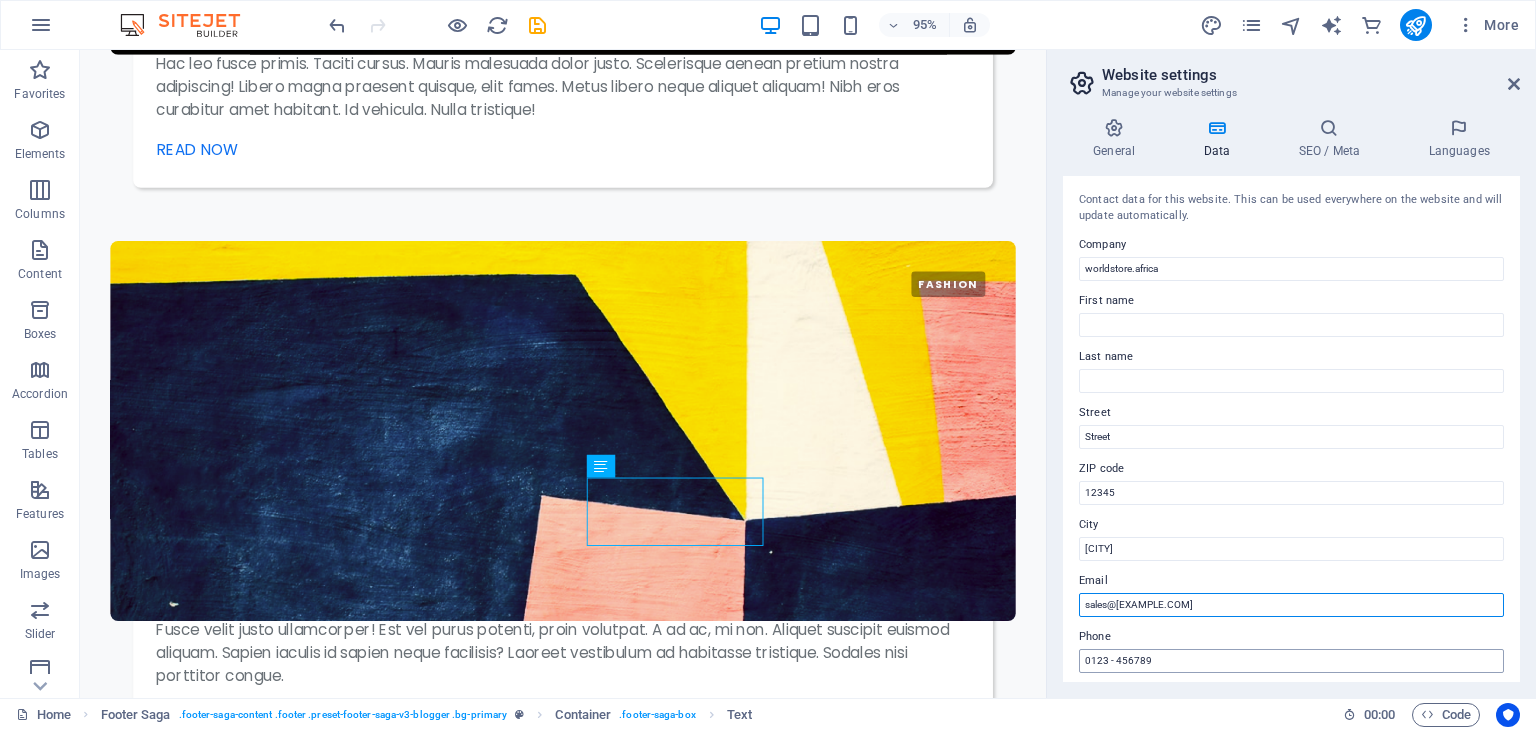 type on "sales@worldstore.africa" 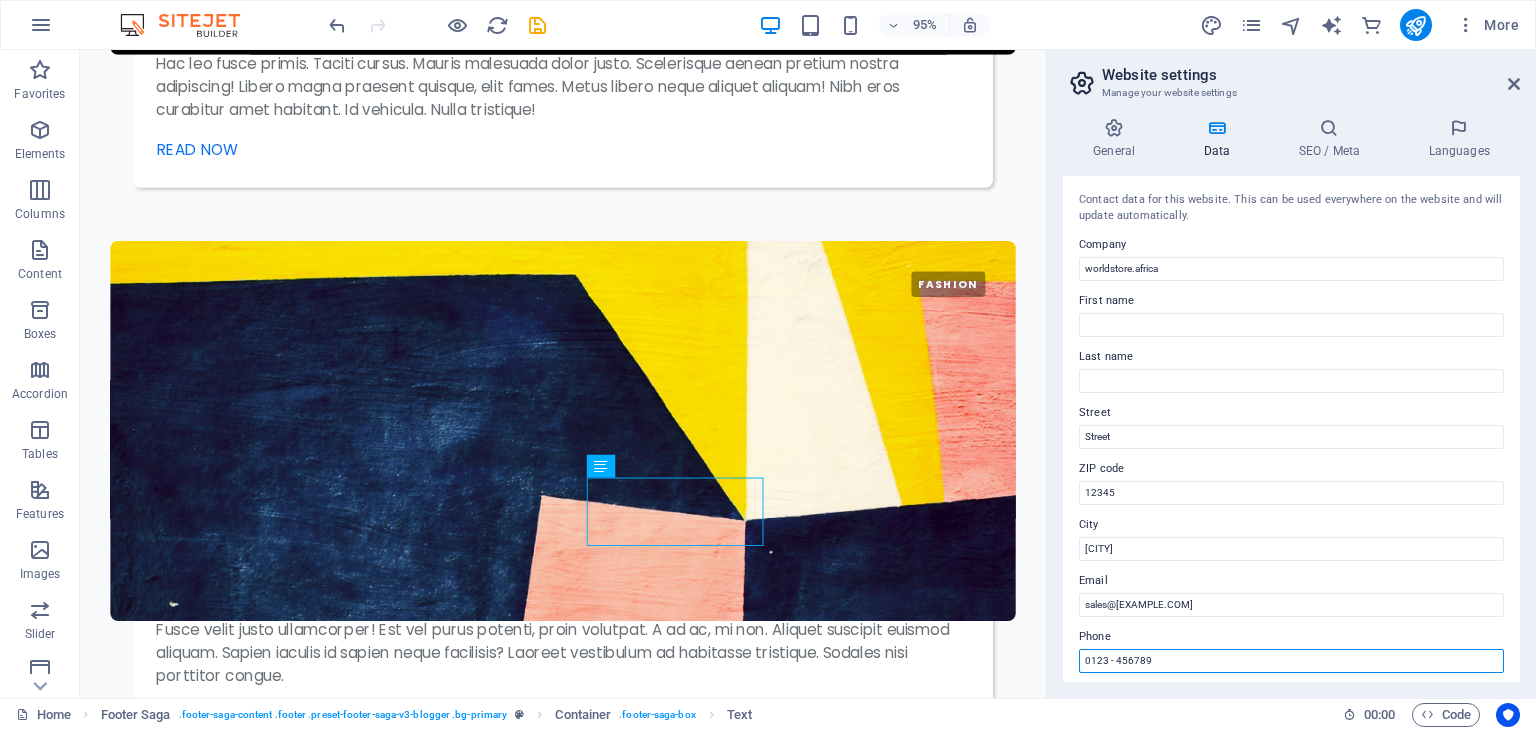 click on "0123 - 456789" at bounding box center [1291, 661] 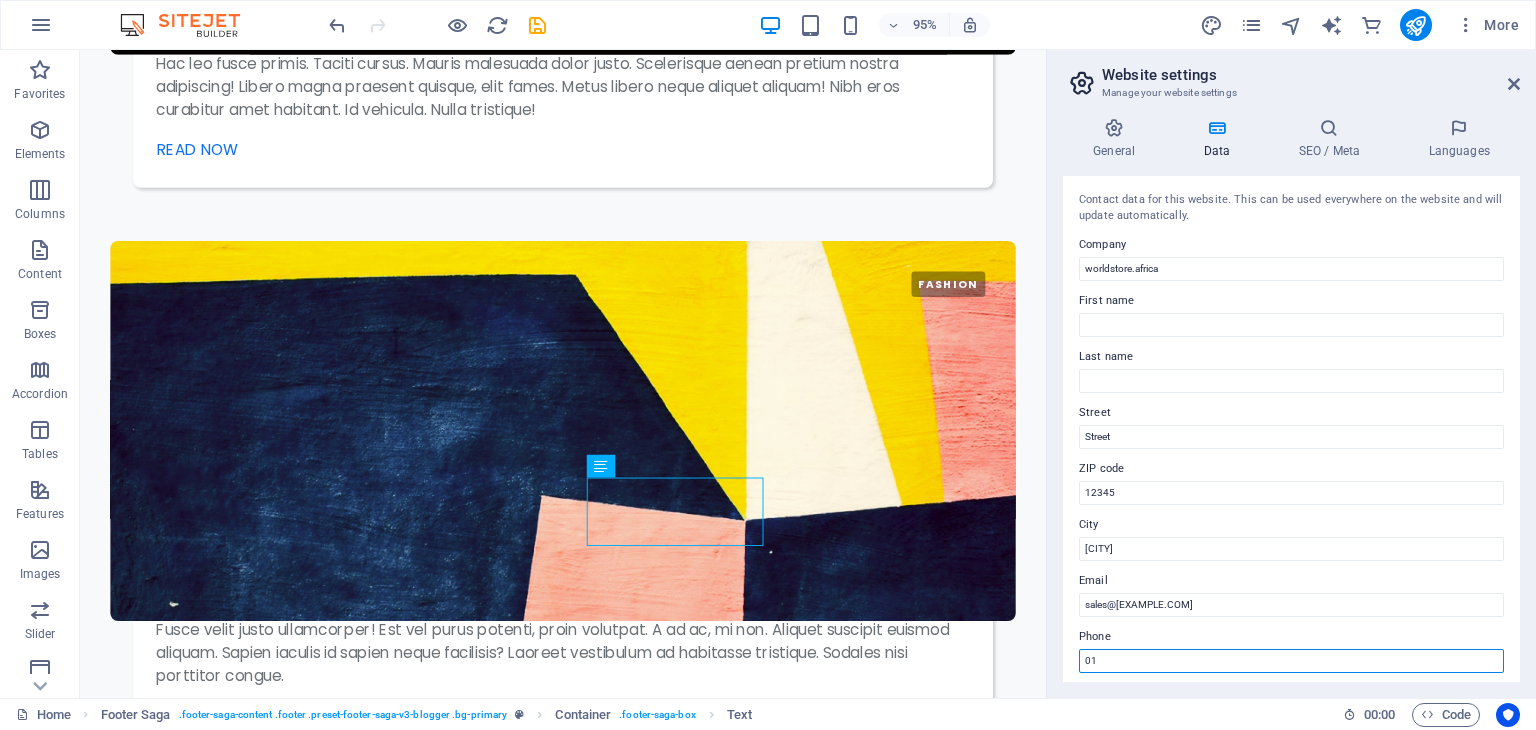 type on "0" 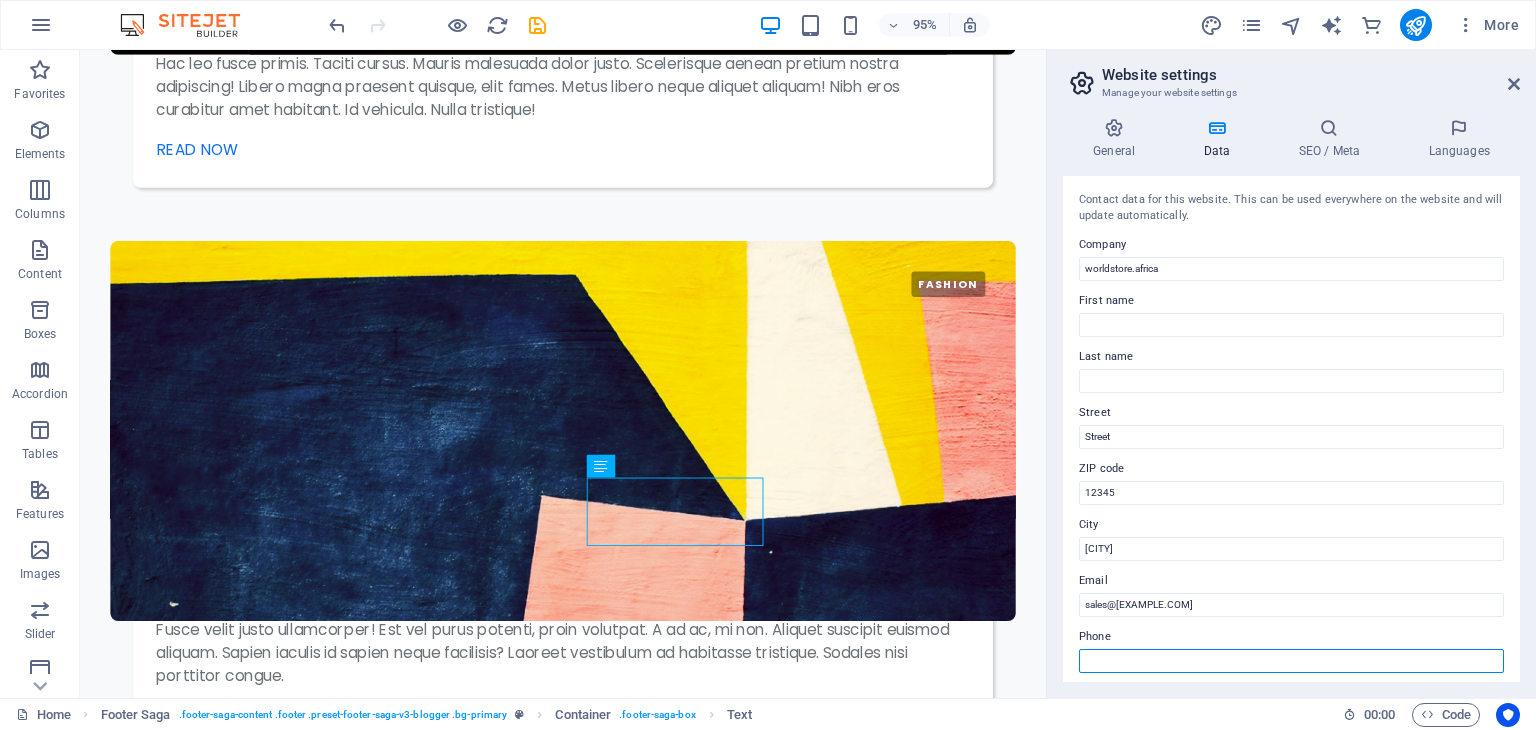 scroll, scrollTop: 4666, scrollLeft: 0, axis: vertical 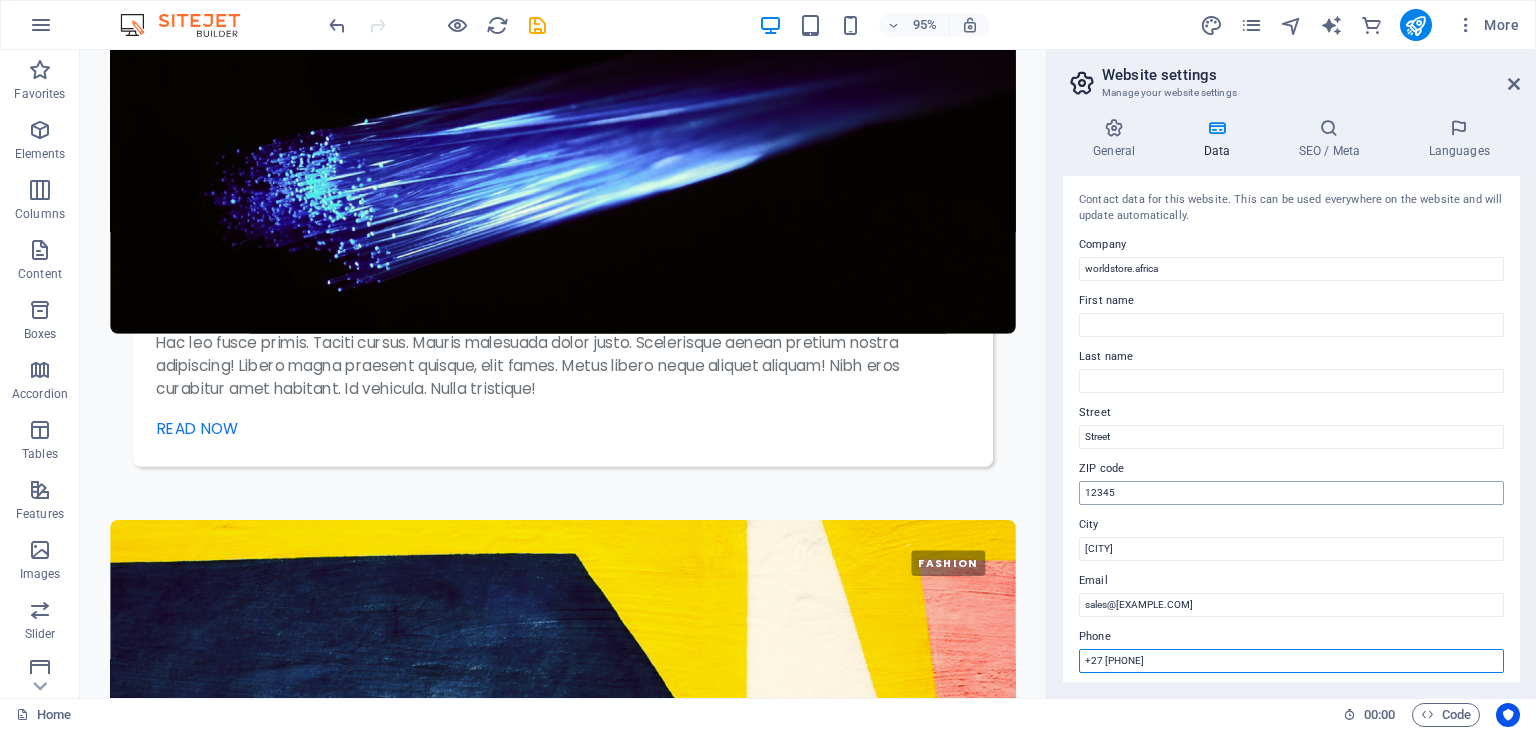 type on "+27 83 5178840" 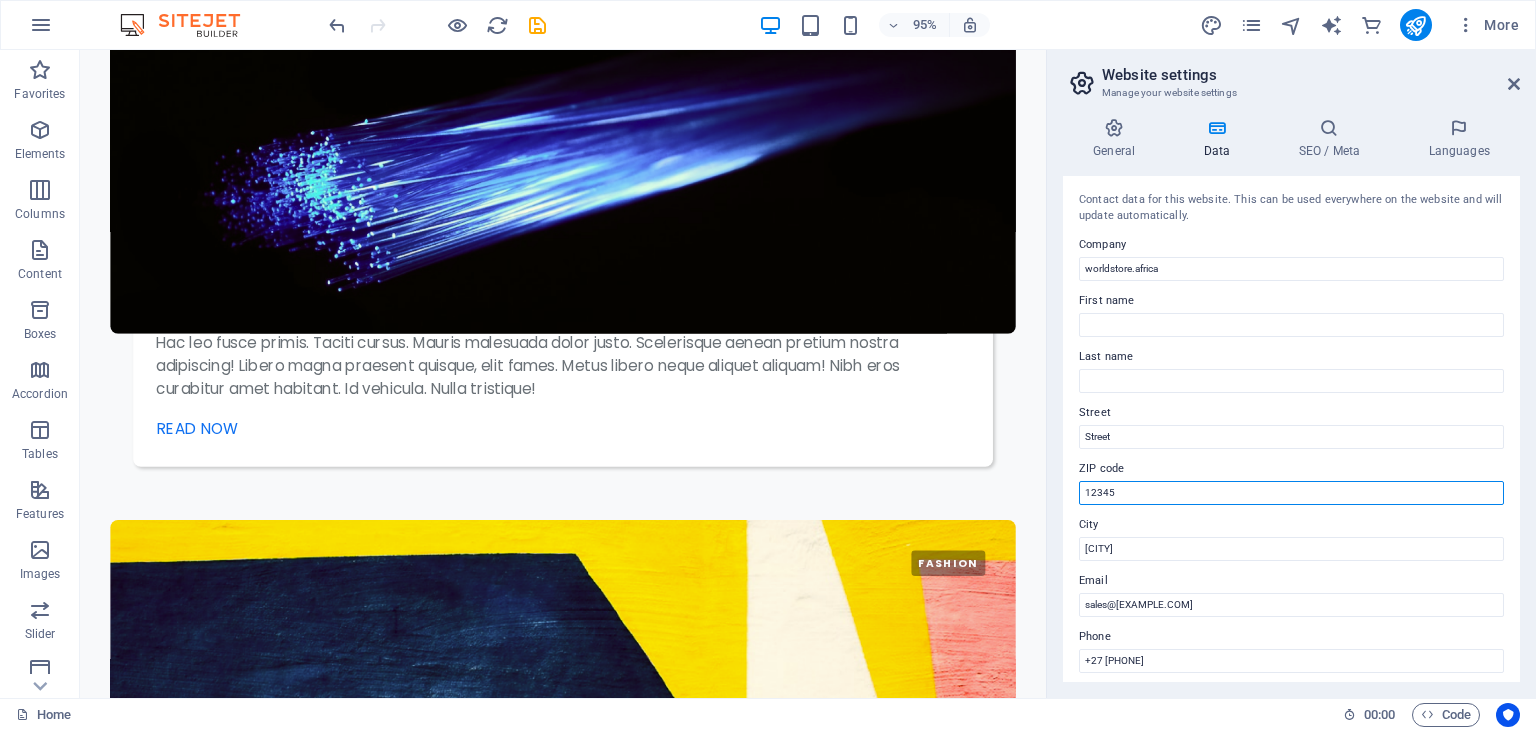 click on "12345" at bounding box center [1291, 493] 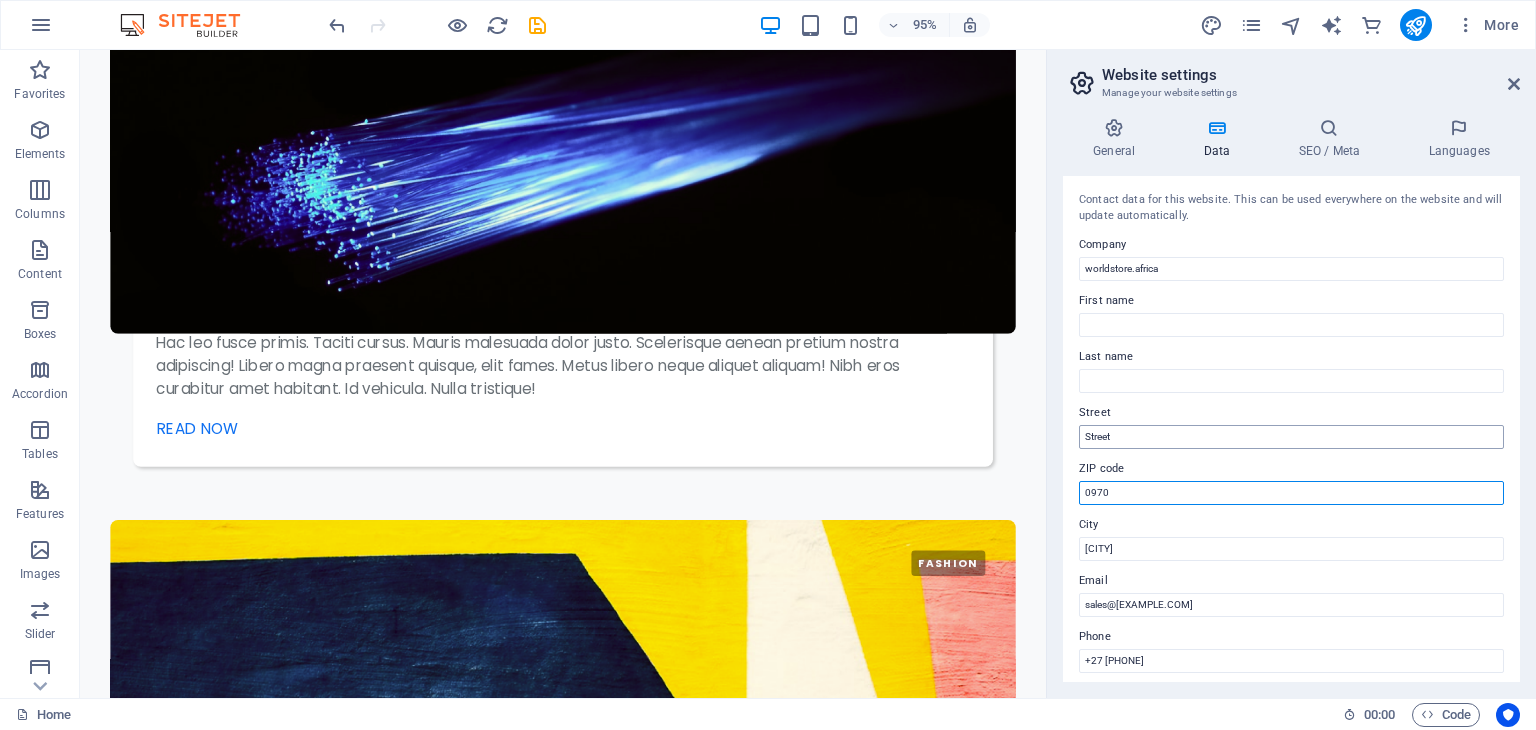 type on "0970" 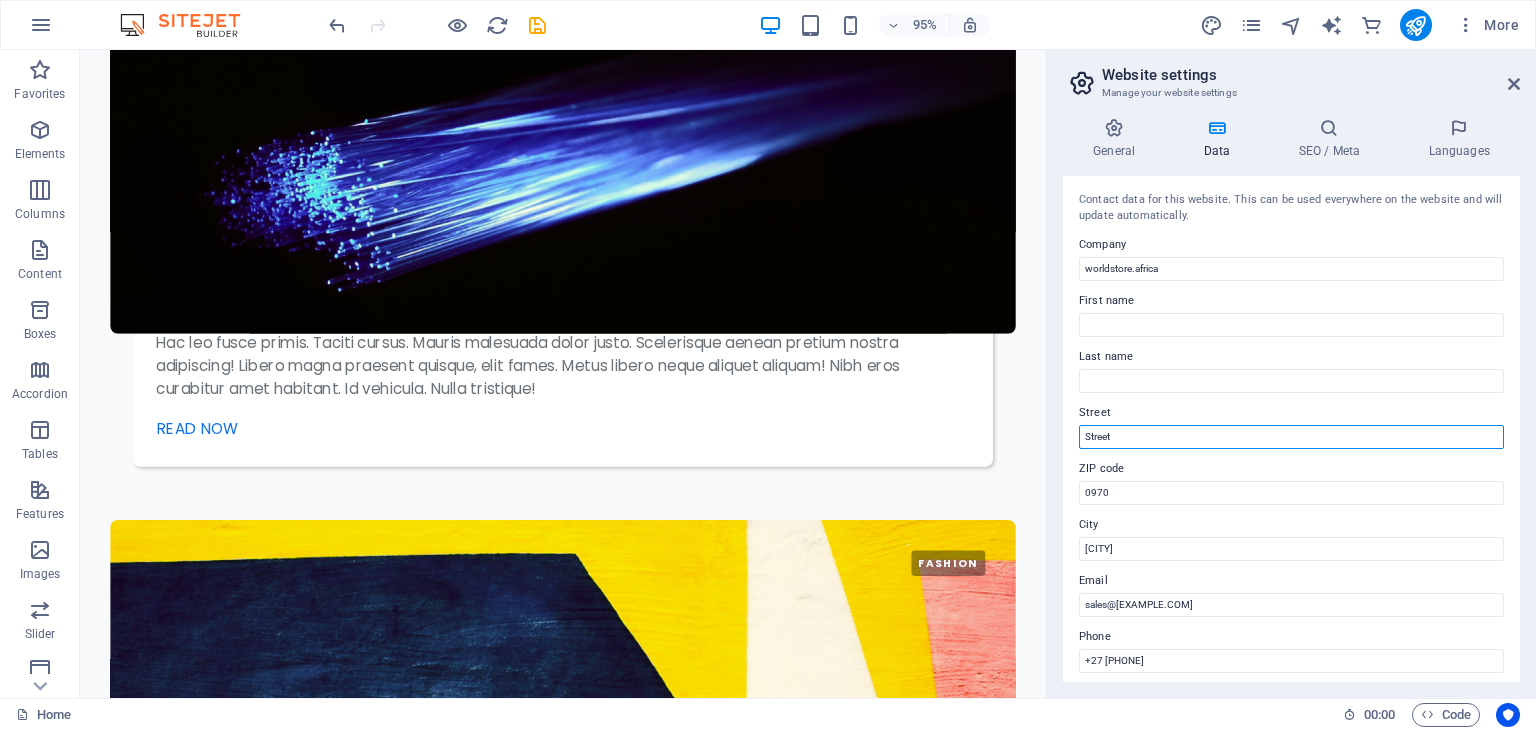 click on "Street" at bounding box center [1291, 437] 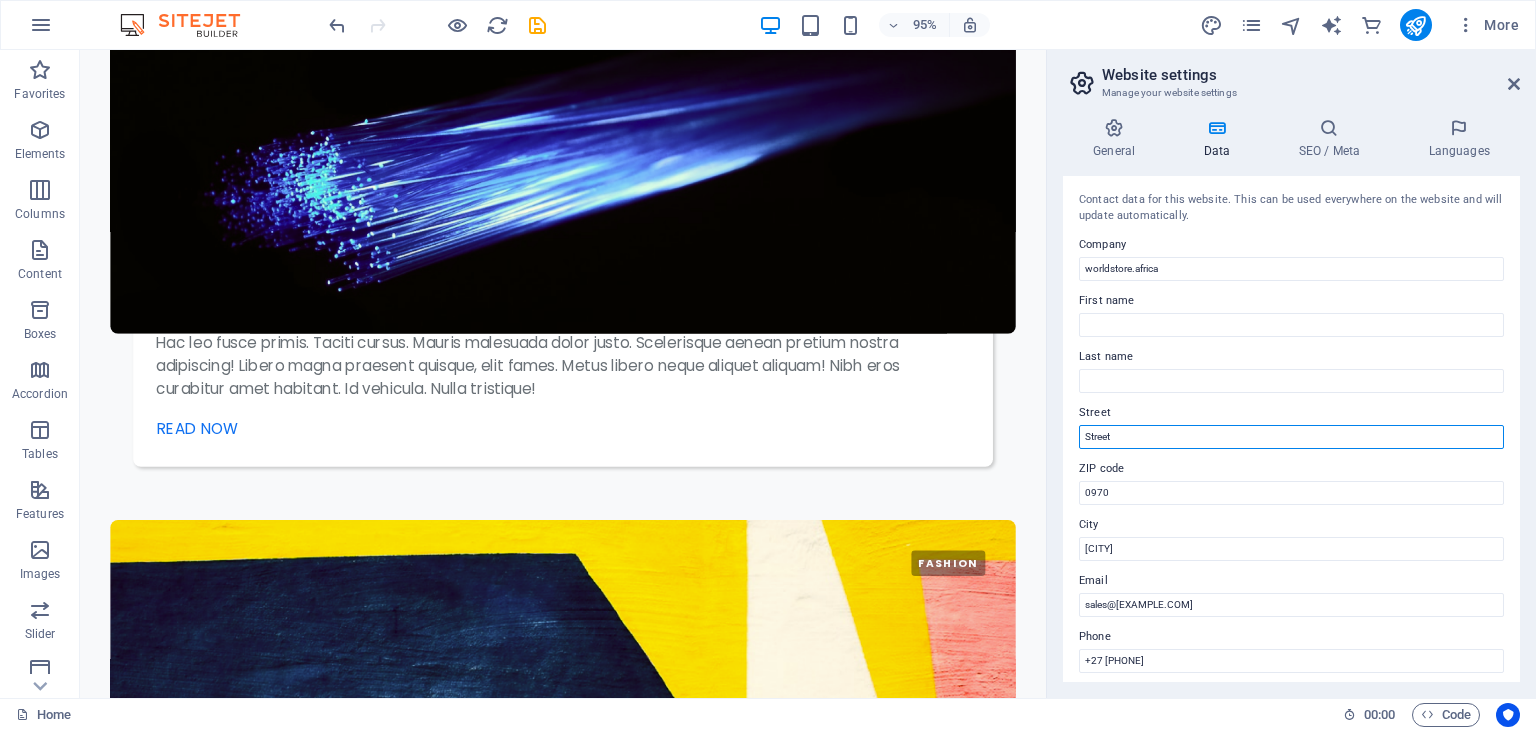 paste on "R523 Corner Main Road" 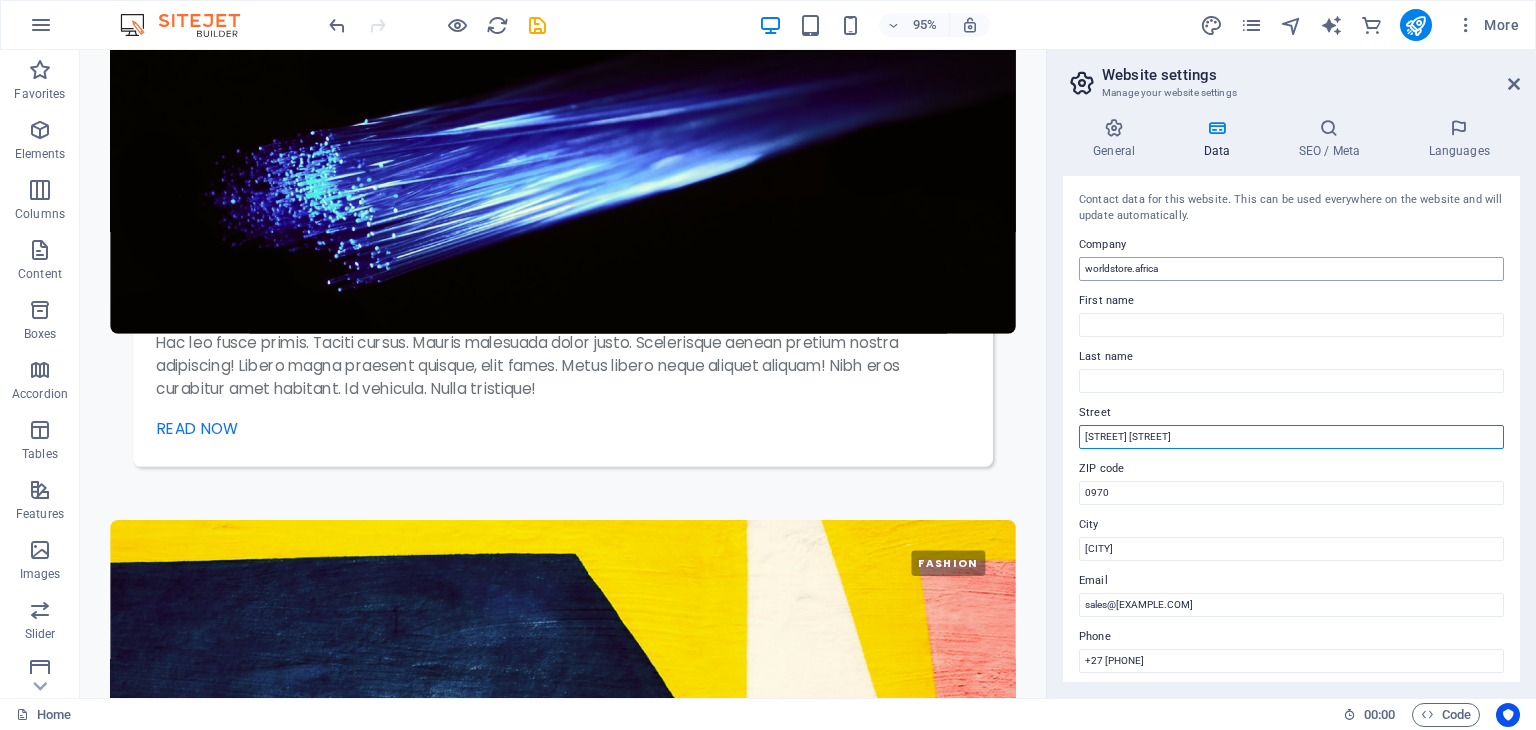 type on "R523 Corner Main Road" 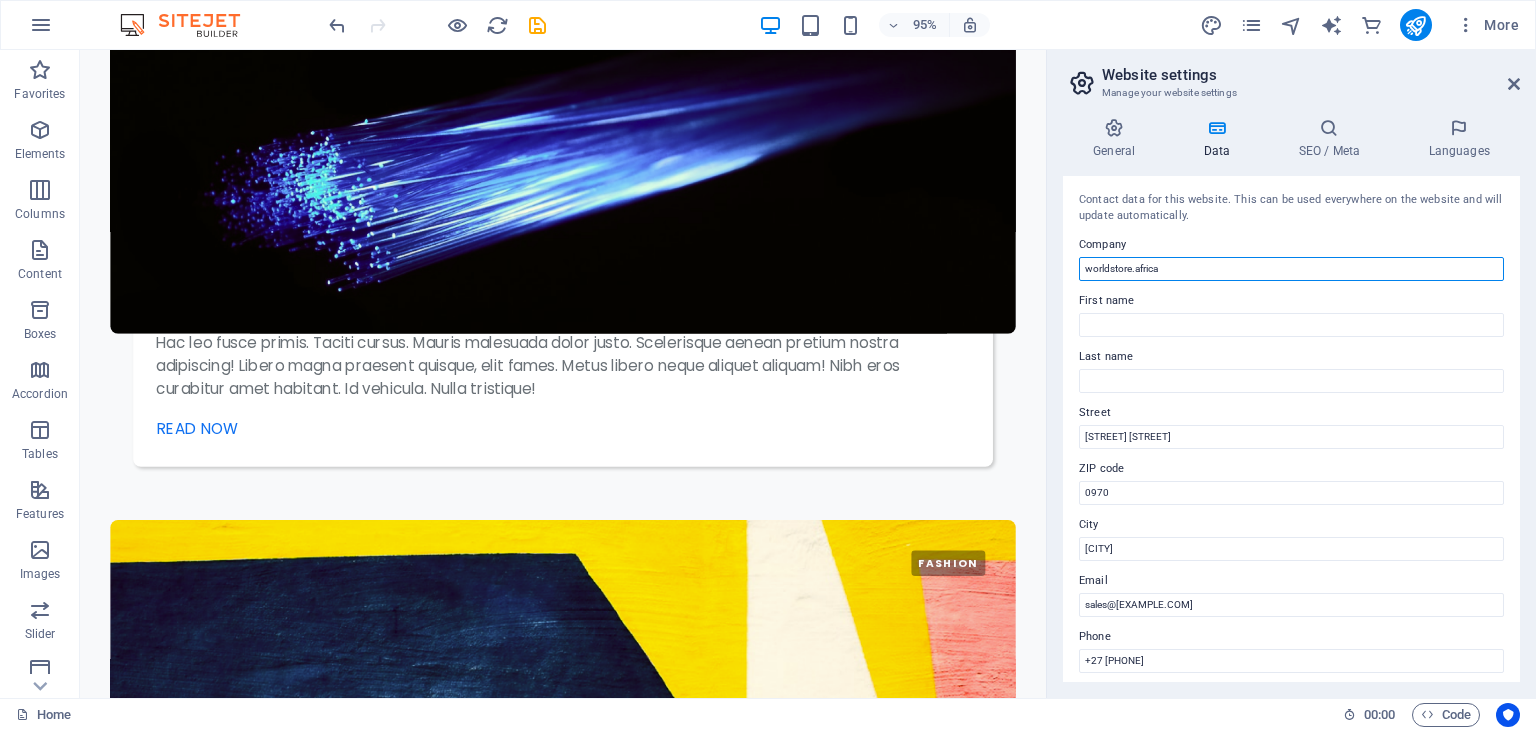 click on "worldstore.africa" at bounding box center (1291, 269) 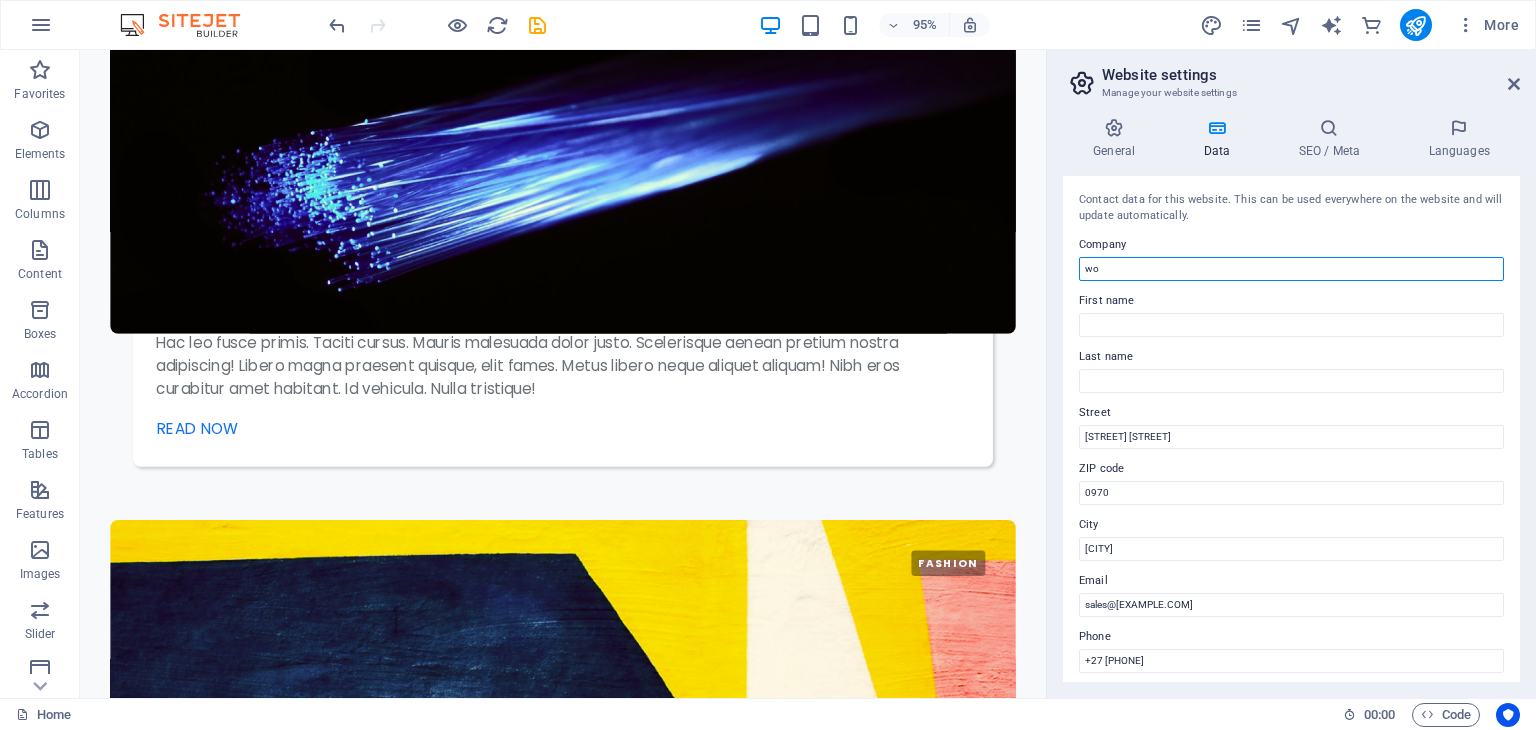 type on "w" 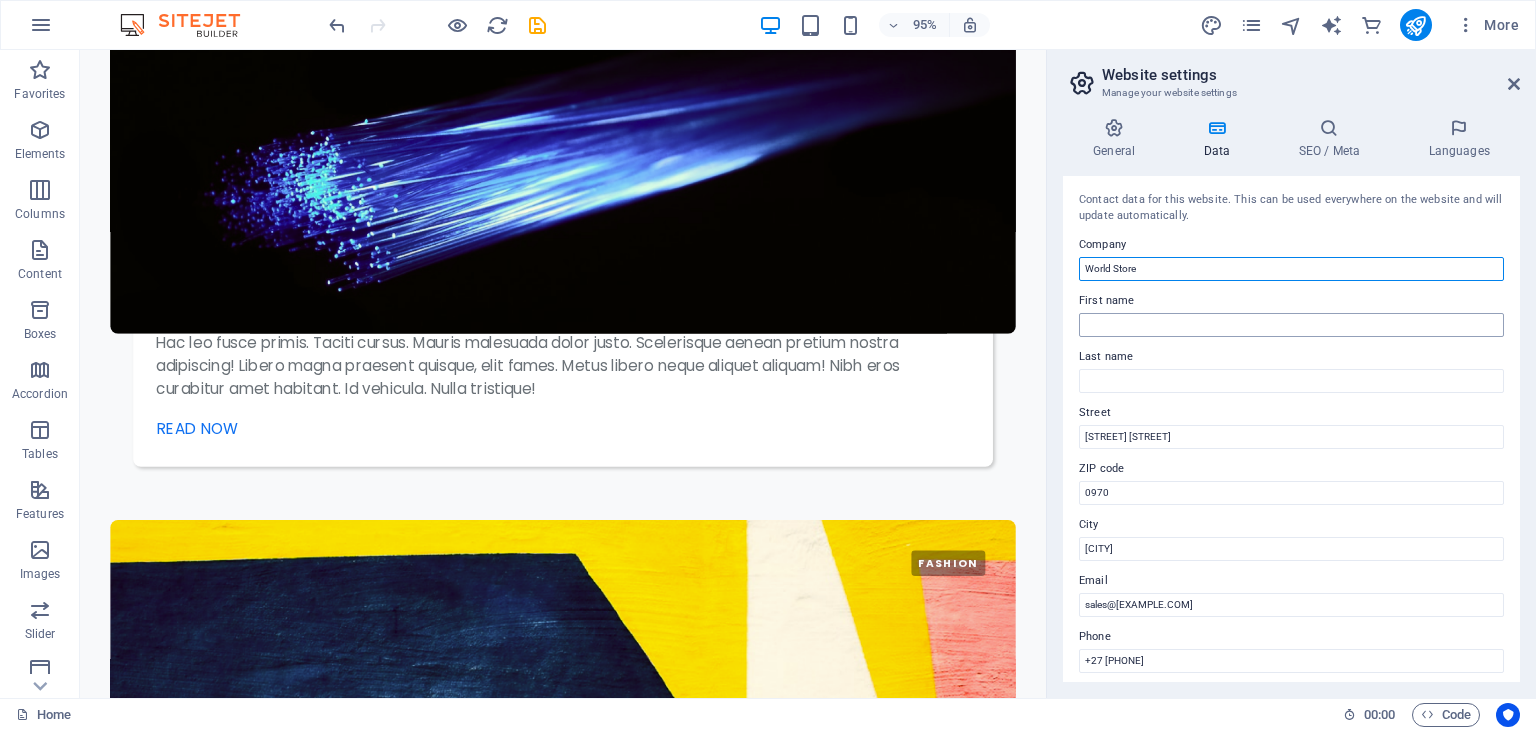 type on "World Store" 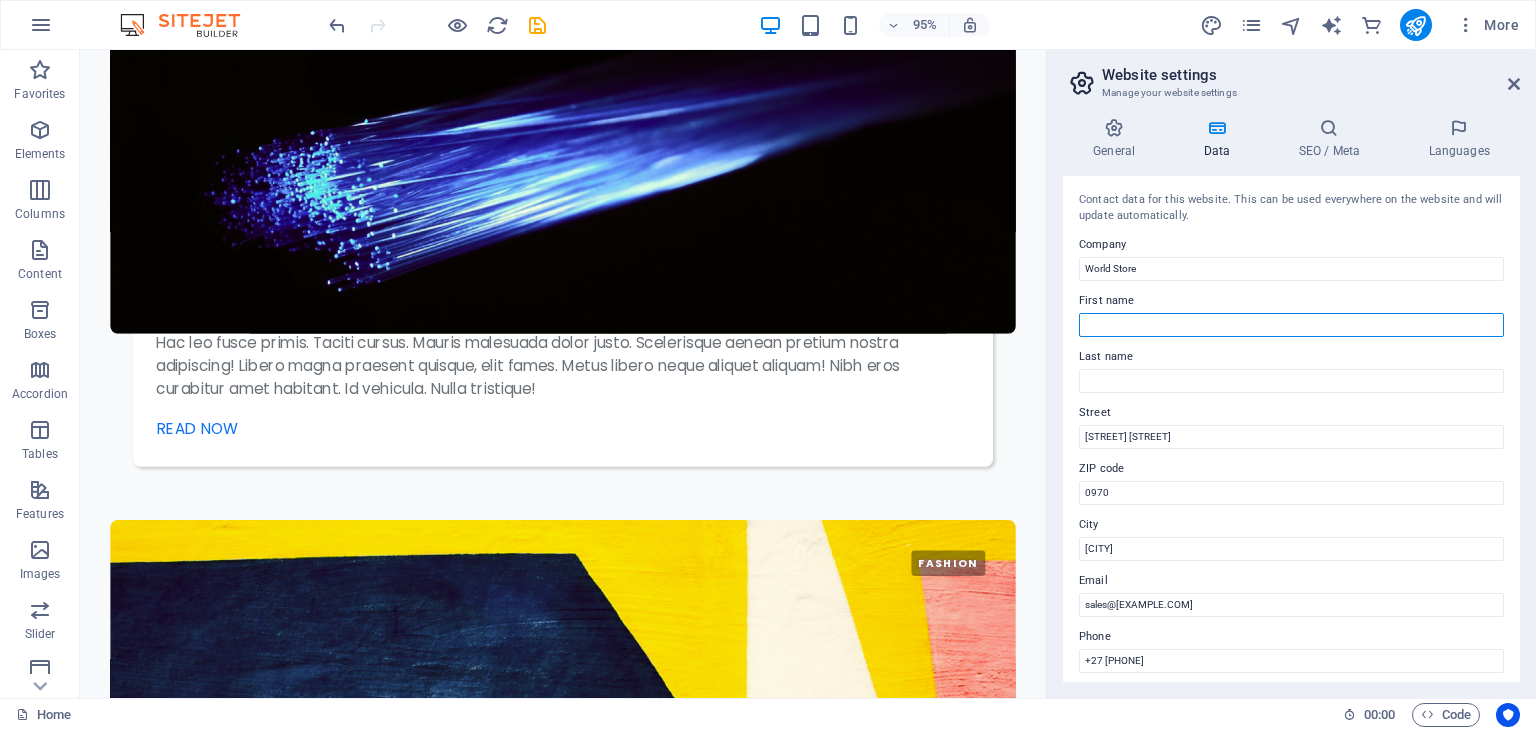 click on "First name" at bounding box center [1291, 325] 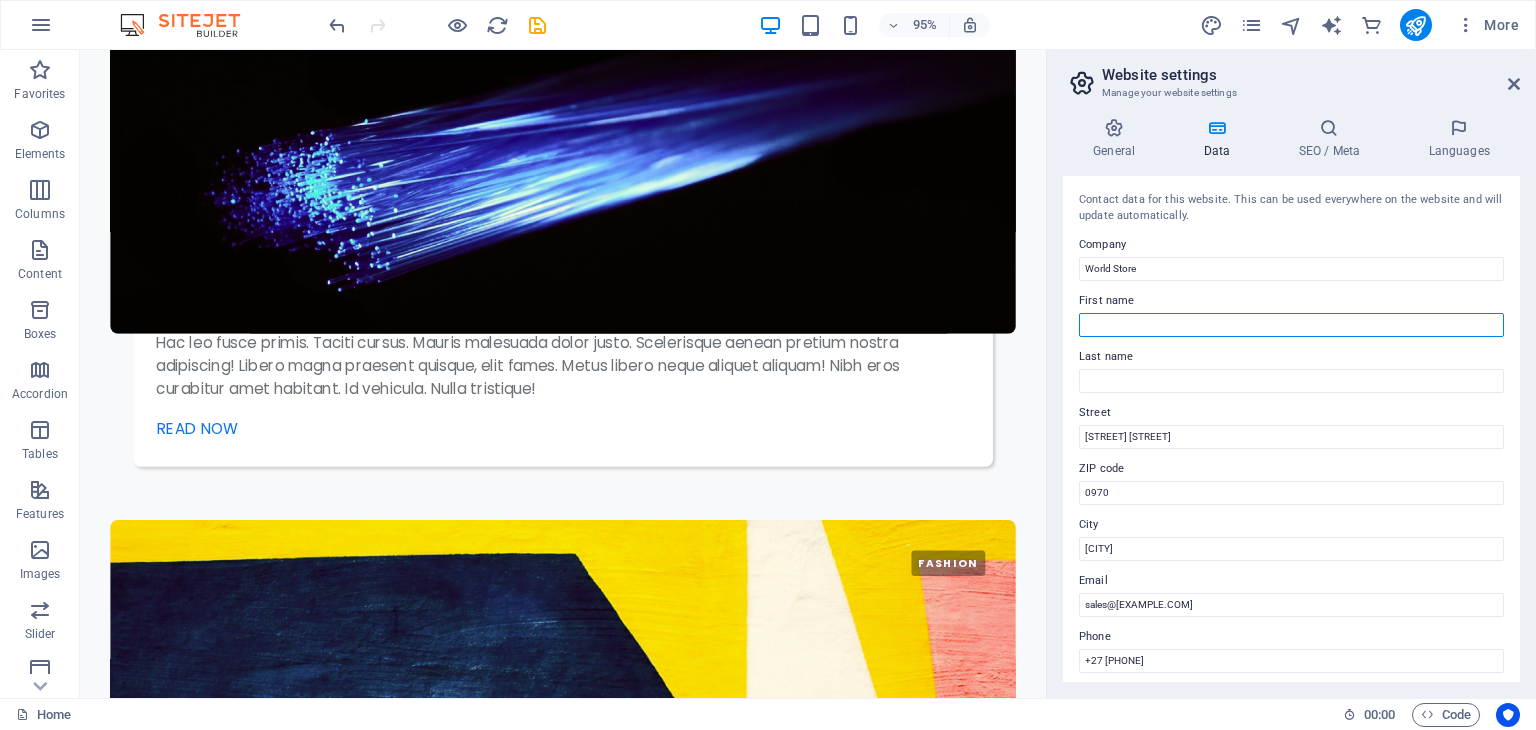 type on "MUALUSI" 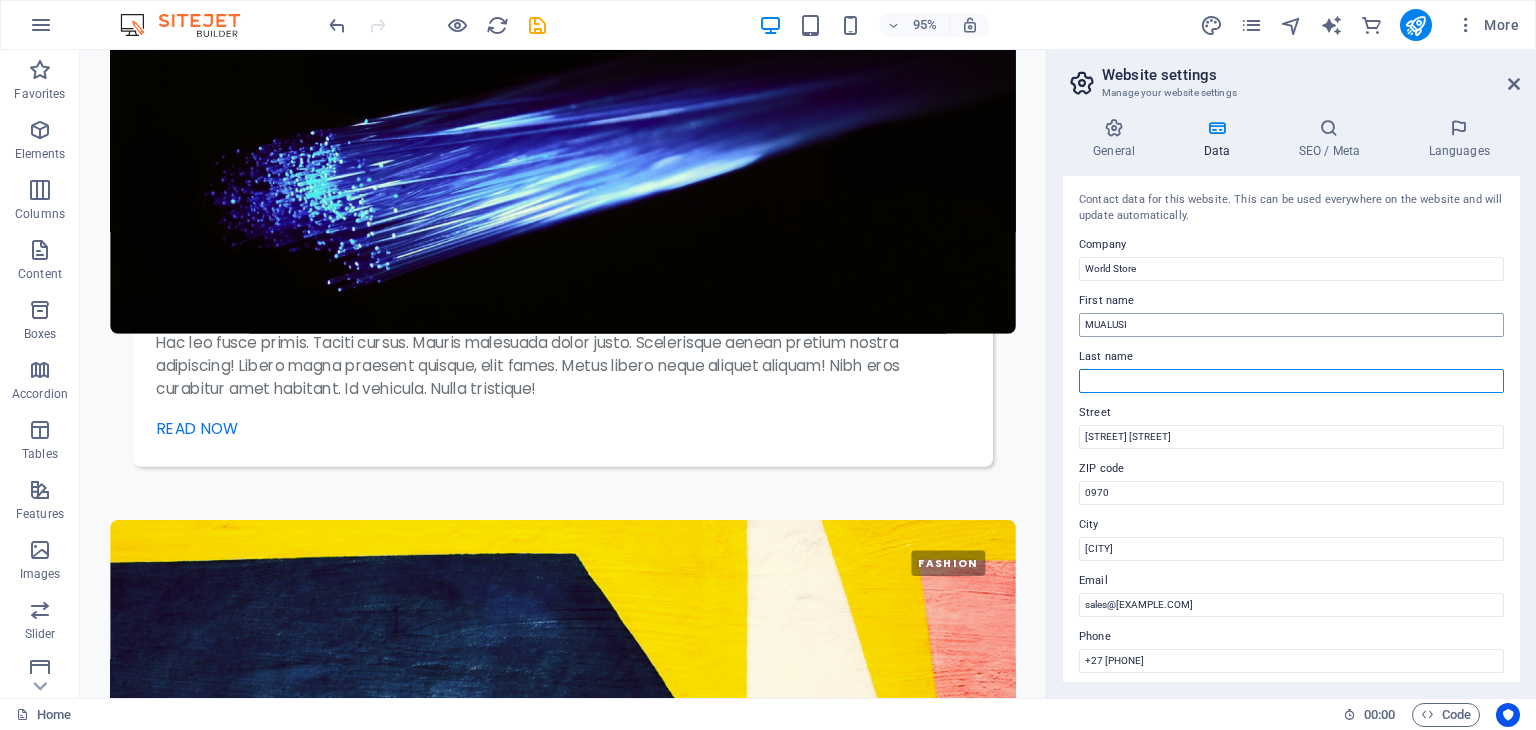 type on "MUNZHEDZI" 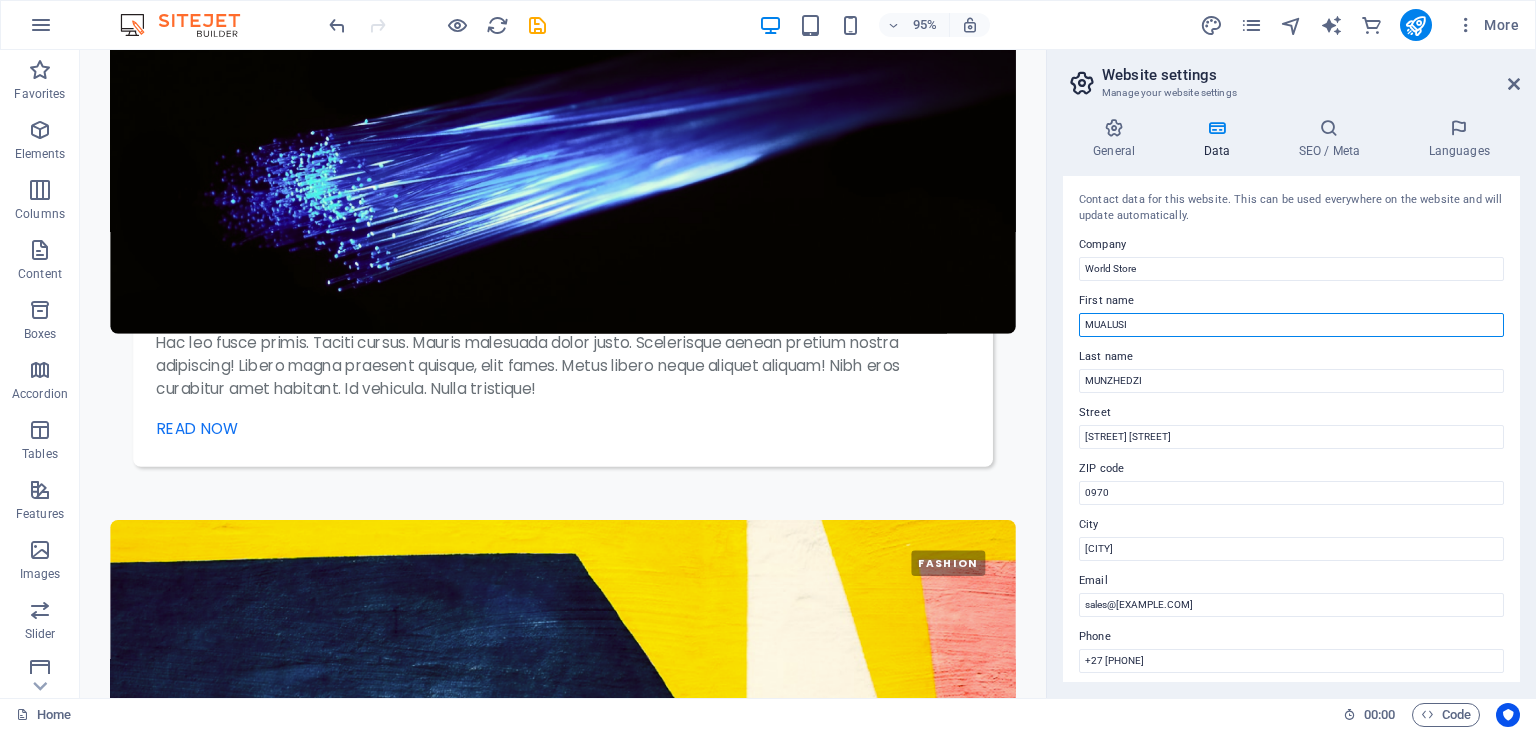 click on "MUALUSI" at bounding box center [1291, 325] 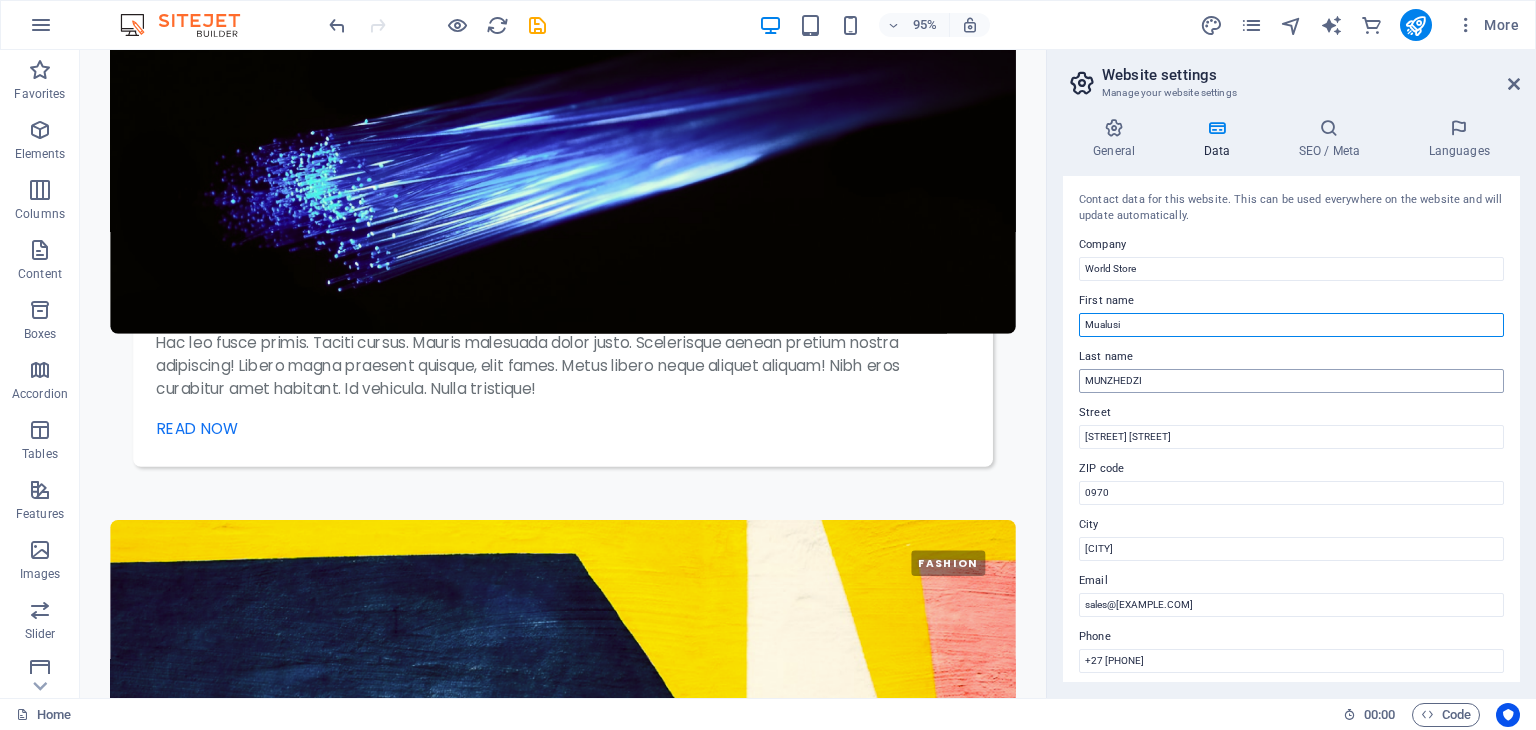type on "Mualusi" 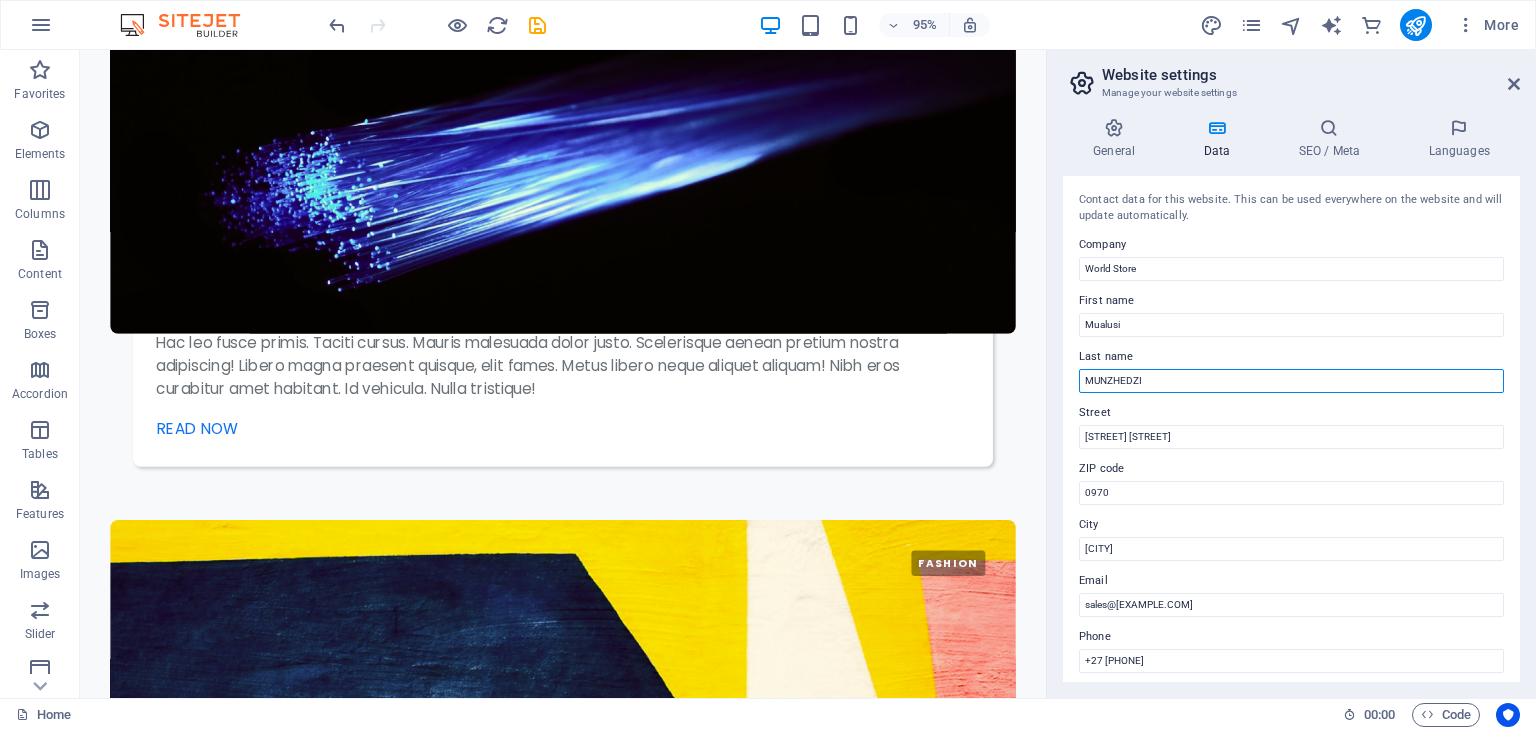 click on "MUNZHEDZI" at bounding box center (1291, 381) 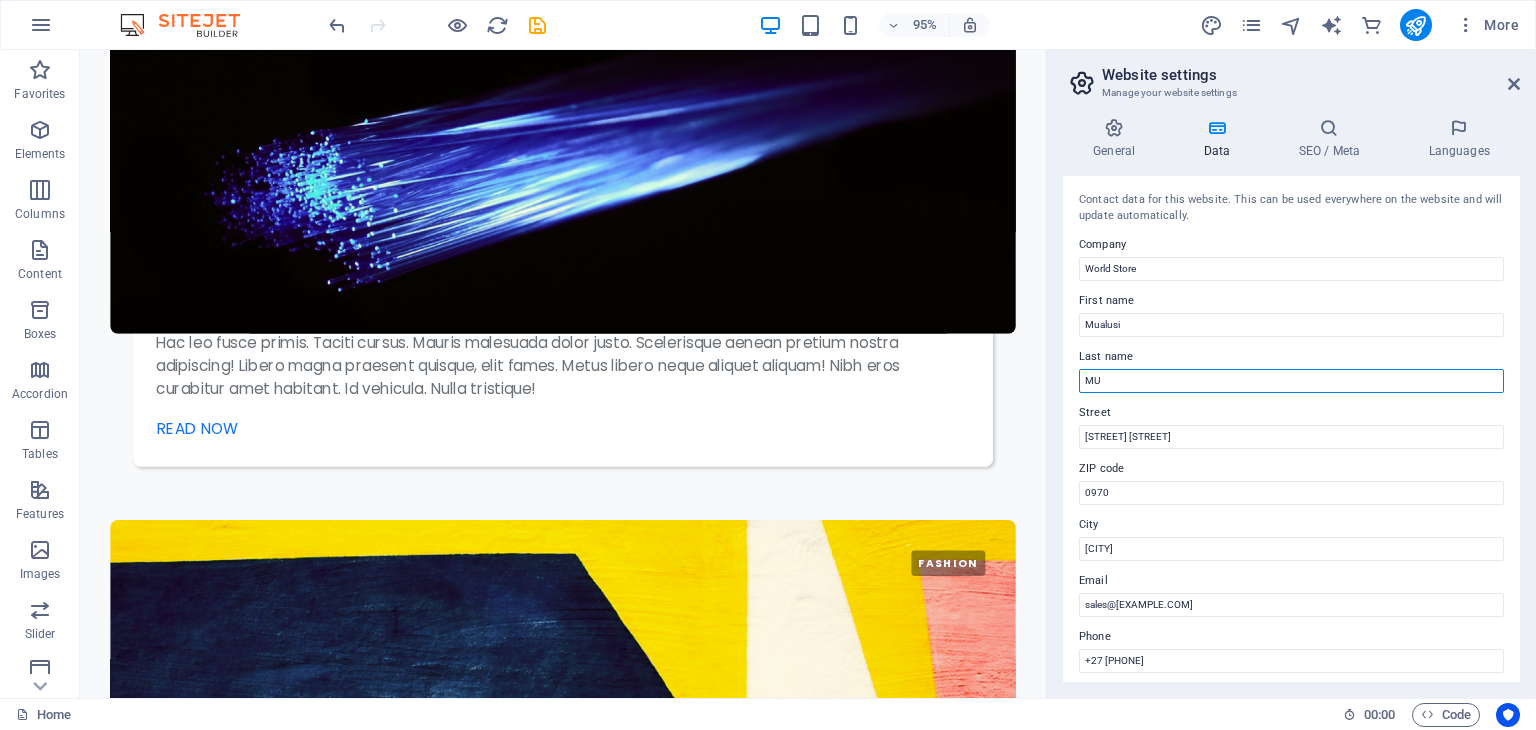 type on "M" 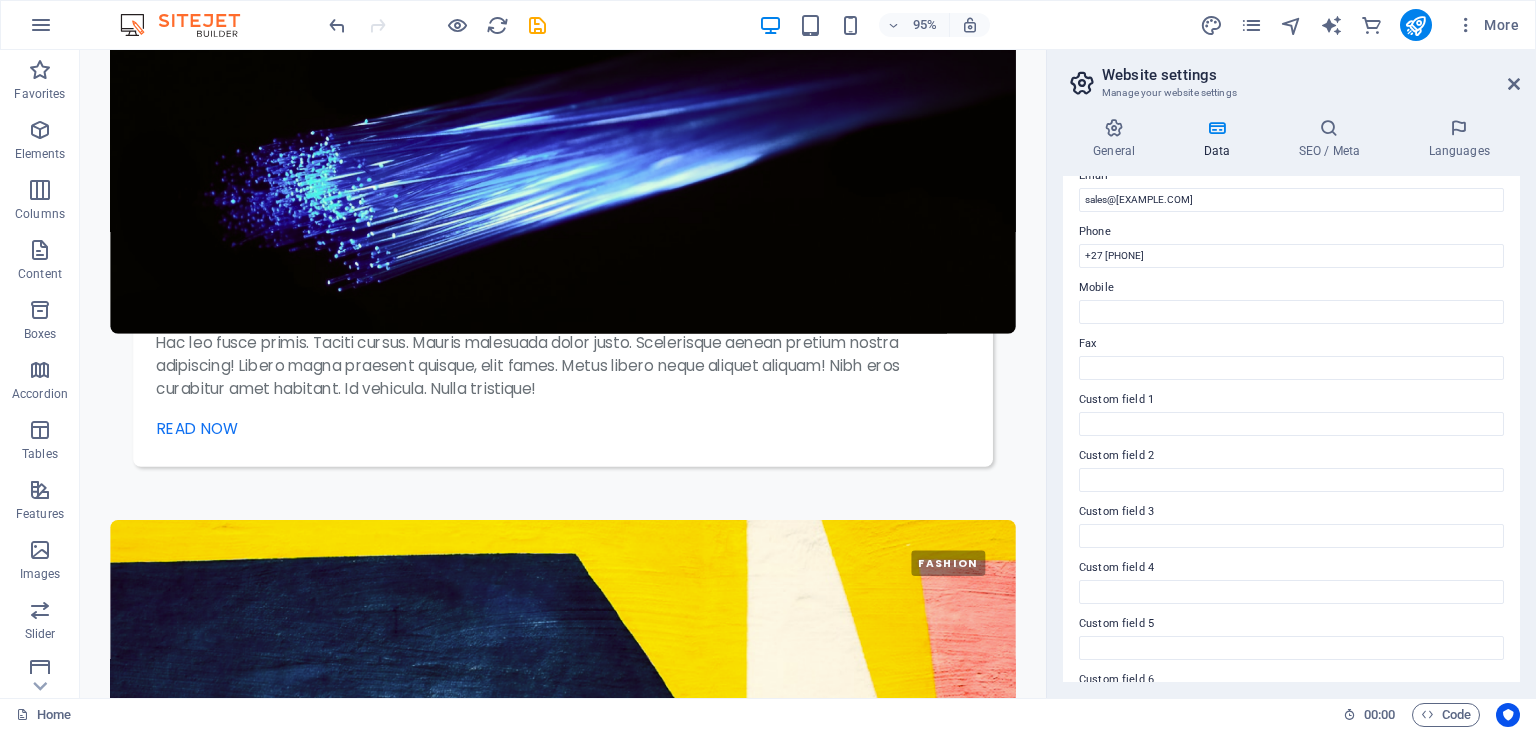 scroll, scrollTop: 454, scrollLeft: 0, axis: vertical 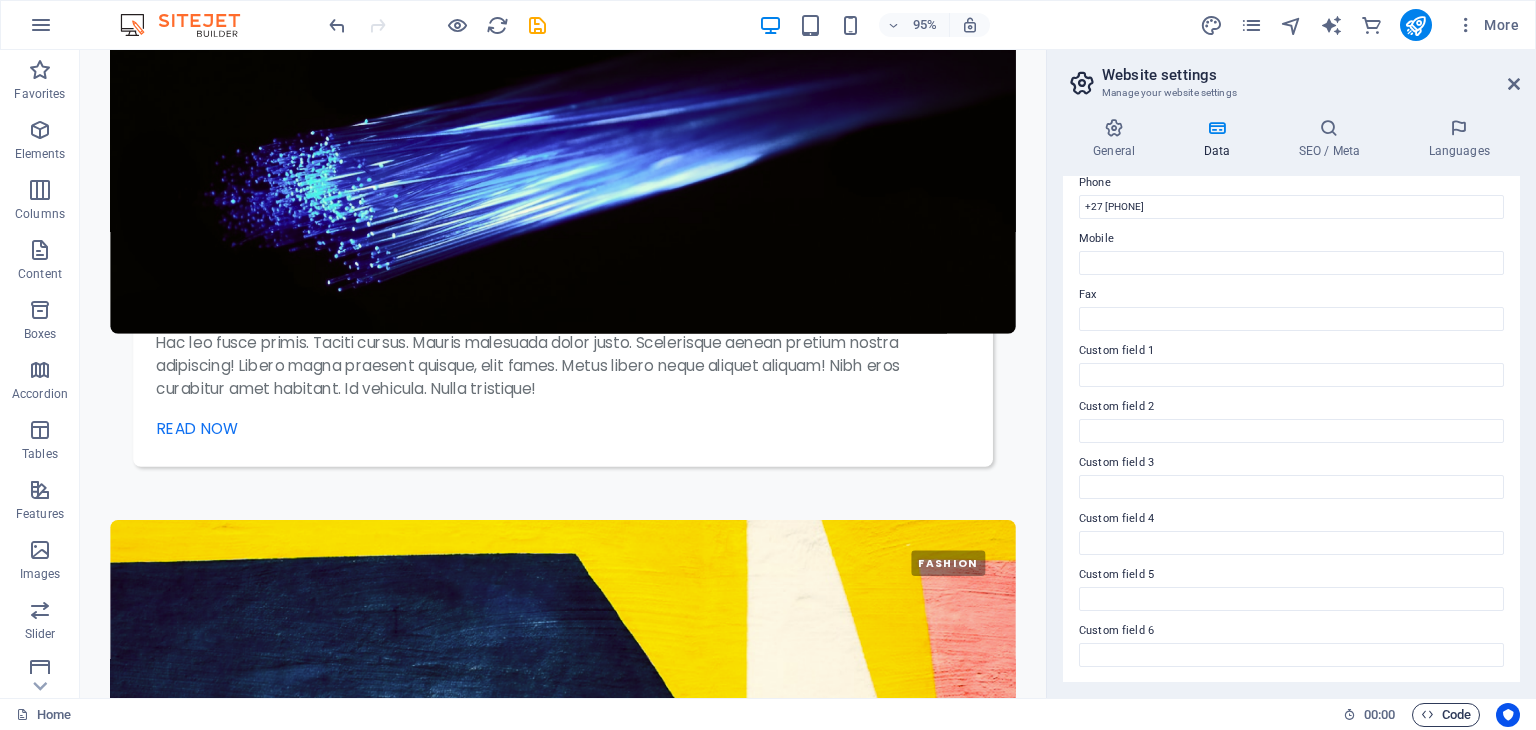type 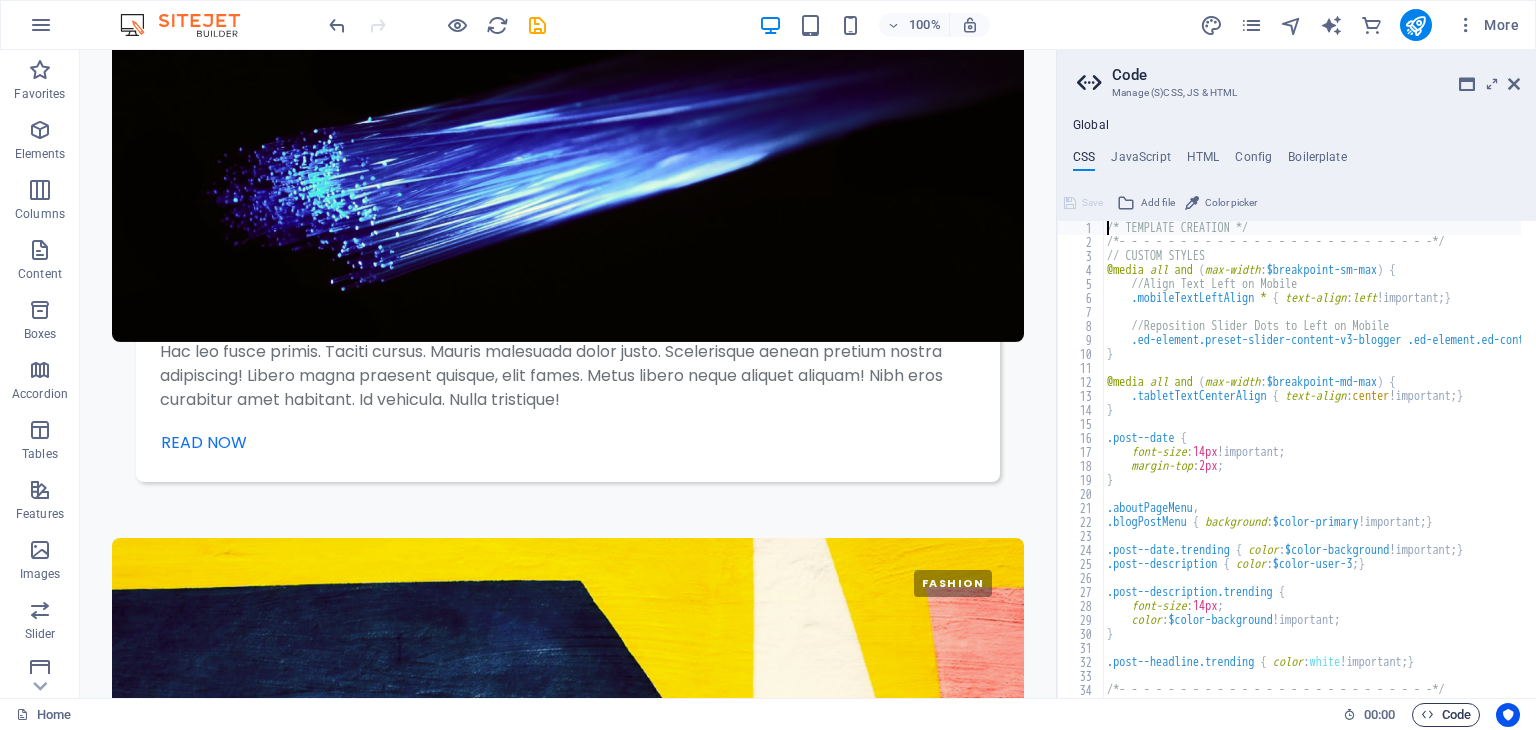 scroll, scrollTop: 5027, scrollLeft: 0, axis: vertical 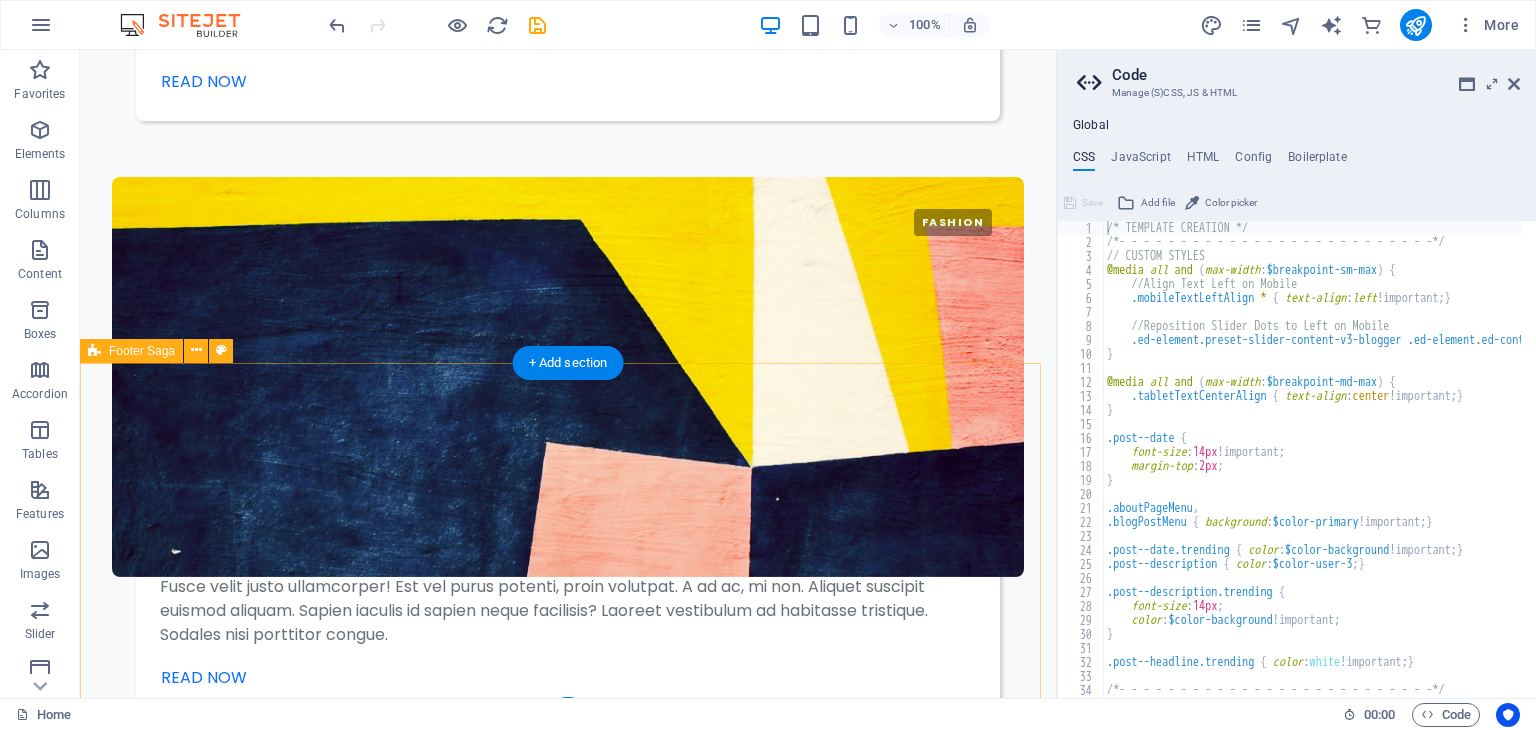 click on "Contact the Editor sales@worldstore.africa +27 83 5178840 Menu Home About the Author Contact Privacy Legal Notice Address R523 Corner Main Road  R523 Corner Main Road Sibasa Connections" at bounding box center (568, 6835) 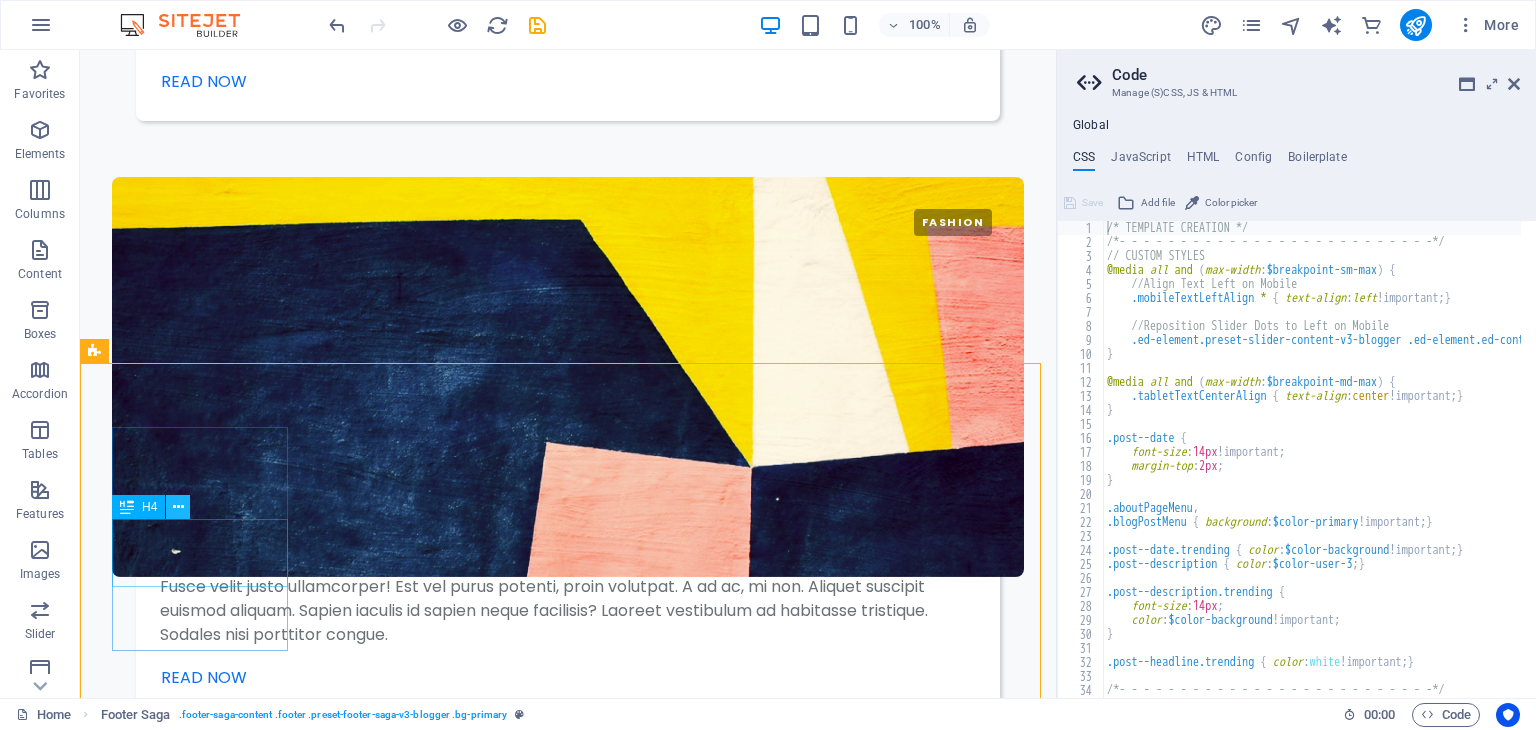 click at bounding box center (178, 507) 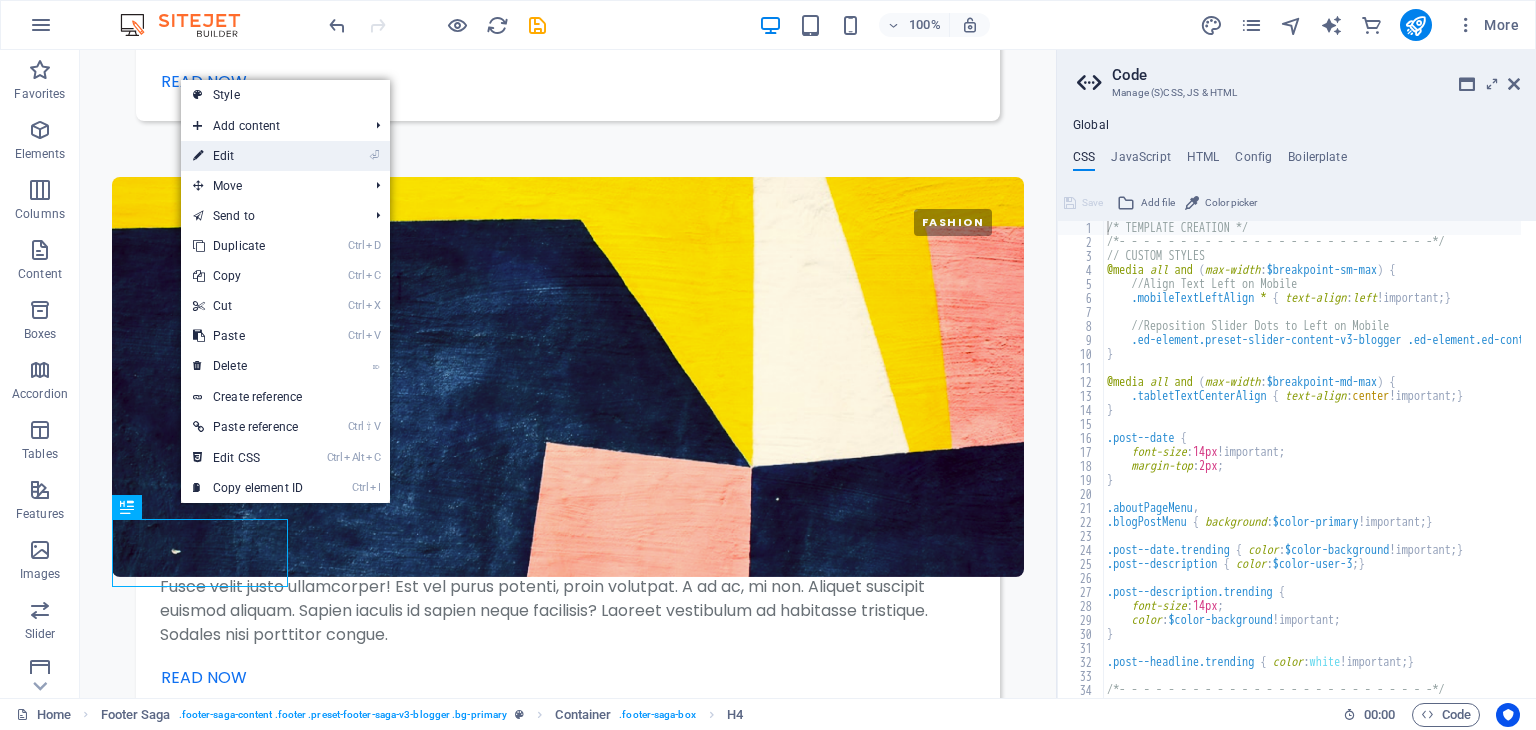 click on "⏎  Edit" at bounding box center (248, 156) 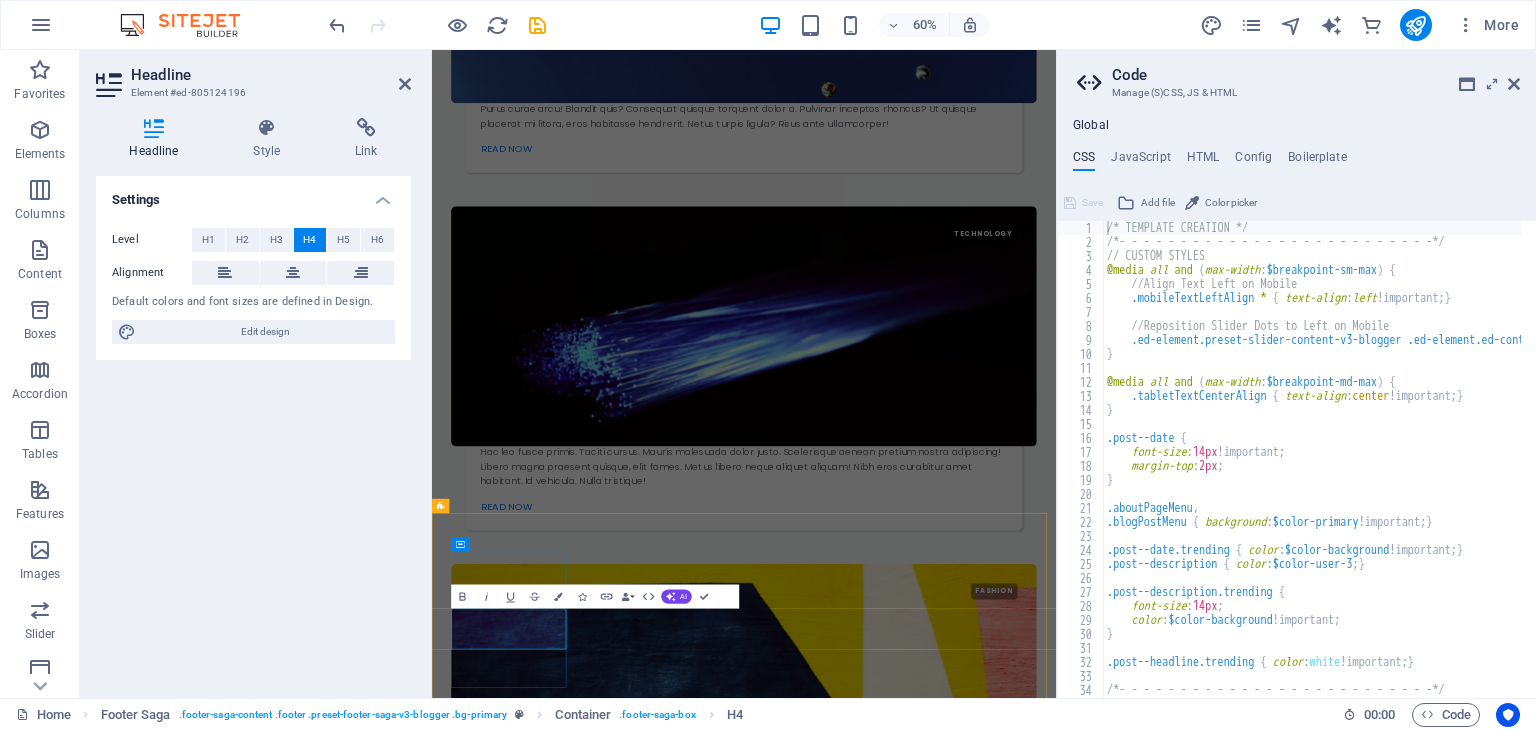 click on "Contact the Editor" at bounding box center [562, 7566] 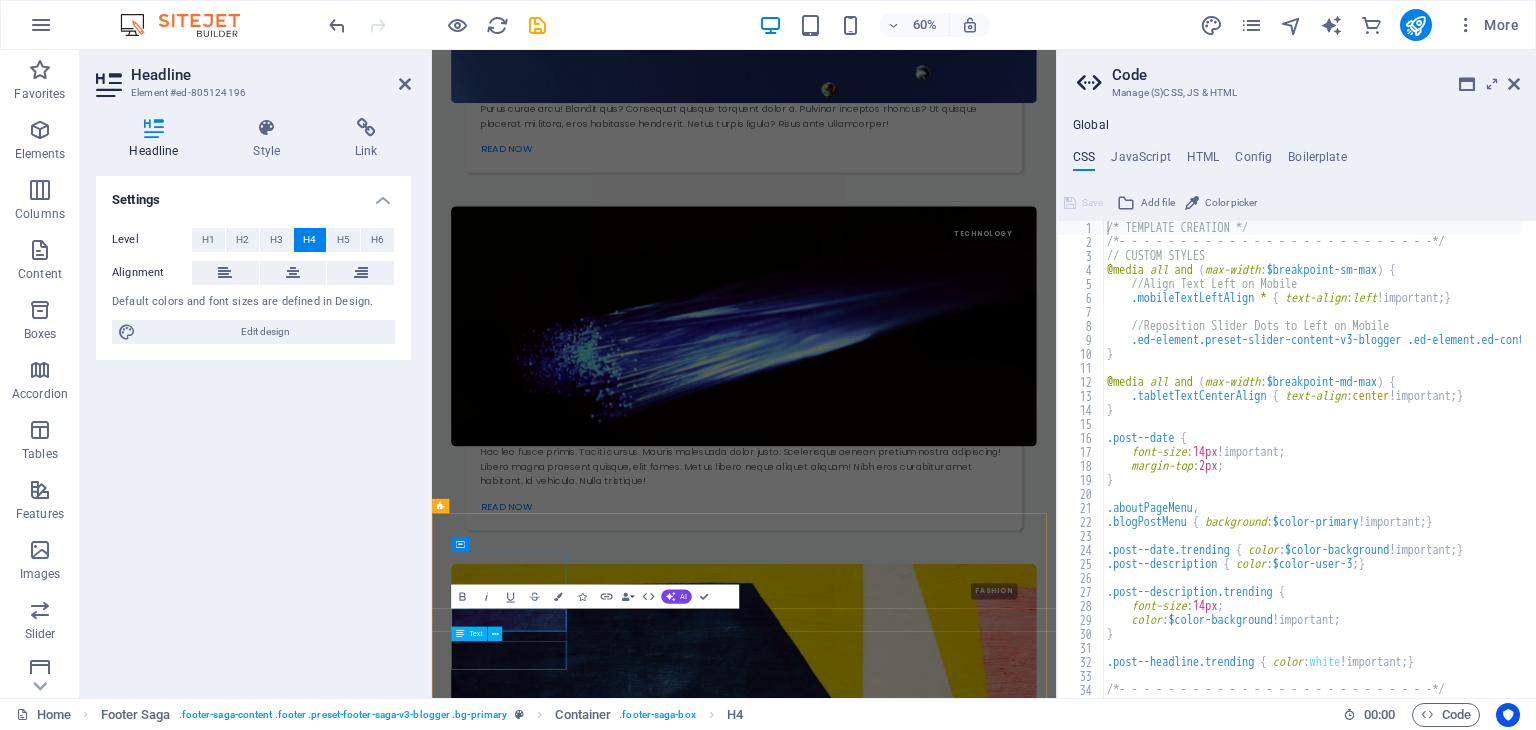 type 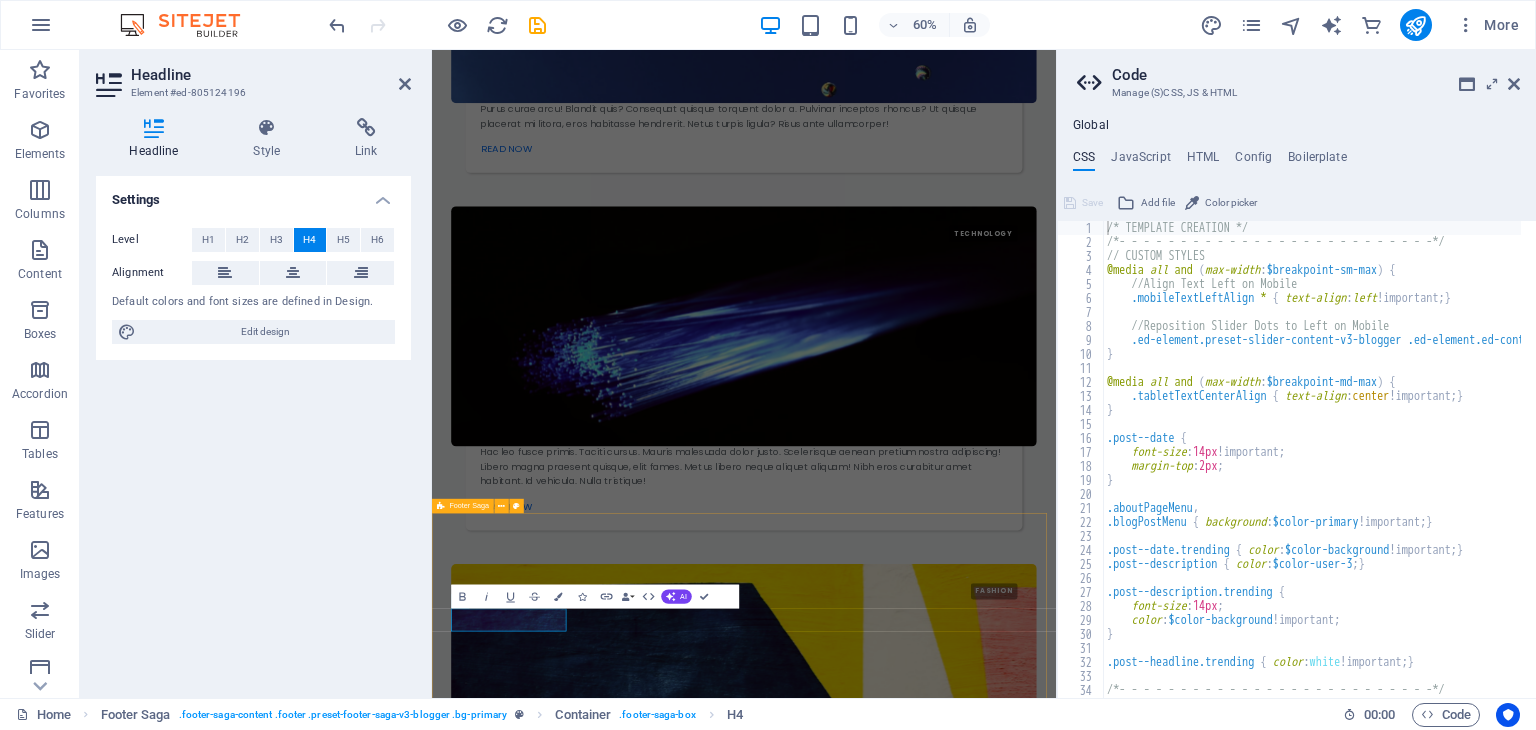 click on "Contact Us sales@worldstore.africa +27 83 5178840 Menu Home About the Author Contact Privacy Legal Notice Address R523 Corner Main Road  R523 Corner Main Road Sibasa Connections" at bounding box center [952, 7771] 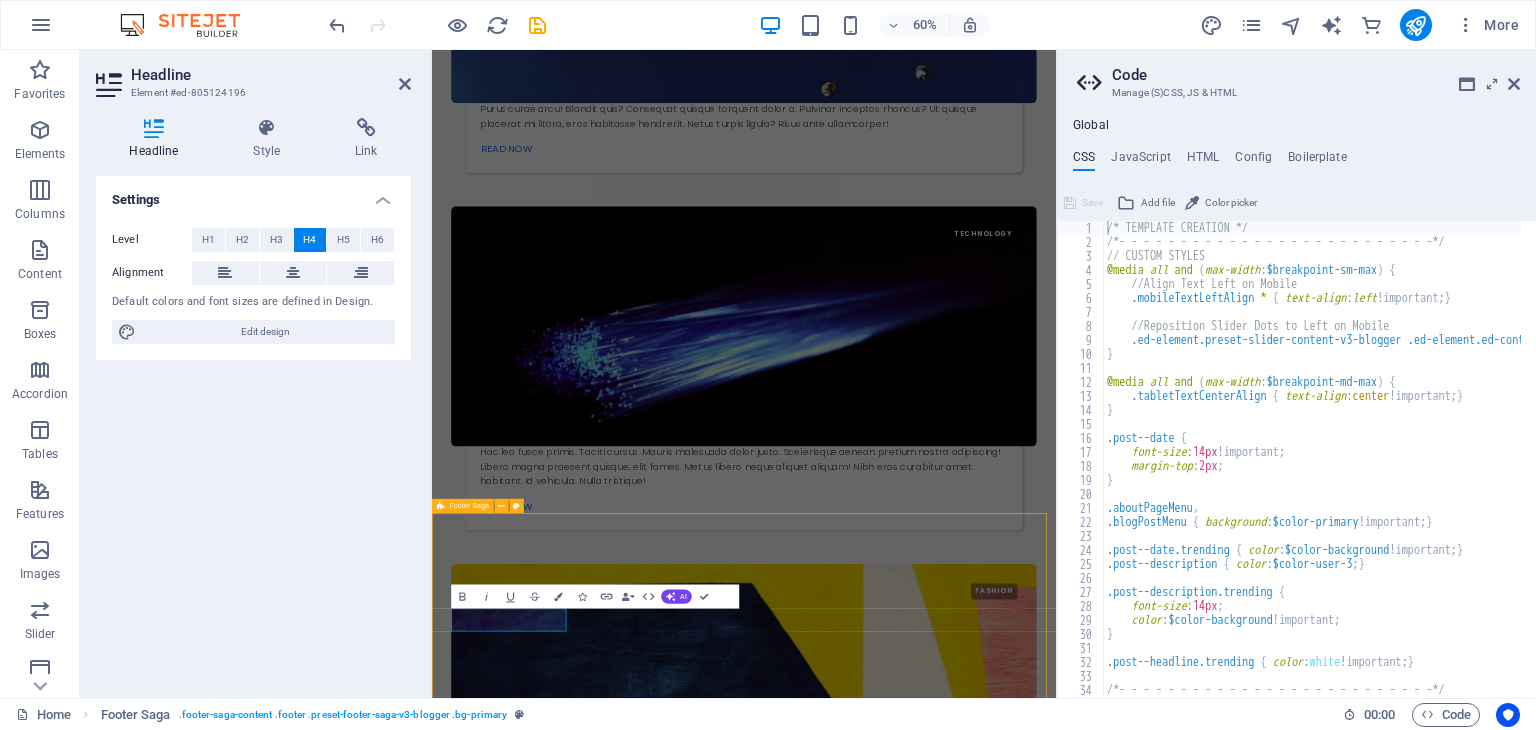 click on "Contact Us sales@worldstore.africa +27 83 5178840 Menu Home About the Author Contact Privacy Legal Notice Address R523 Corner Main Road  R523 Corner Main Road Sibasa Connections" at bounding box center [952, 7771] 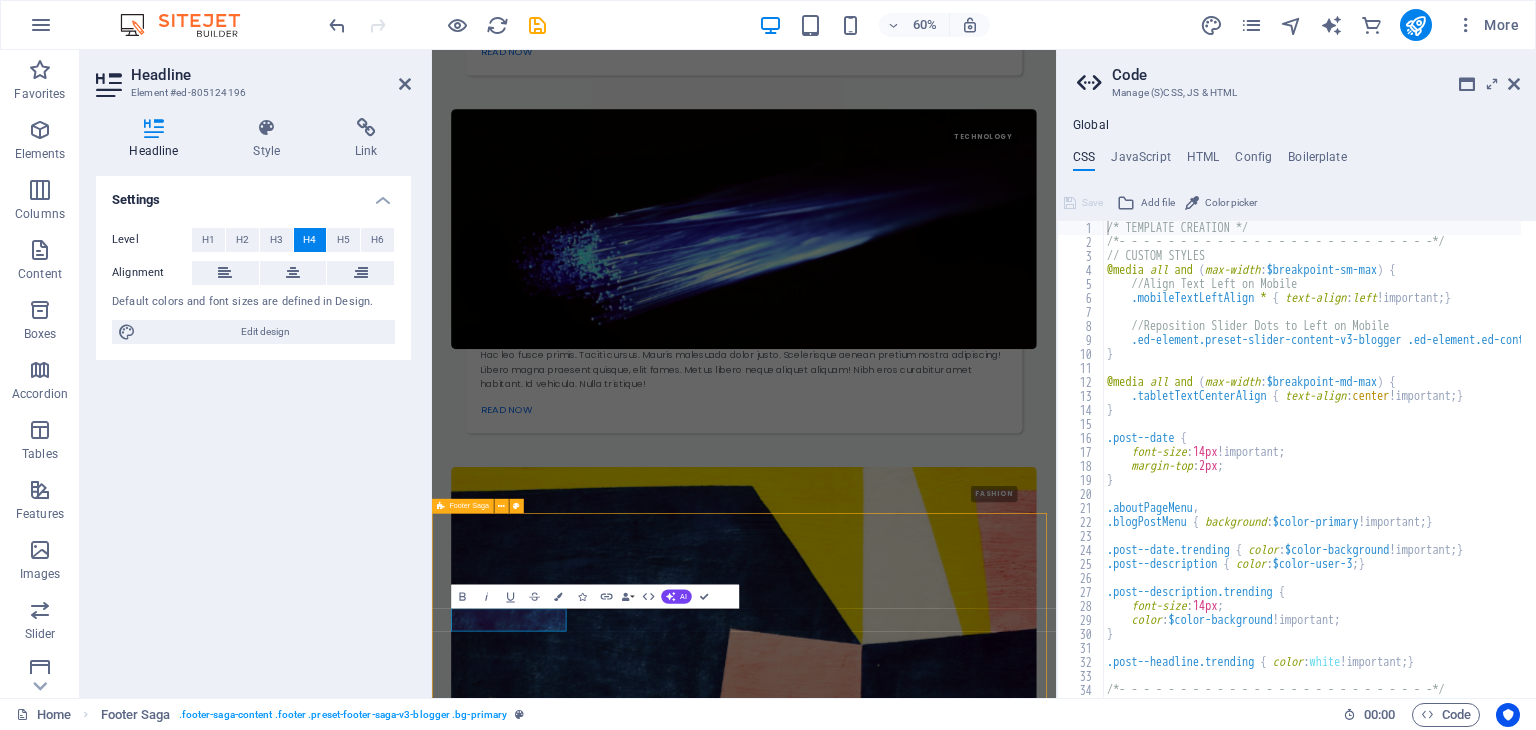 select on "footer" 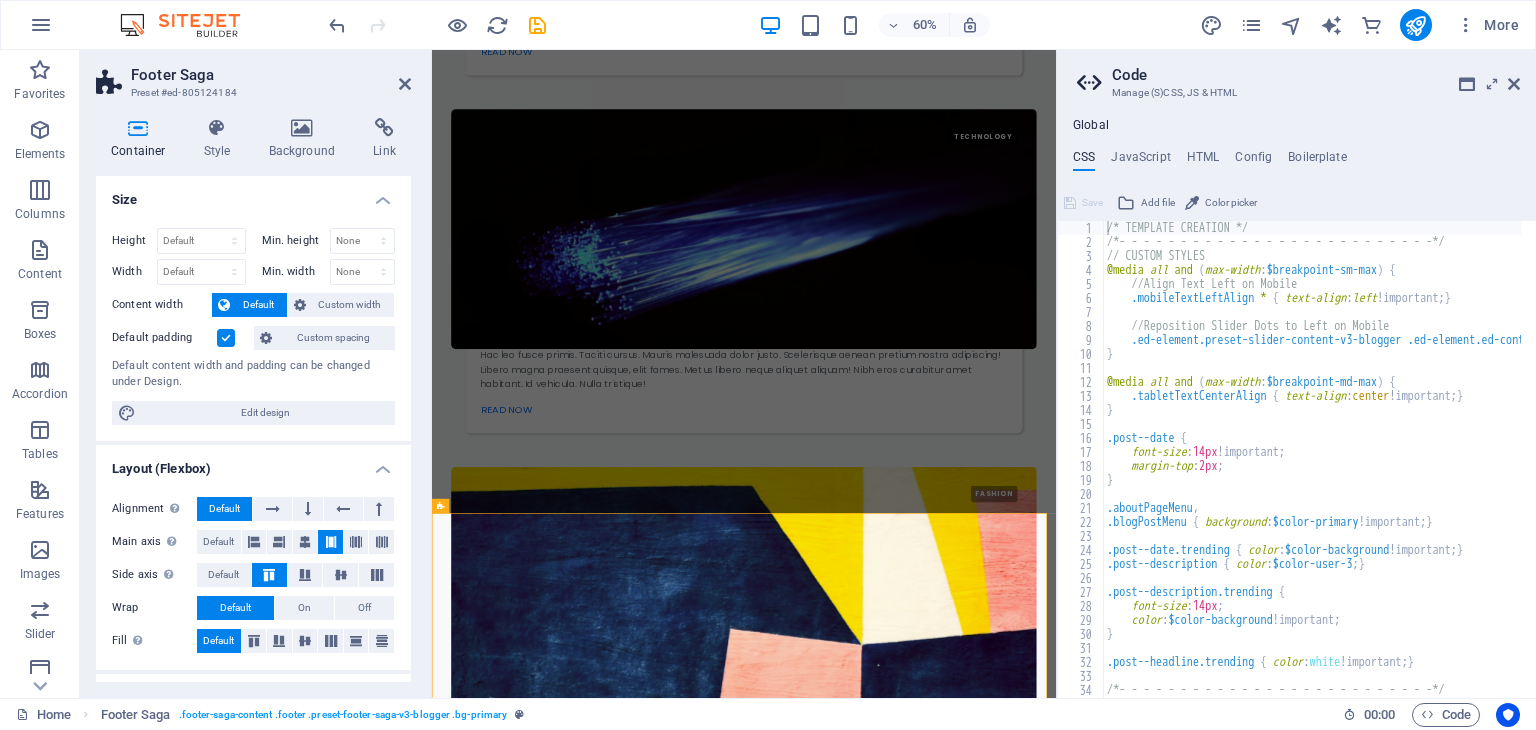 click at bounding box center [952, 4577] 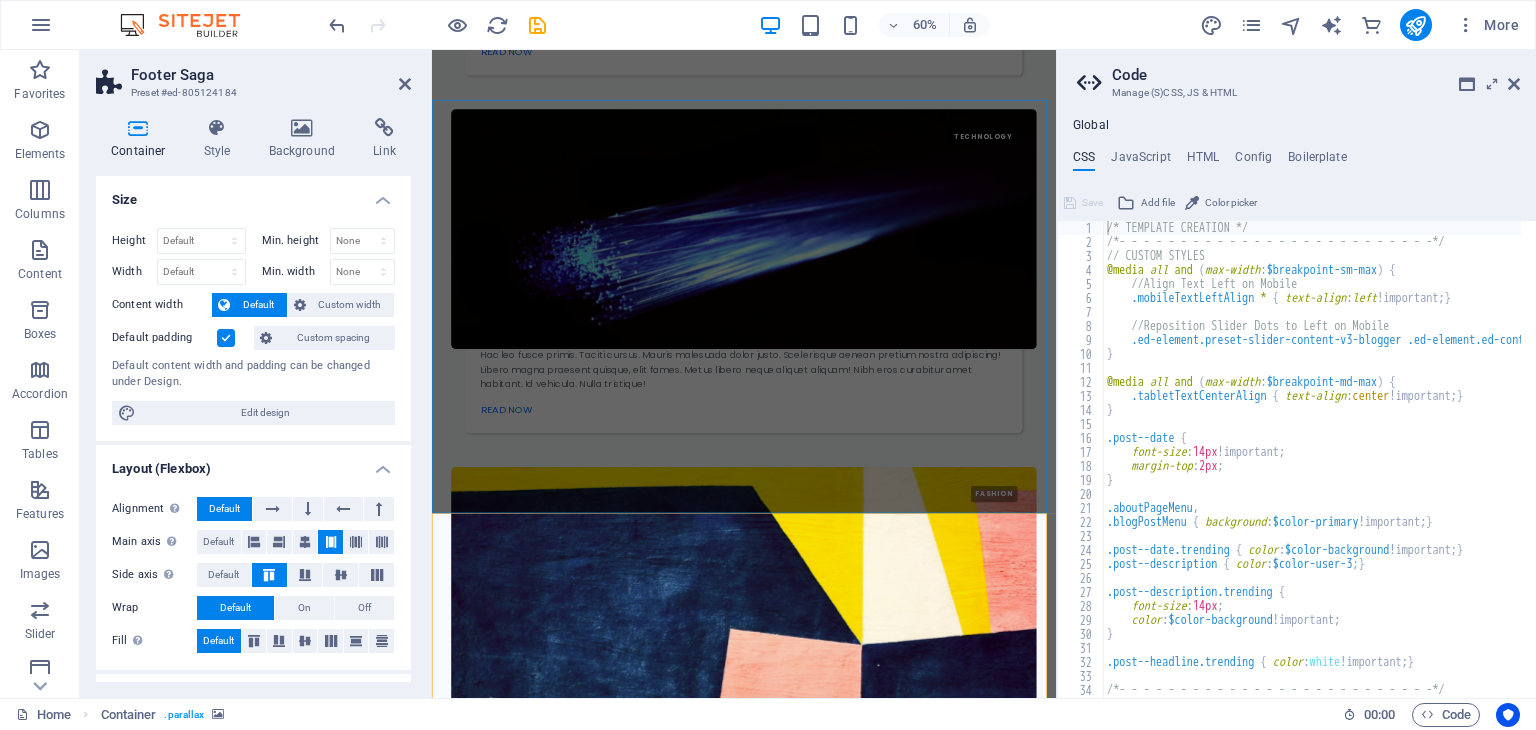 scroll, scrollTop: 4806, scrollLeft: 0, axis: vertical 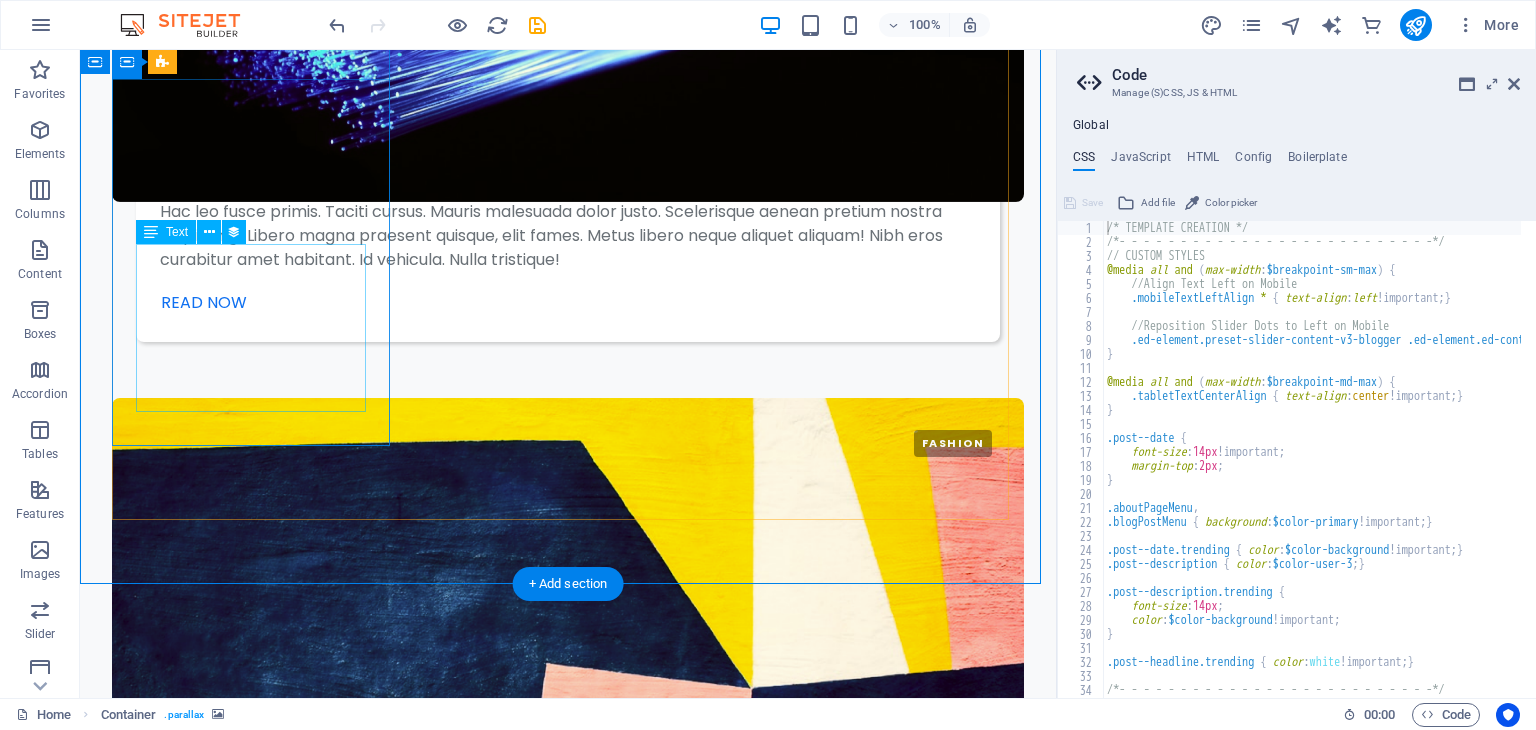 click on "Fusce velit justo ullamcorper! Est vel purus potenti, proin volutpat. A ad ac, mi non. Aliquet suscipit euismod aliquam. Sapien iaculis id sapien neque facilisis? Laoreet vestibulum ad habitasse tristique. Sodales nisi porttitor congue." at bounding box center (568, 5143) 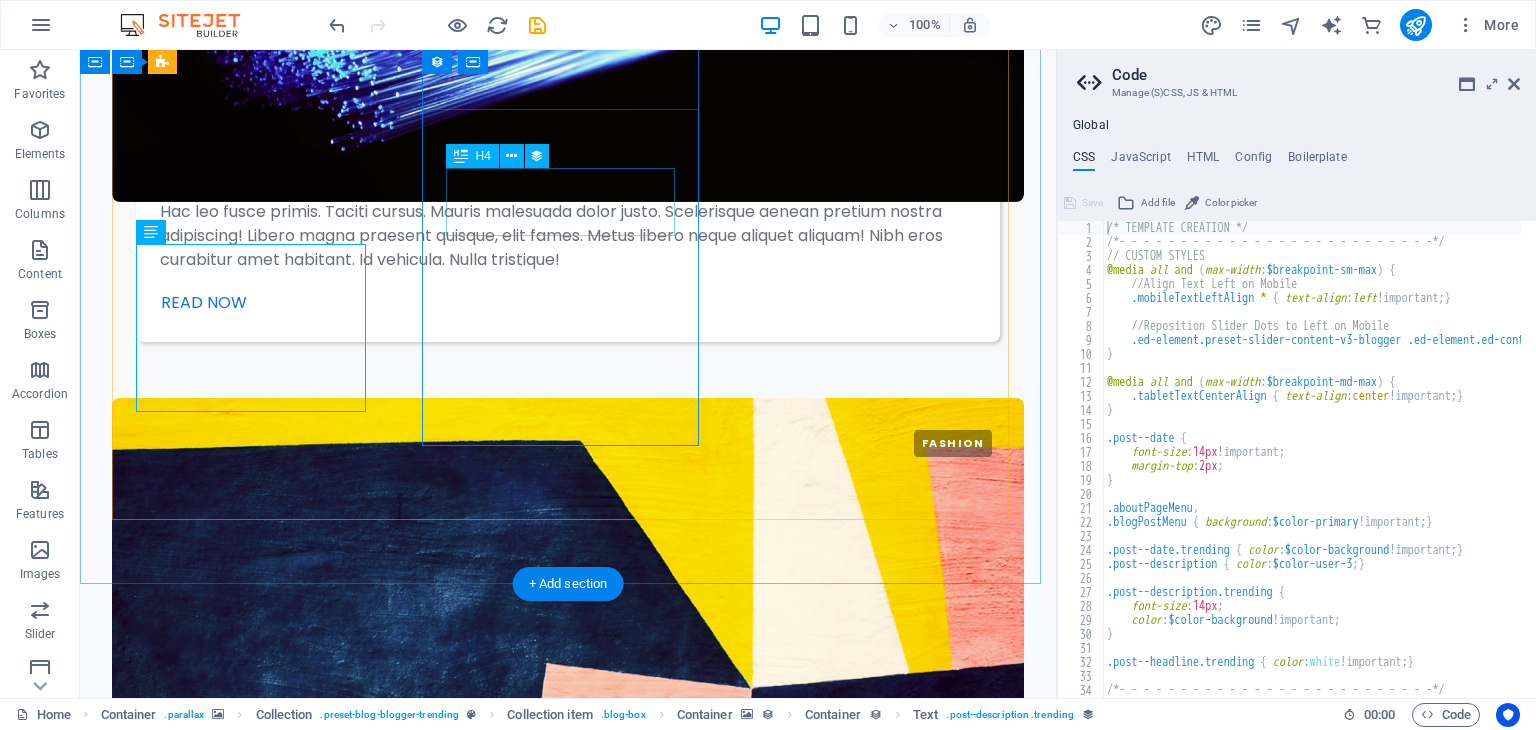 click on "Modern Fashion in Italy" at bounding box center [568, 5688] 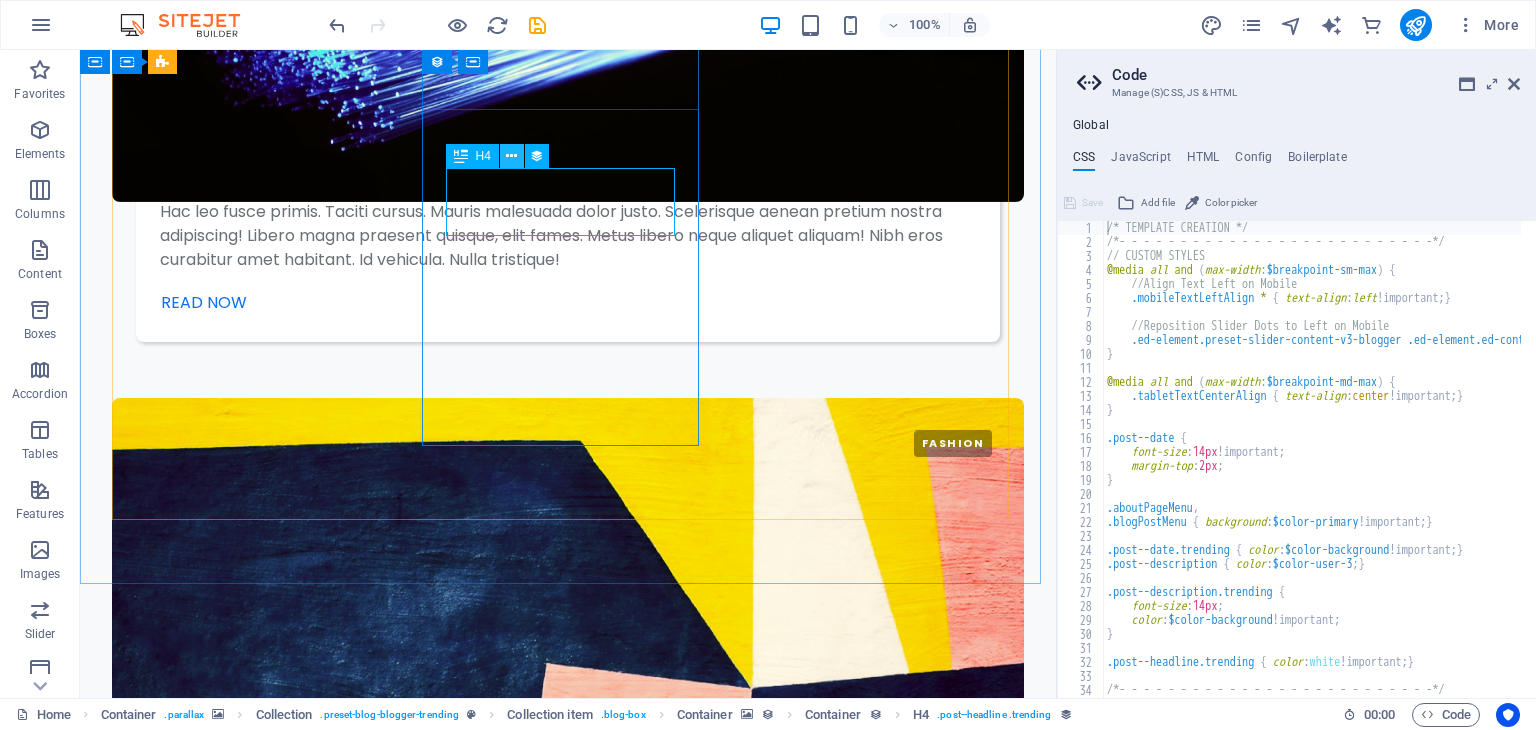 click at bounding box center (511, 156) 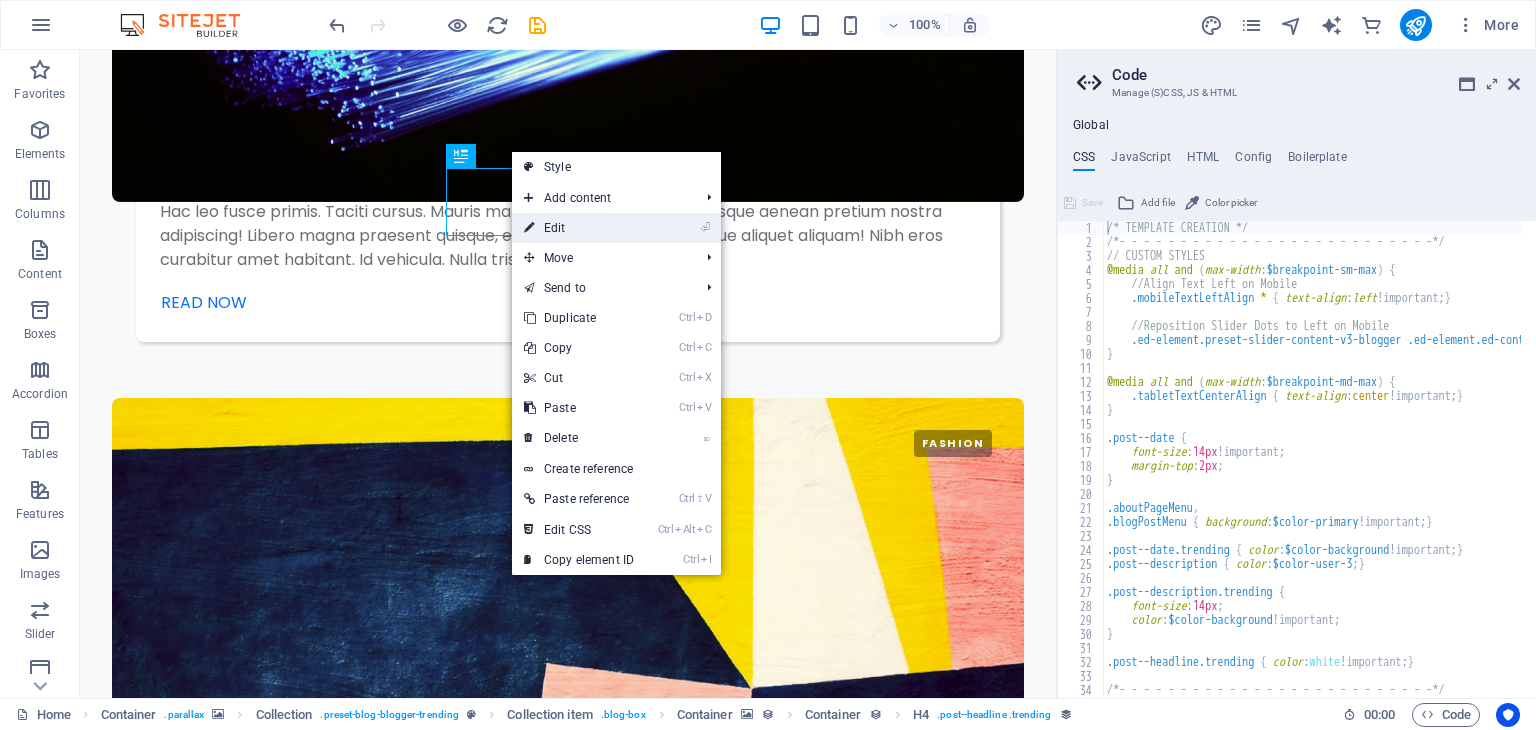 click on "⏎  Edit" at bounding box center (579, 228) 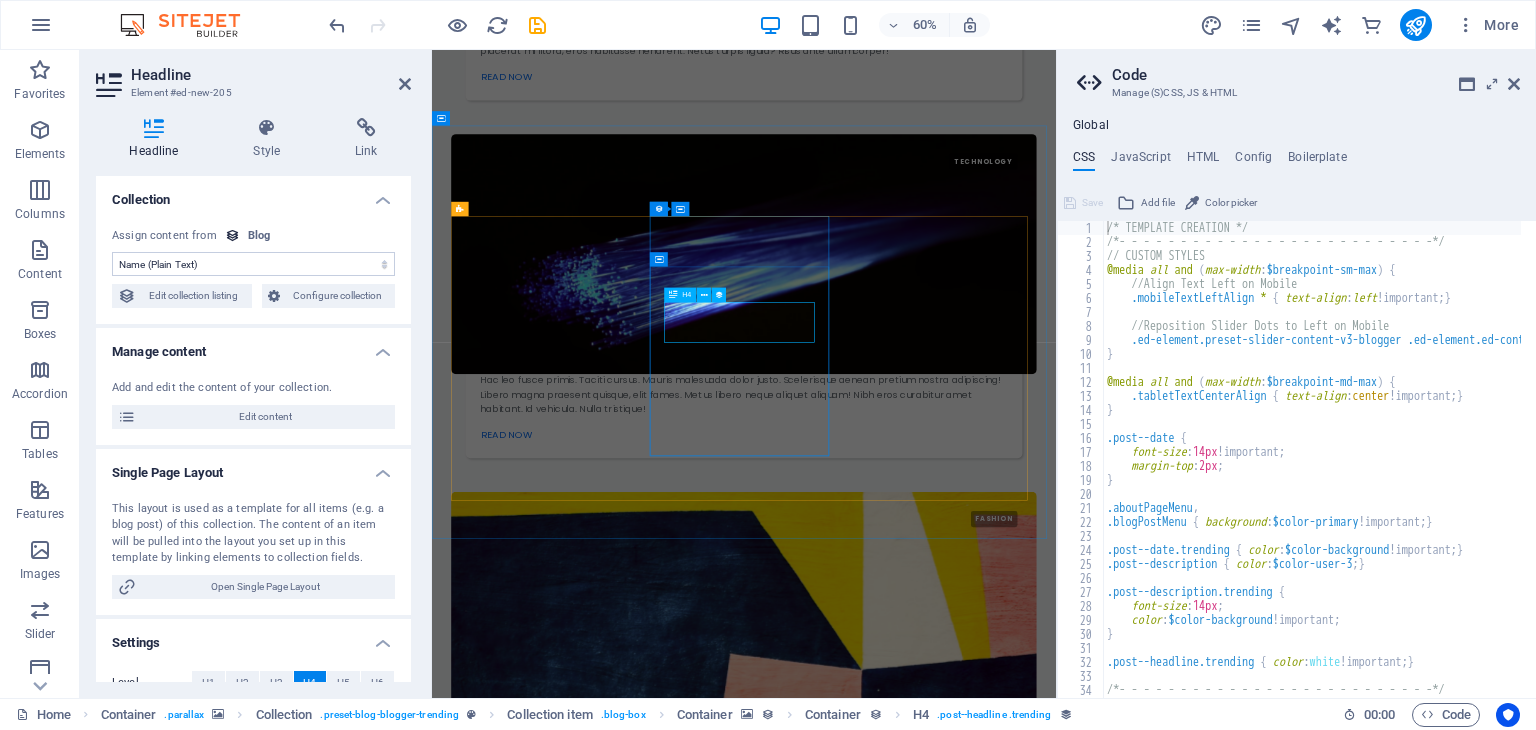 click on "Modern Fashion in Italy" at bounding box center [952, 6077] 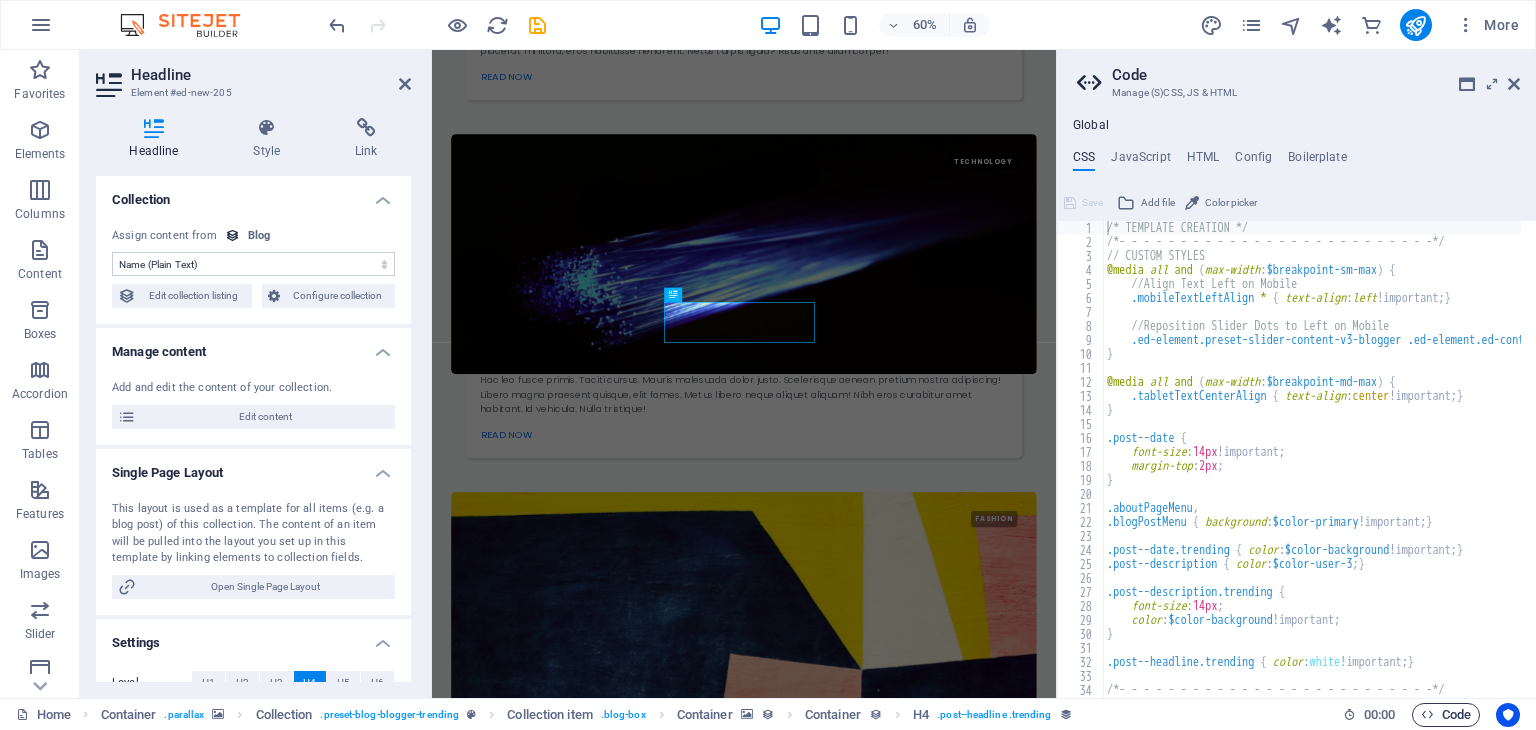 click on "Code" at bounding box center (1446, 715) 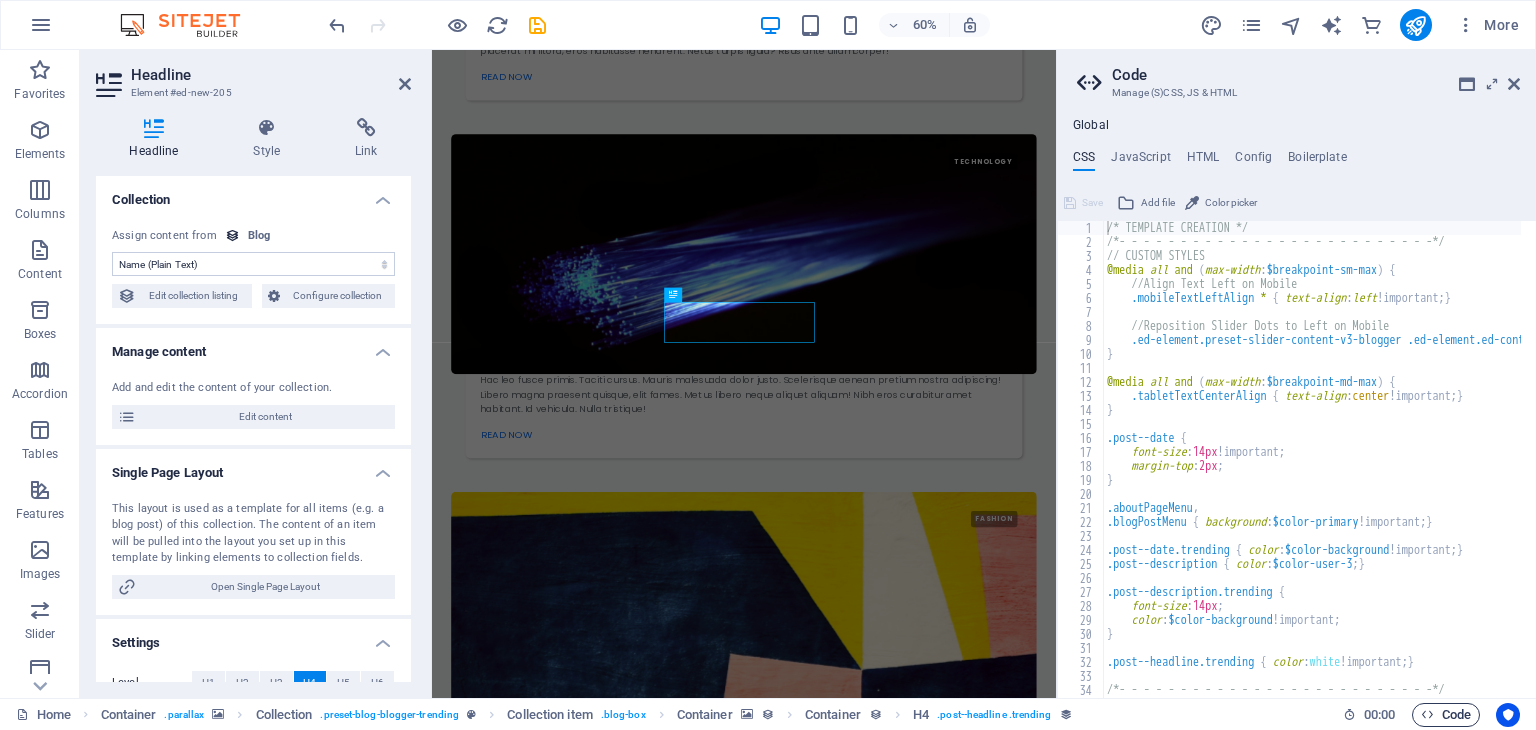 click at bounding box center (1427, 714) 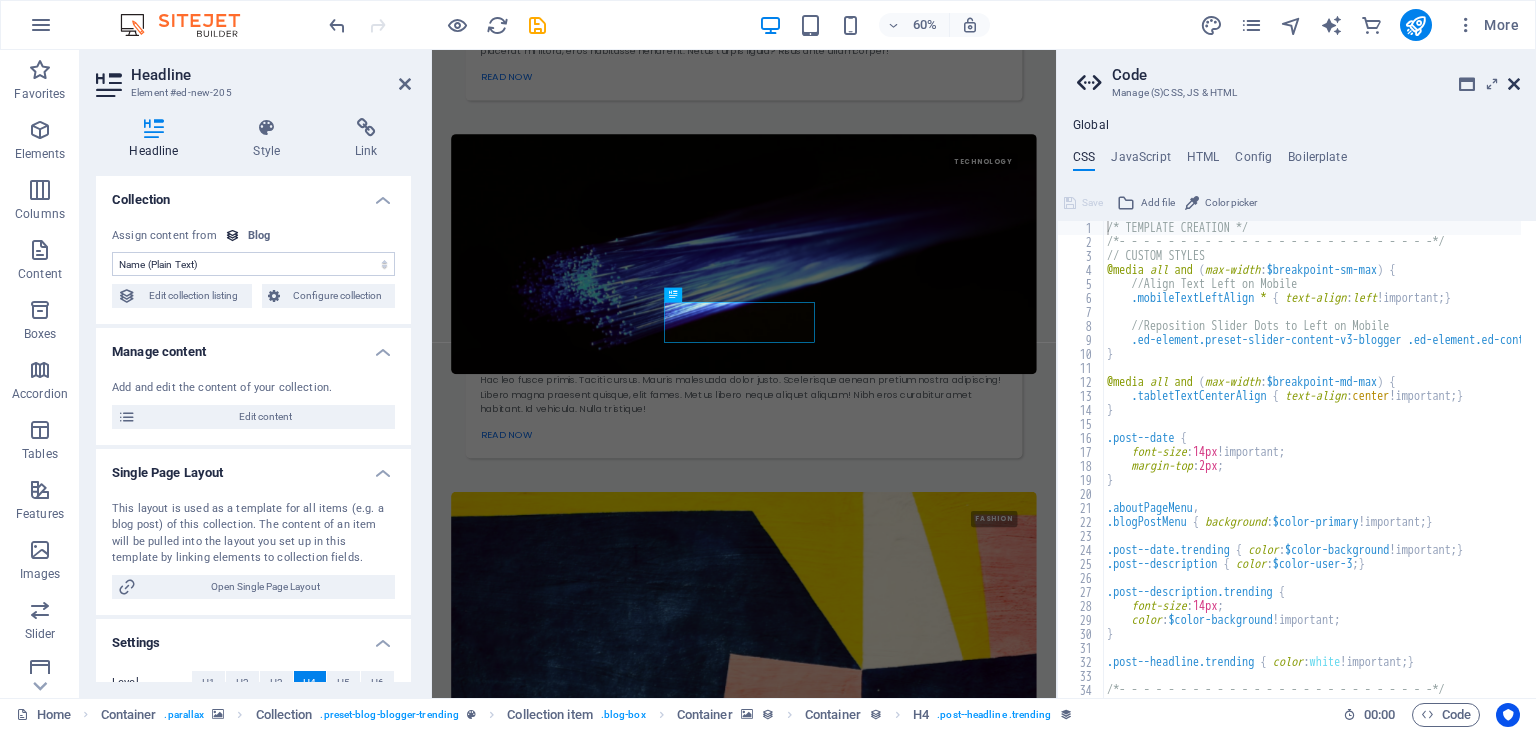 click at bounding box center [1514, 84] 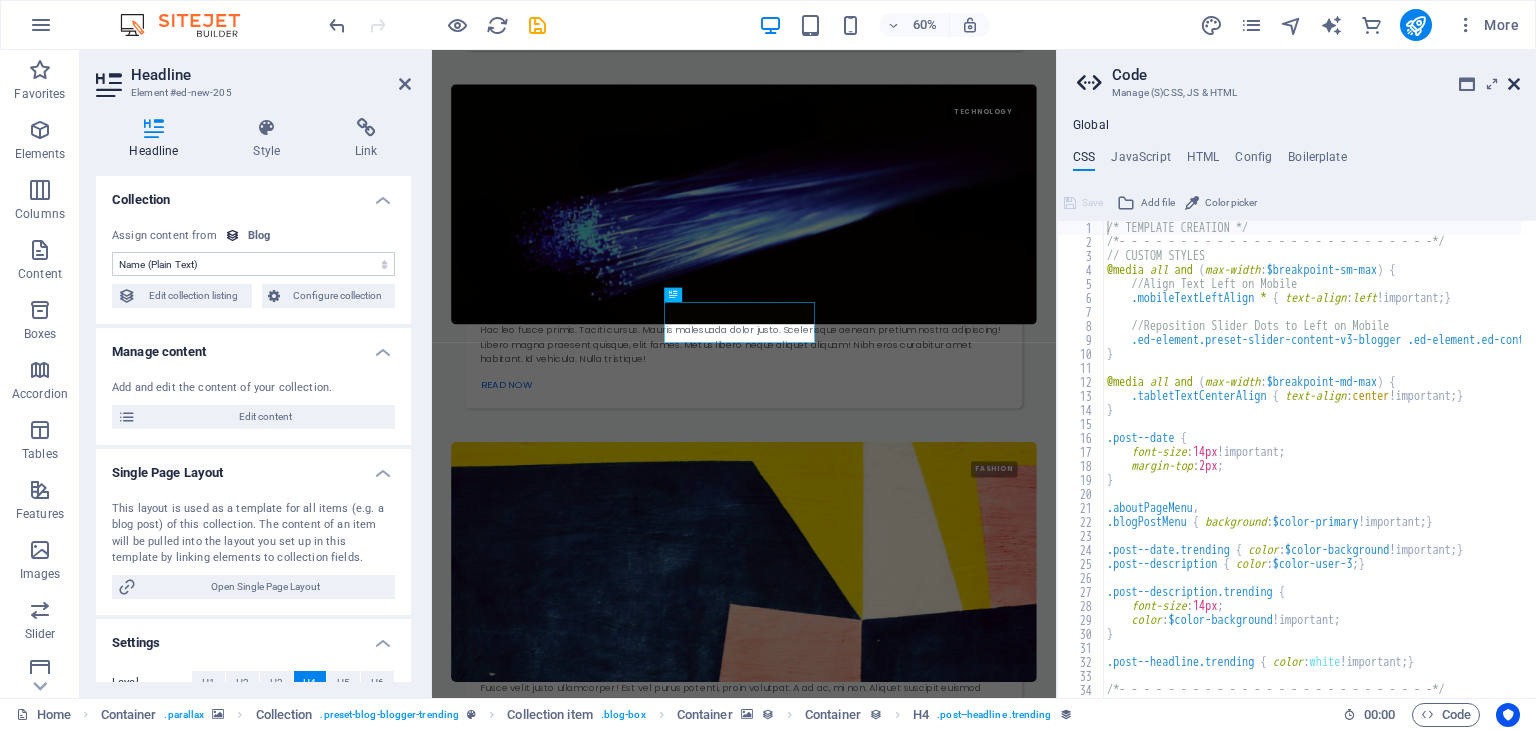 scroll, scrollTop: 4598, scrollLeft: 0, axis: vertical 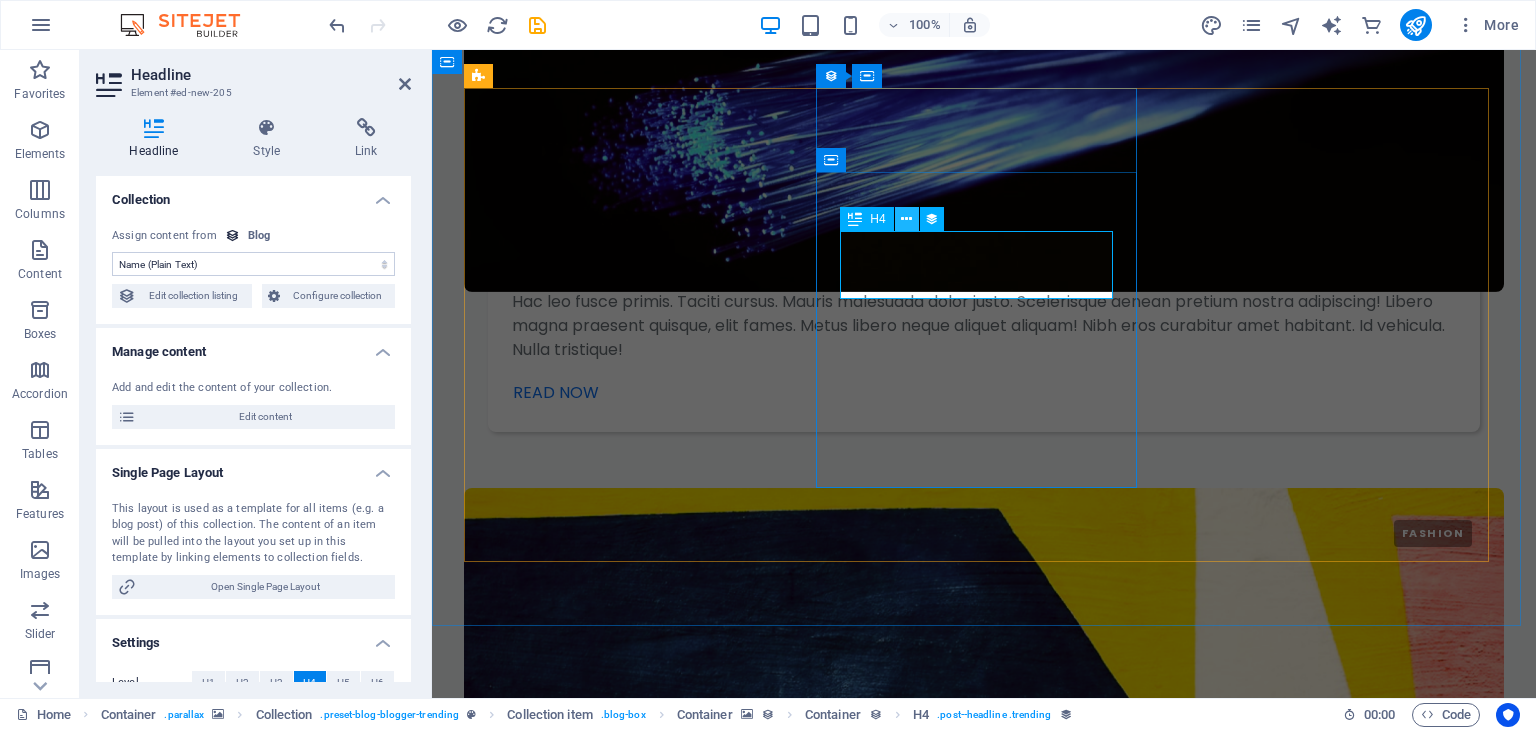 click at bounding box center (906, 219) 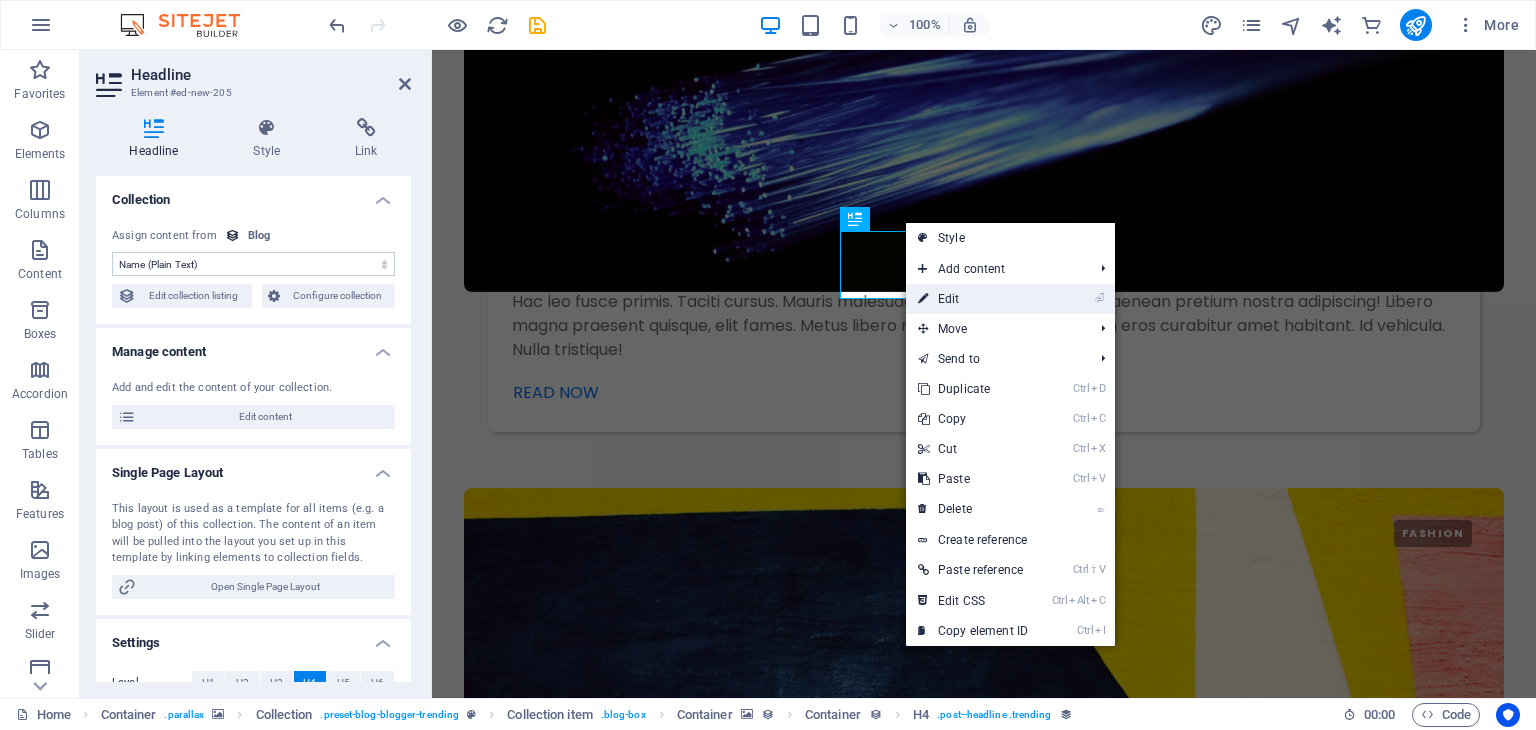 click on "⏎  Edit" at bounding box center [973, 299] 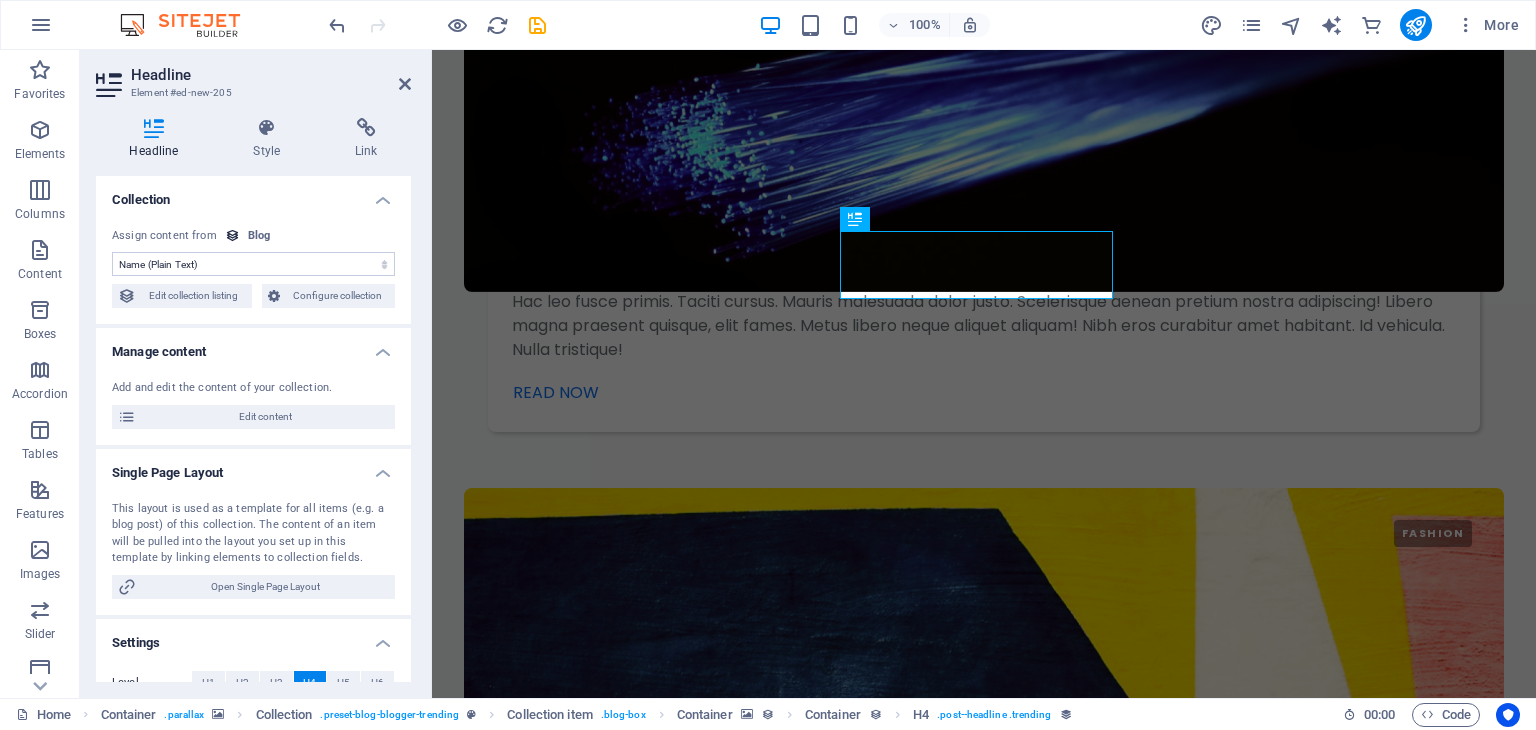 click at bounding box center (232, 235) 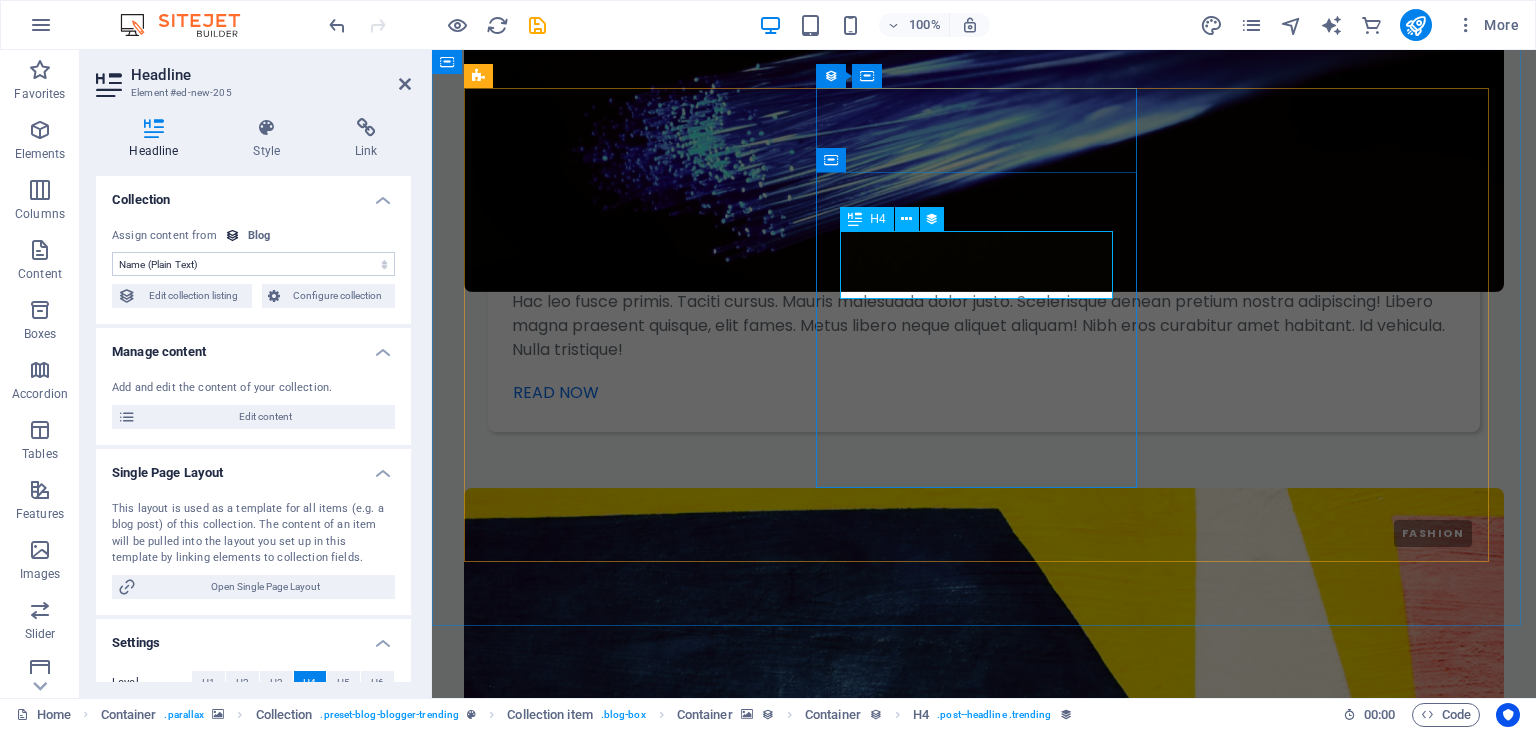 click on "Modern Fashion in Italy" at bounding box center (984, 5633) 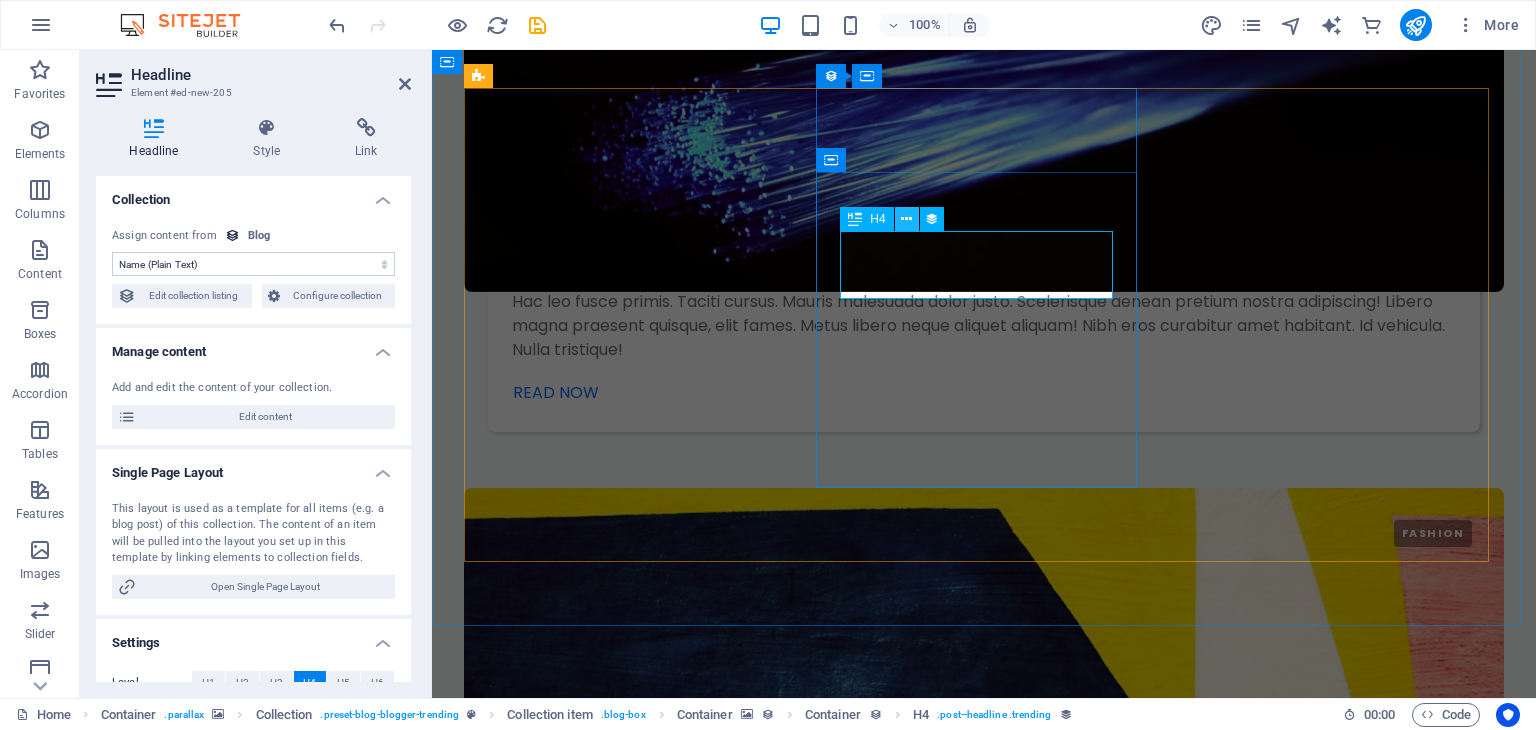 click at bounding box center [906, 219] 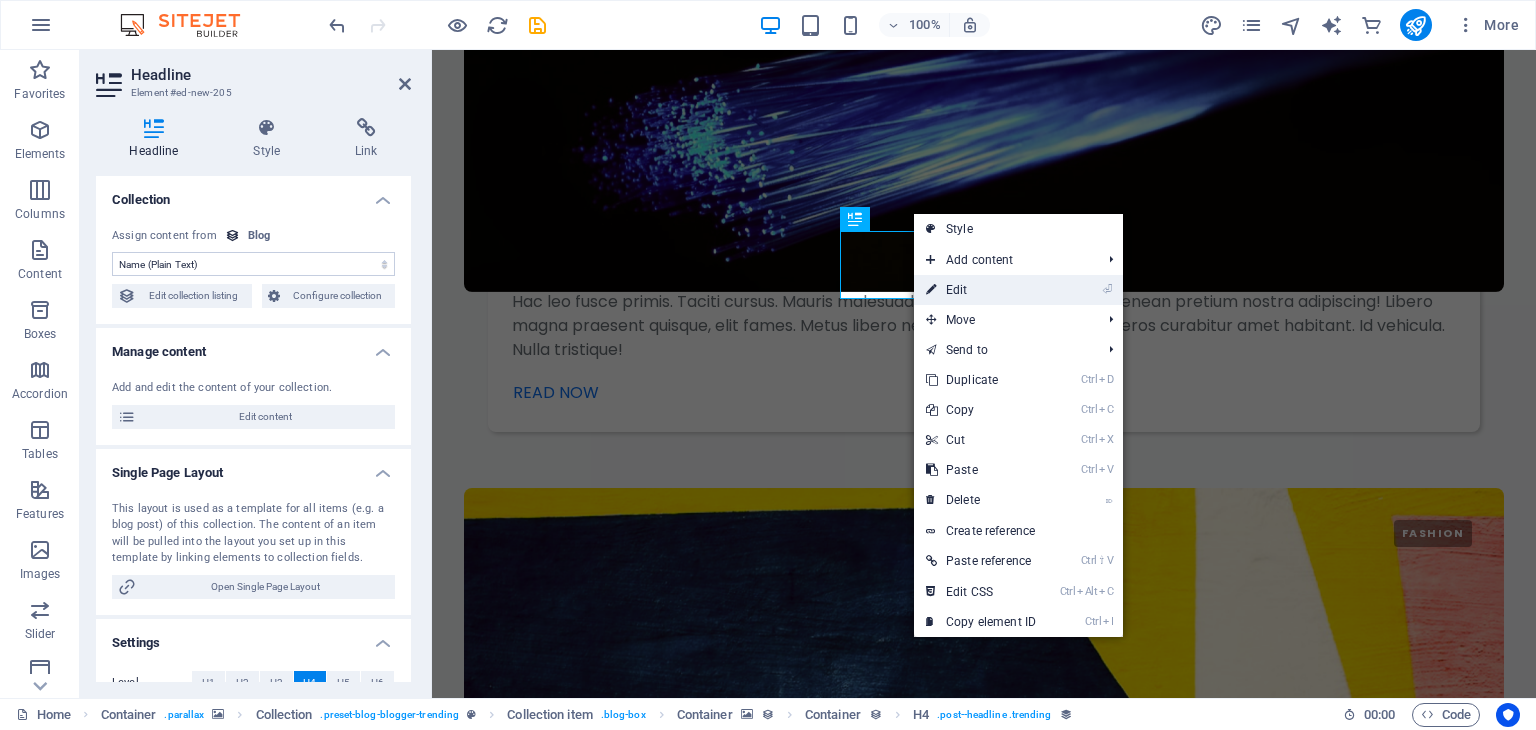 click on "⏎  Edit" at bounding box center [981, 290] 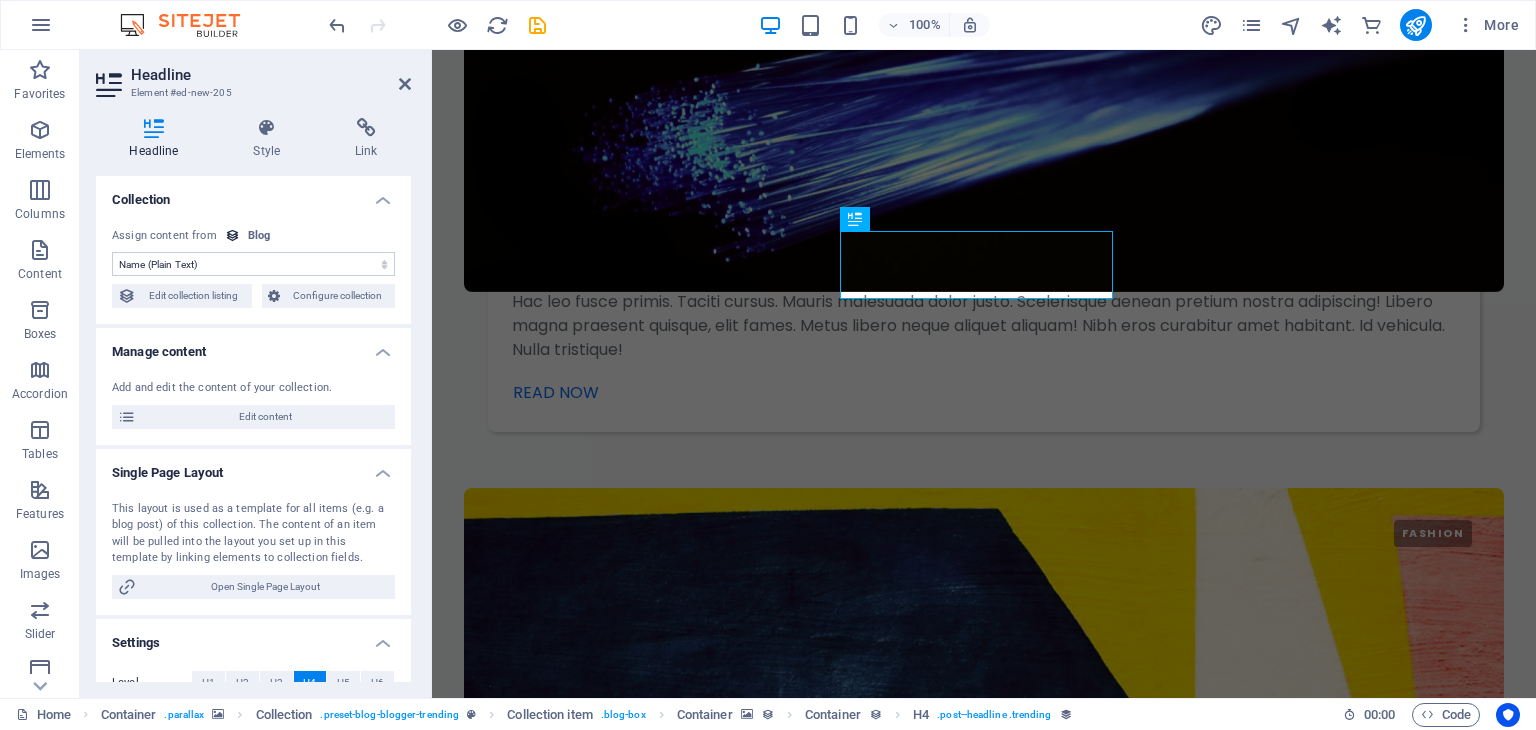 drag, startPoint x: 403, startPoint y: 399, endPoint x: 412, endPoint y: 428, distance: 30.364452 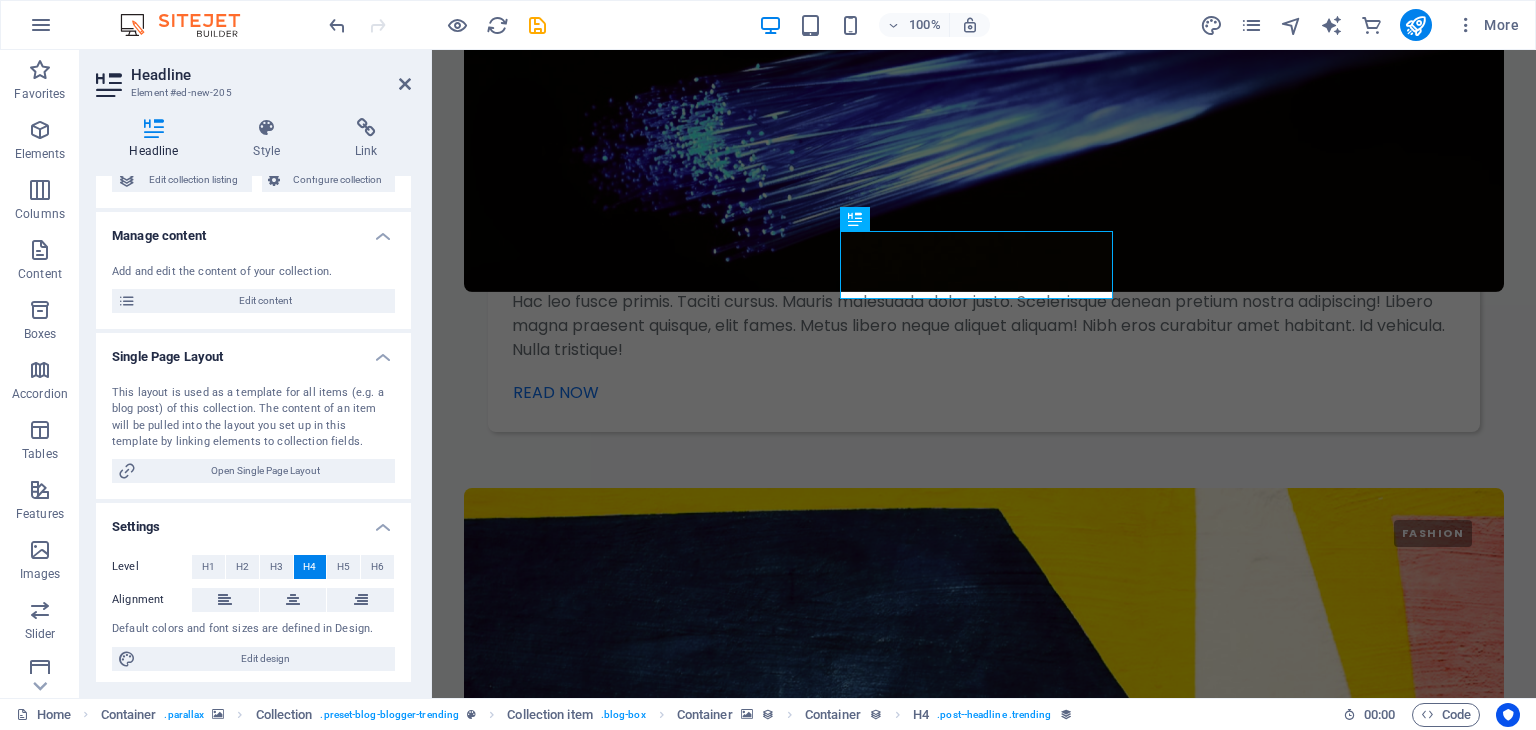 scroll, scrollTop: 120, scrollLeft: 0, axis: vertical 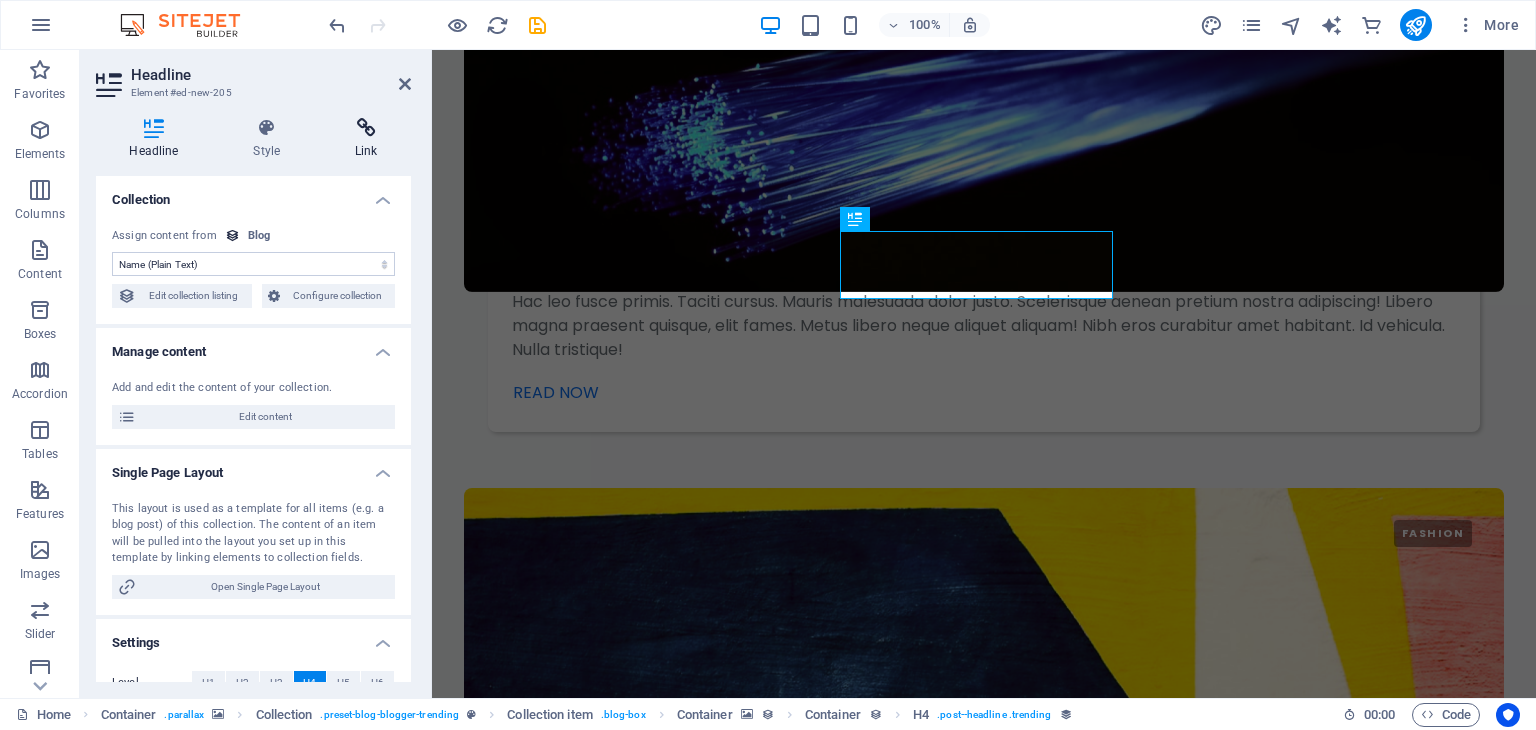 click on "Link" at bounding box center (366, 139) 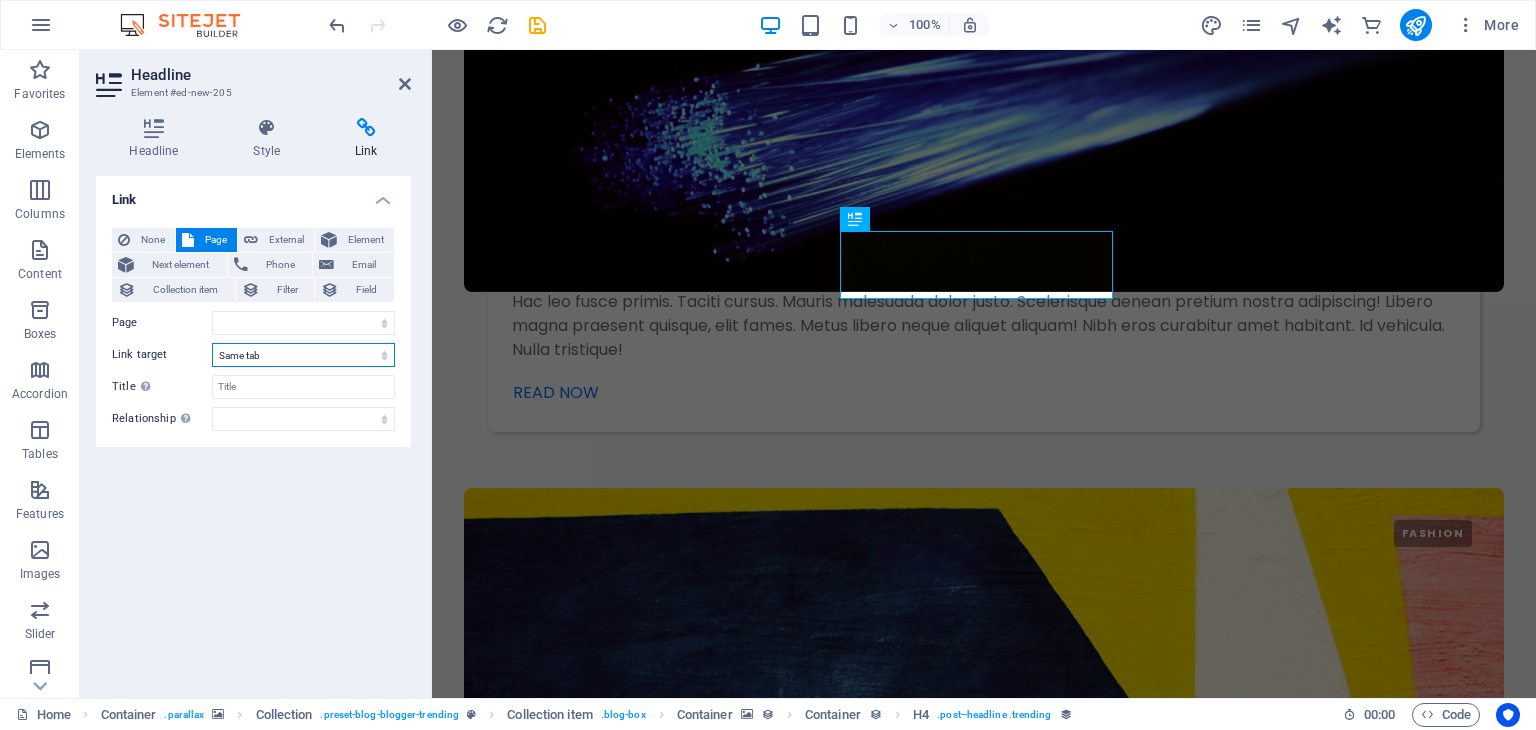 click on "New tab Same tab Overlay" at bounding box center (303, 355) 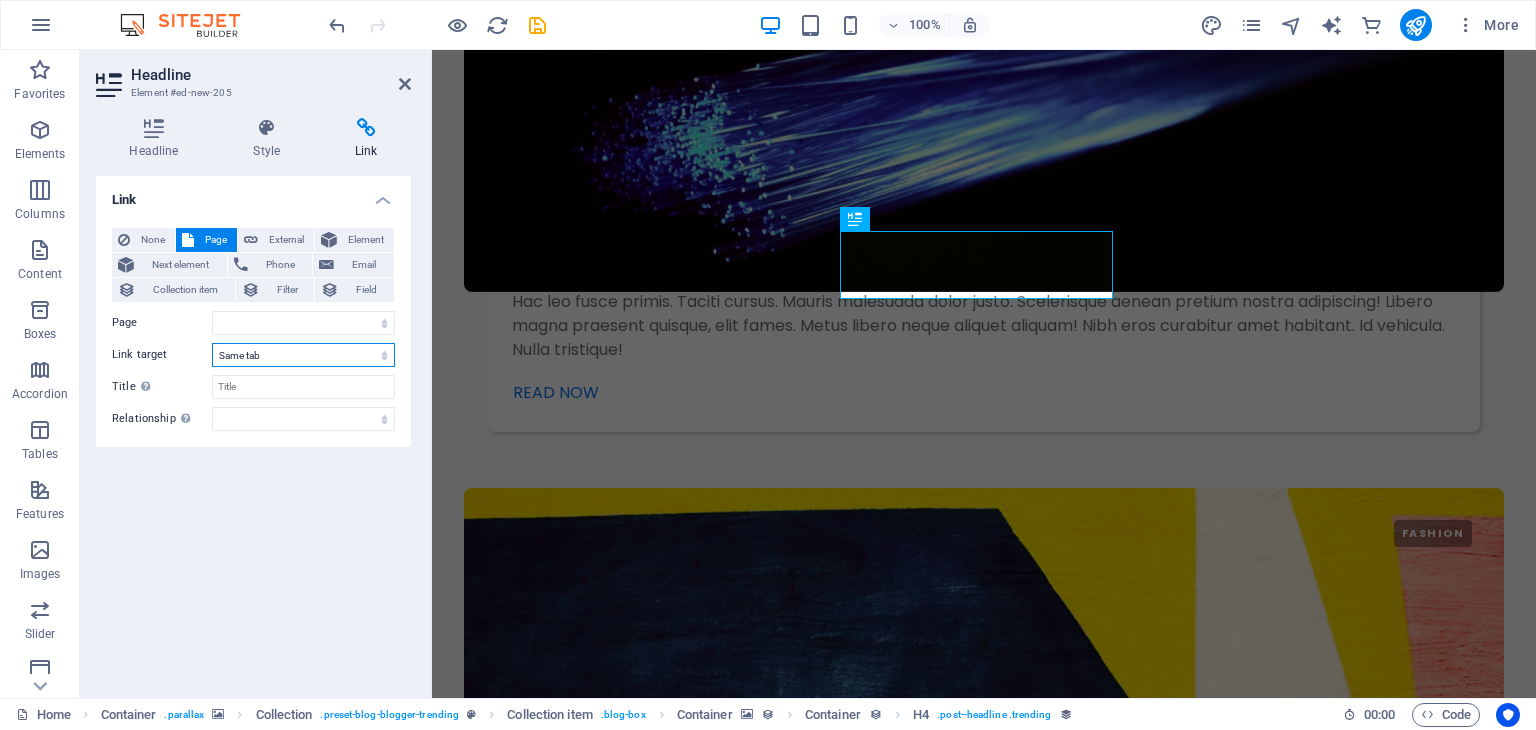 click on "New tab Same tab Overlay" at bounding box center (303, 355) 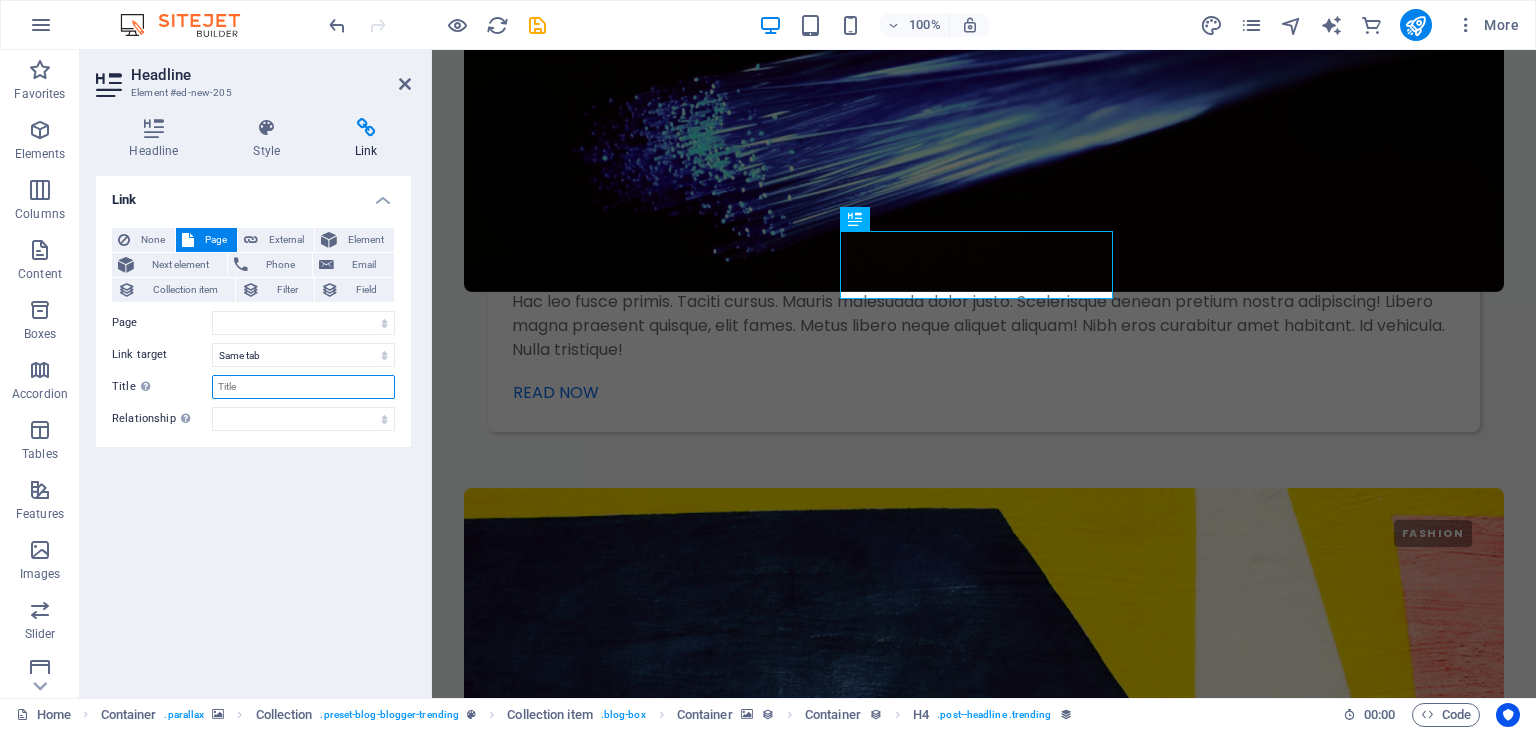 click on "Title Additional link description, should not be the same as the link text. The title is most often shown as a tooltip text when the mouse moves over the element. Leave empty if uncertain." at bounding box center (303, 387) 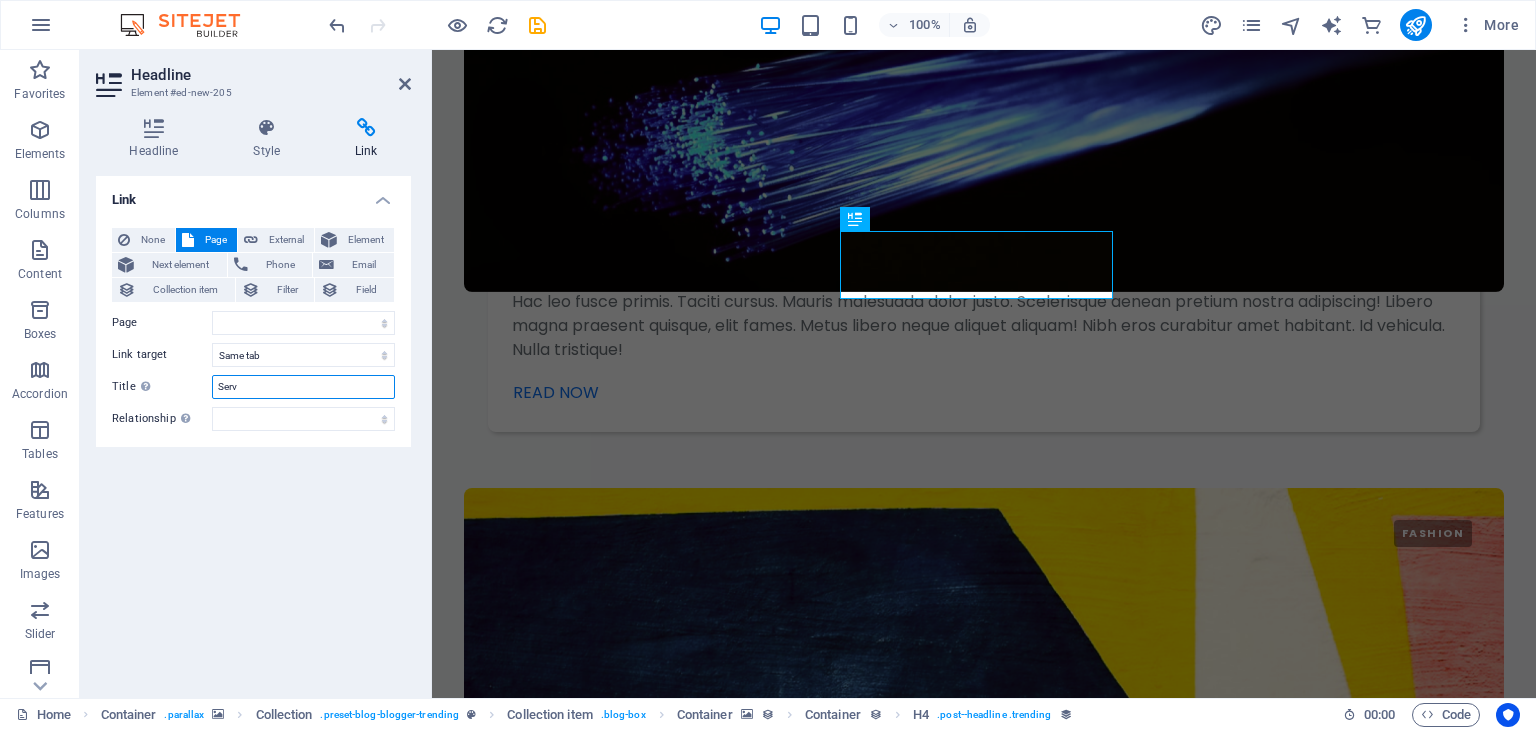 type on "Servi" 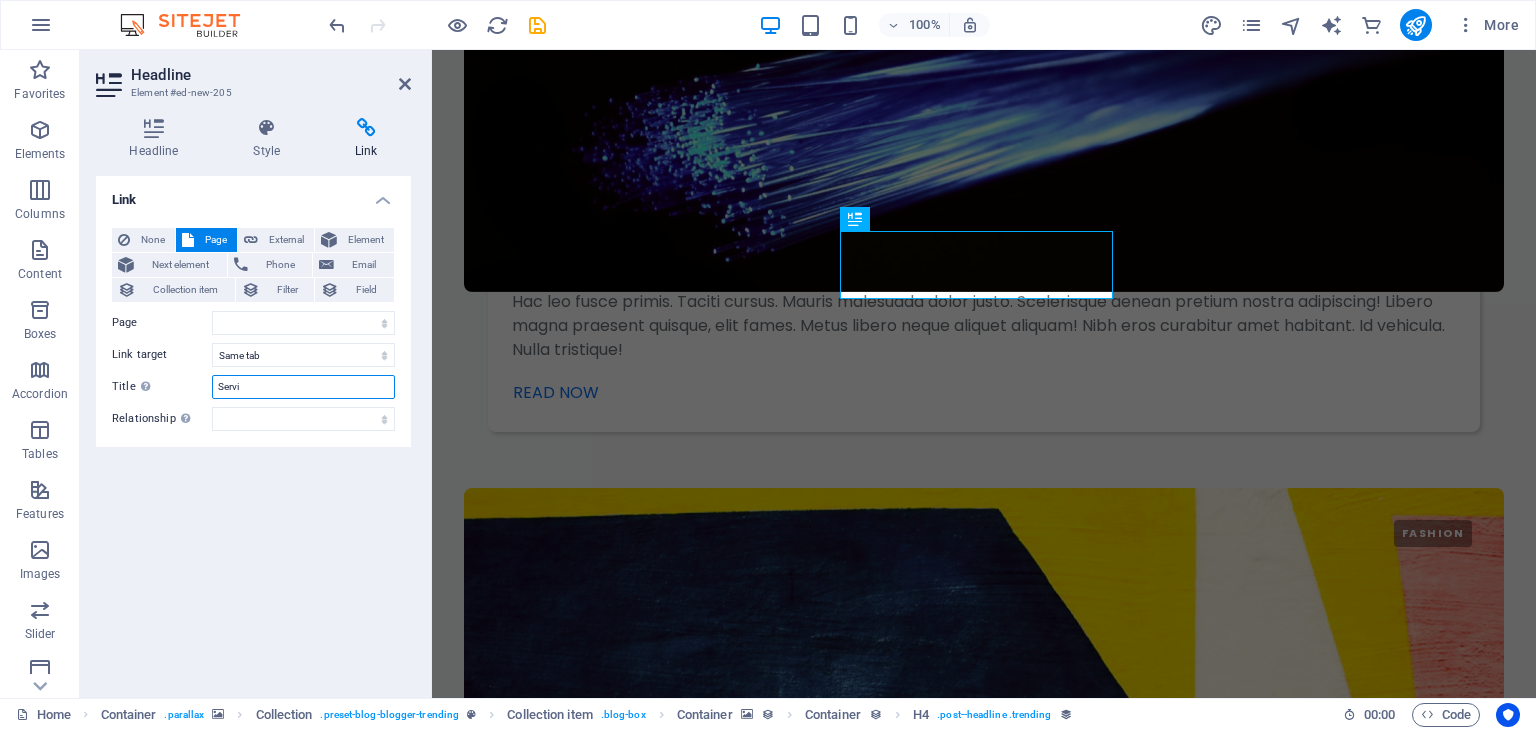 select 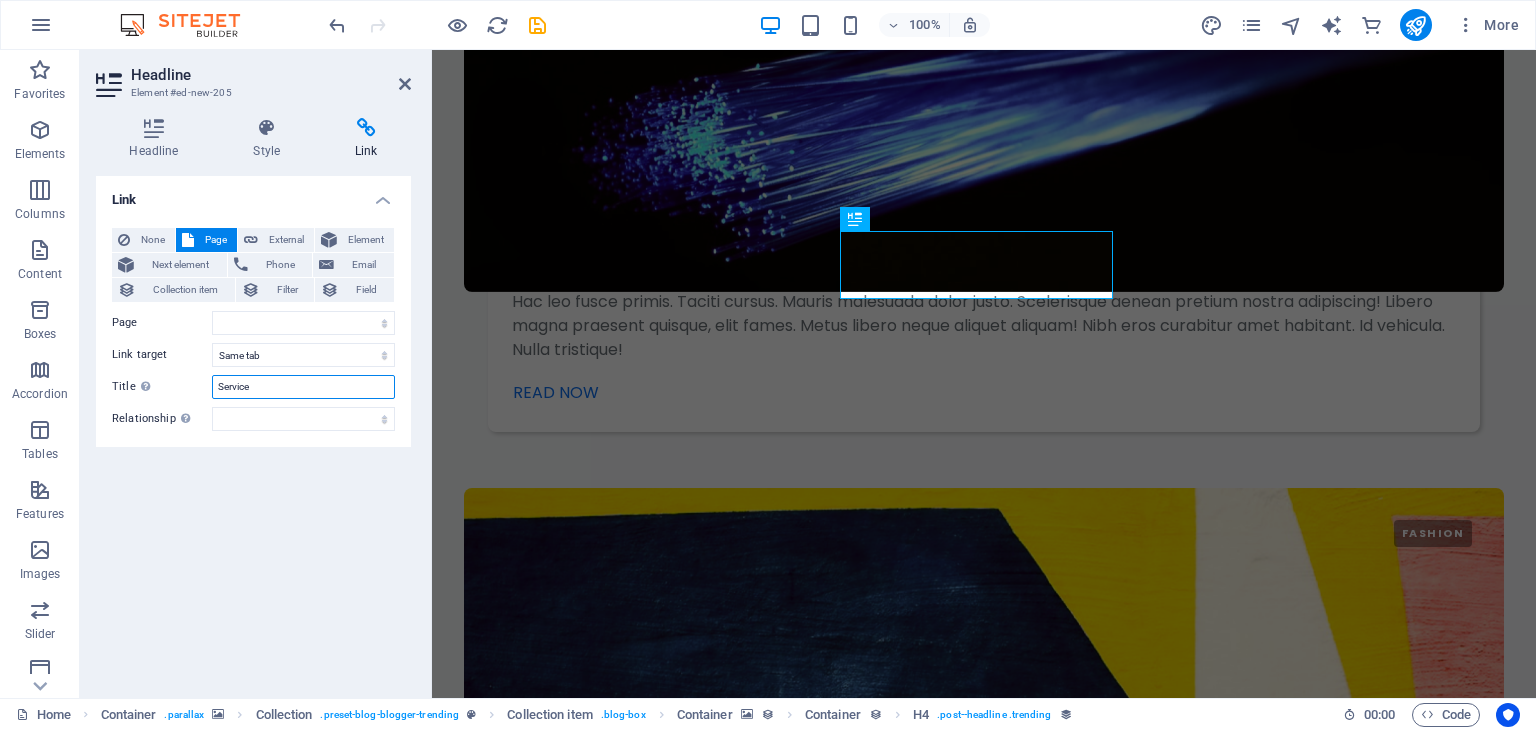 type on "Services" 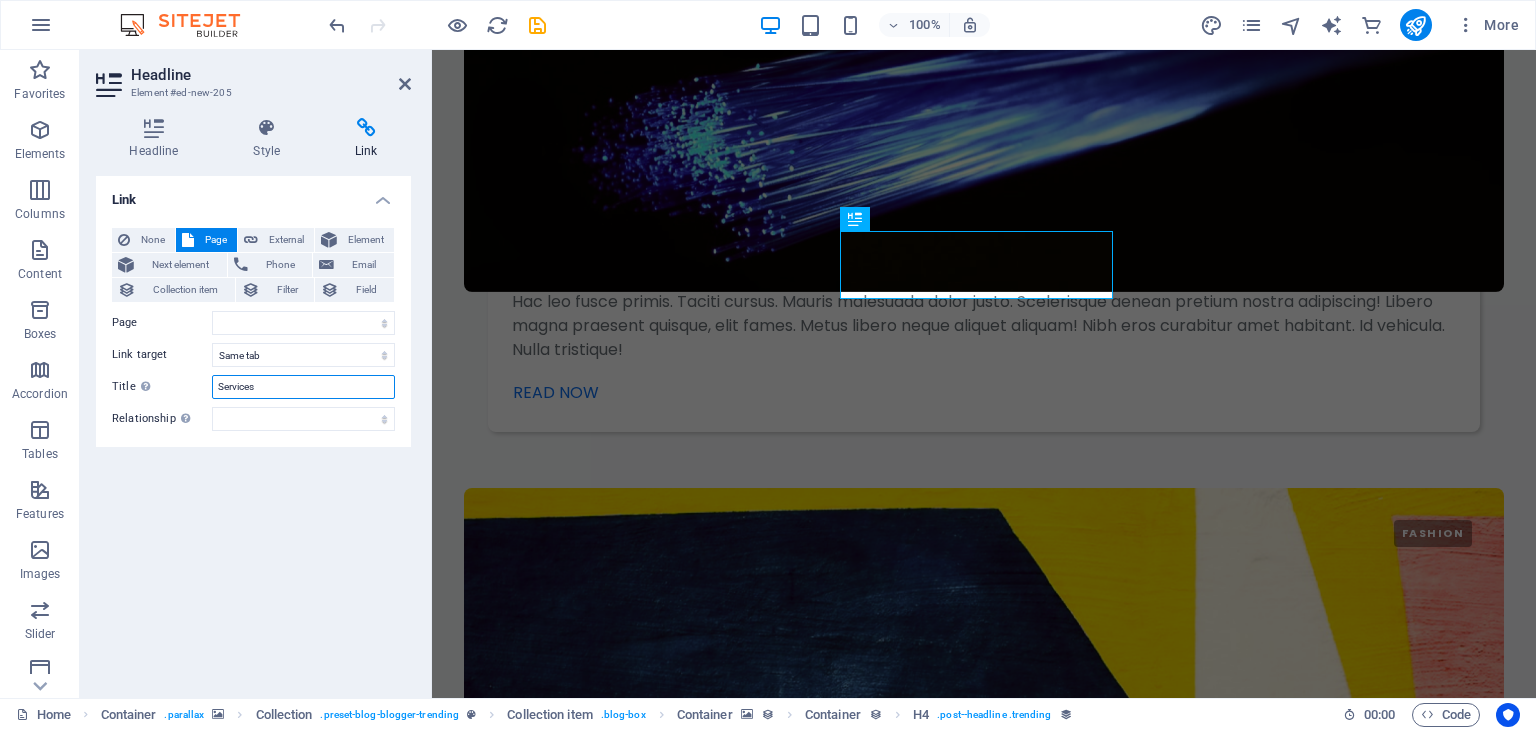select 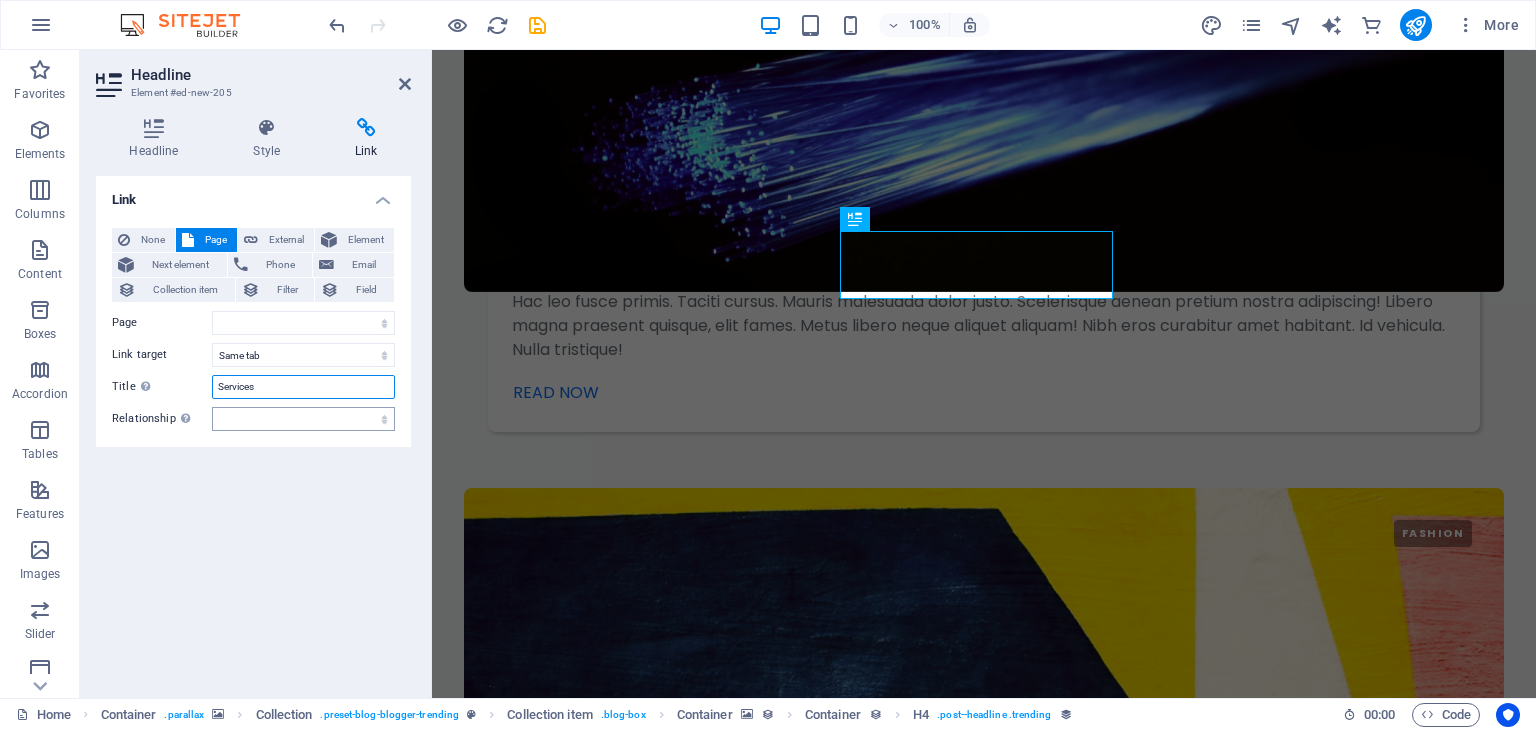 type on "Services" 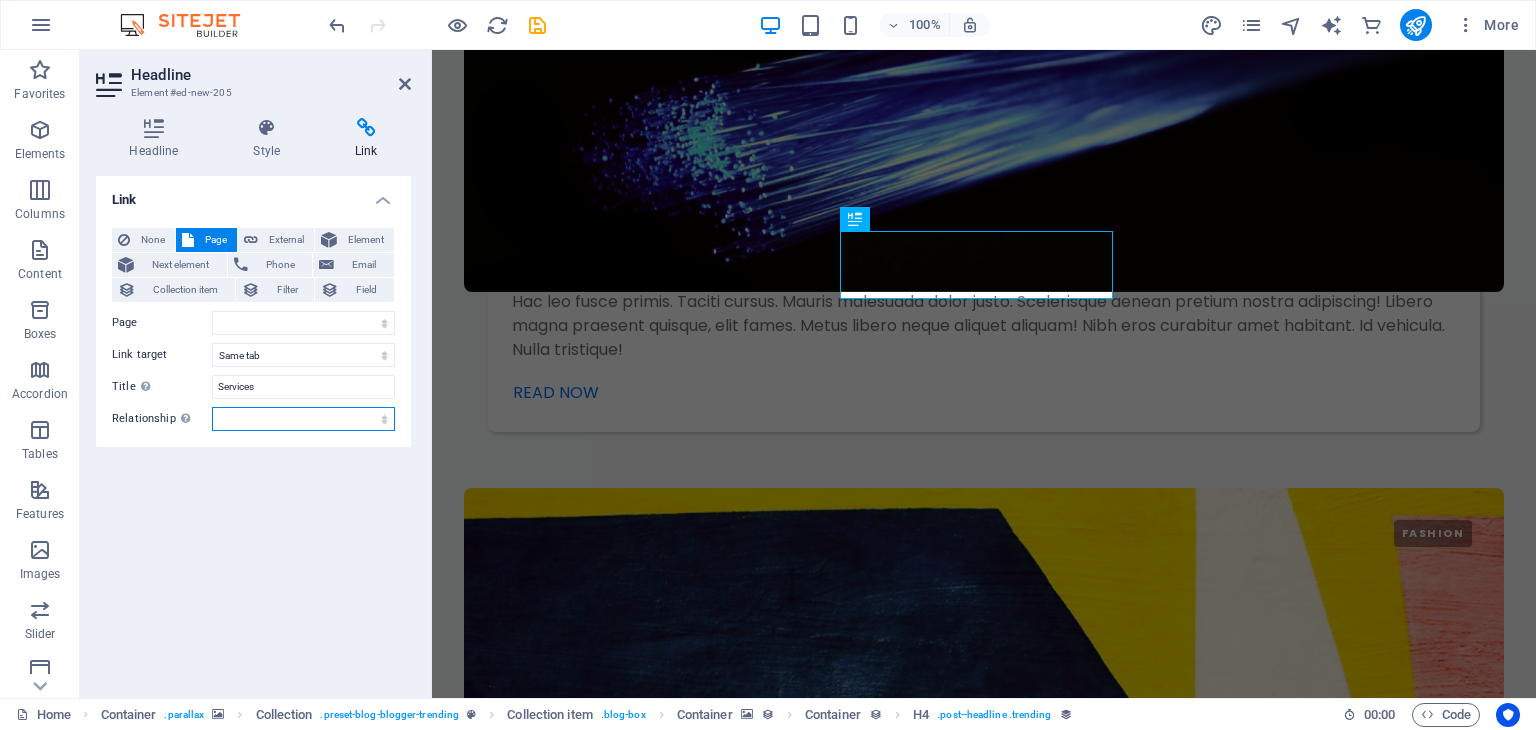 click on "alternate author bookmark external help license next nofollow noreferrer noopener prev search tag" at bounding box center [303, 419] 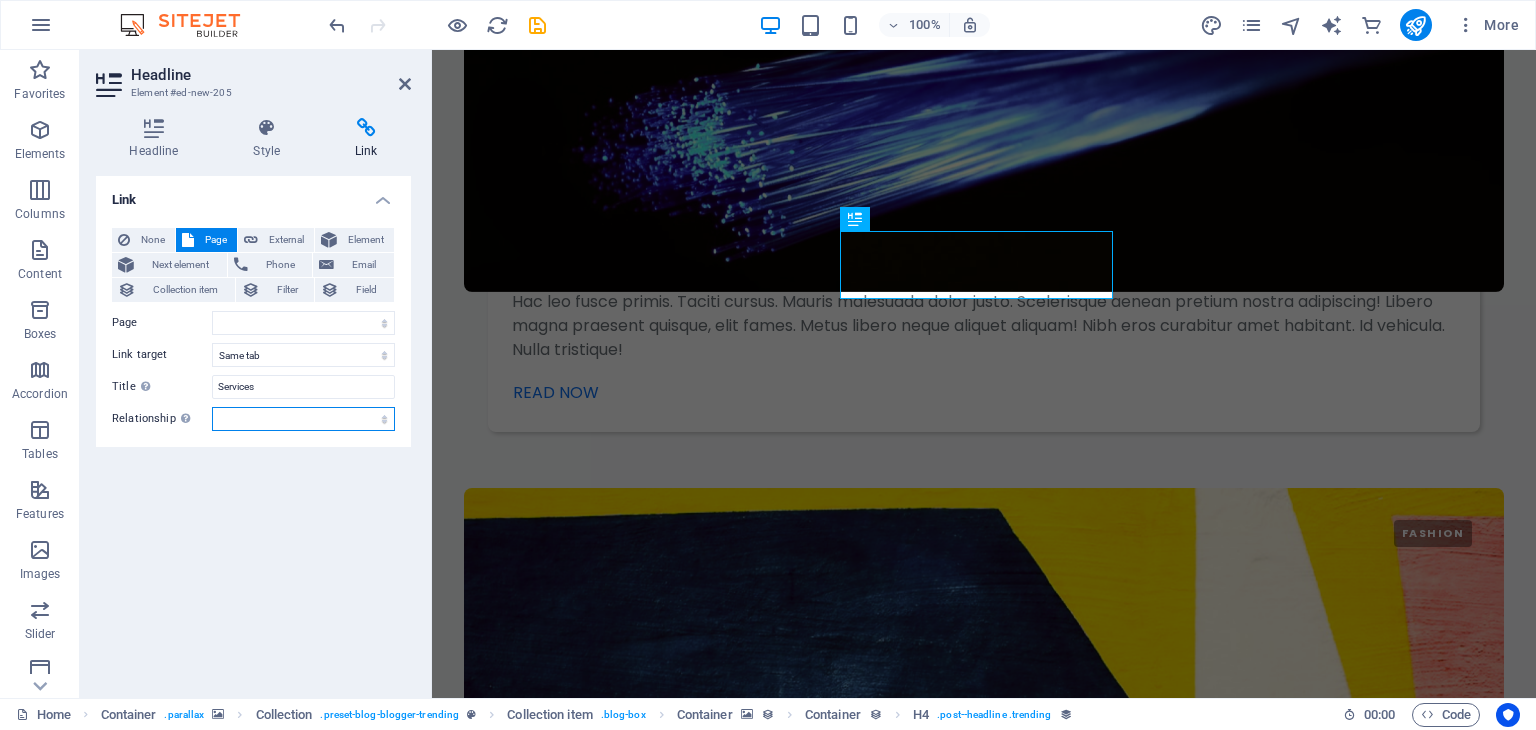 select on "search" 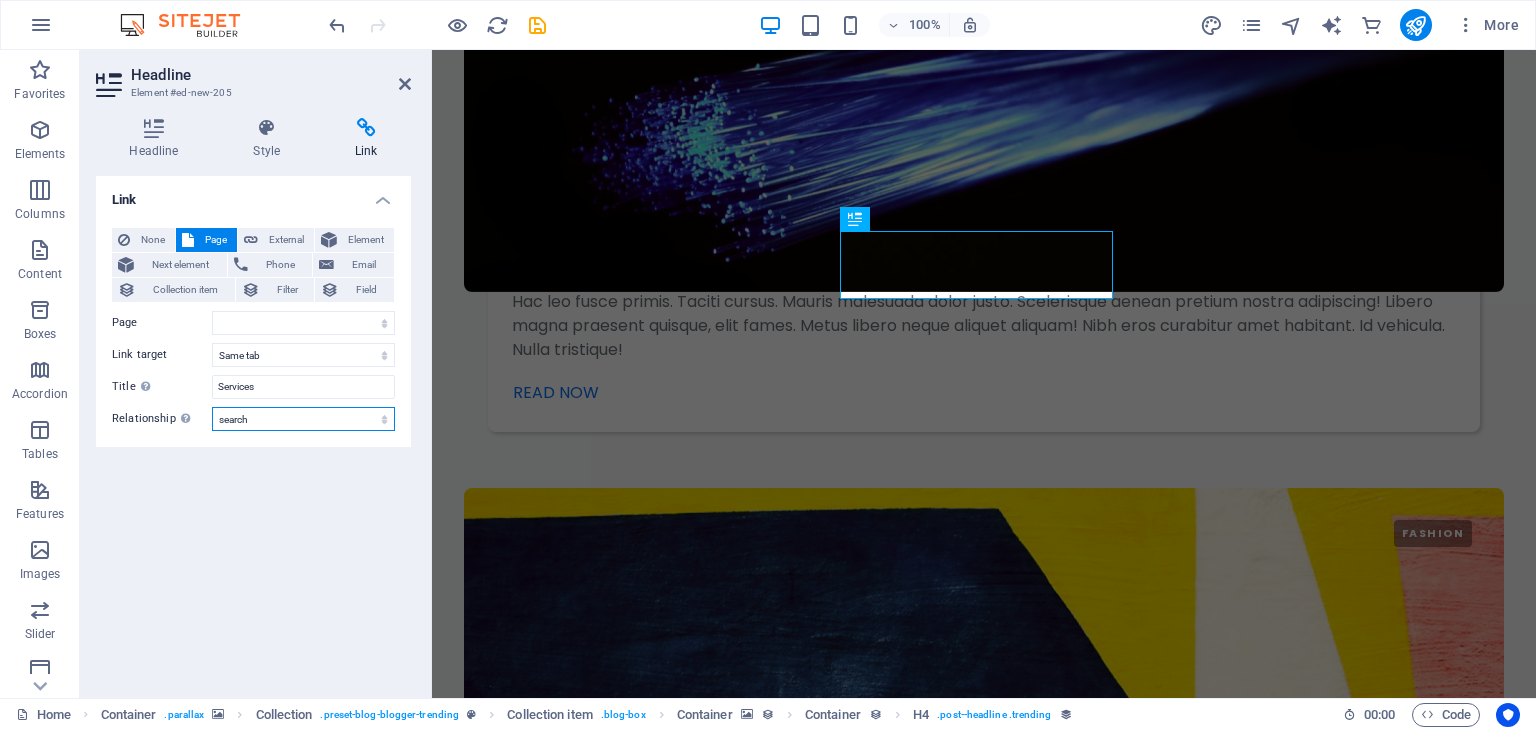 click on "alternate author bookmark external help license next nofollow noreferrer noopener prev search tag" at bounding box center [303, 419] 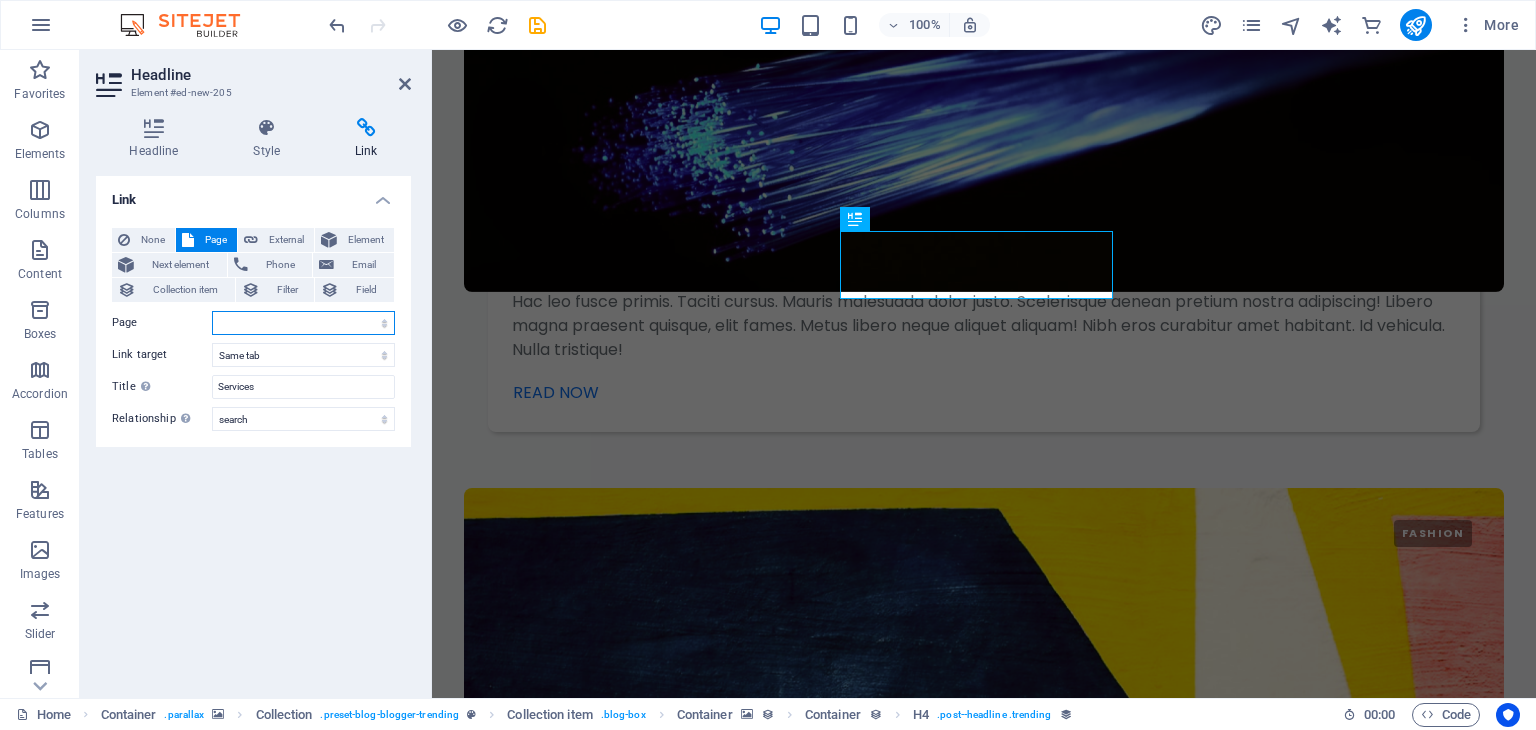 click on "Home New page About the Author Contact Legal Notice Privacy" at bounding box center (303, 323) 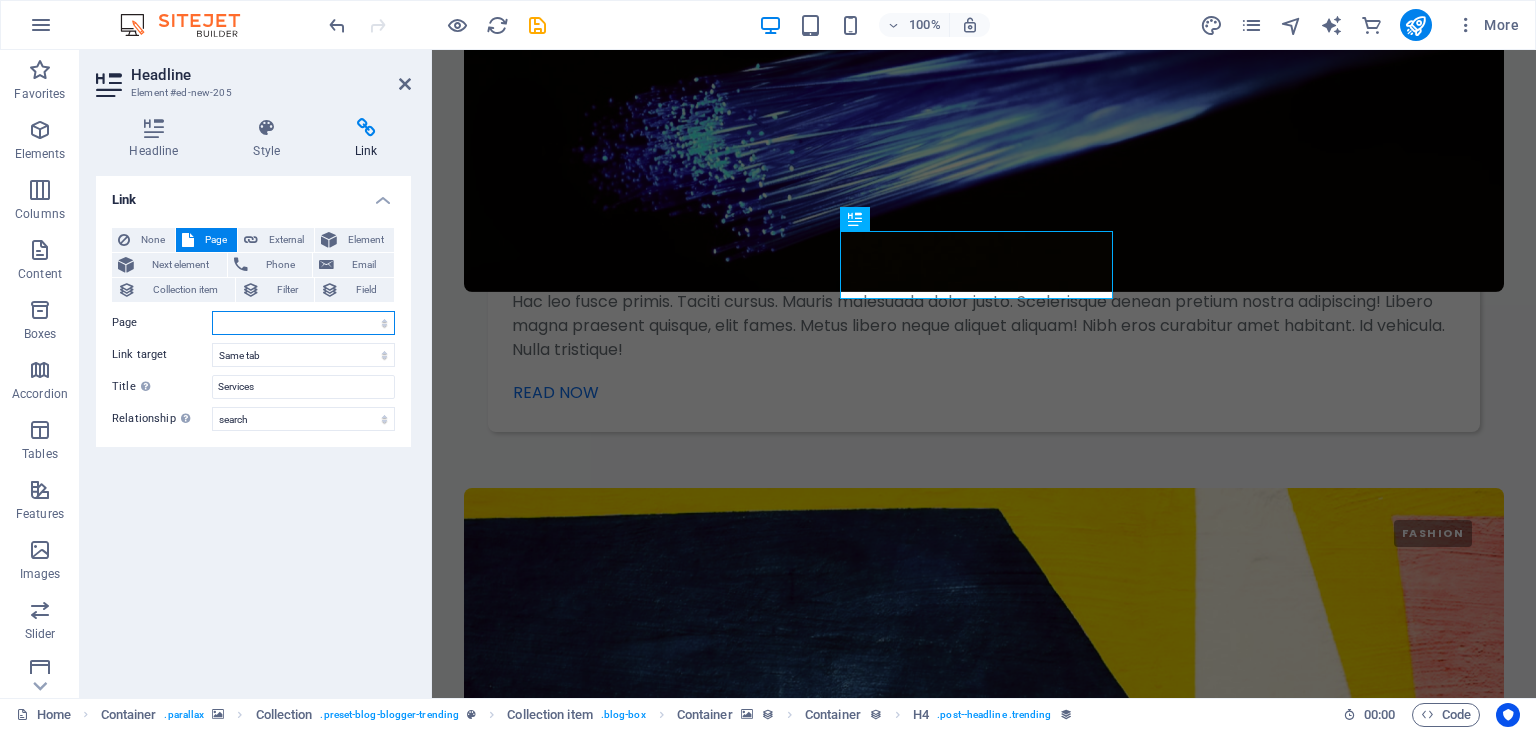 select on "0" 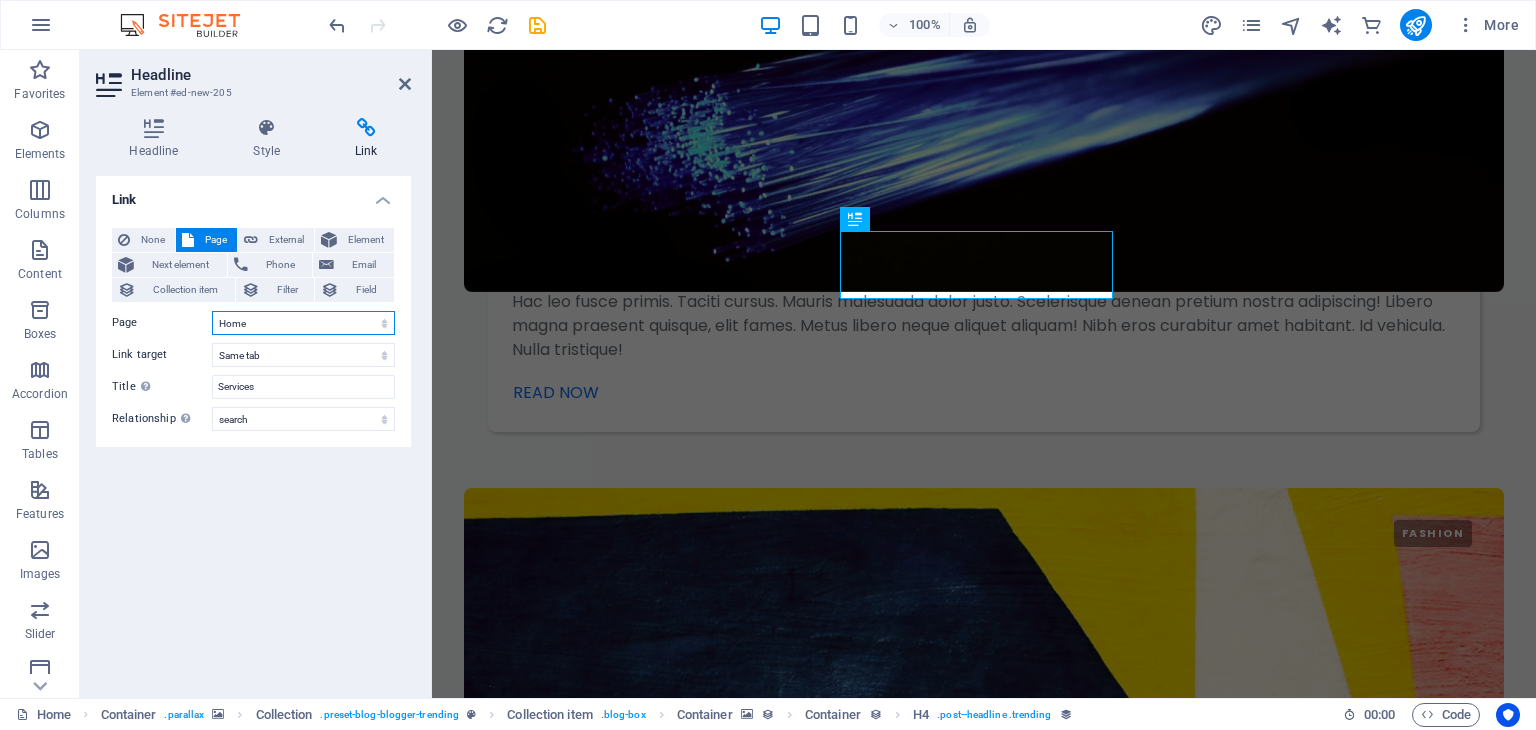 click on "Home New page About the Author Contact Legal Notice Privacy" at bounding box center (303, 323) 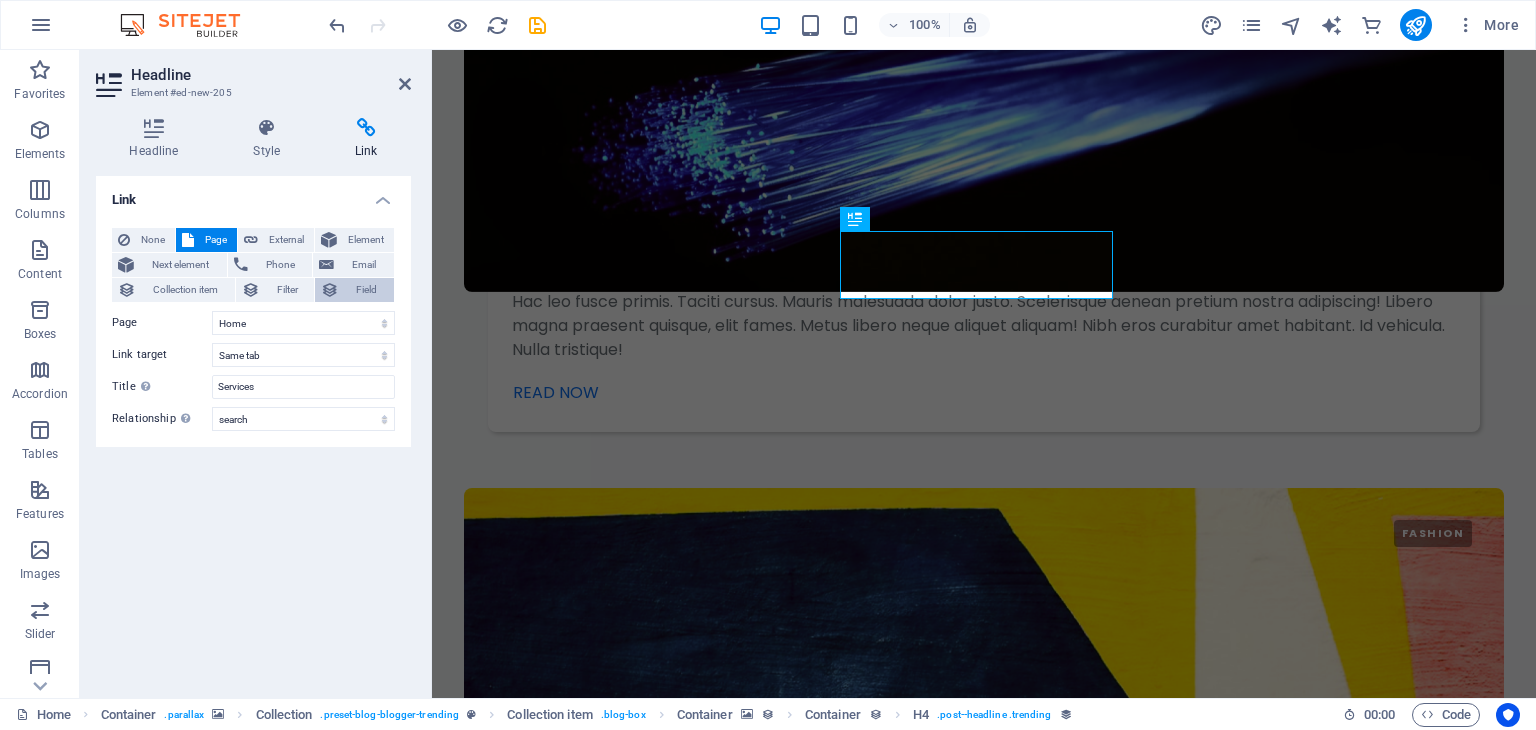 click on "Field" at bounding box center [366, 290] 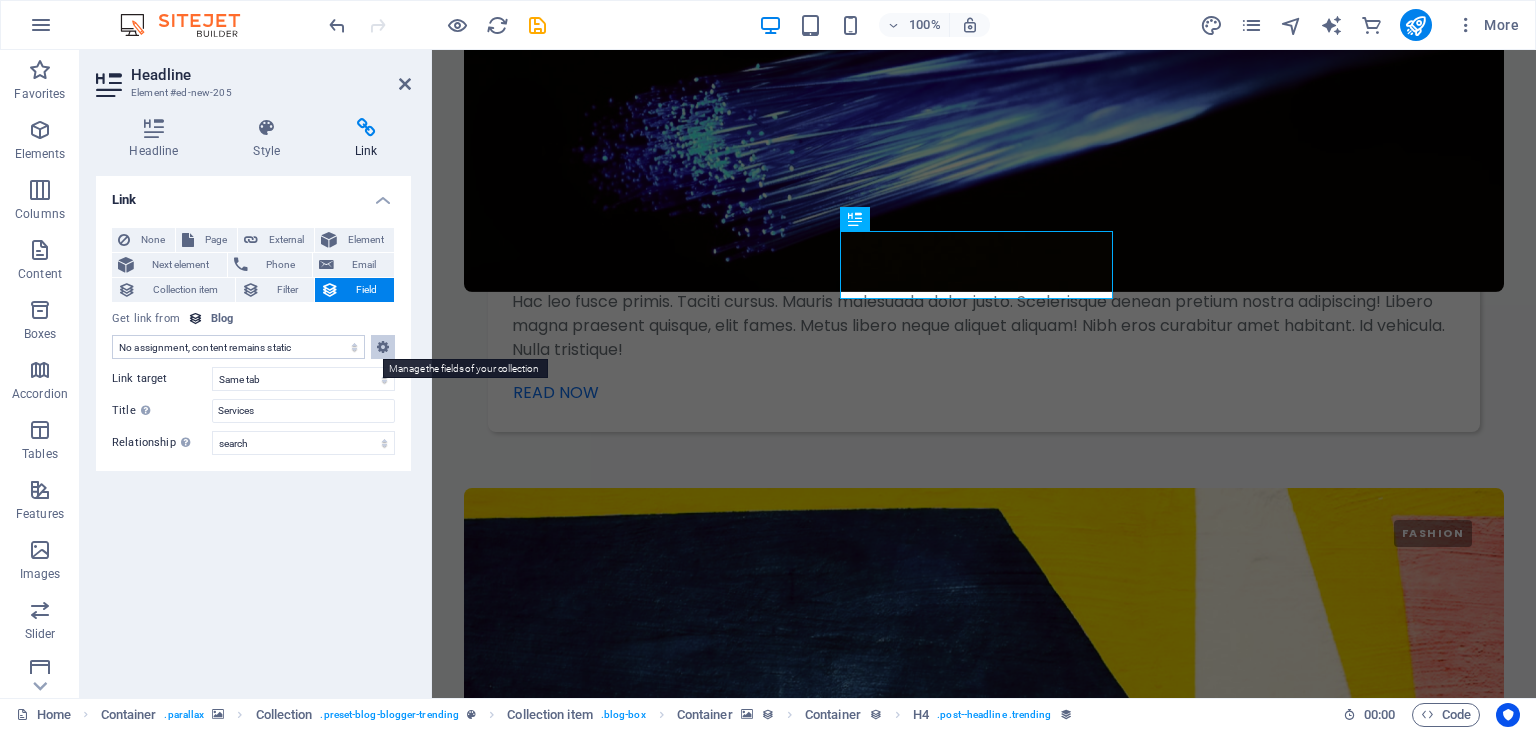 click at bounding box center (383, 347) 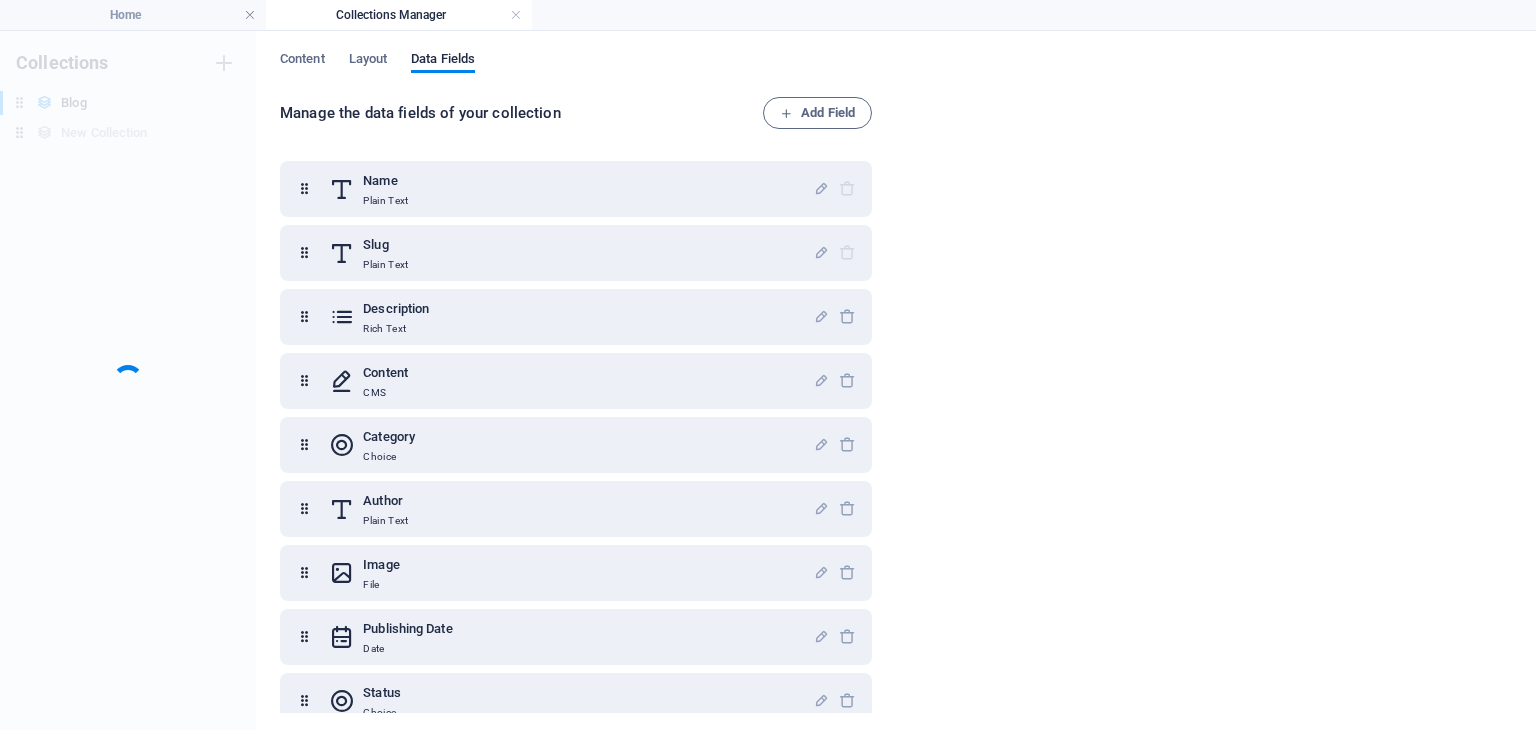 scroll, scrollTop: 0, scrollLeft: 0, axis: both 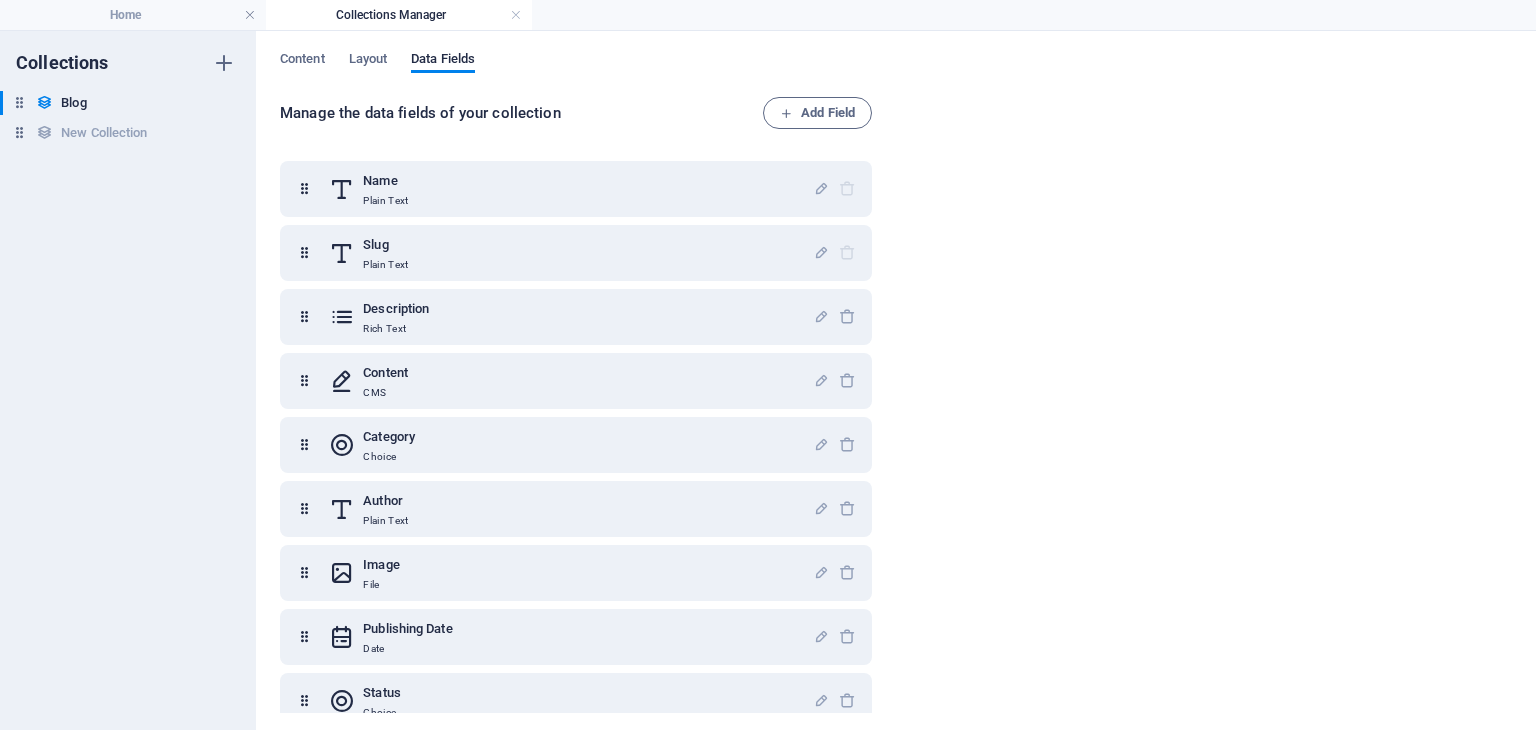 click on "Collections Blog Blog New Collection New Collection" at bounding box center [128, 380] 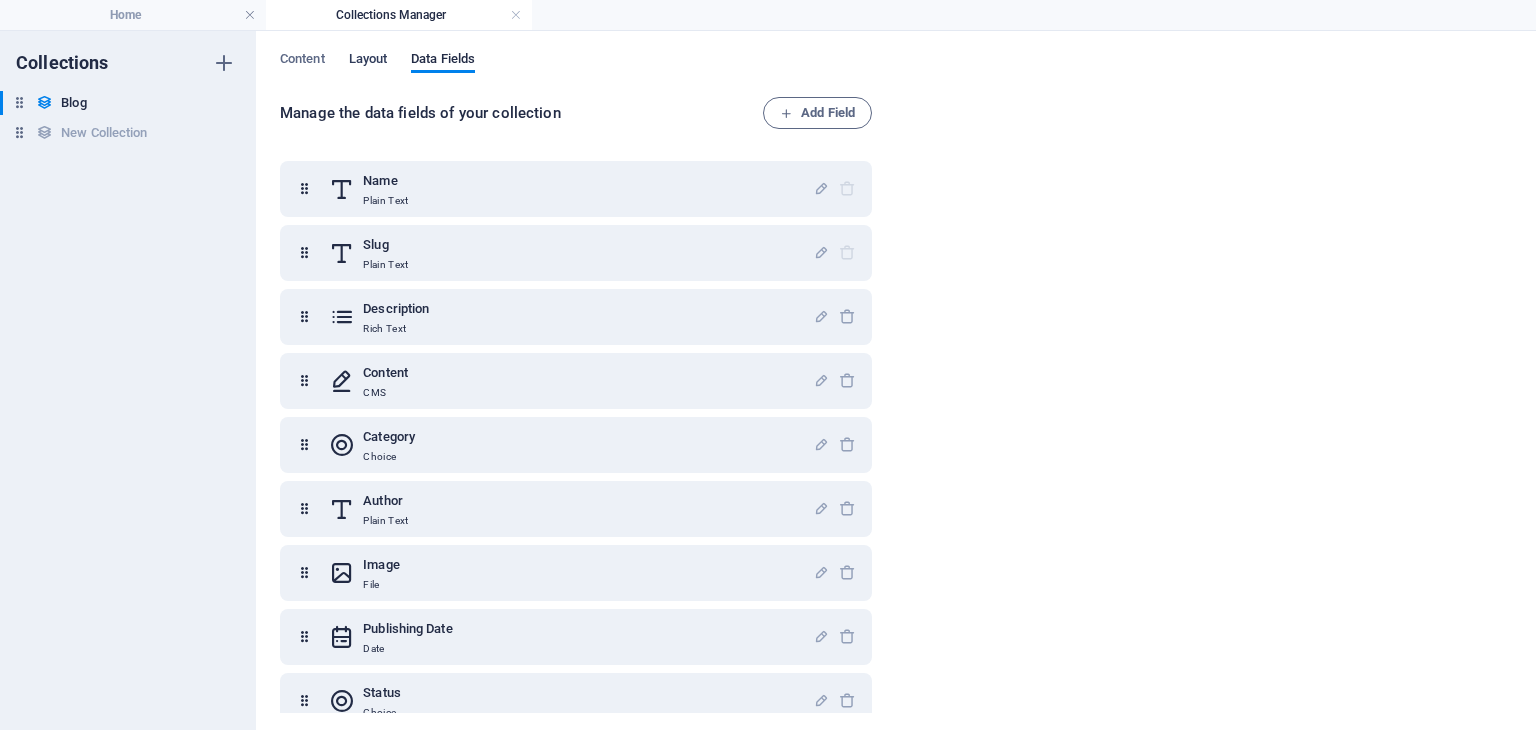 click on "Layout" at bounding box center (368, 61) 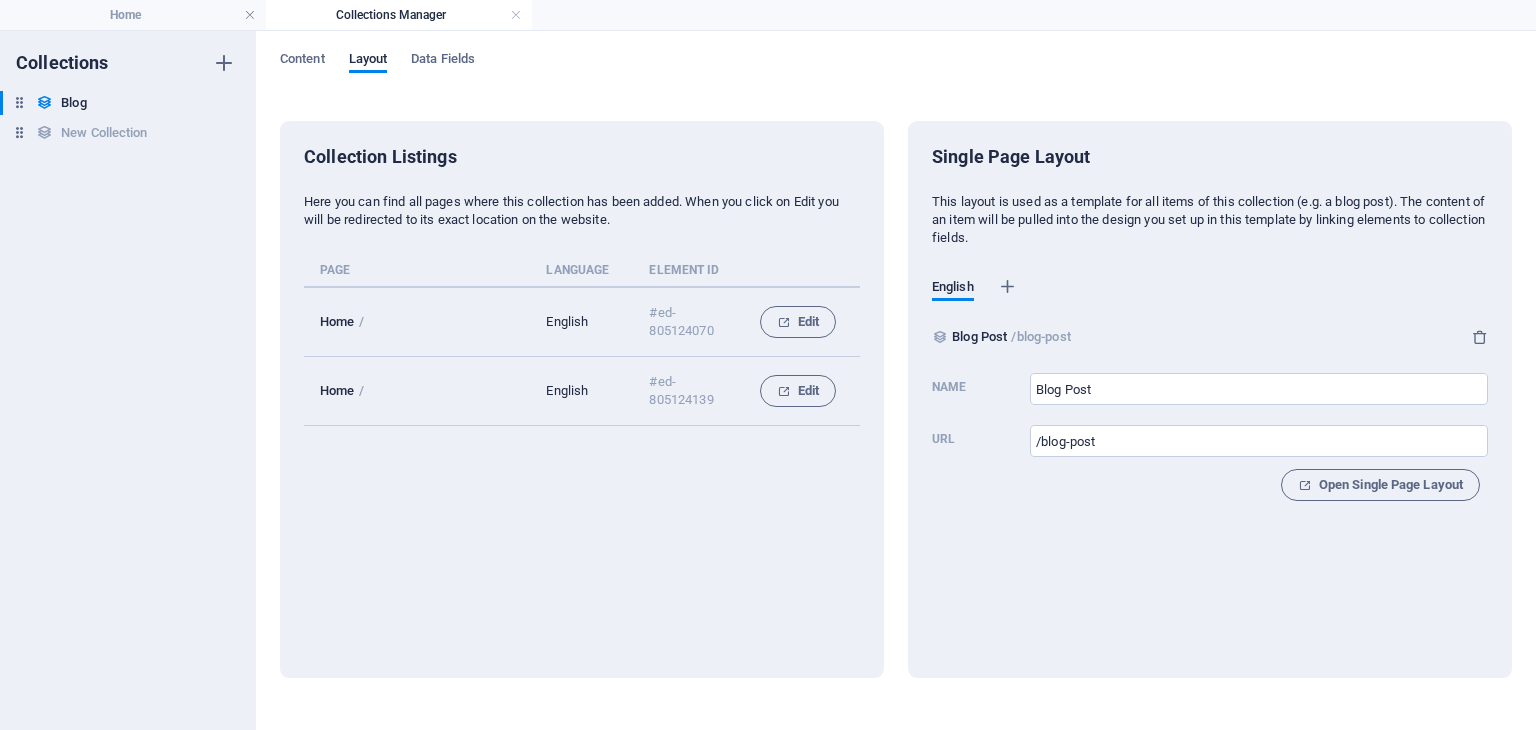 click on "Content Layout Data Fields Collection Listings Here you can find all pages where this collection has been added. When you click on Edit you will be redirected to its exact location on the website. Page Language Element ID Home / English #ed-805124070 Edit Home / English #ed-805124139 Edit Single Page Layout This layout is used as a template for all items of this collection (e.g. a blog post). The content of an item will be pulled into the design you set up in this template by linking elements to collection fields. English Blog Post /blog-post Name Blog Post ​ Url /blog-post ​ Open Single Page Layout" at bounding box center (896, 380) 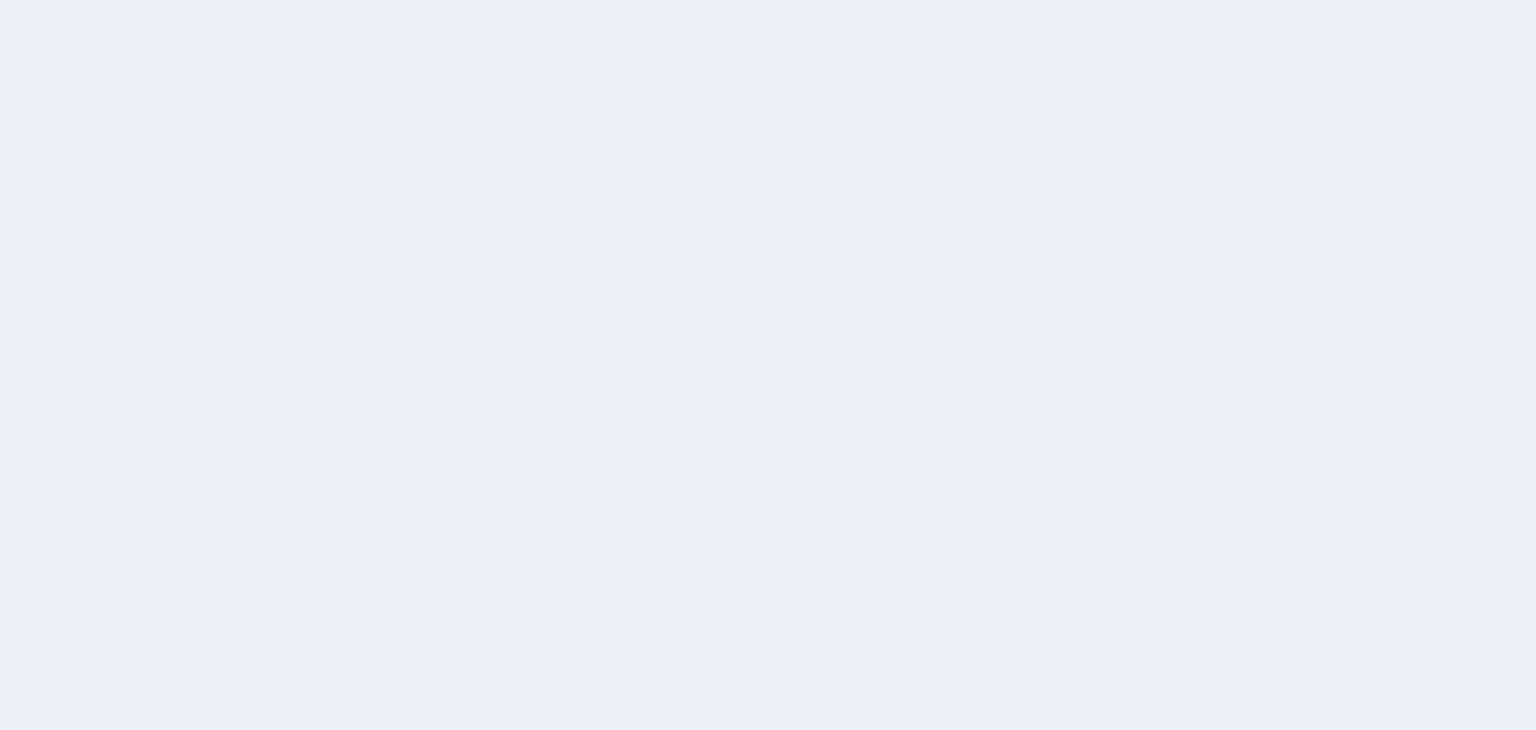scroll, scrollTop: 0, scrollLeft: 0, axis: both 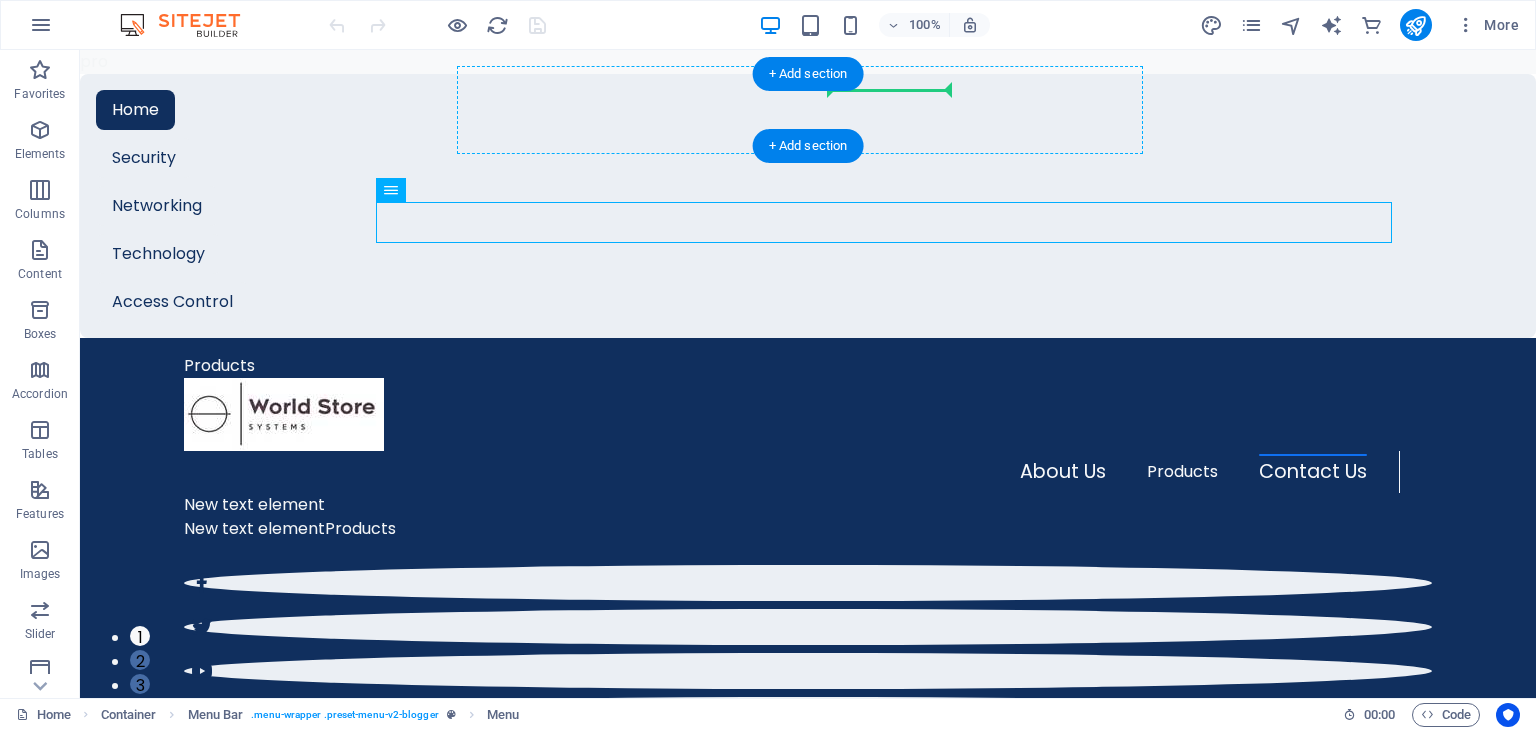 drag, startPoint x: 806, startPoint y: 209, endPoint x: 914, endPoint y: 93, distance: 158.4929 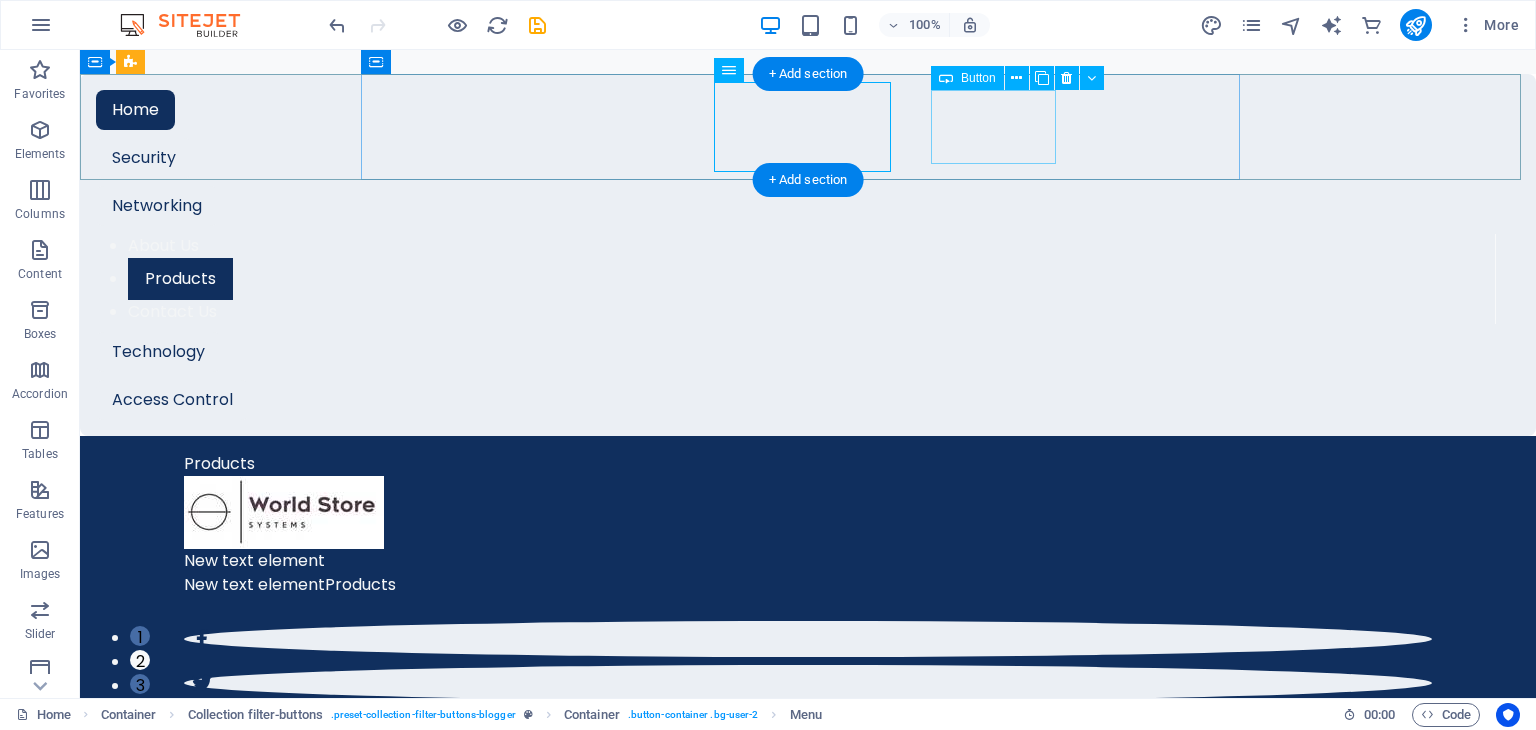 click on "Technology" at bounding box center (808, 352) 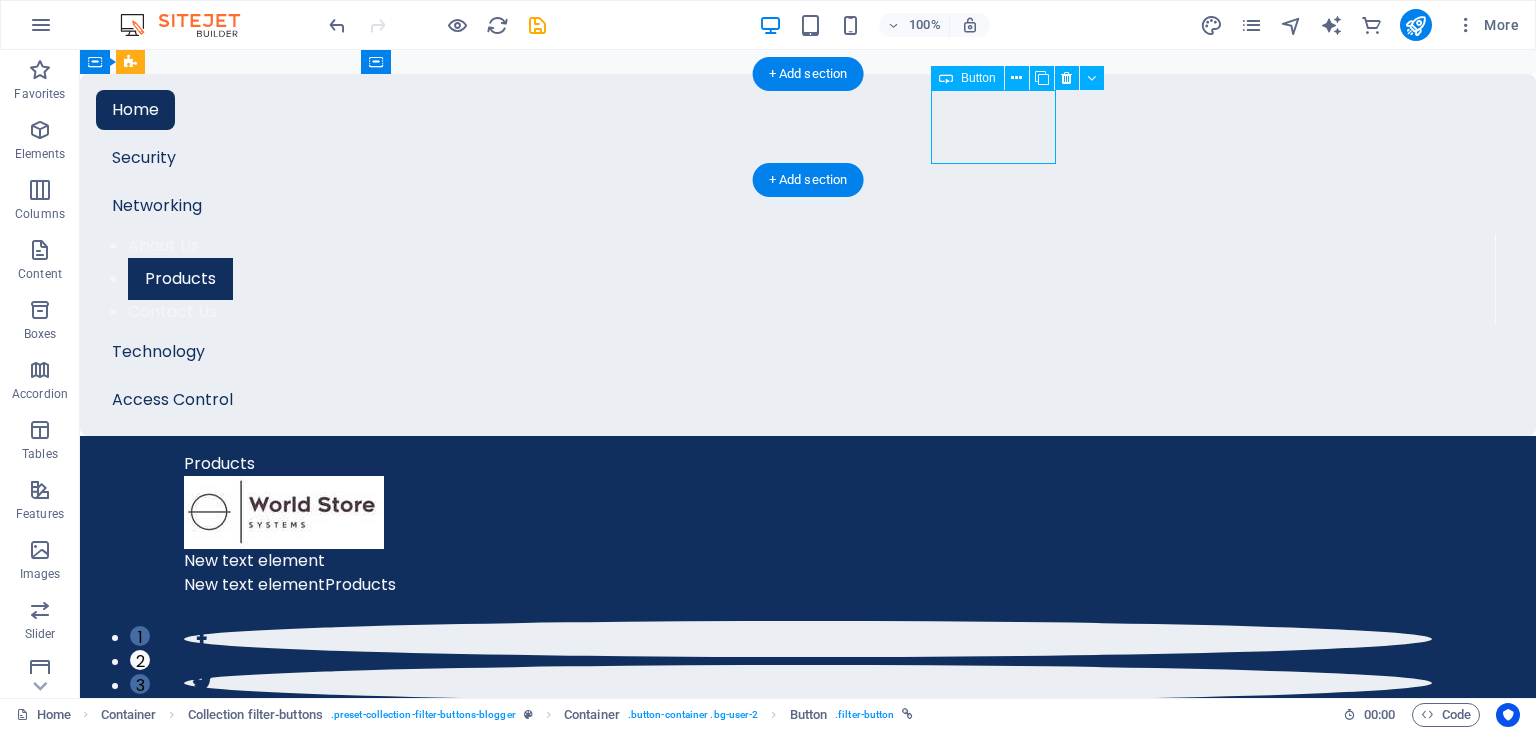 click on "Technology" at bounding box center [808, 352] 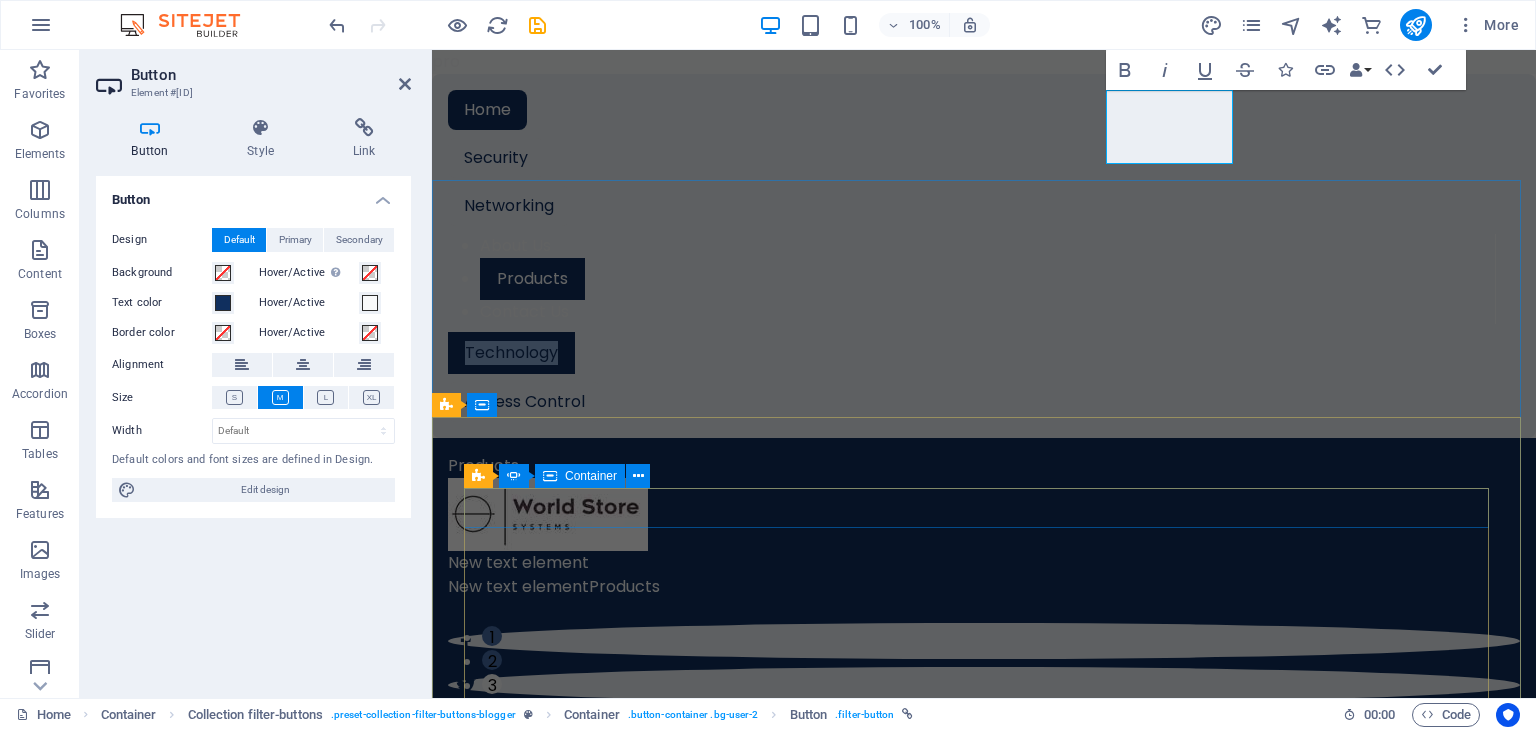 click on "TECHNOLOGY" at bounding box center (-2099, 1811) 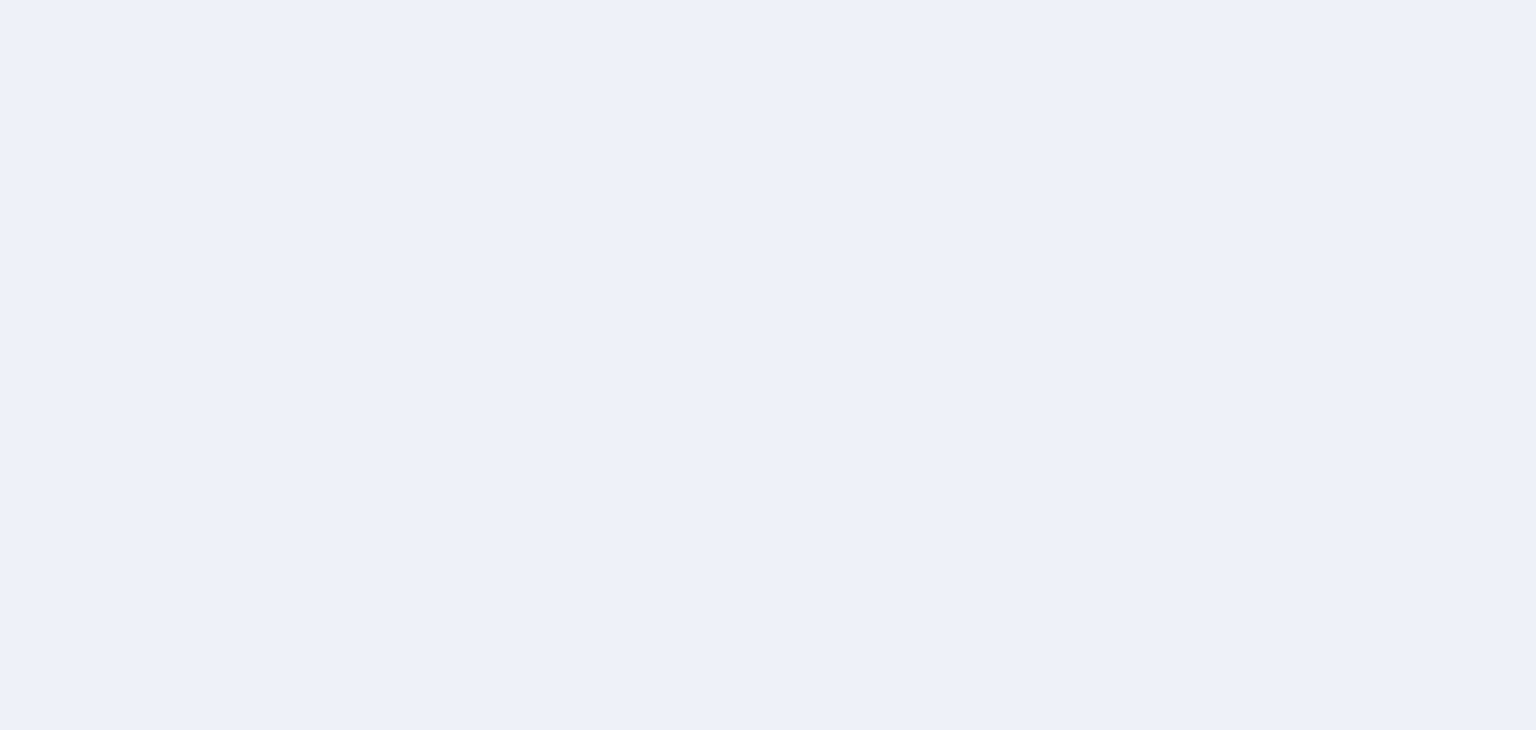 scroll, scrollTop: 0, scrollLeft: 0, axis: both 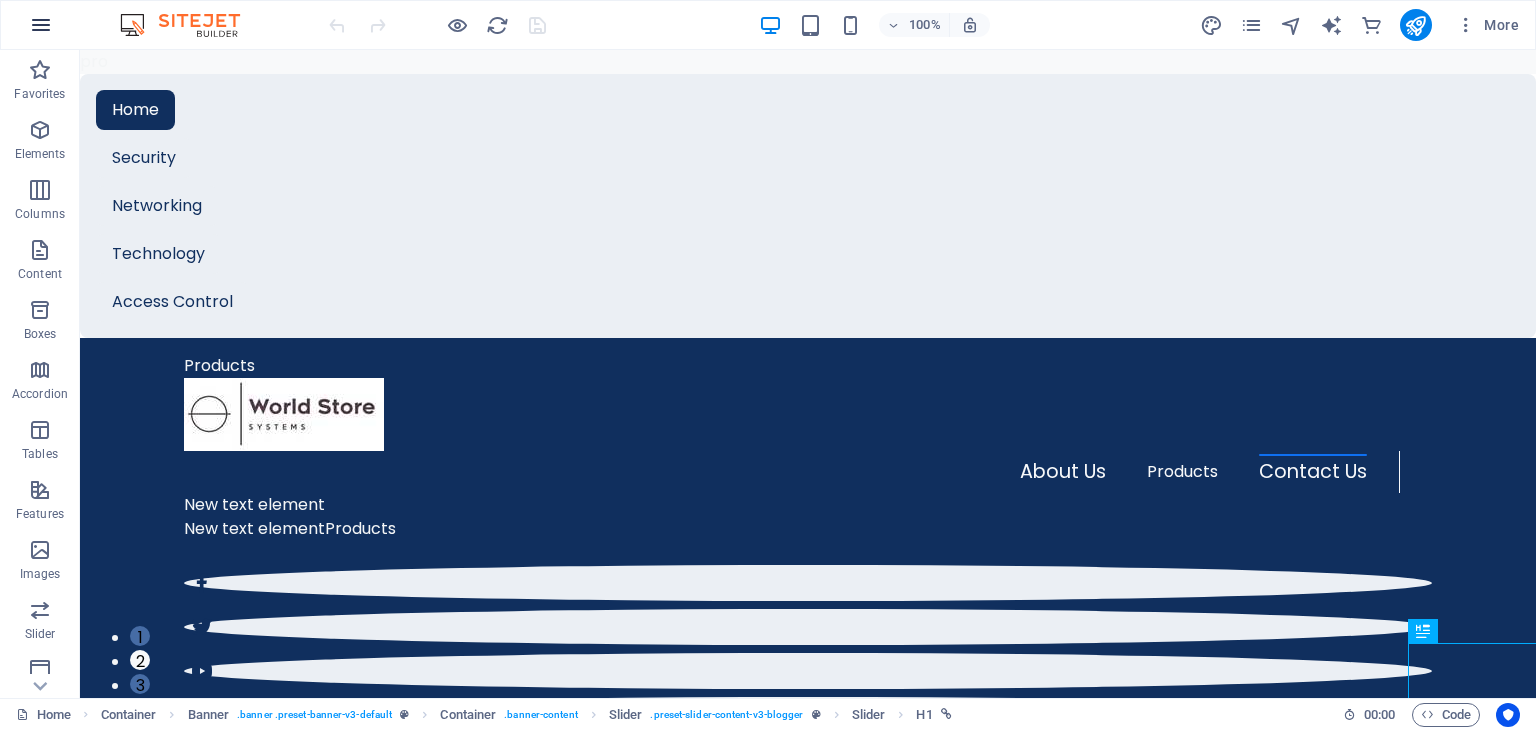 click at bounding box center (41, 25) 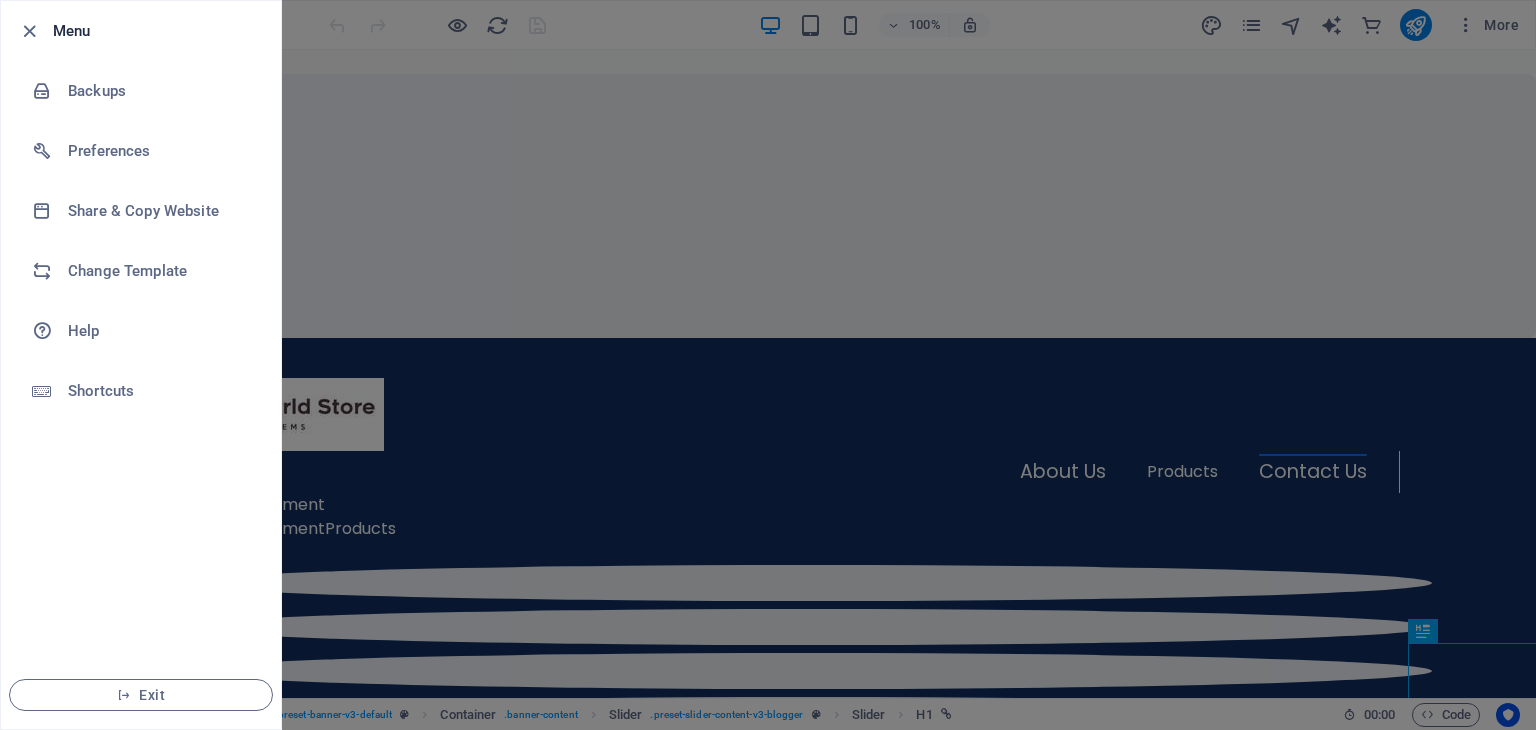 click at bounding box center [768, 365] 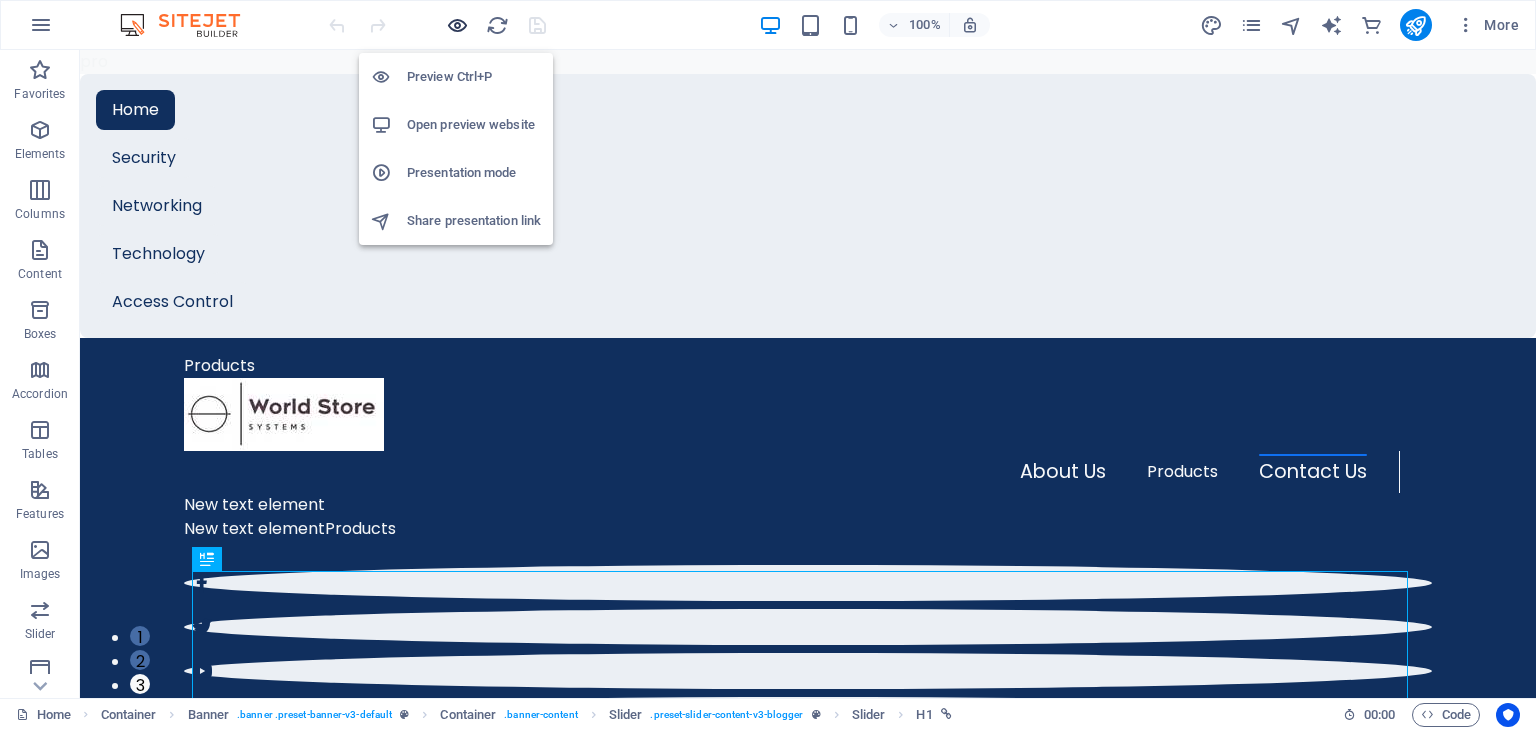 click at bounding box center [457, 25] 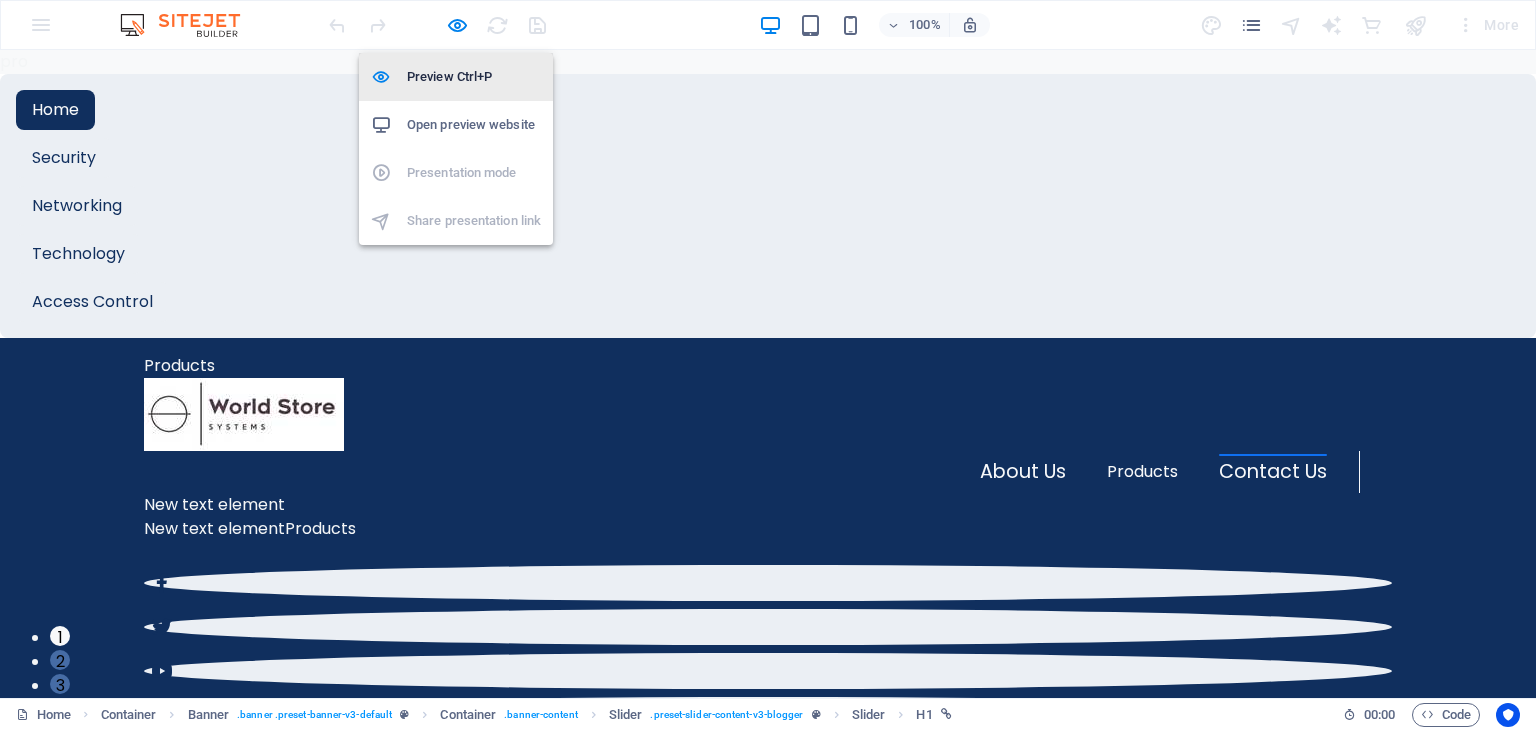 click on "Preview Ctrl+P" at bounding box center (474, 77) 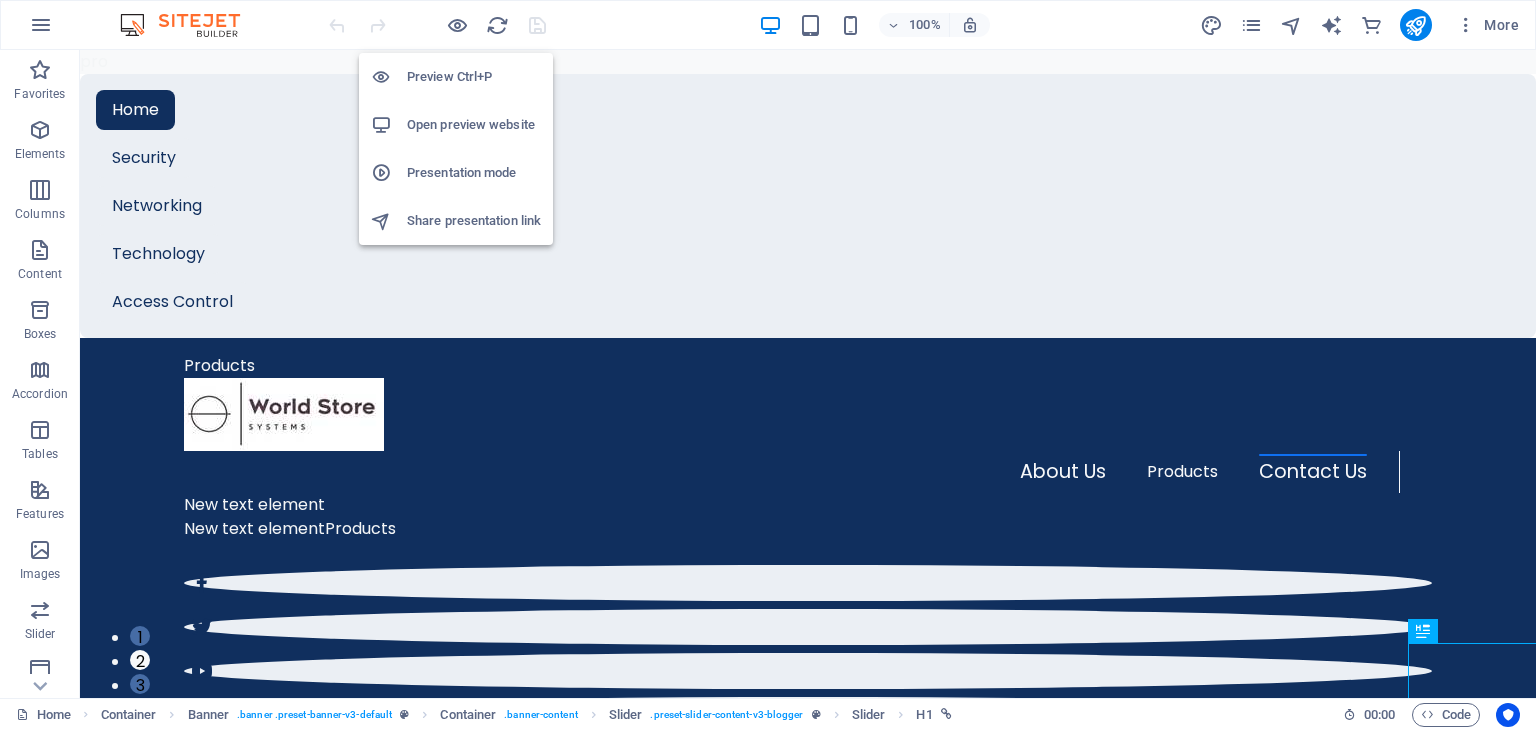drag, startPoint x: 456, startPoint y: 17, endPoint x: 451, endPoint y: 121, distance: 104.120125 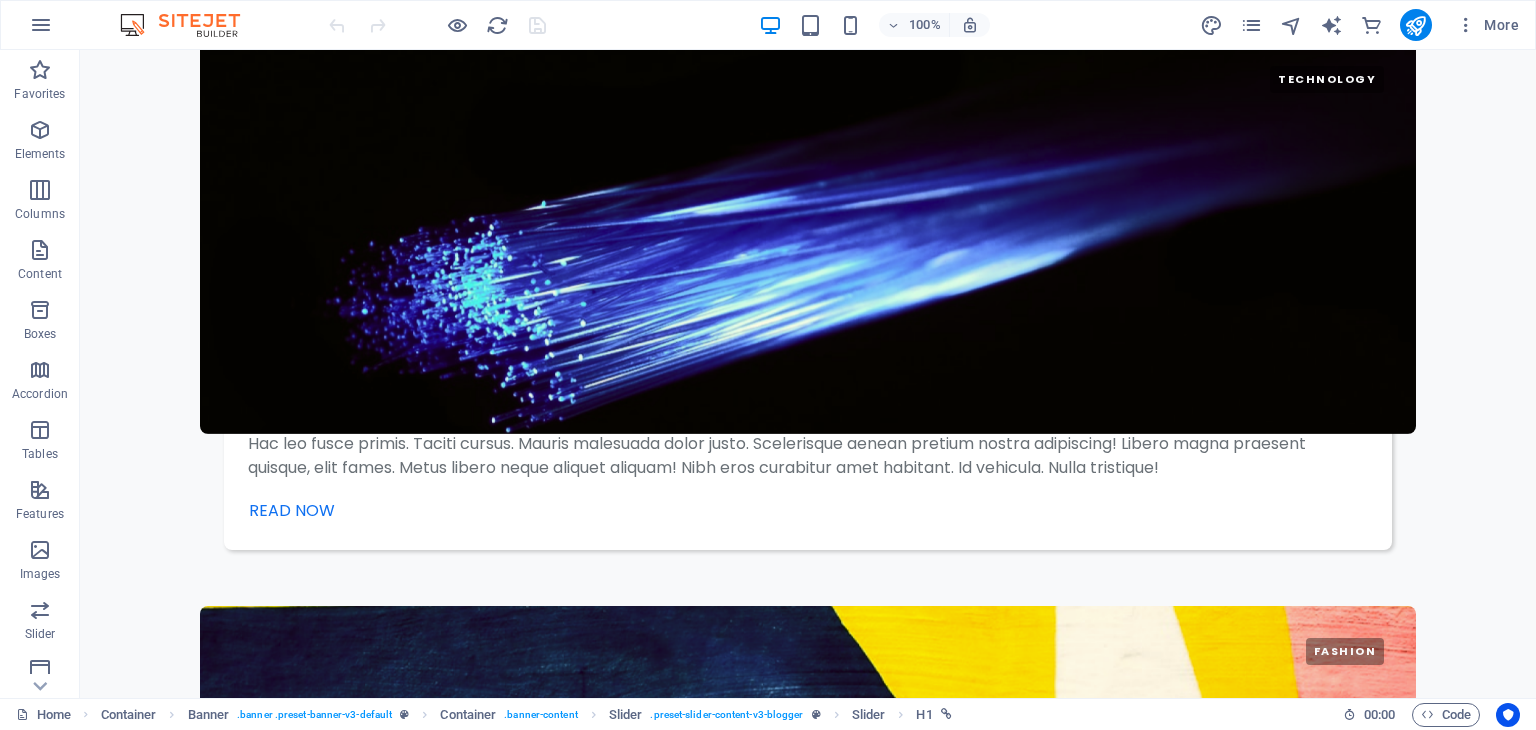 scroll, scrollTop: 4347, scrollLeft: 0, axis: vertical 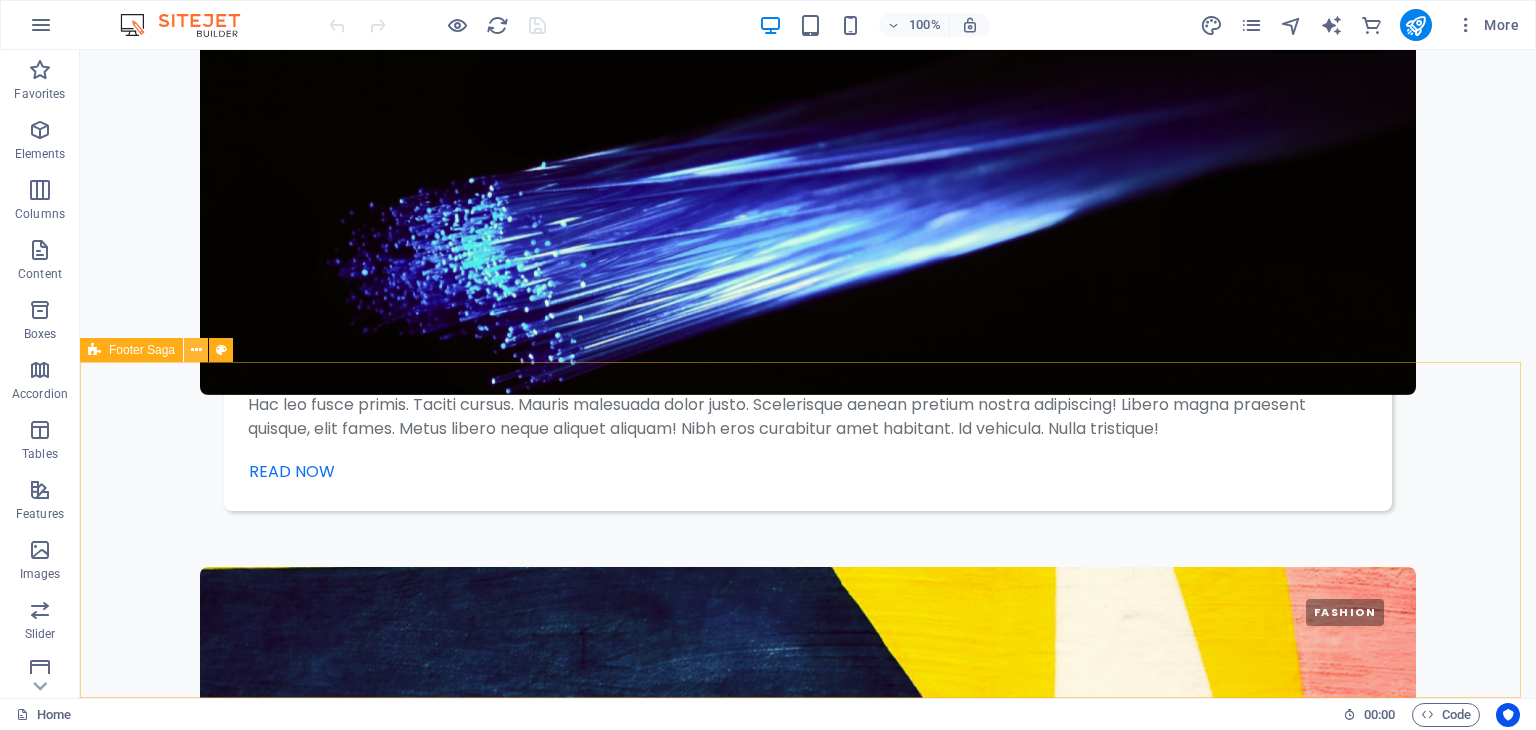 click at bounding box center (196, 350) 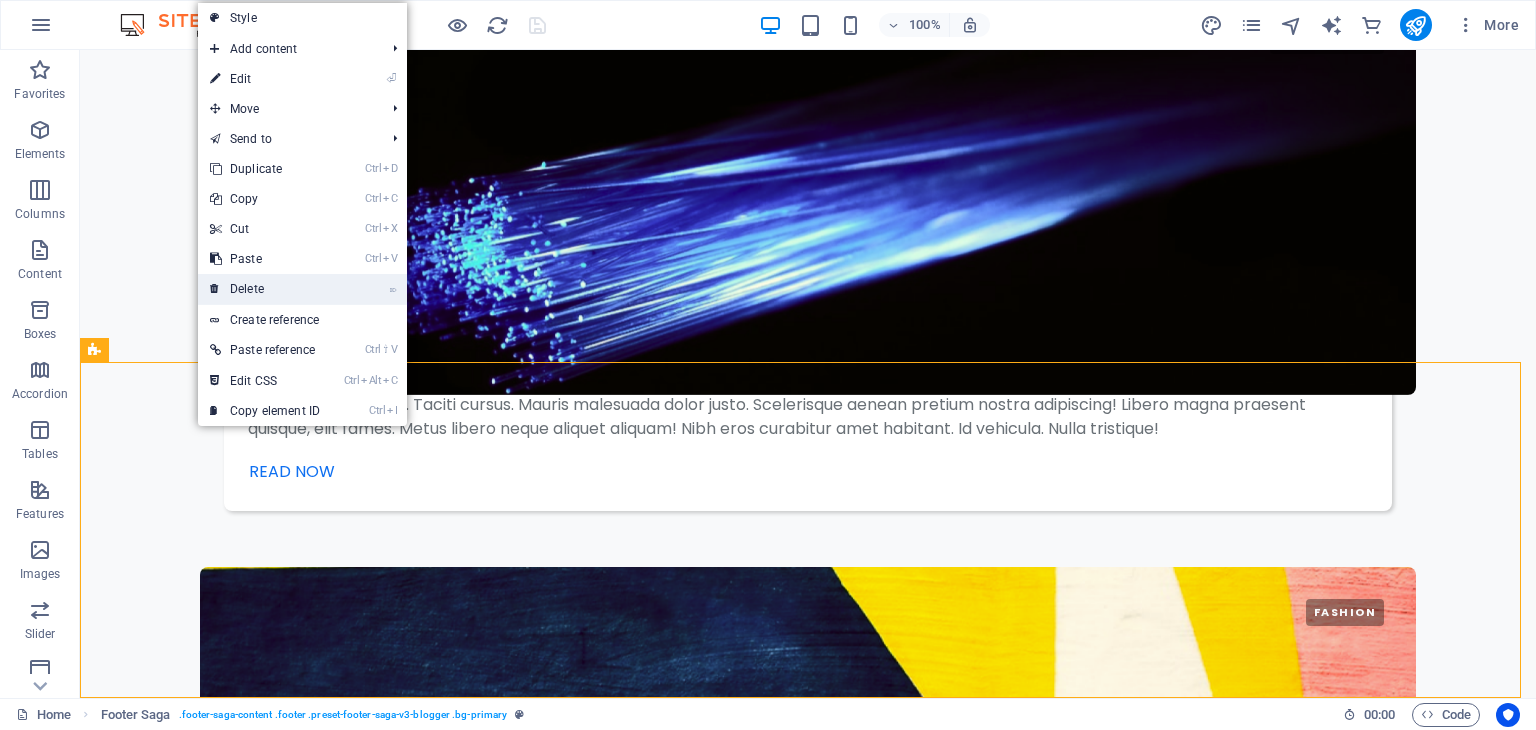 click on "⌦  Delete" at bounding box center (265, 289) 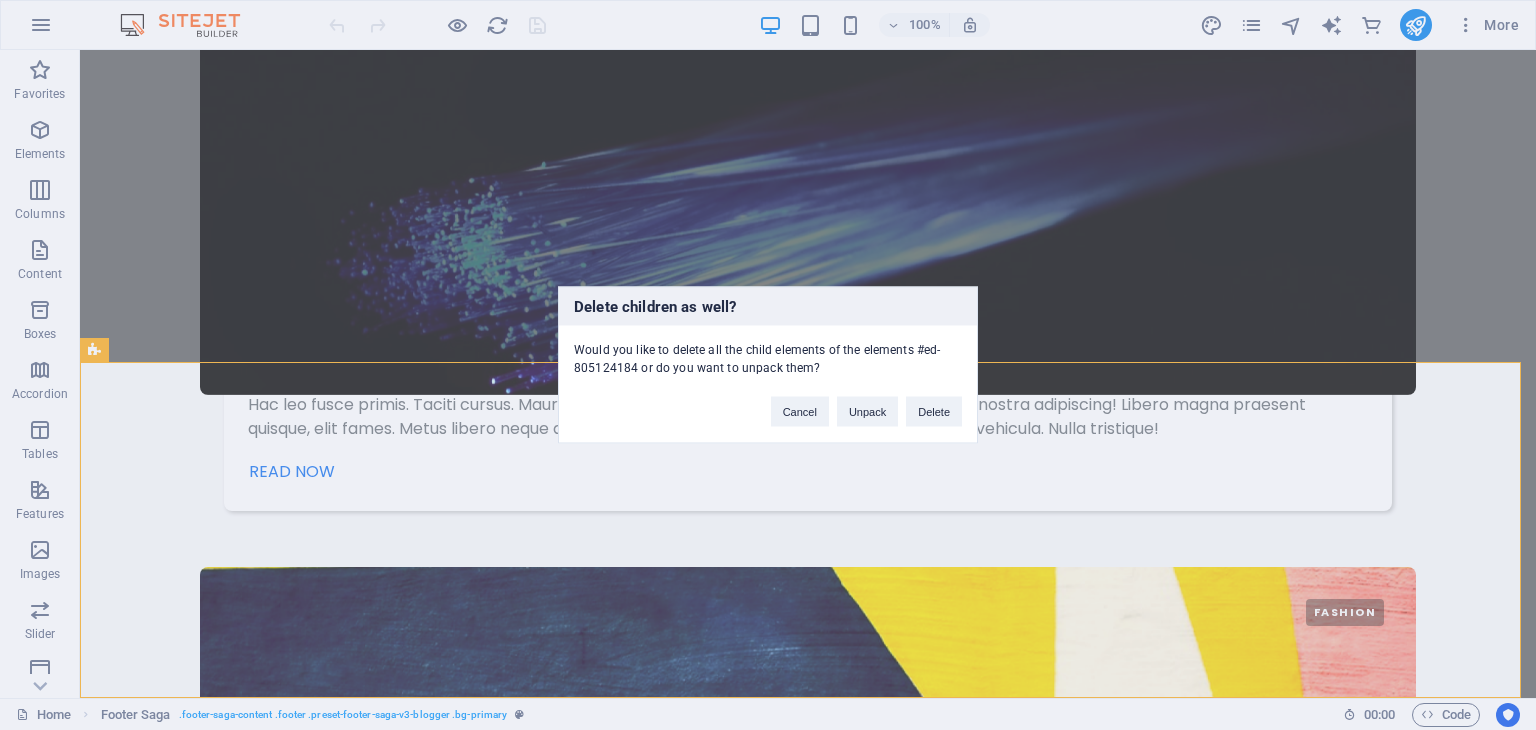click on "Delete children as well? Would you like to delete all the child elements of the elements #ed-805124184 or do you want to unpack them? Cancel Unpack Delete" at bounding box center (768, 365) 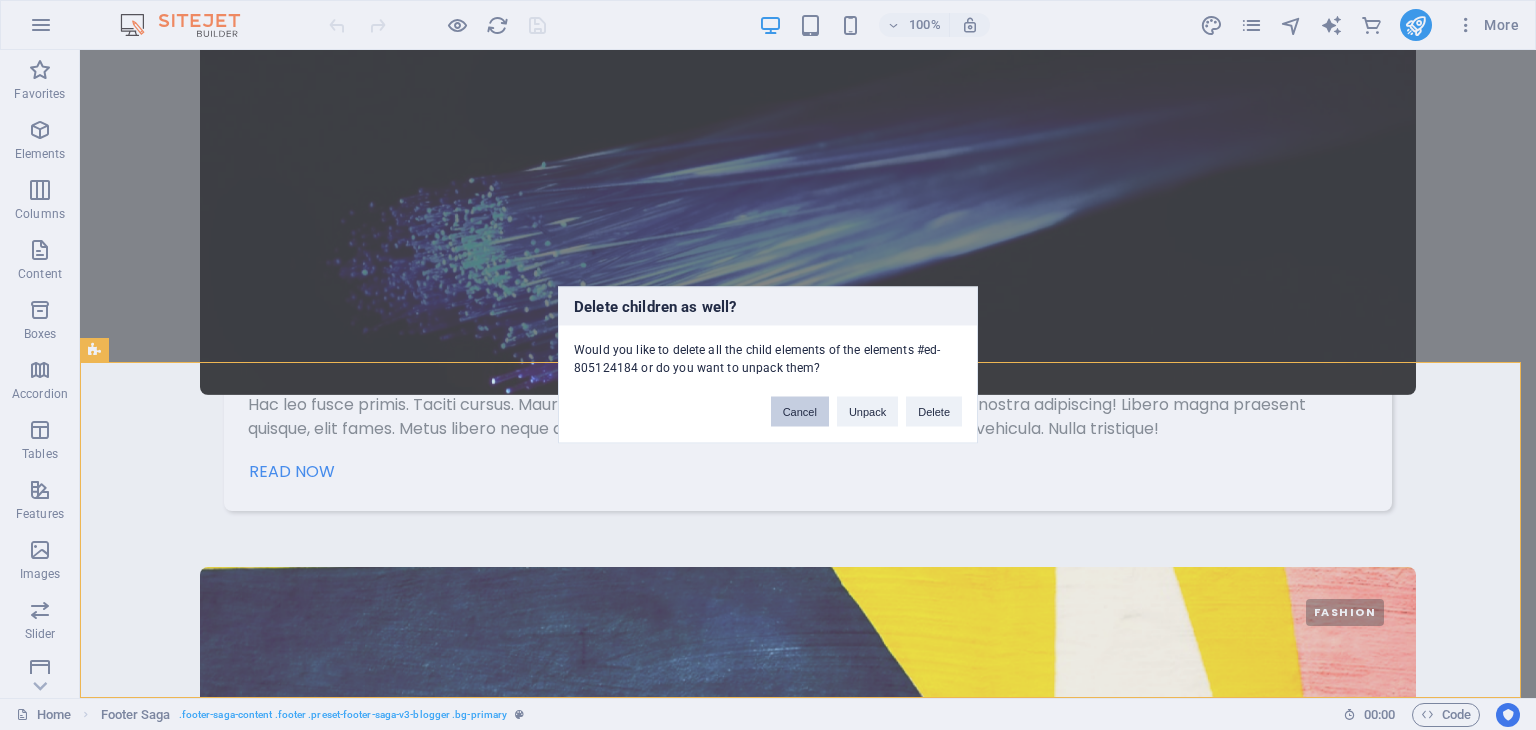 click on "Cancel" at bounding box center (800, 412) 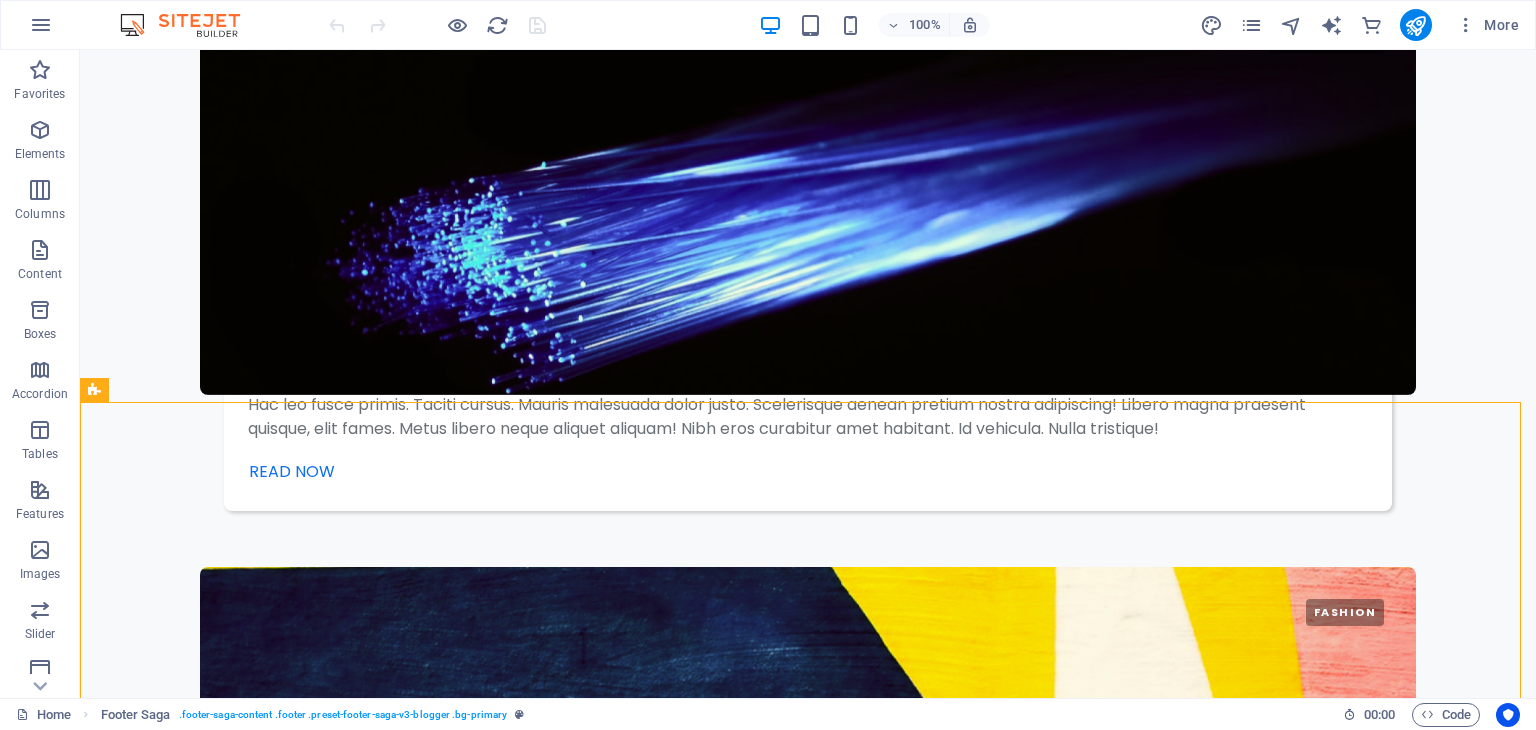 scroll, scrollTop: 4188, scrollLeft: 0, axis: vertical 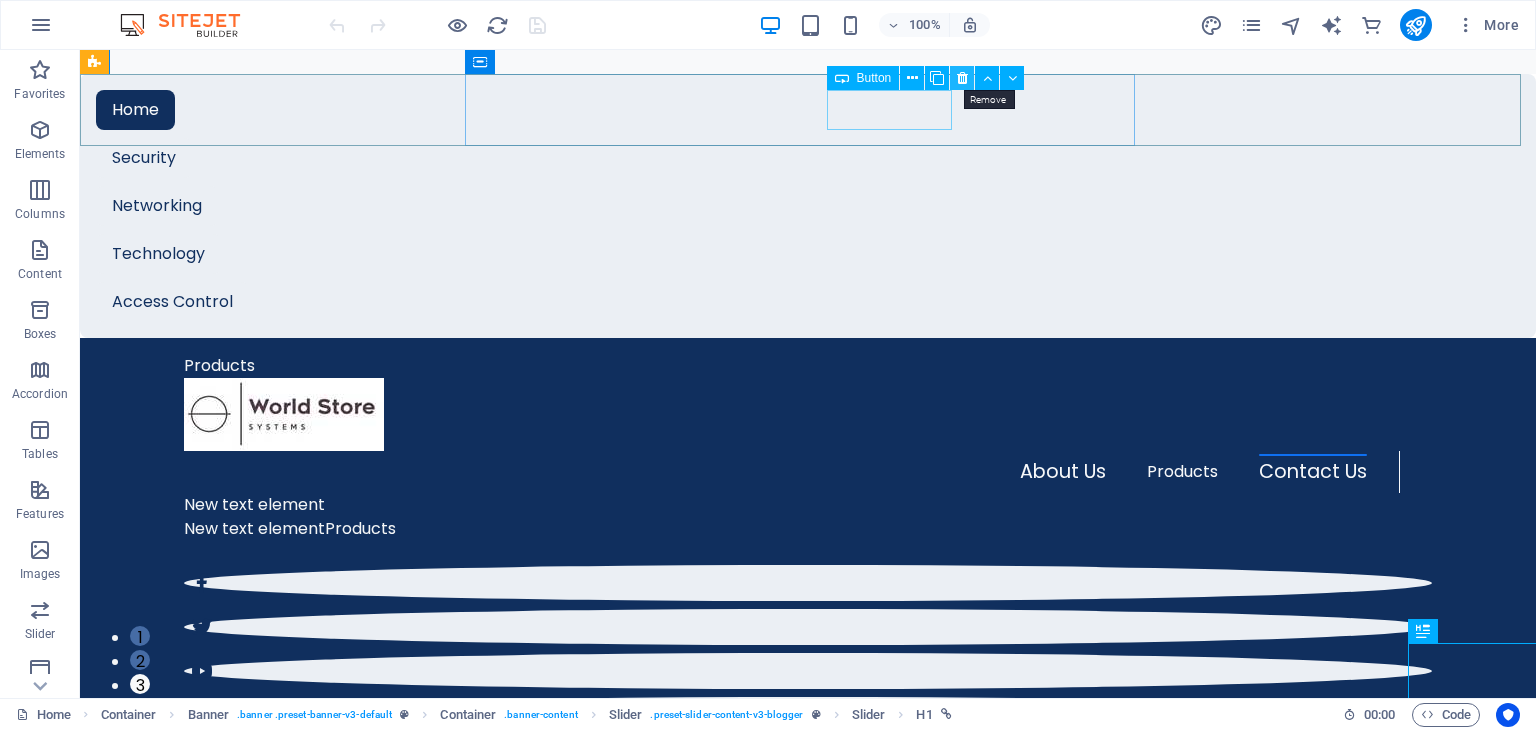 click at bounding box center (962, 78) 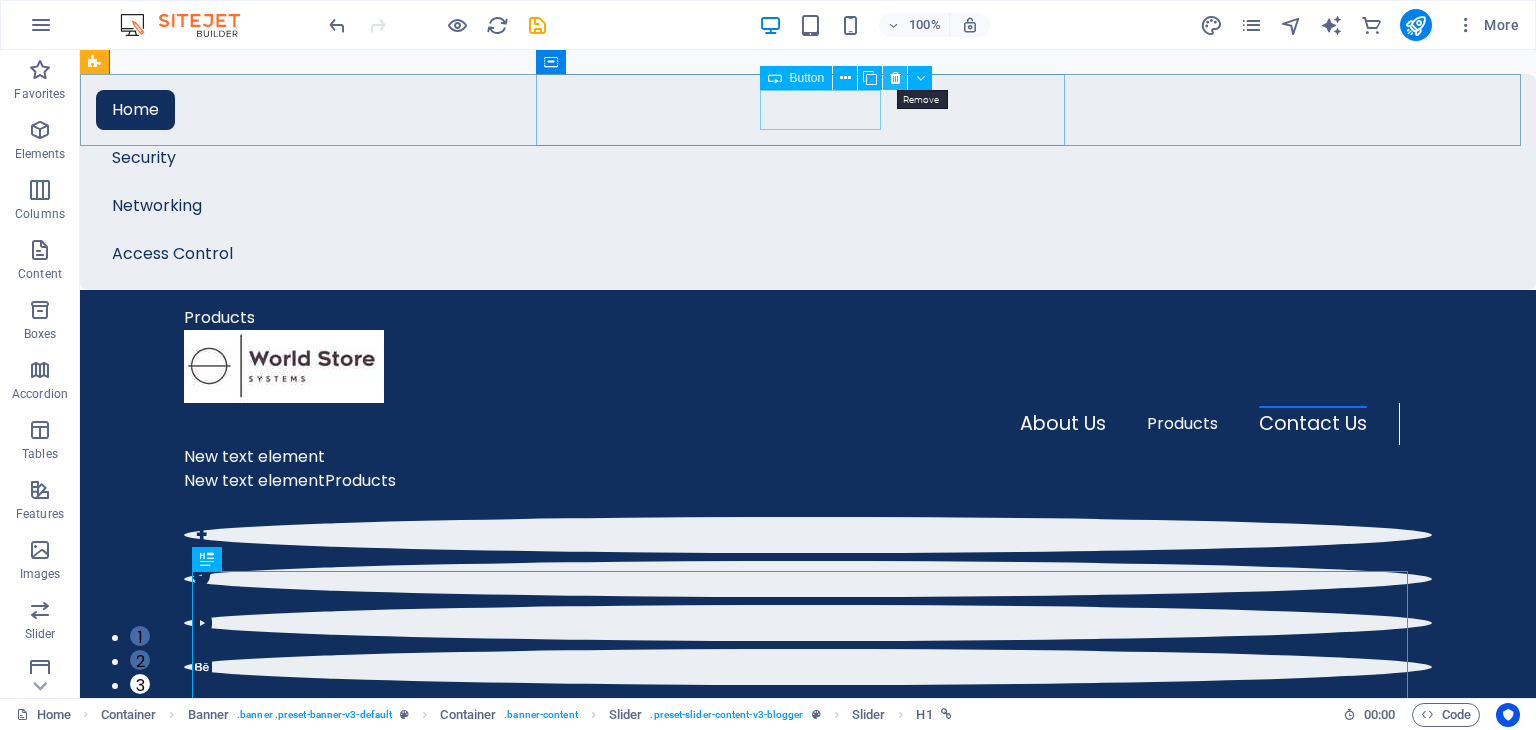 click at bounding box center [895, 78] 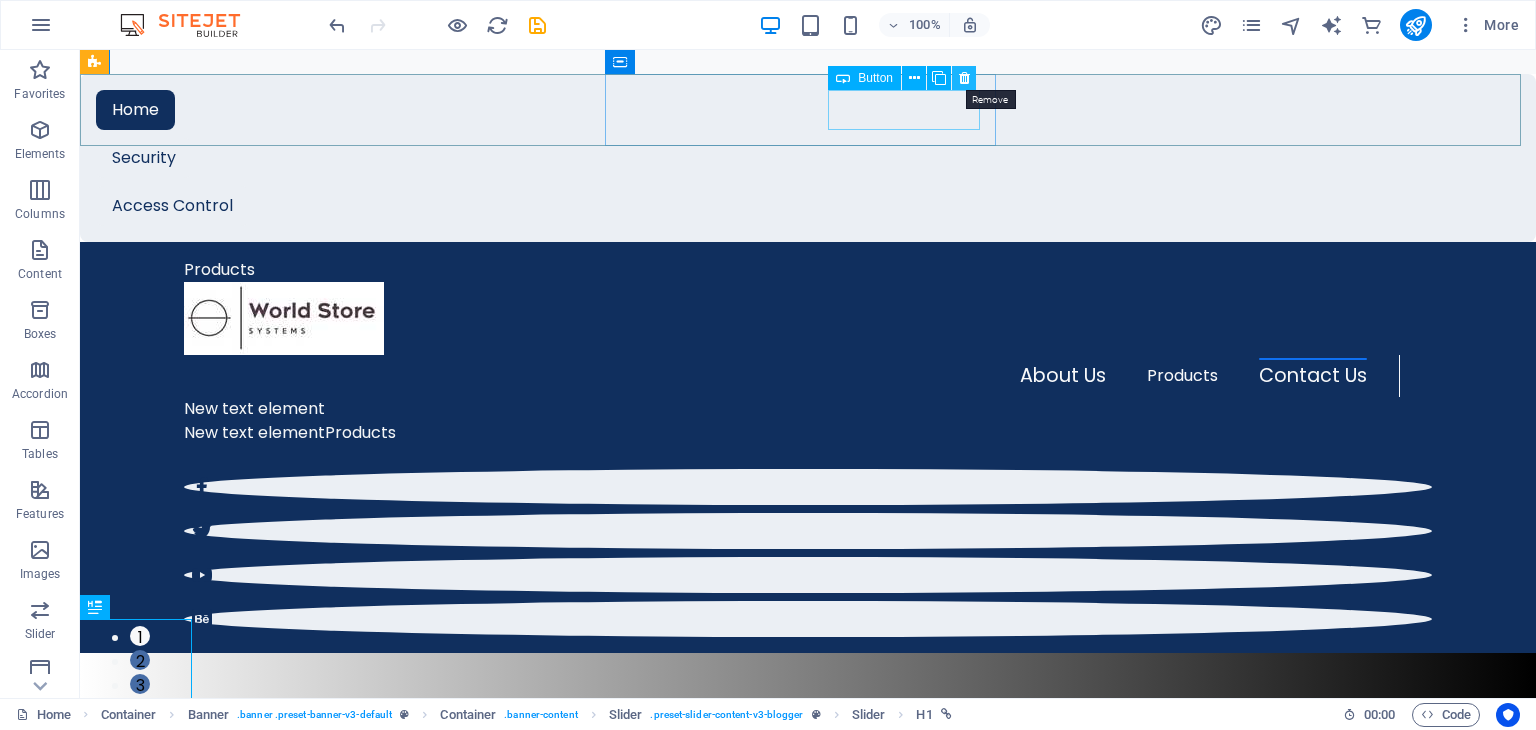 click at bounding box center (964, 78) 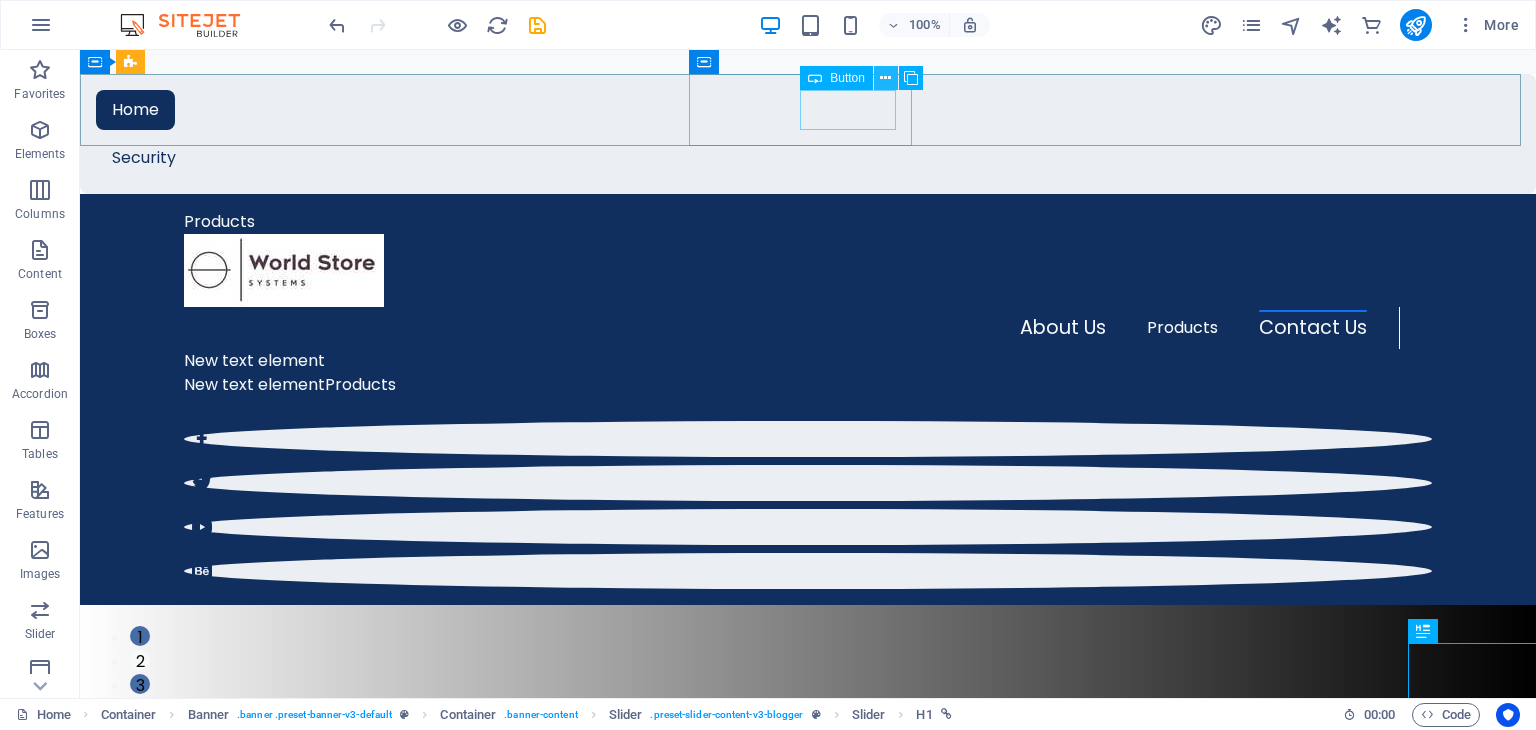 click at bounding box center [885, 78] 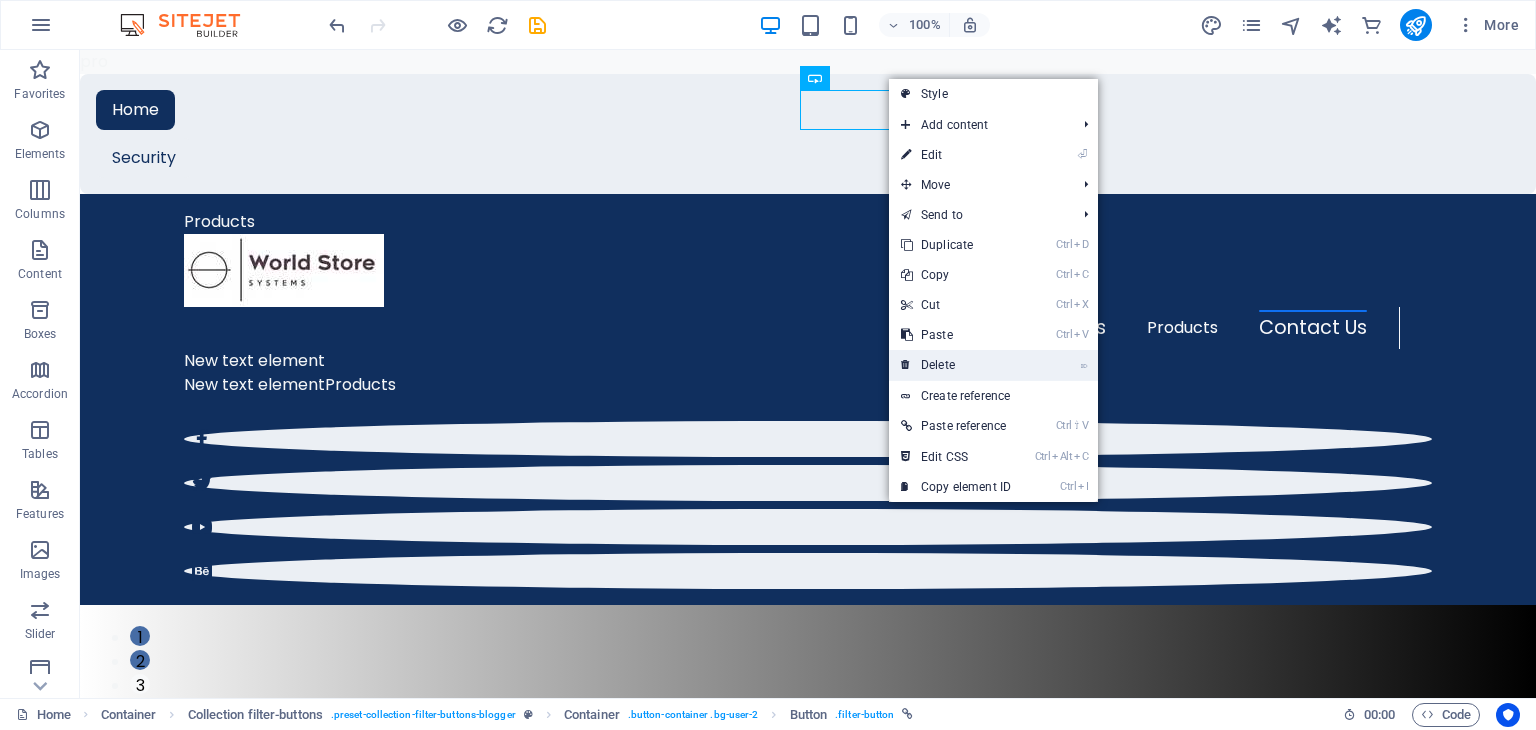 click on "⌦  Delete" at bounding box center [956, 365] 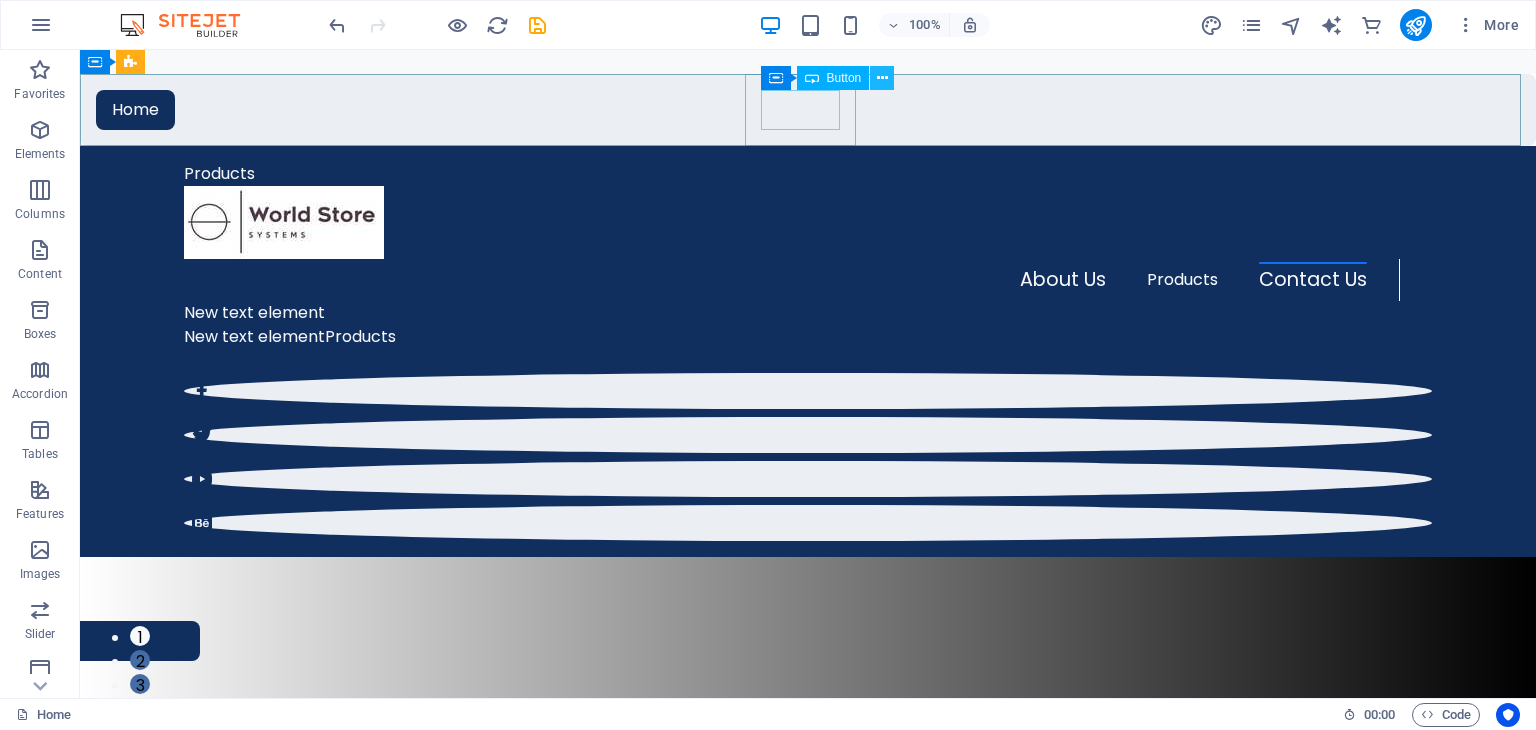 click at bounding box center (882, 78) 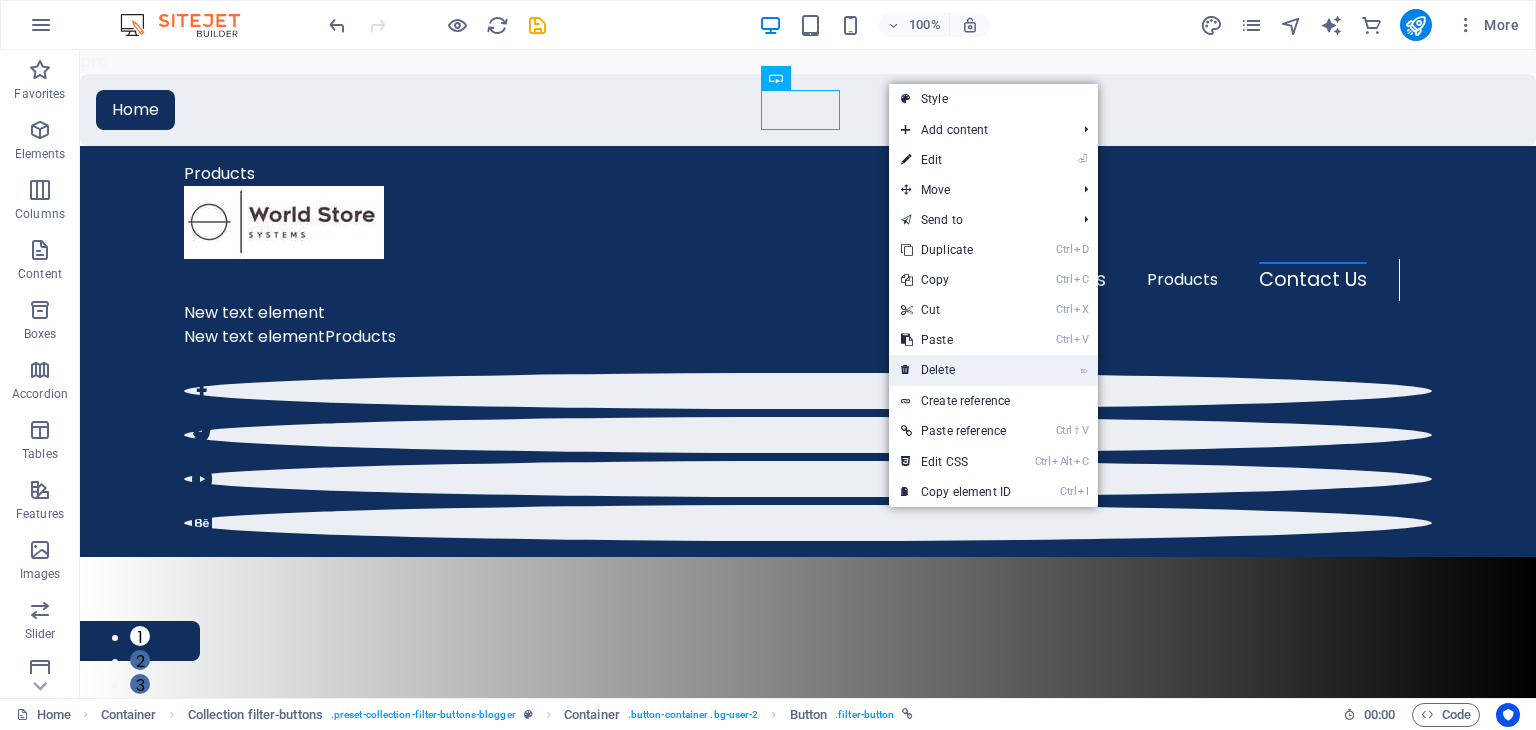 click on "⌦  Delete" at bounding box center (956, 370) 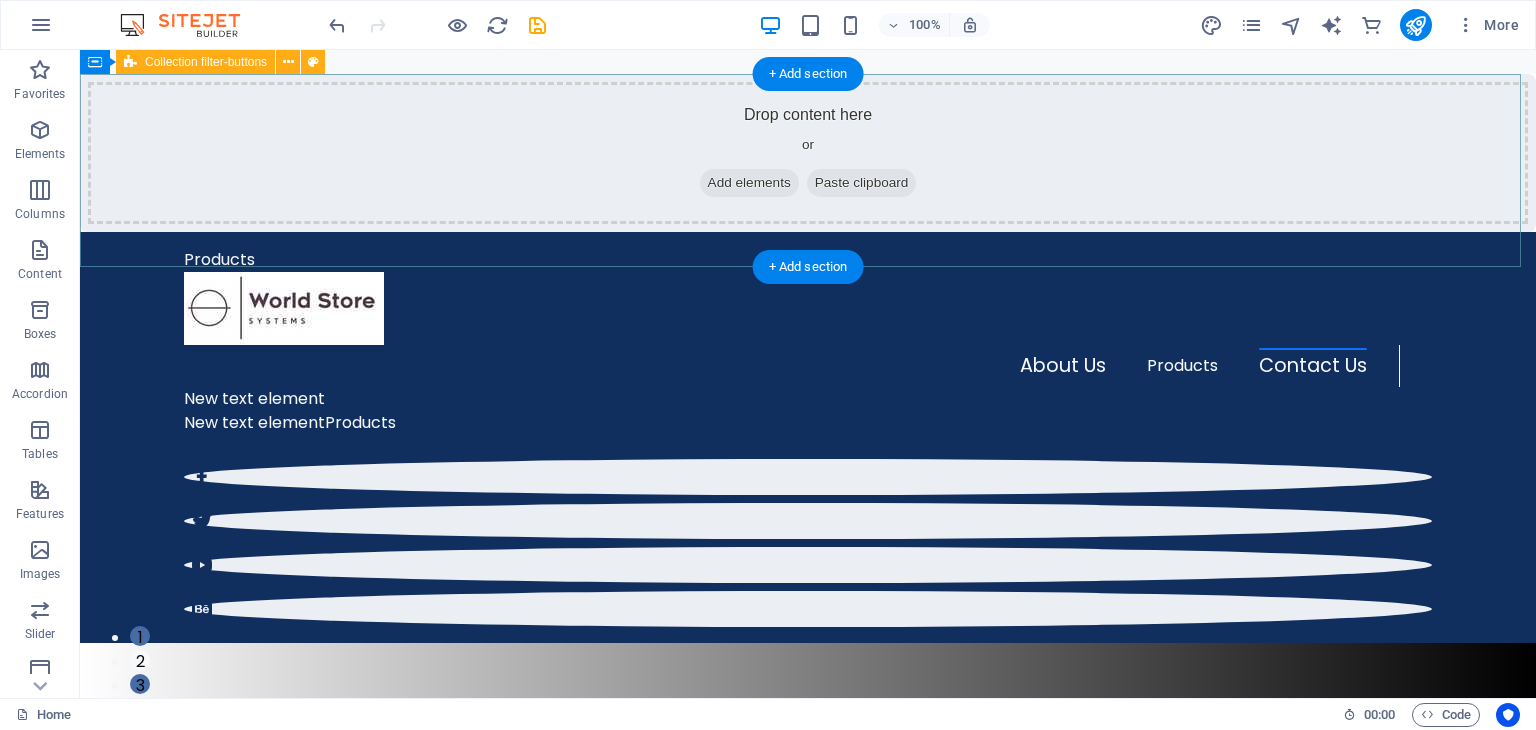 click on "Drop content here or  Add elements  Paste clipboard" at bounding box center [808, 153] 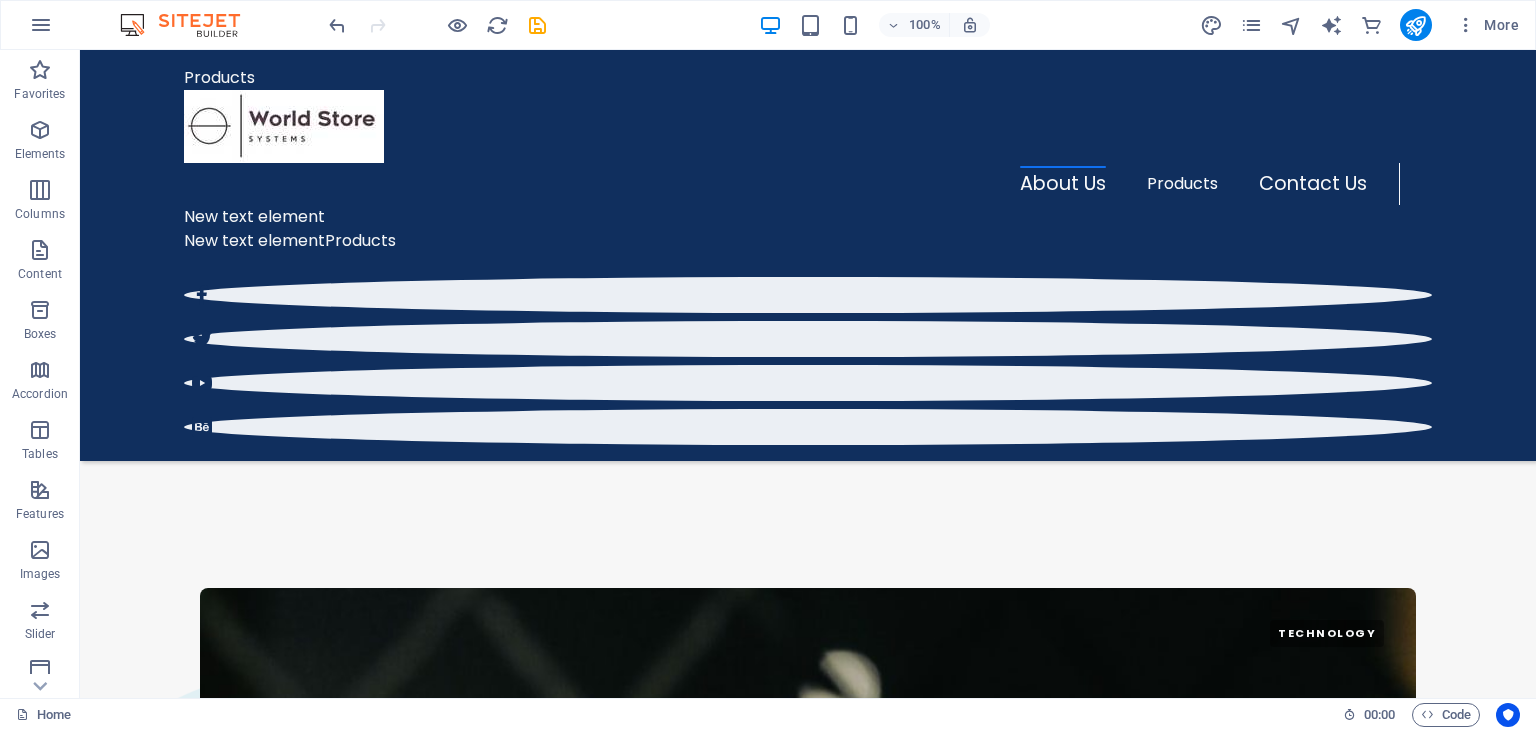 scroll, scrollTop: 1772, scrollLeft: 0, axis: vertical 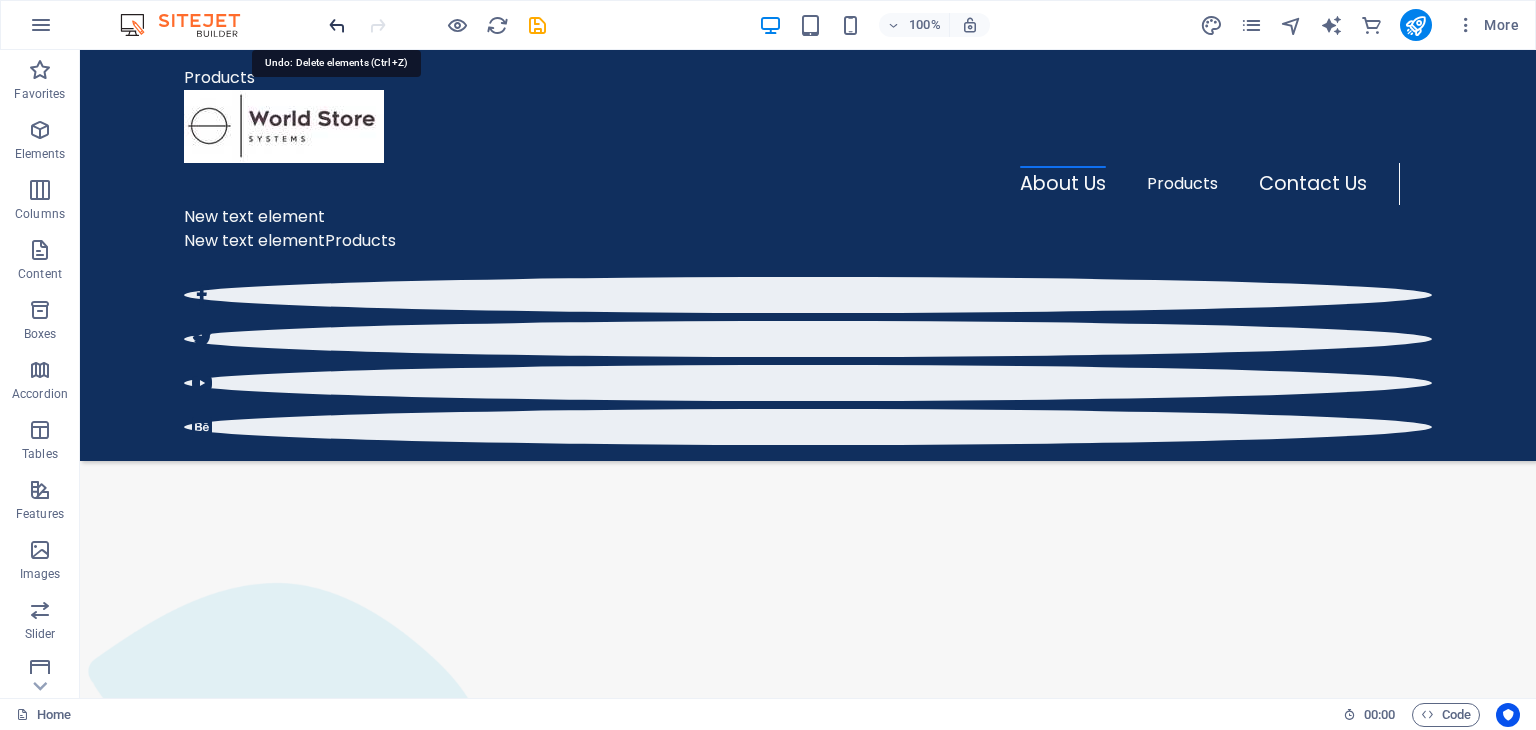 click at bounding box center [337, 25] 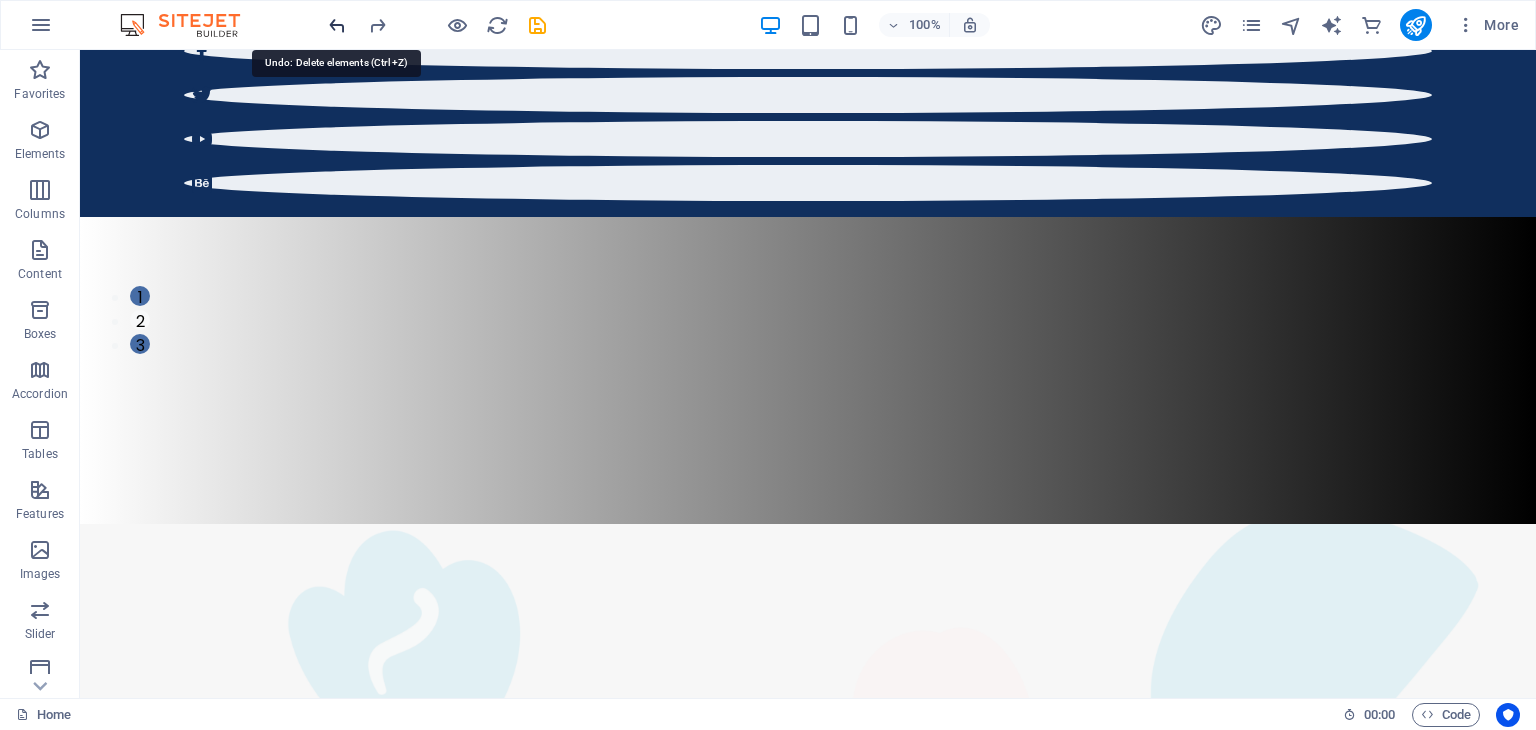 scroll, scrollTop: 0, scrollLeft: 0, axis: both 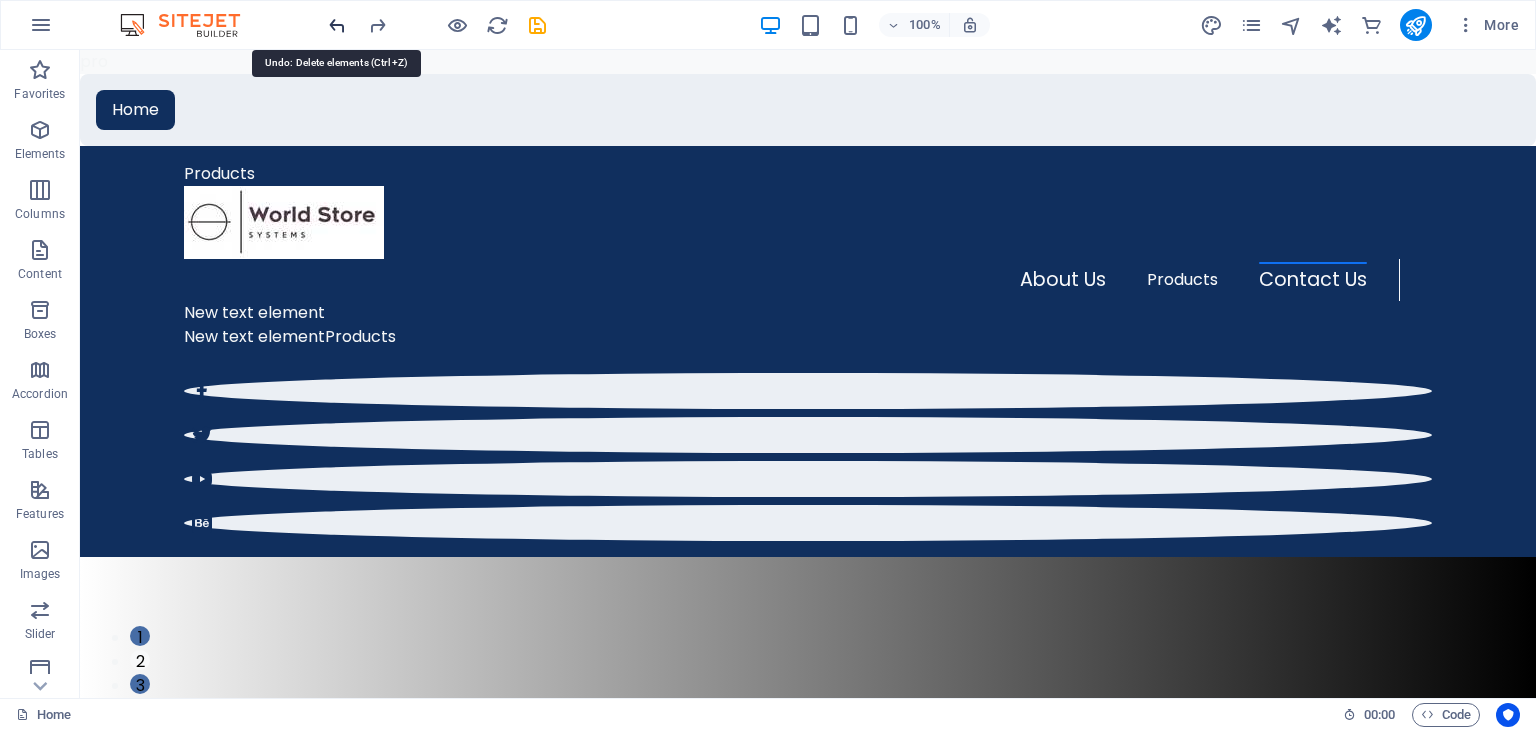 click at bounding box center [337, 25] 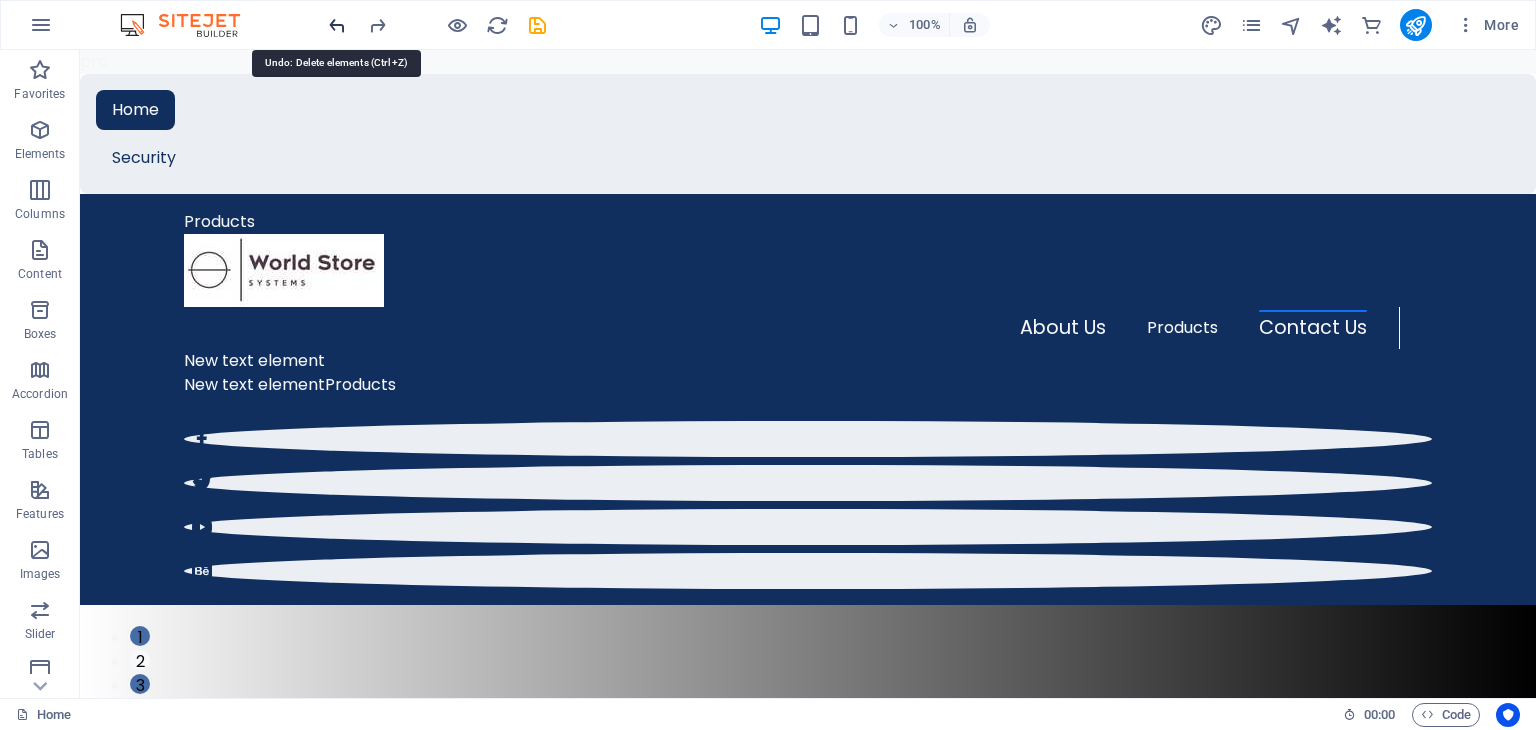 click at bounding box center (337, 25) 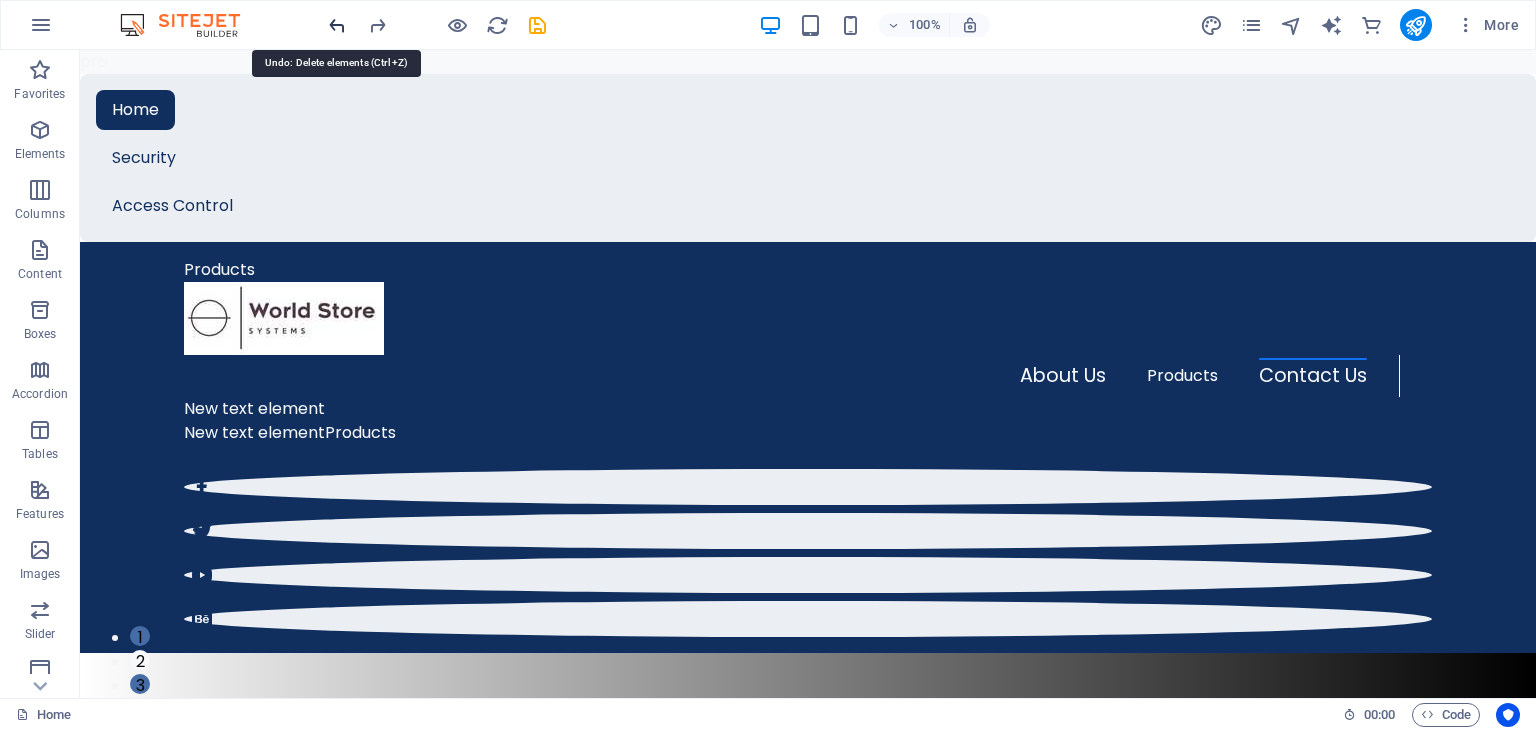 click at bounding box center [337, 25] 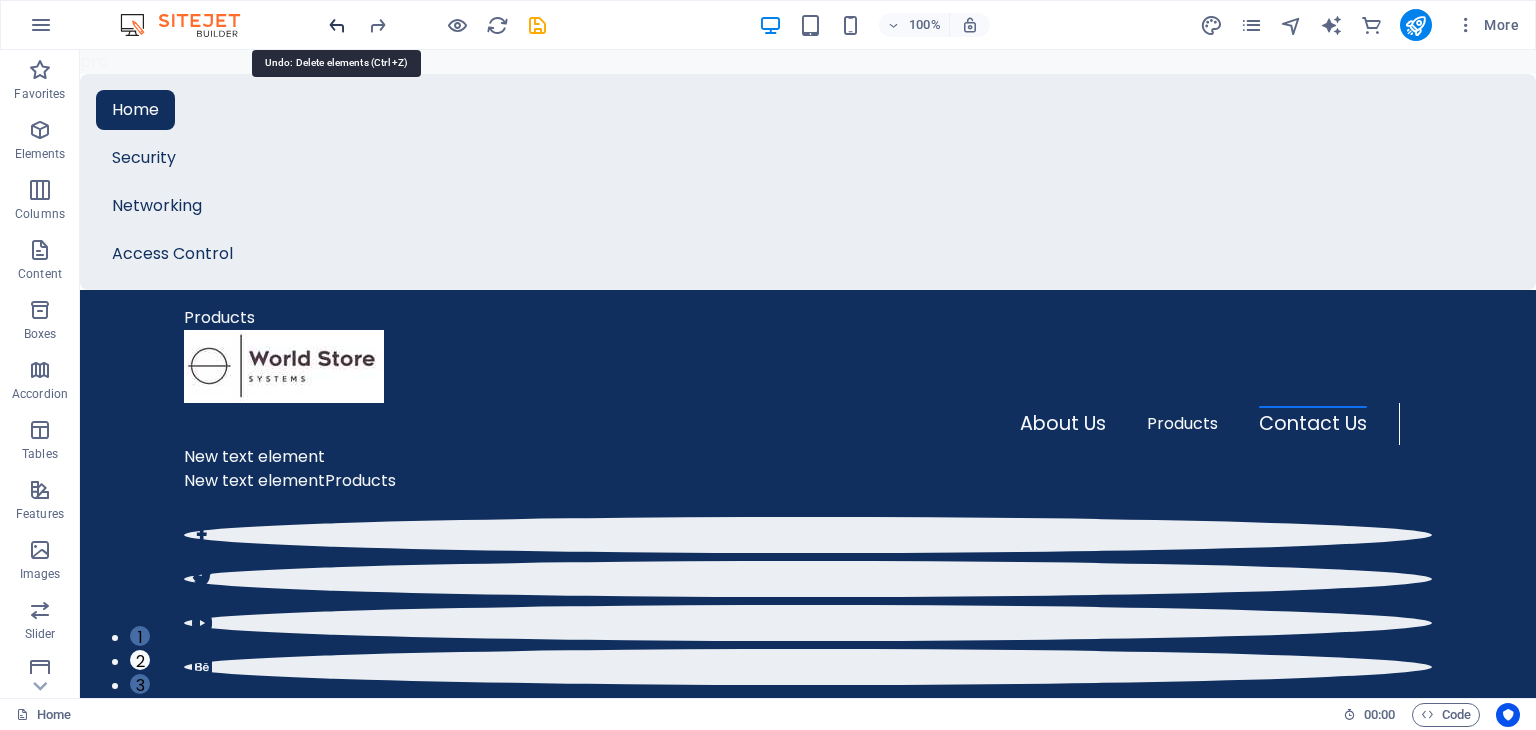 click at bounding box center (337, 25) 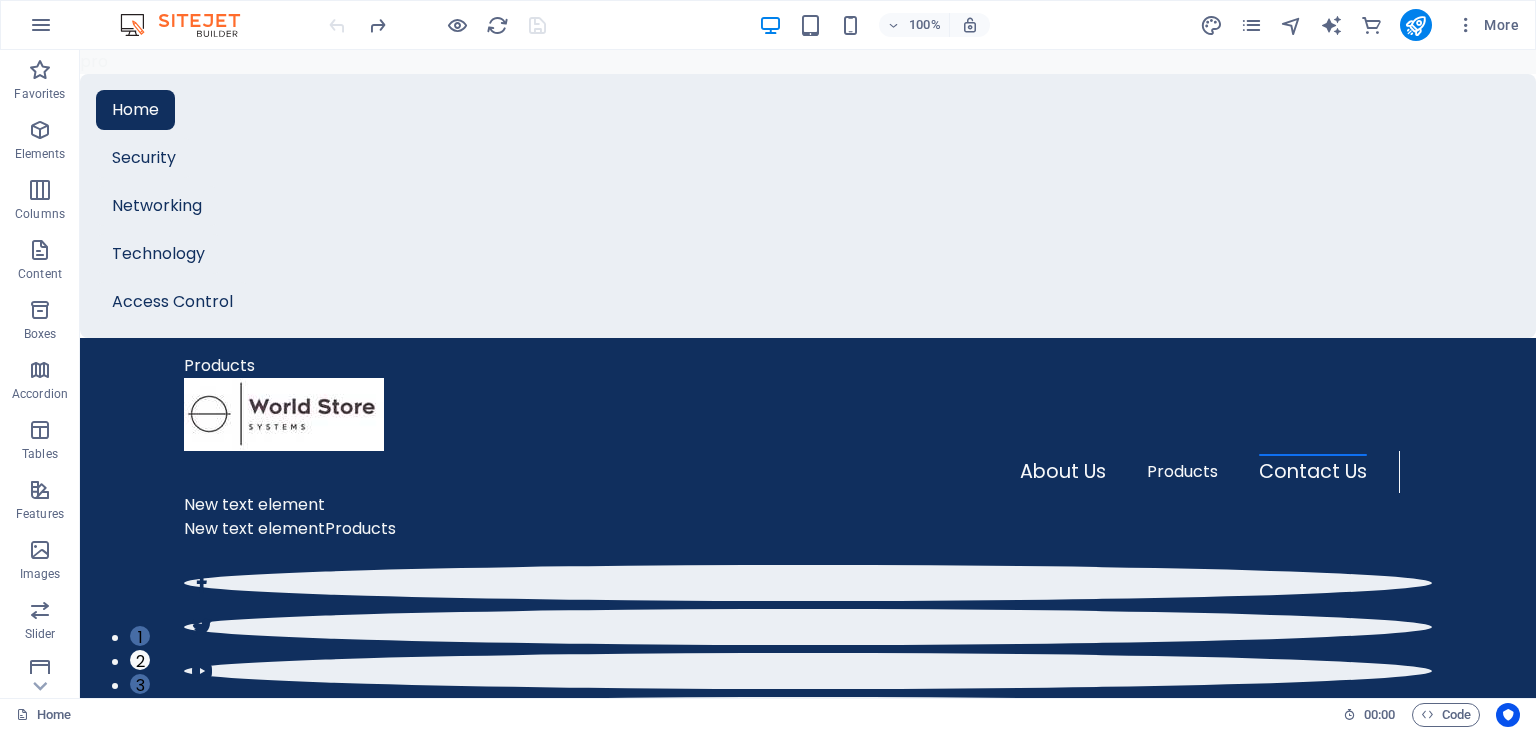 click at bounding box center [437, 25] 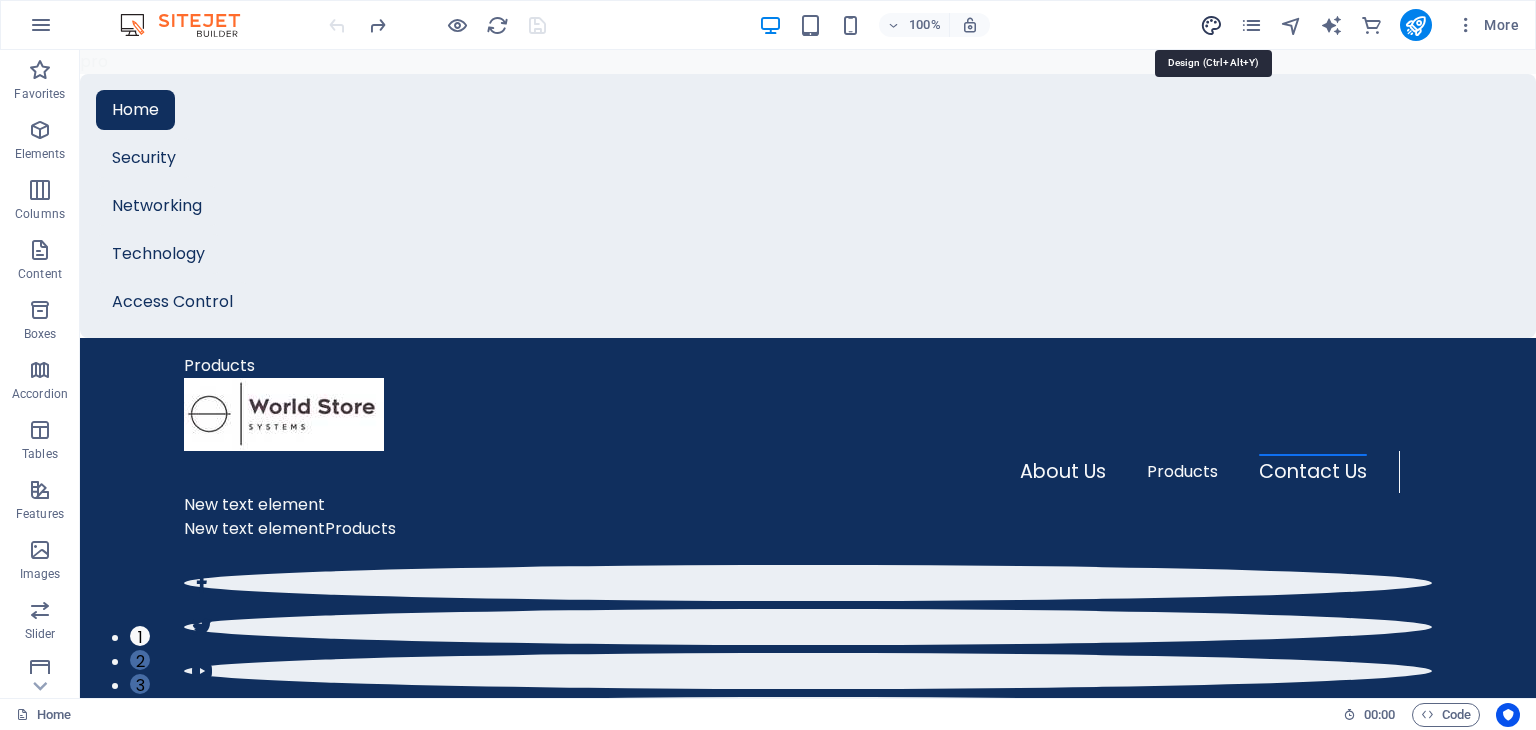 click at bounding box center (1211, 25) 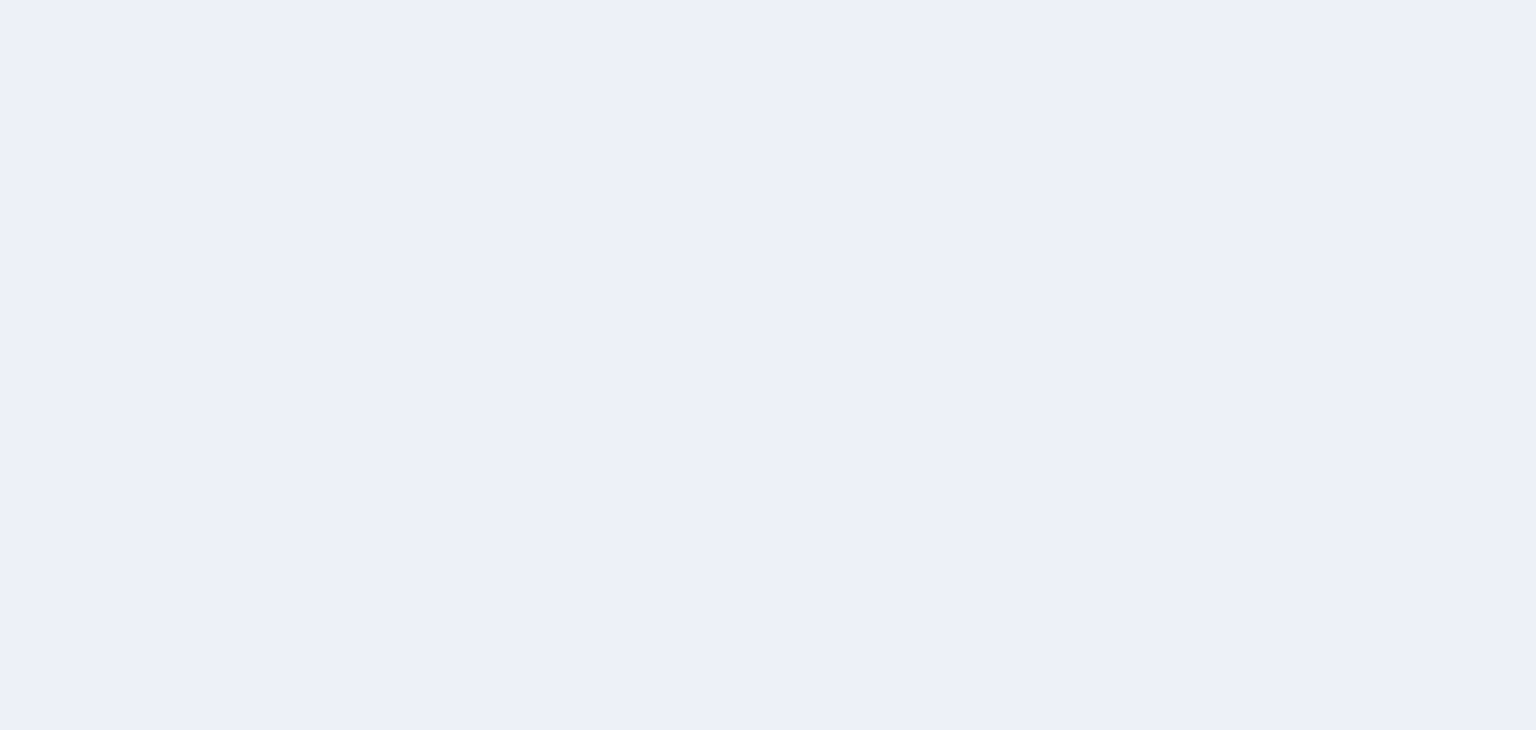 scroll, scrollTop: 0, scrollLeft: 0, axis: both 